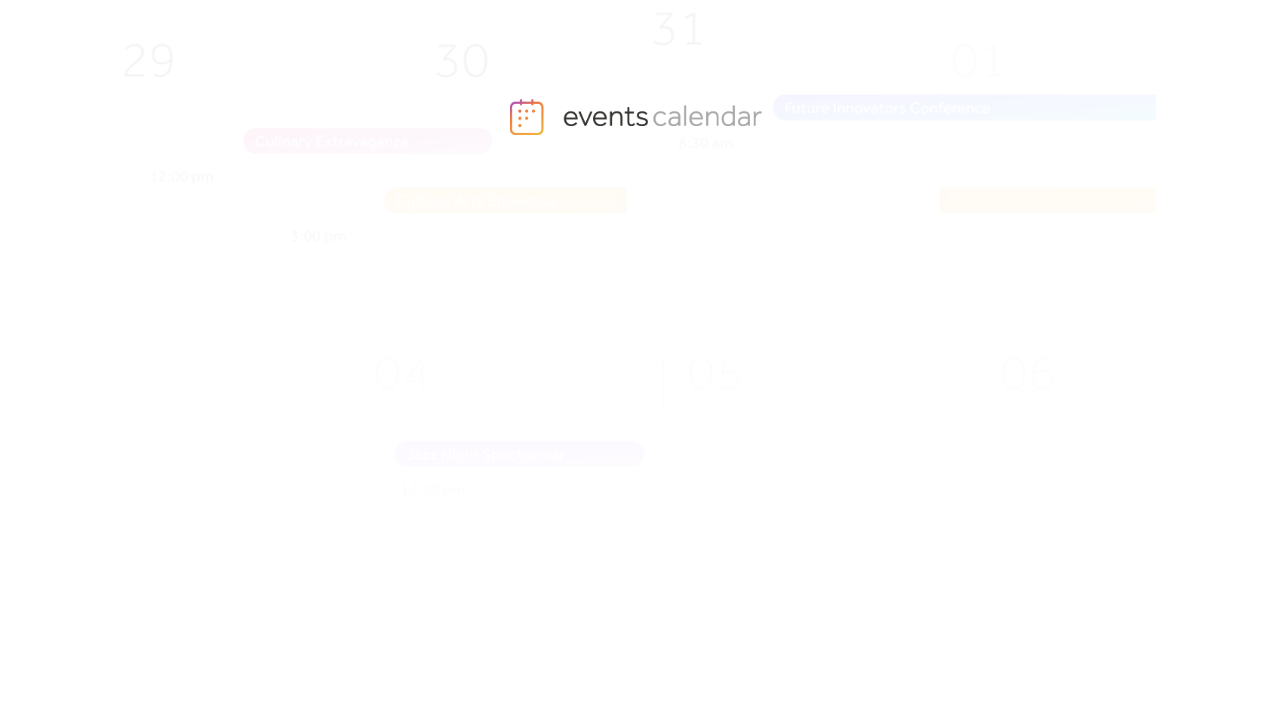 scroll, scrollTop: 0, scrollLeft: 0, axis: both 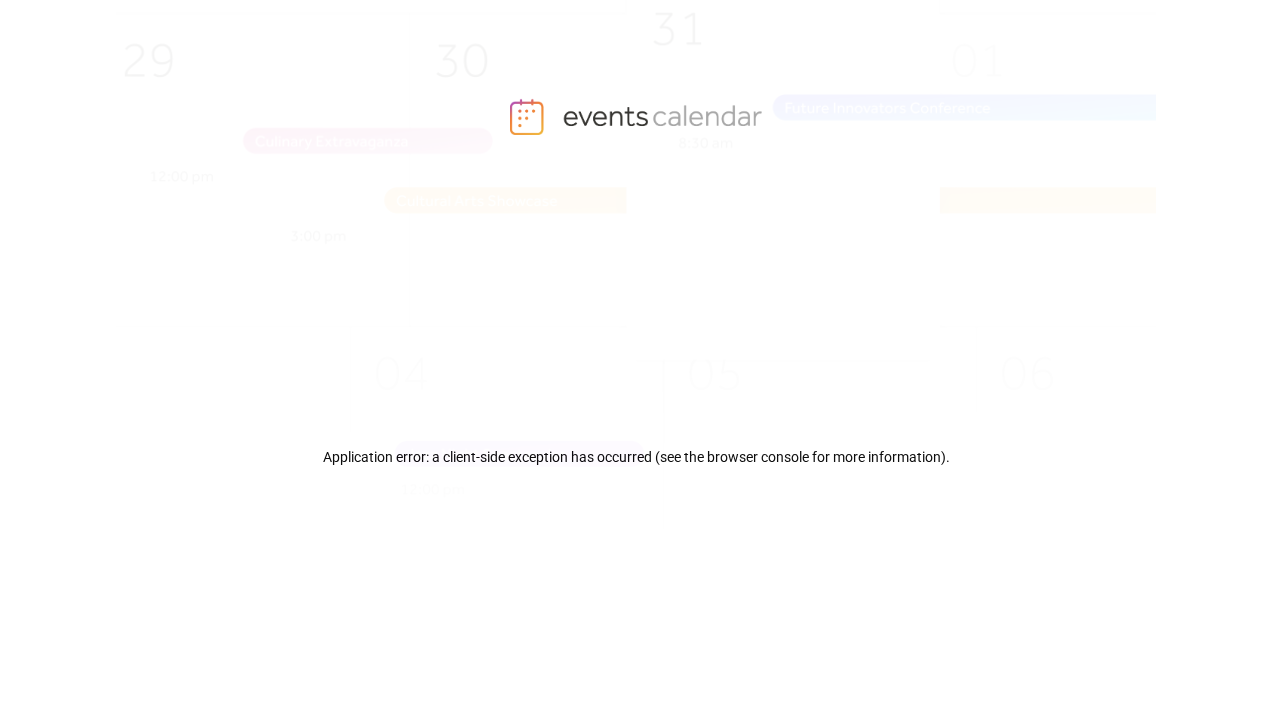 click at bounding box center (665, 305) 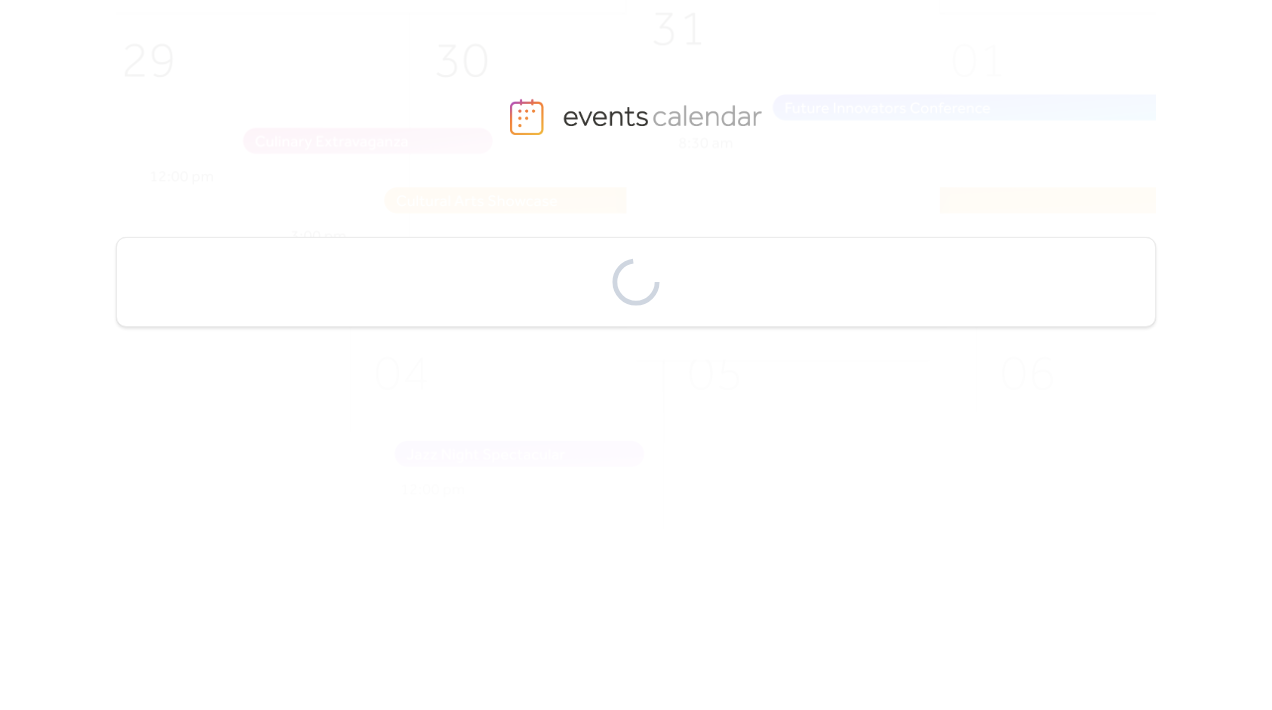 scroll, scrollTop: 0, scrollLeft: 0, axis: both 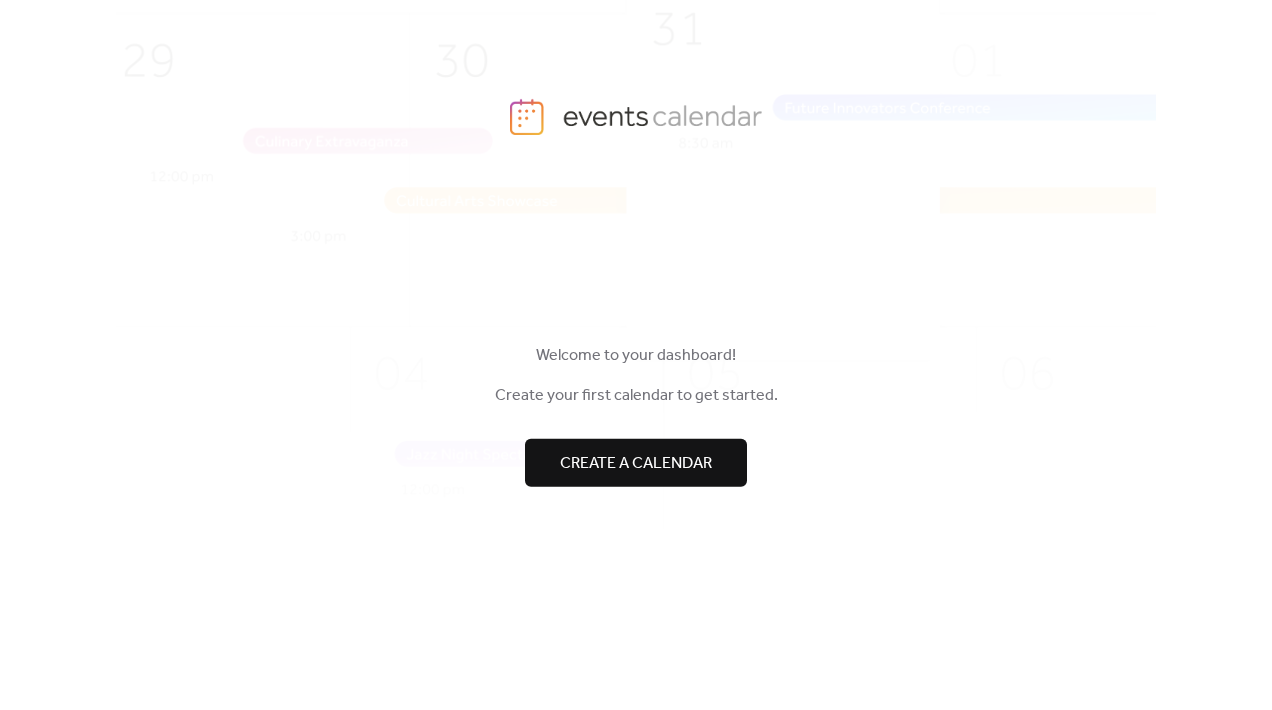 click on "Create a calendar" at bounding box center [636, 463] 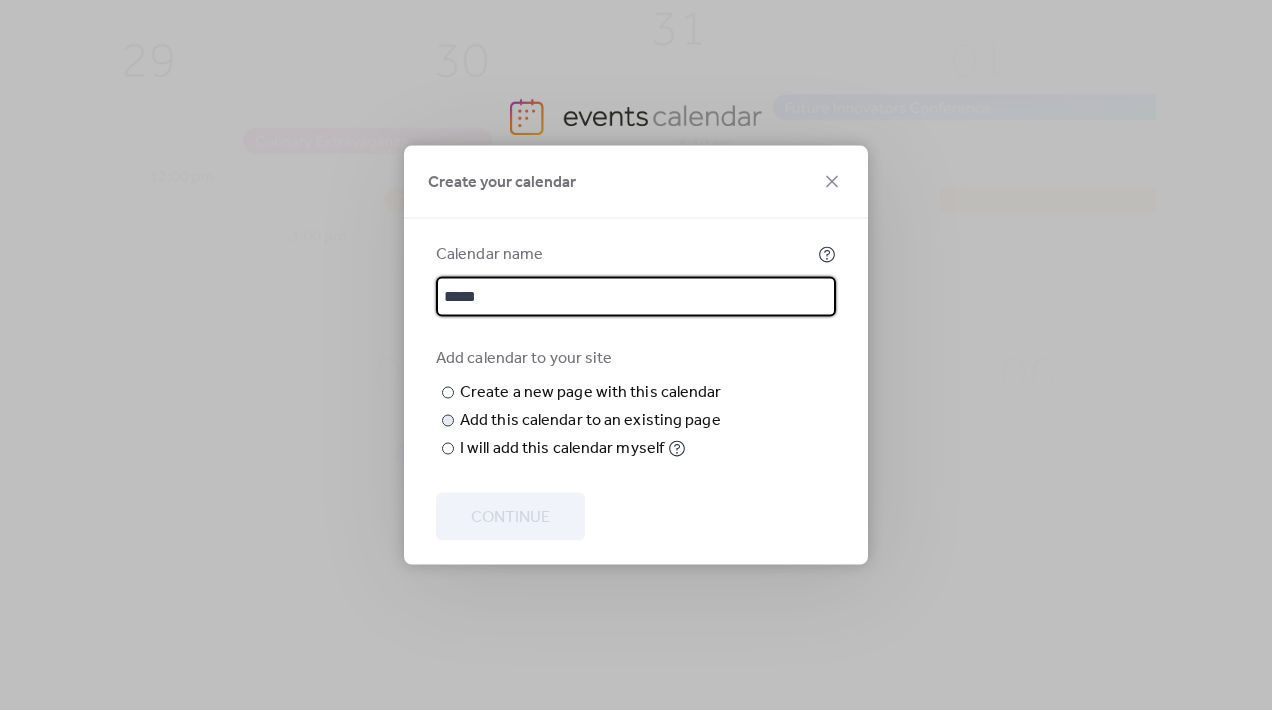 type on "*****" 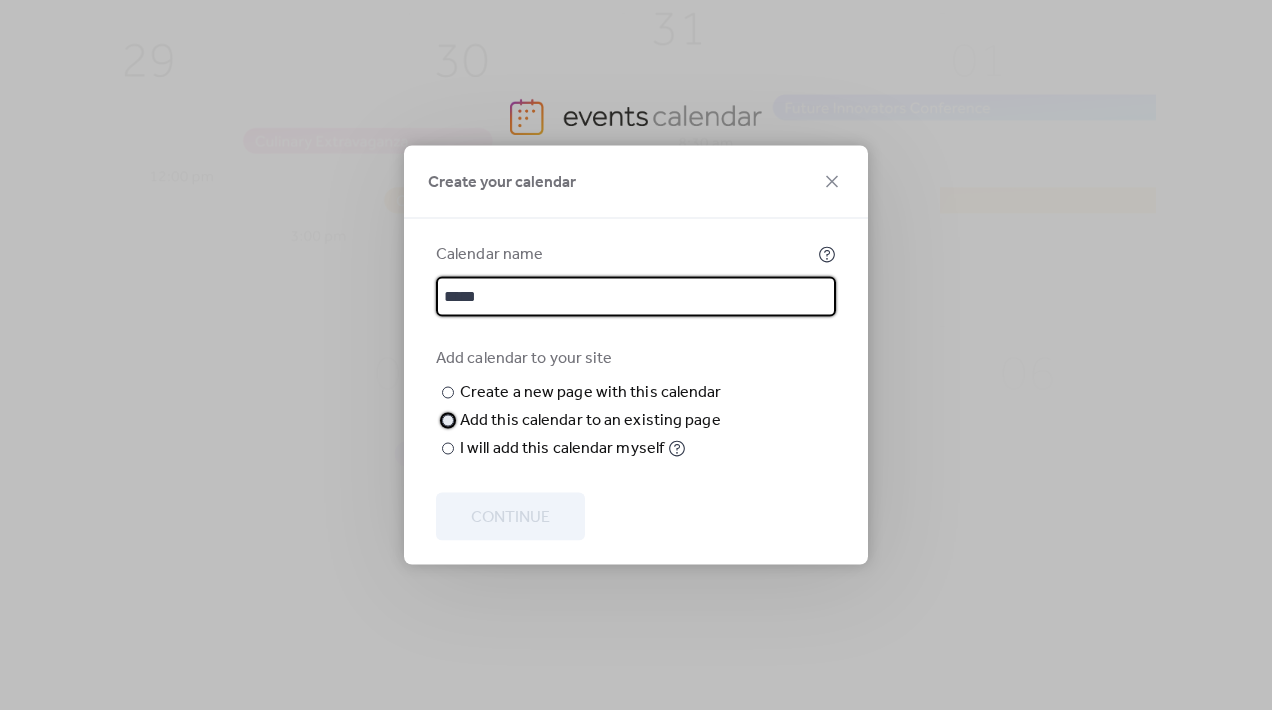 click at bounding box center (448, 421) 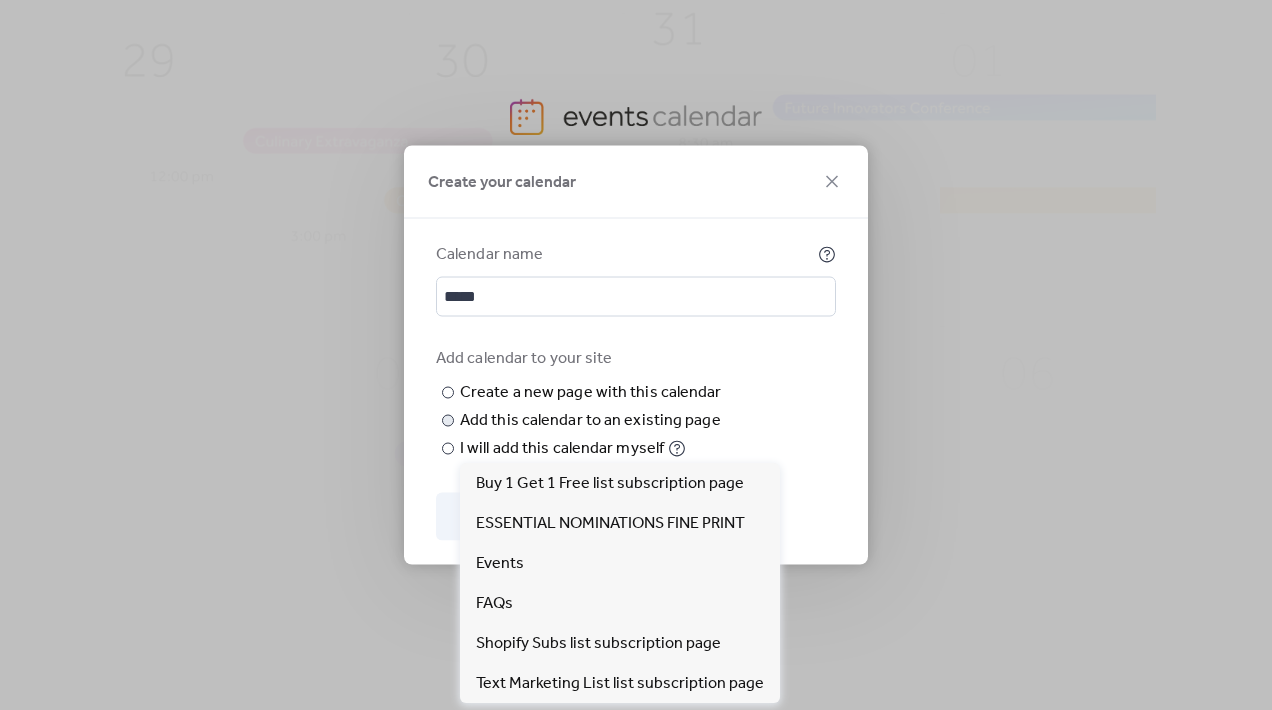 click on "Choose page" at bounding box center (0, 0) 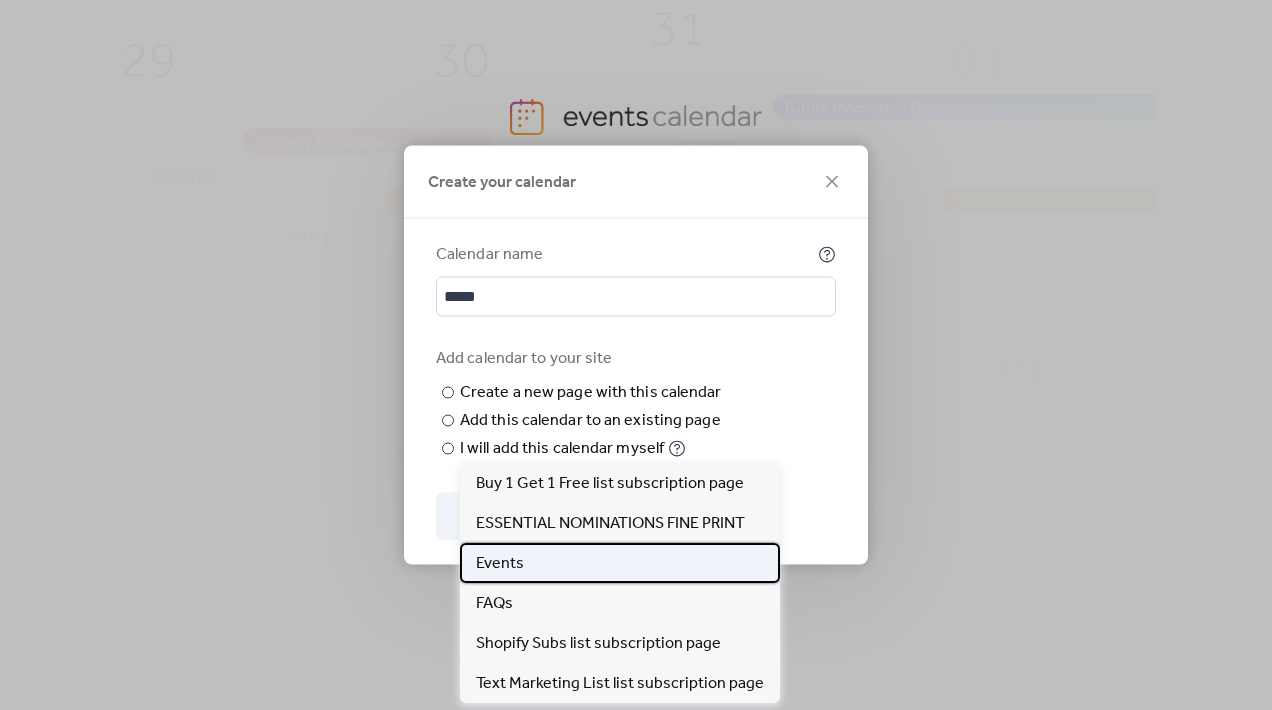 click on "Events" at bounding box center (500, 564) 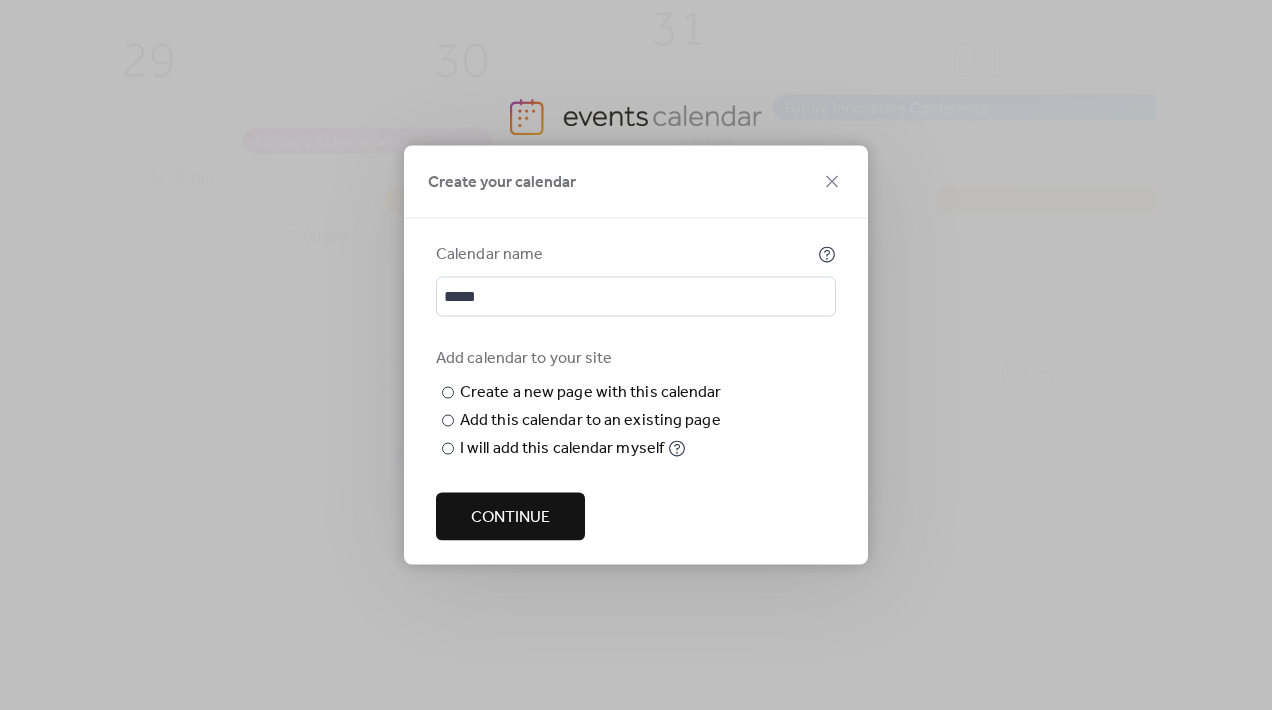 click on "Continue" at bounding box center (510, 517) 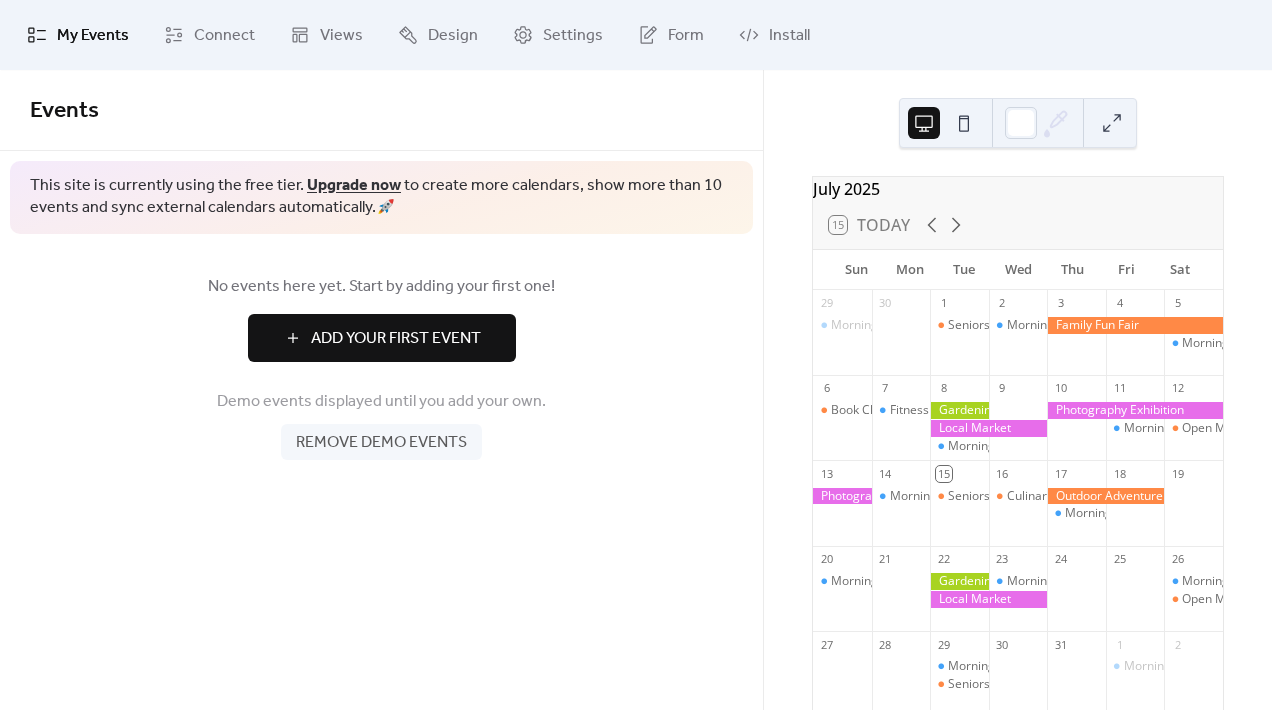click on "Add Your First Event" at bounding box center [396, 339] 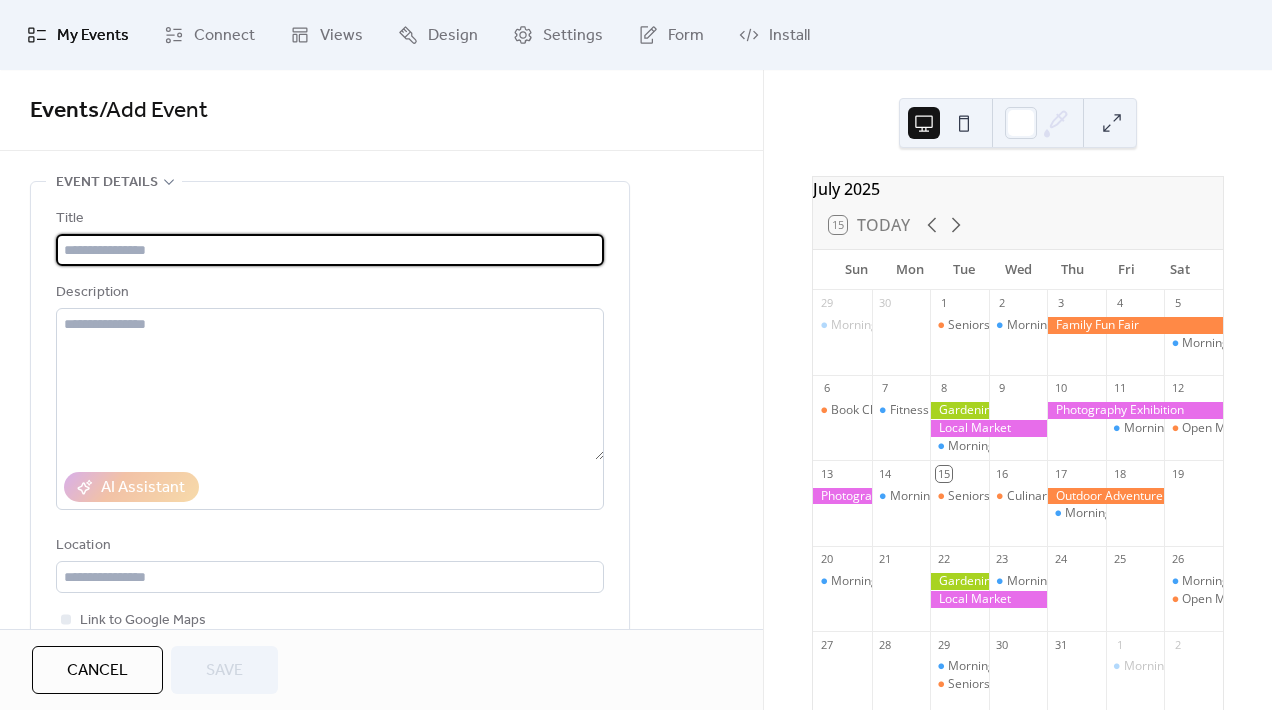 paste on "**********" 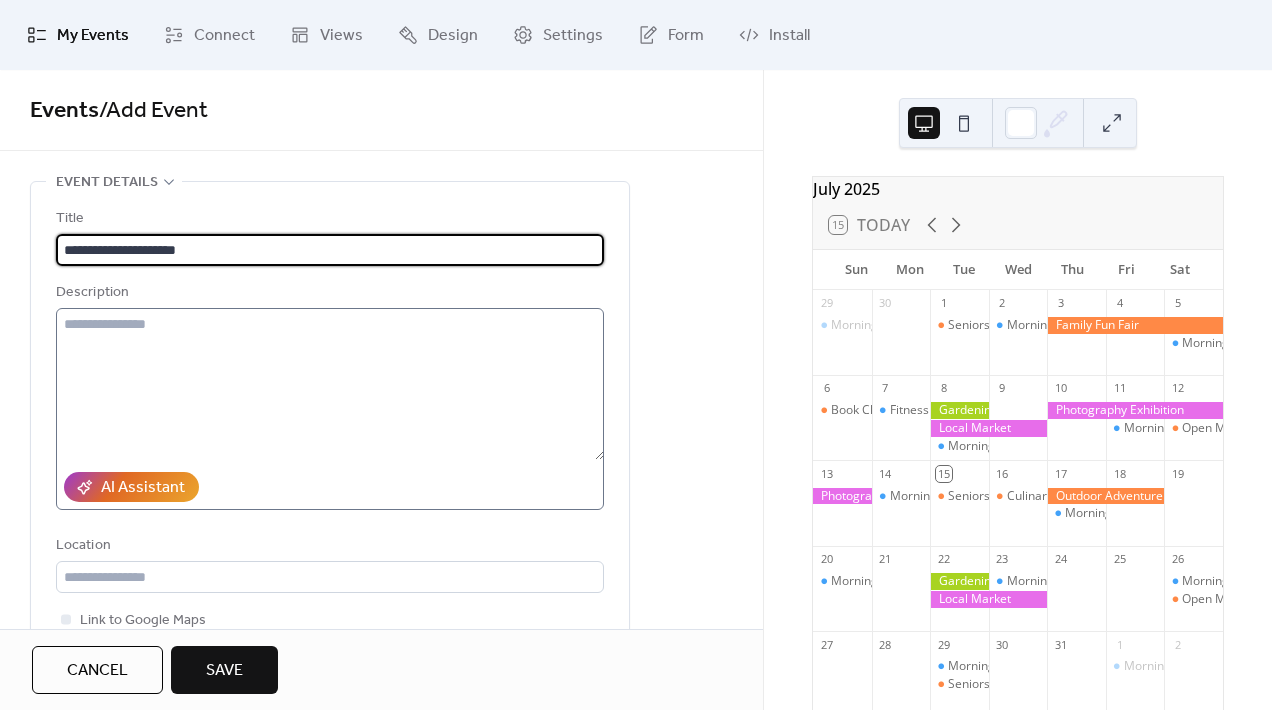 type on "**********" 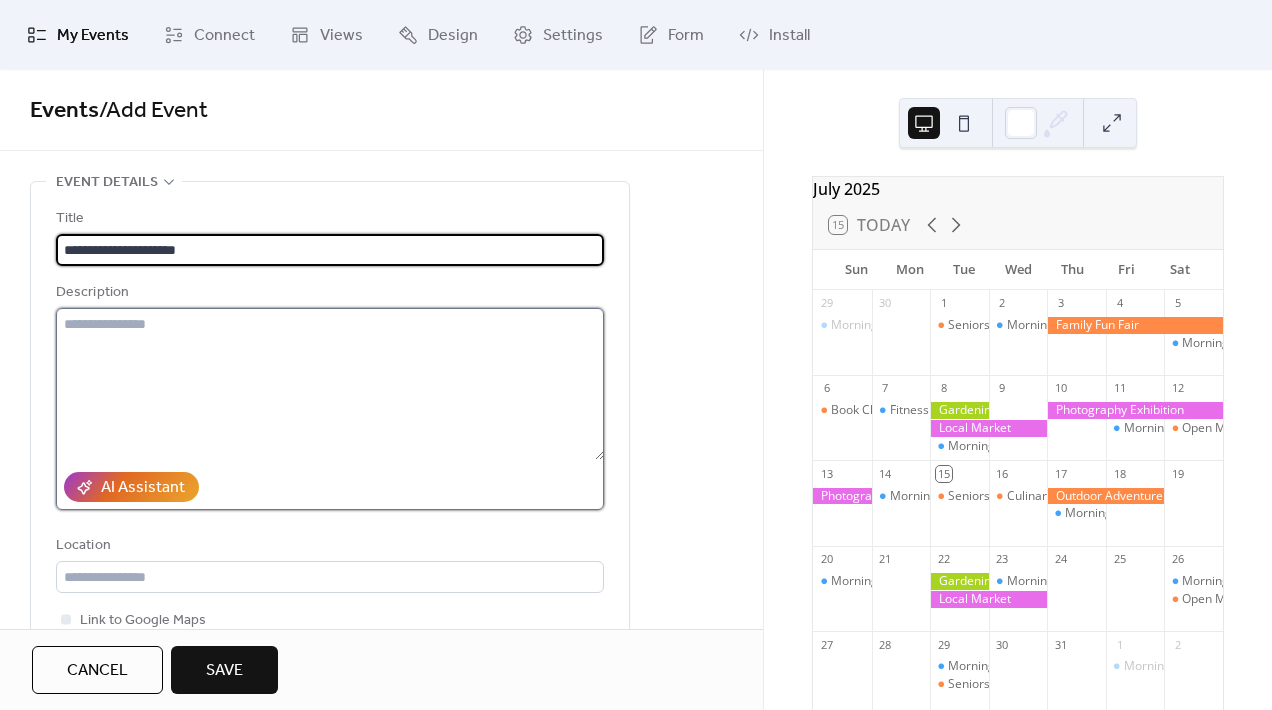 click at bounding box center (330, 384) 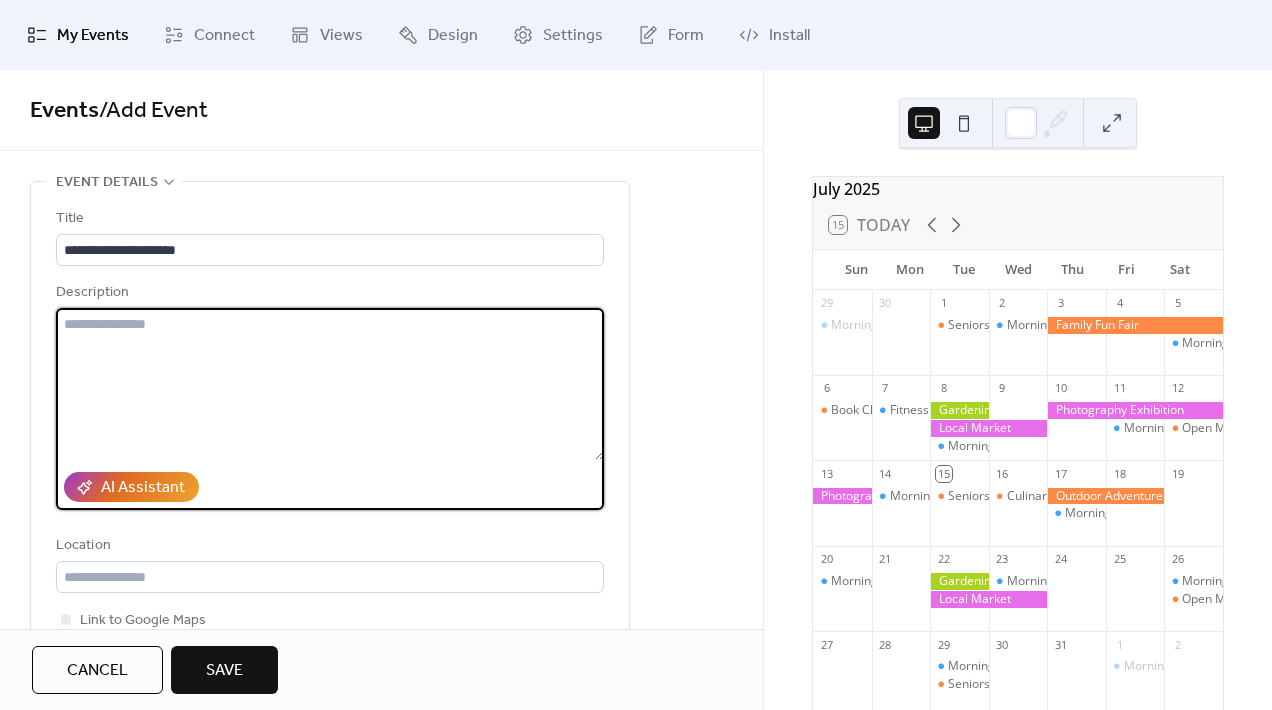 click at bounding box center [330, 384] 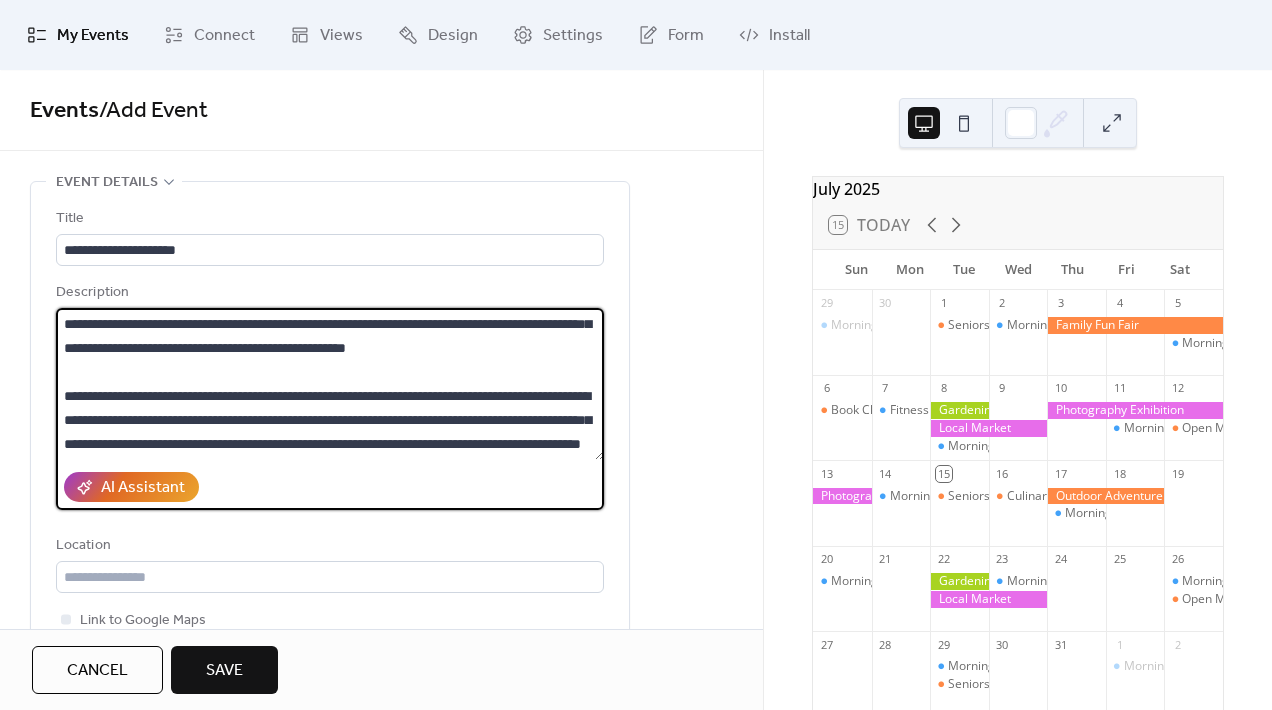 scroll, scrollTop: 192, scrollLeft: 0, axis: vertical 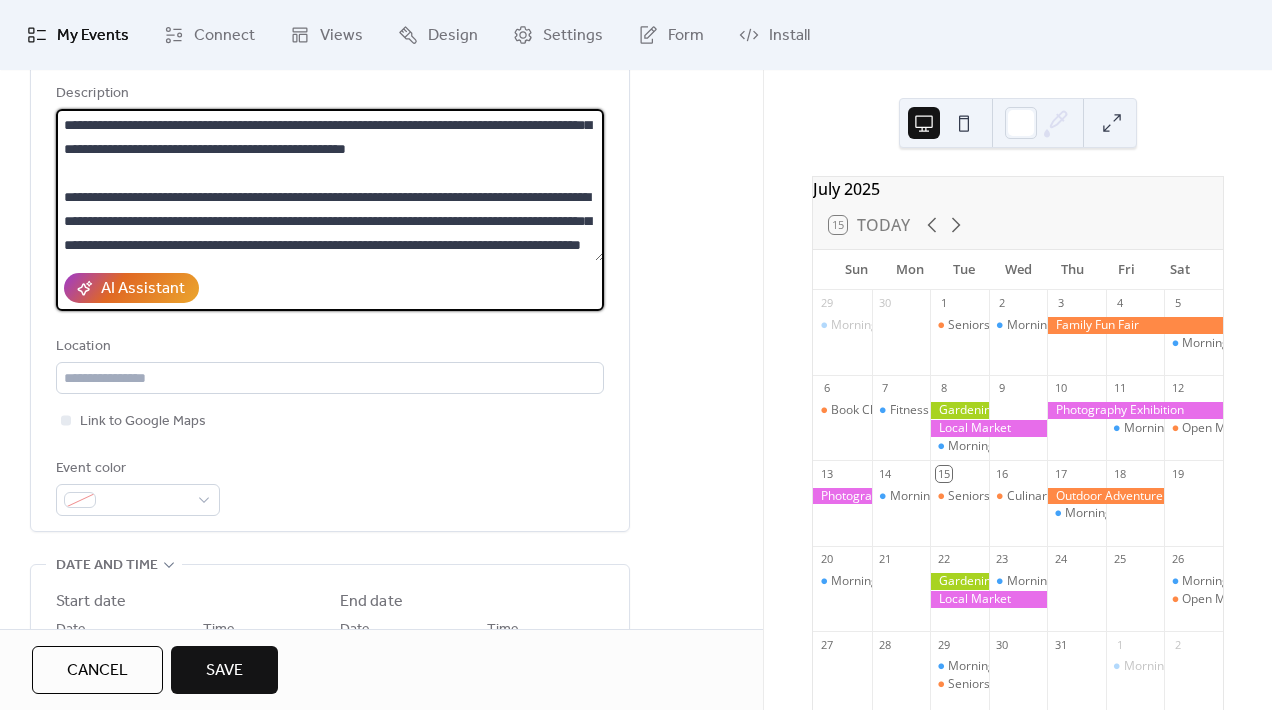 type on "**********" 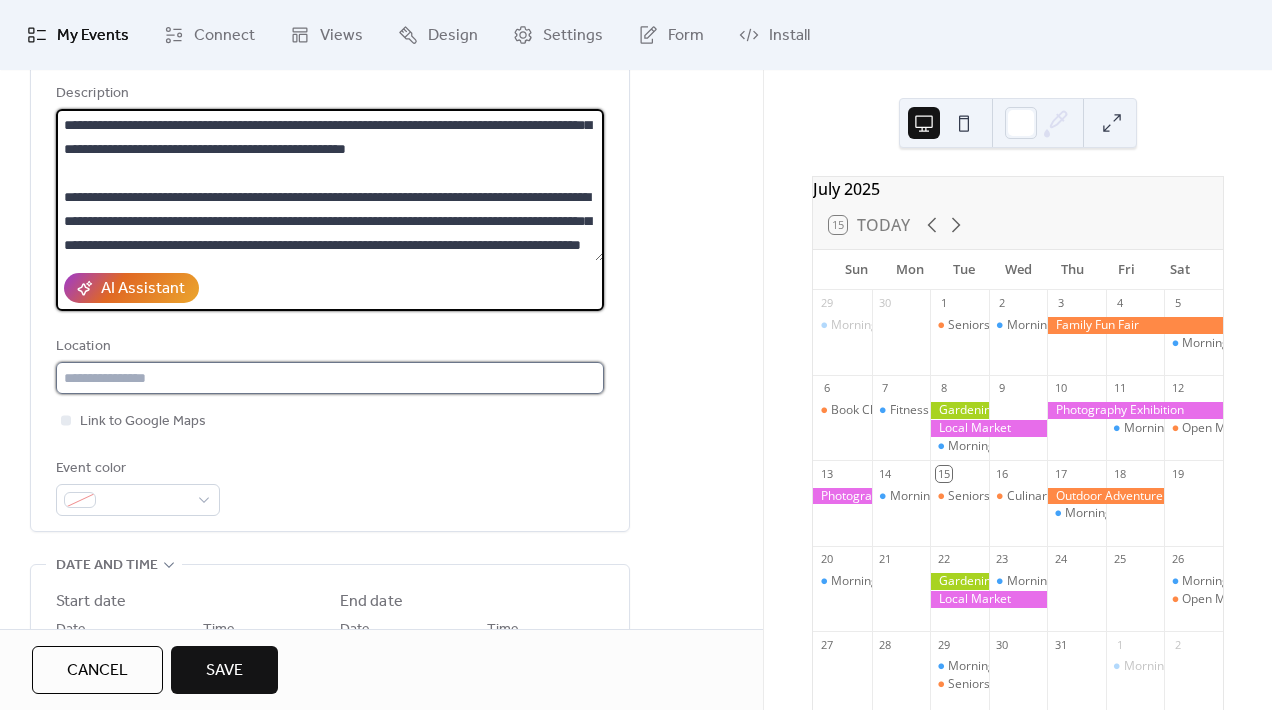 click at bounding box center (330, 378) 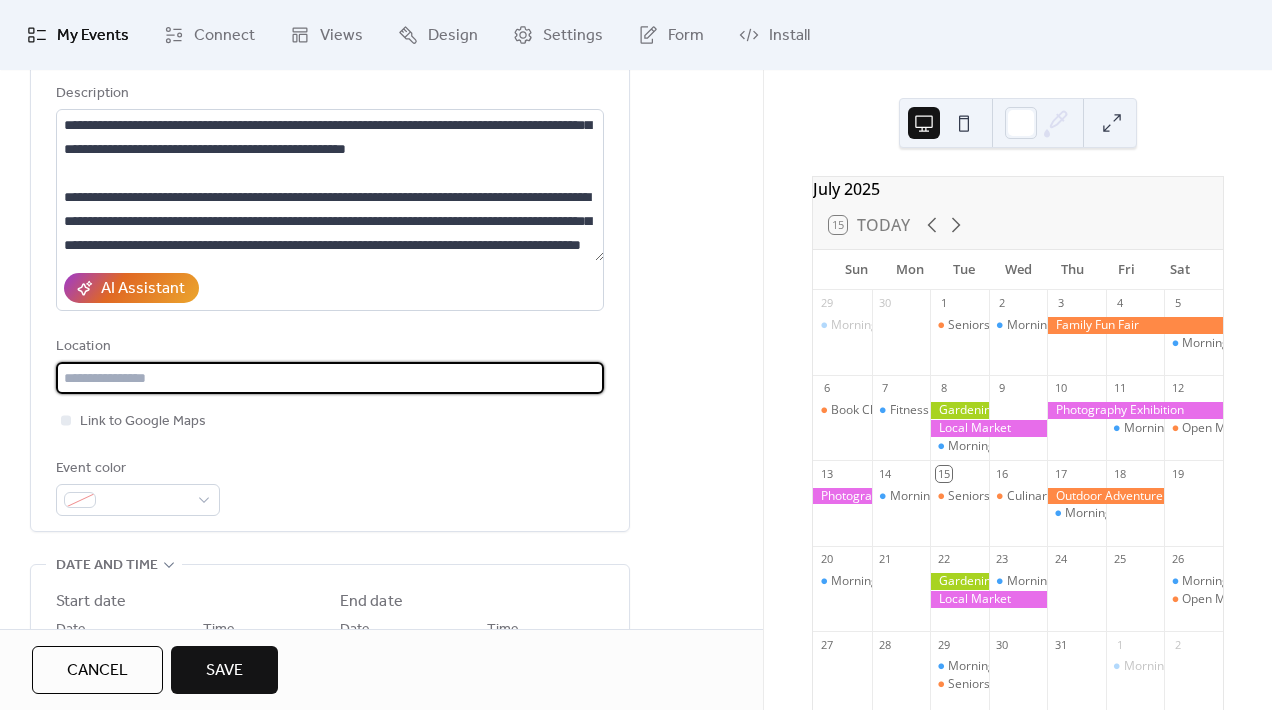 paste on "**********" 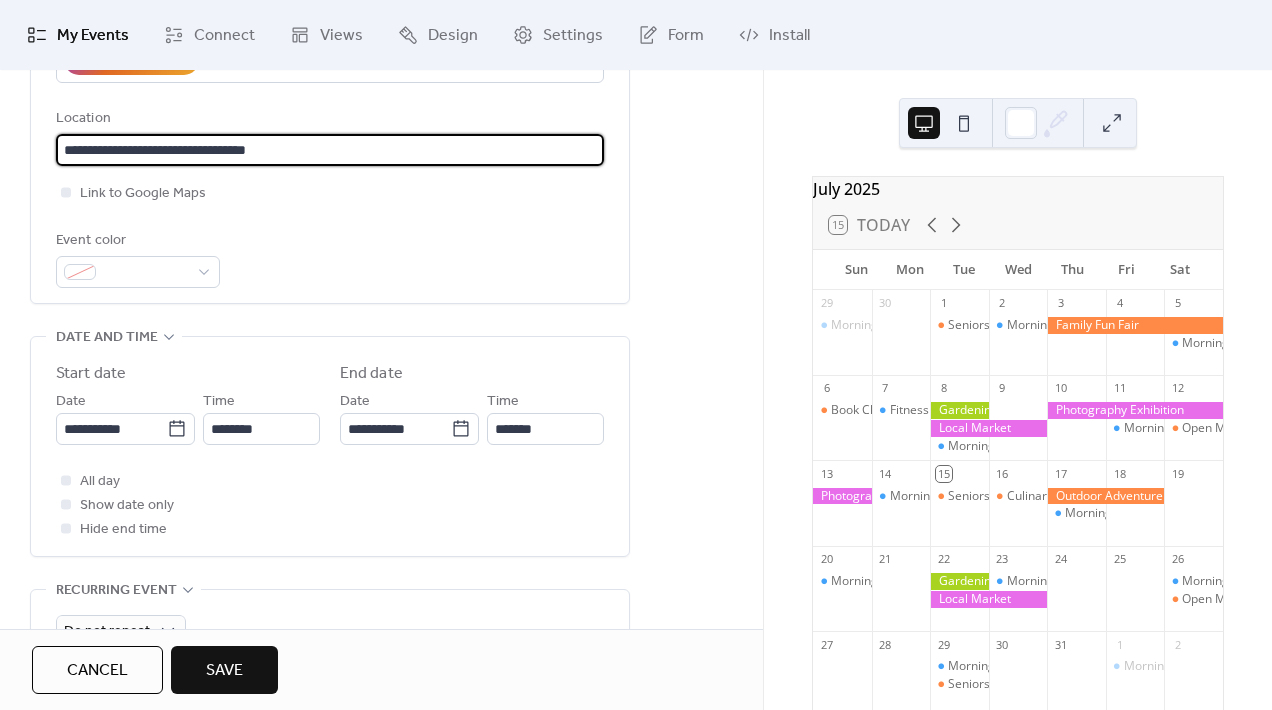 scroll, scrollTop: 428, scrollLeft: 0, axis: vertical 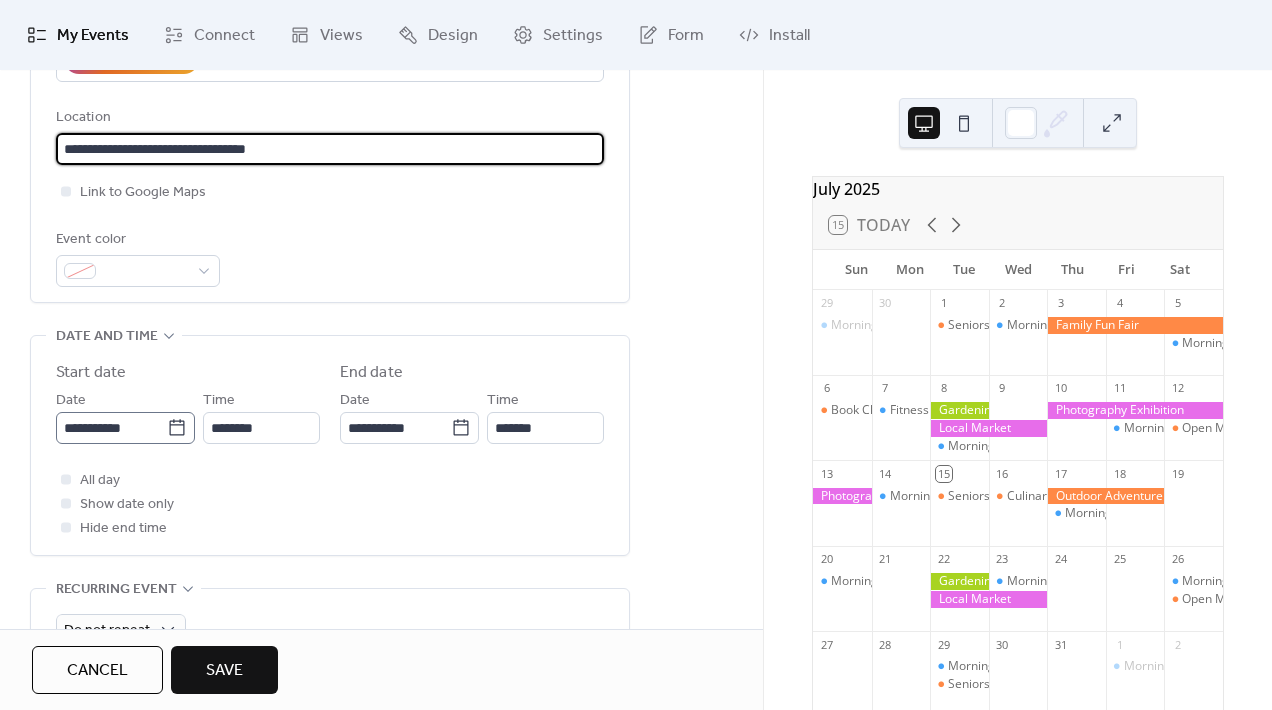 type on "**********" 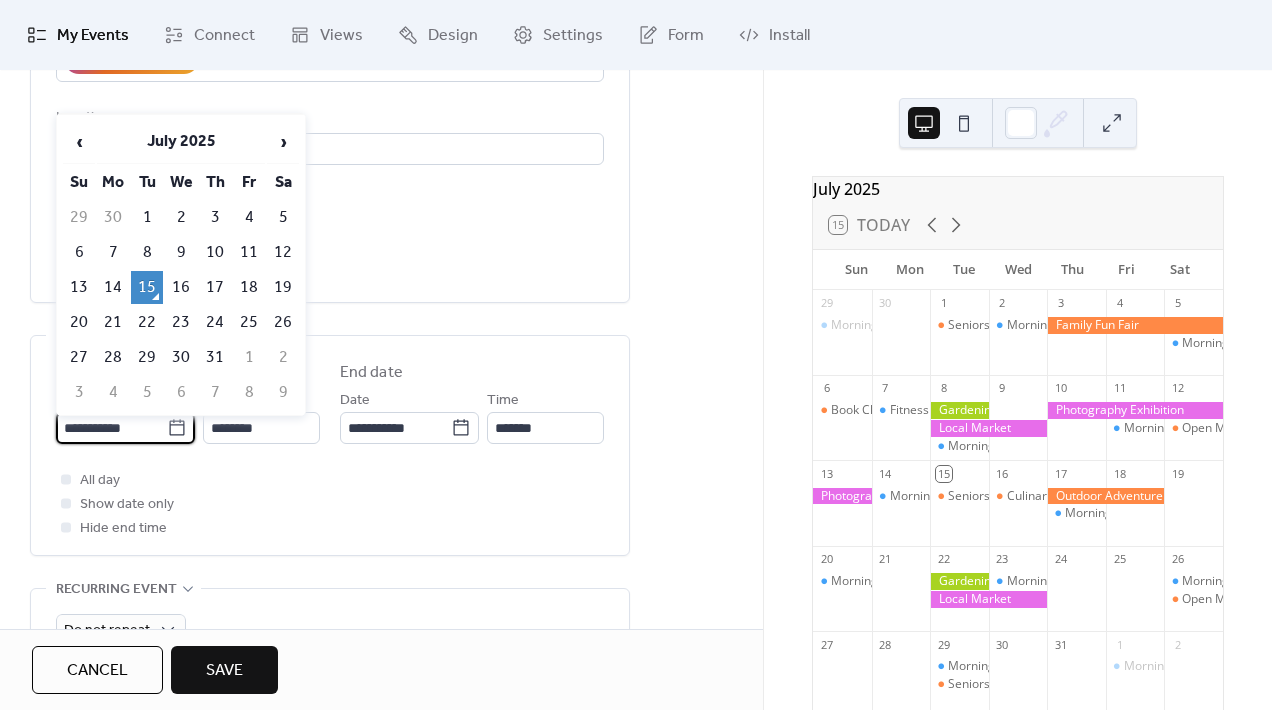 click on "**********" at bounding box center [111, 428] 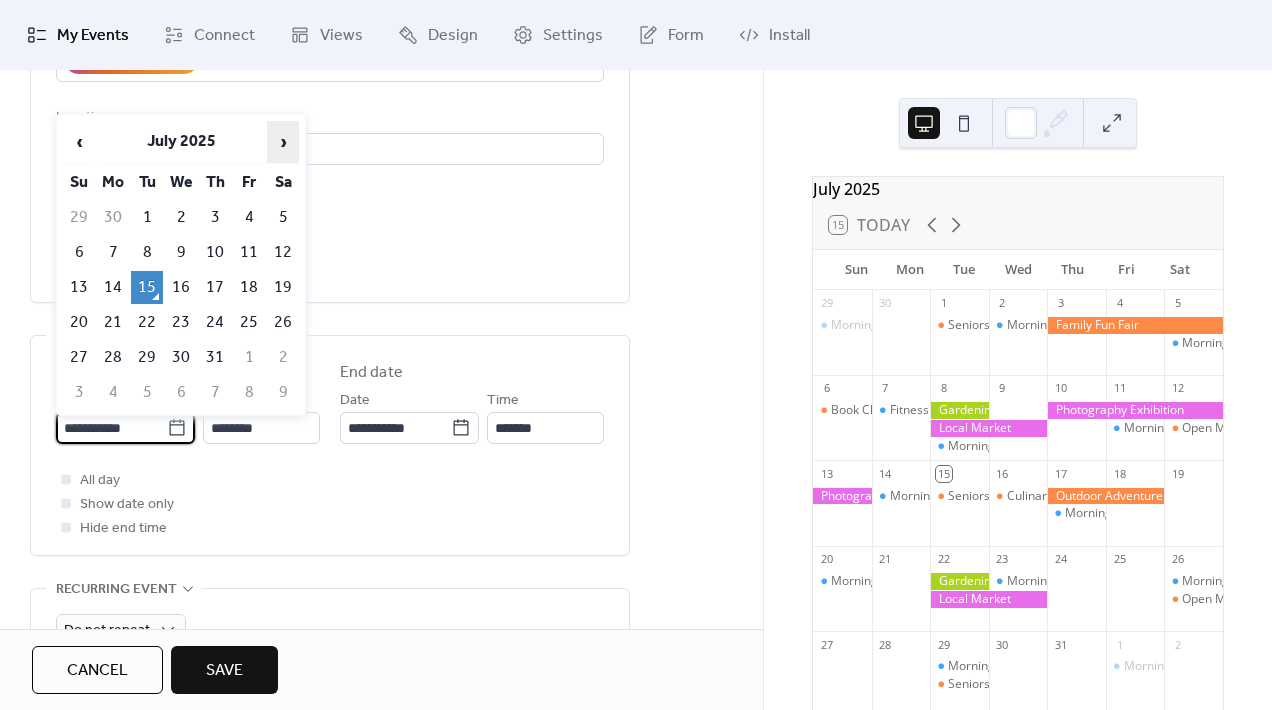 click on "›" at bounding box center (283, 142) 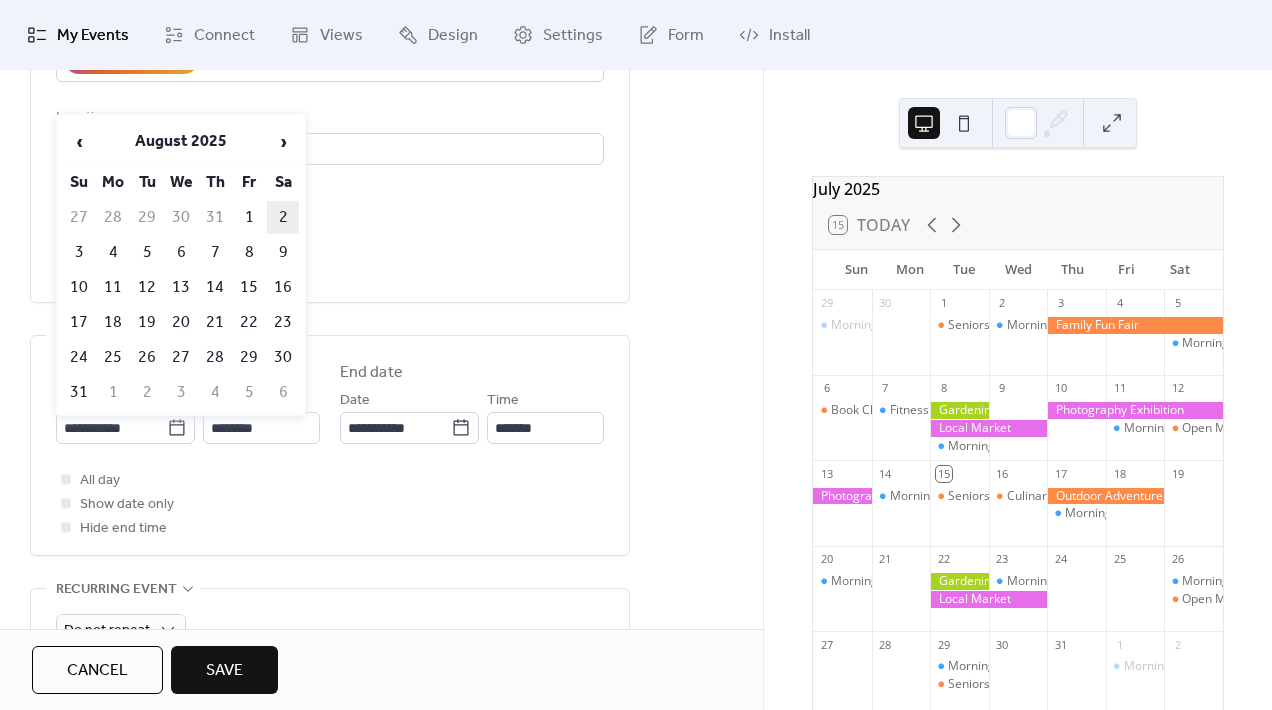click on "2" at bounding box center (283, 217) 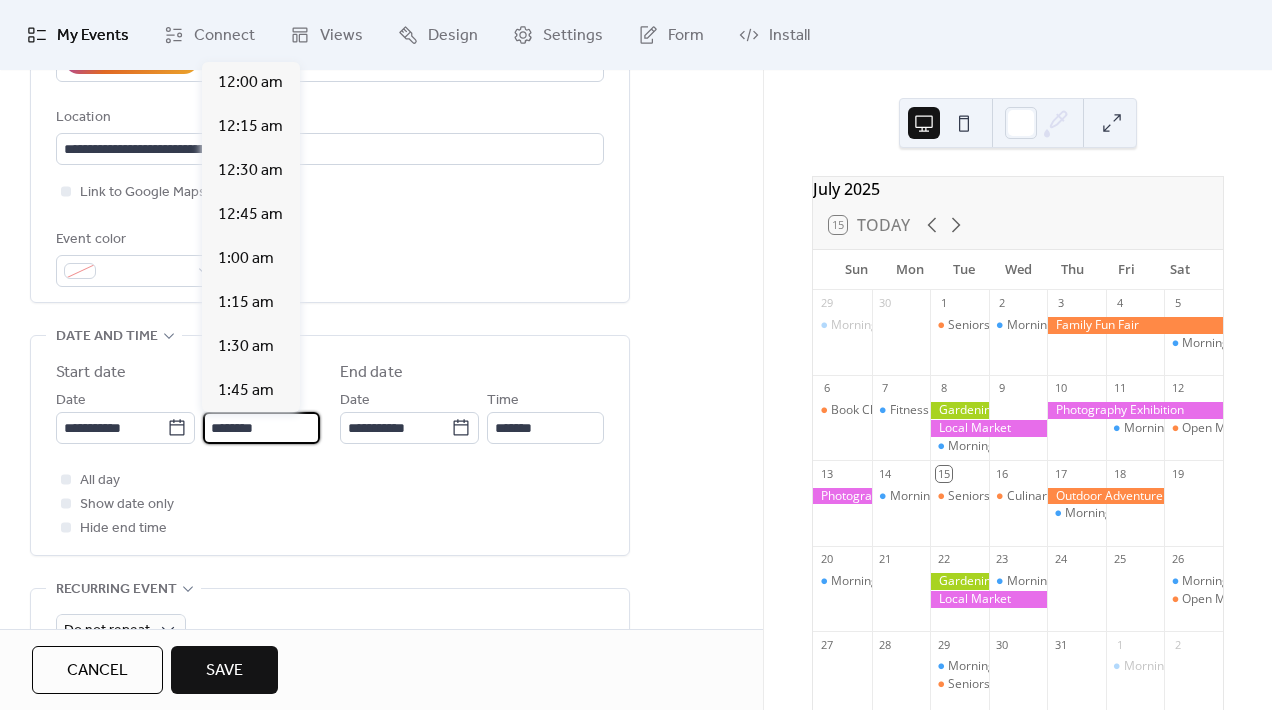 click on "********" at bounding box center (261, 428) 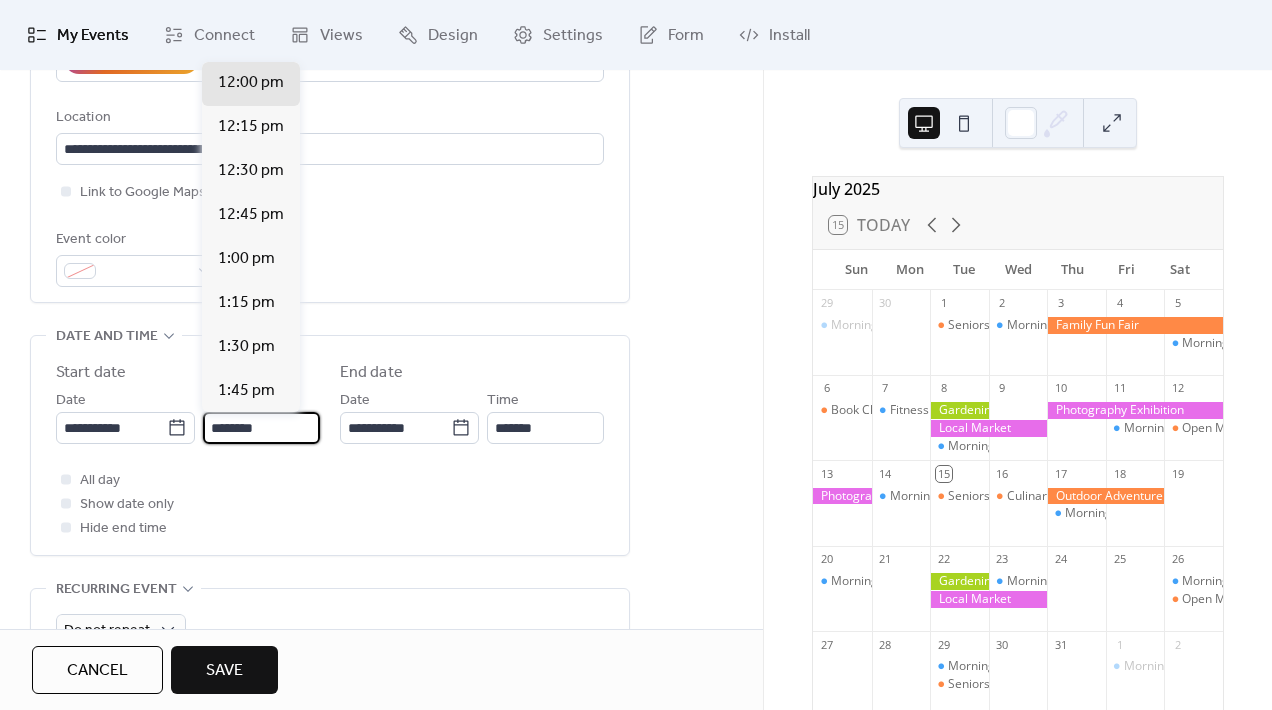 click on "********" at bounding box center [261, 428] 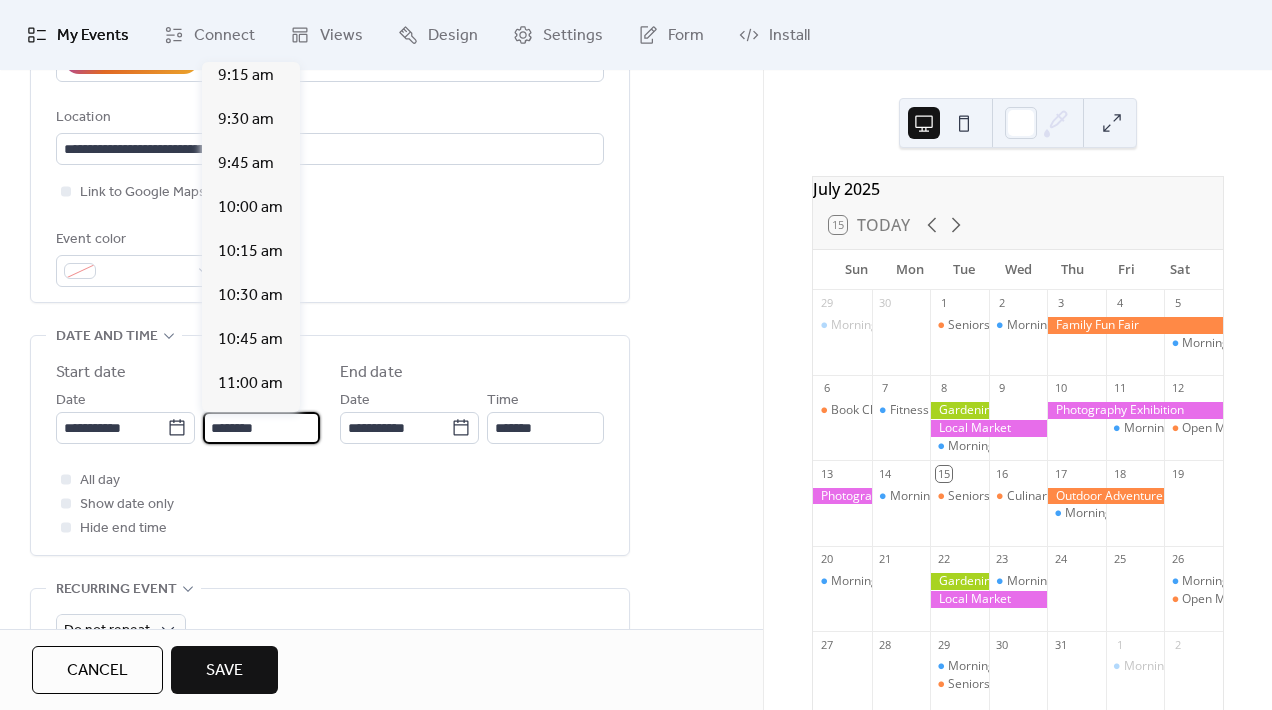scroll, scrollTop: 1648, scrollLeft: 0, axis: vertical 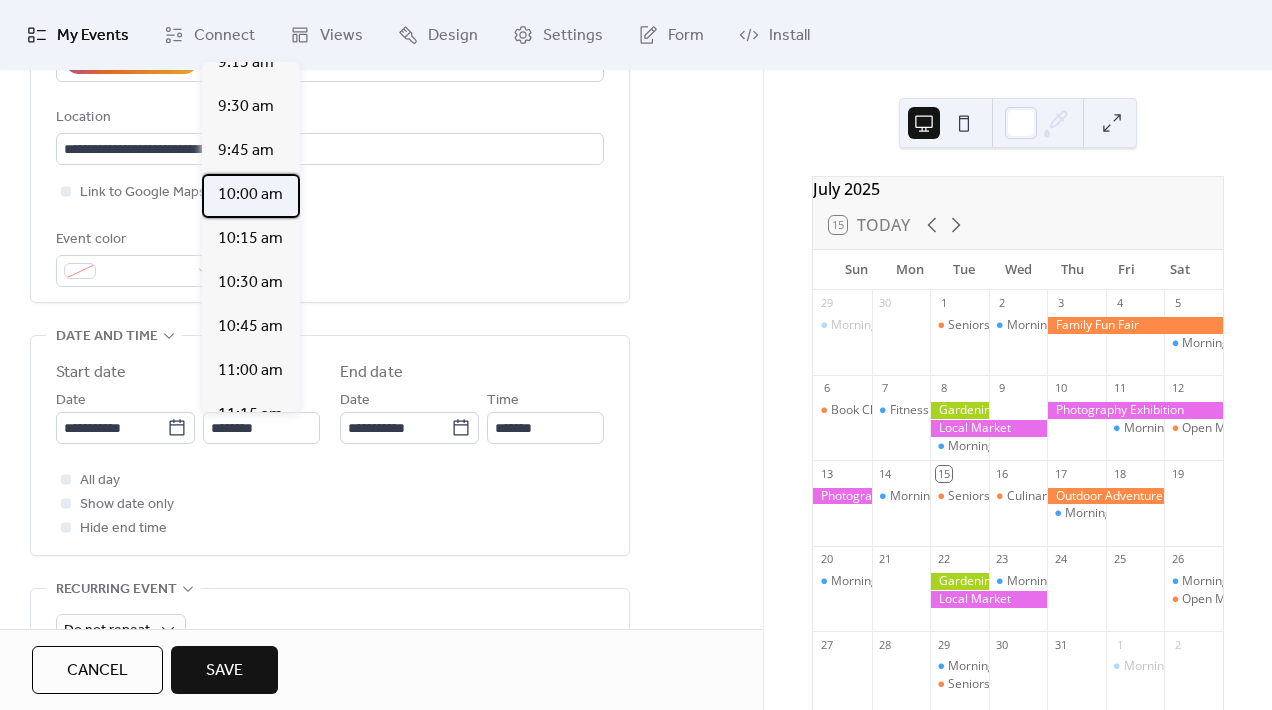 click on "10:00 am" at bounding box center [250, 195] 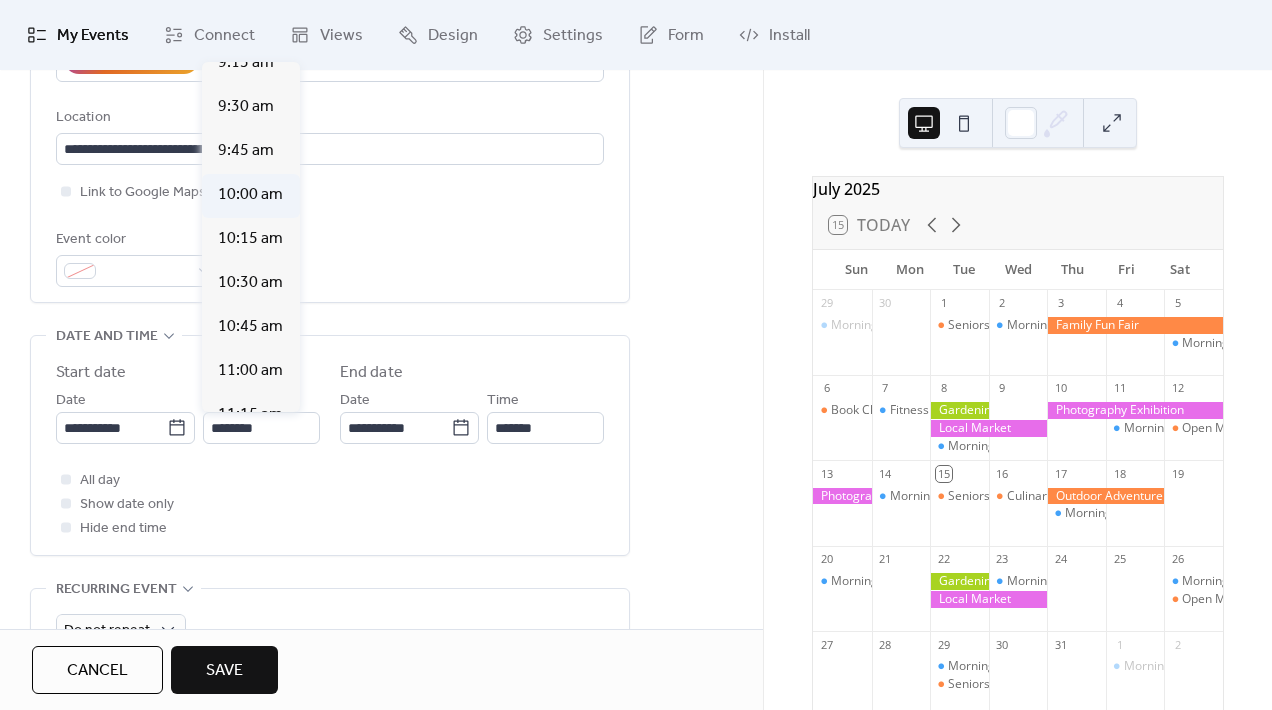 type on "********" 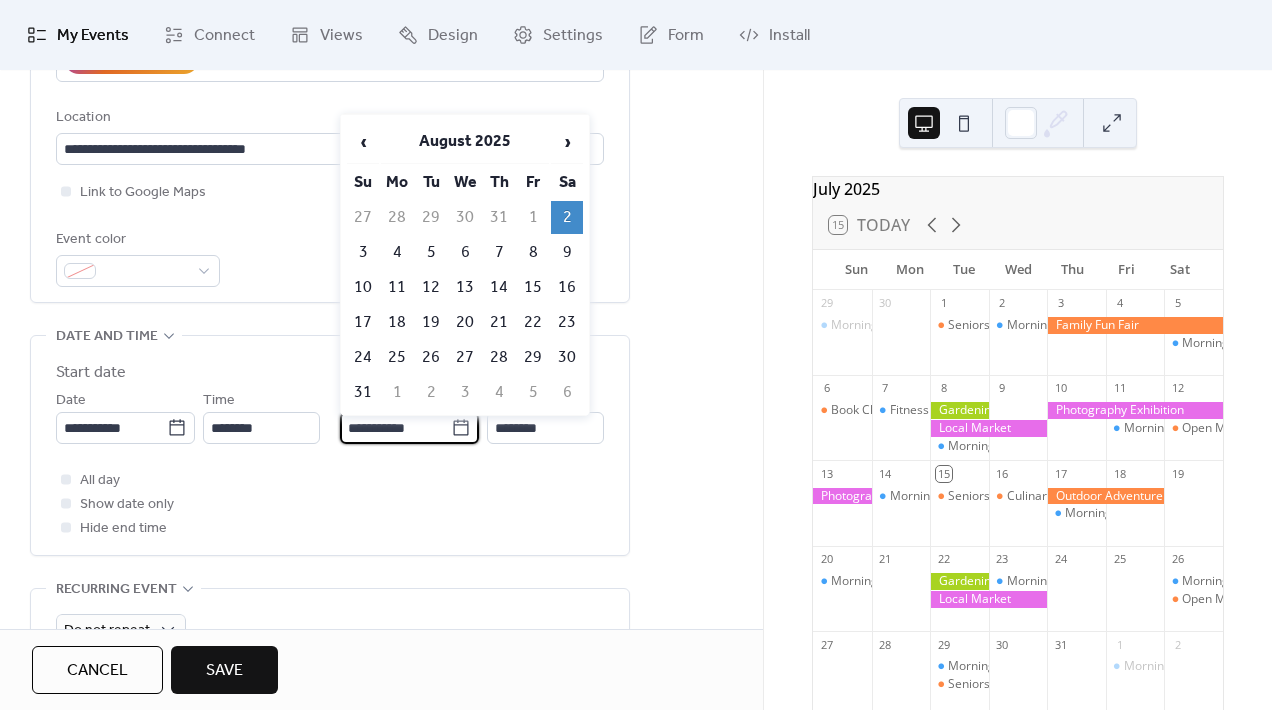 click on "**********" at bounding box center (395, 428) 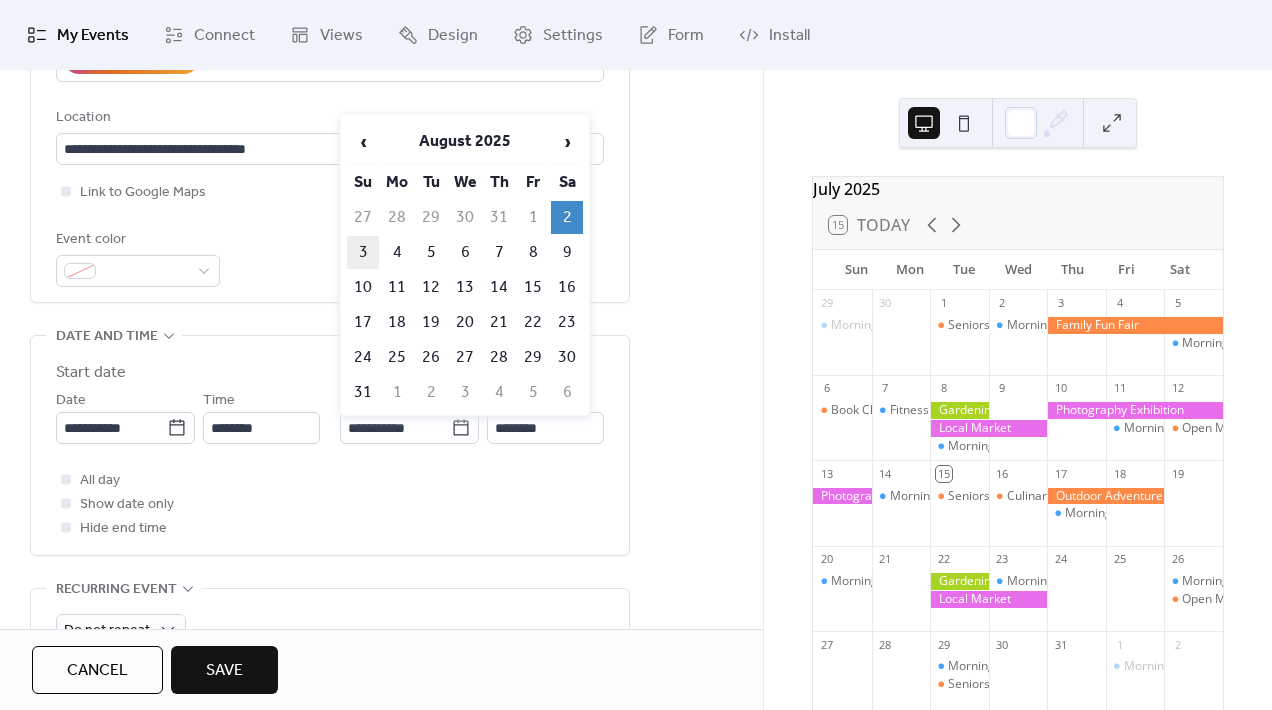click on "3" at bounding box center [363, 252] 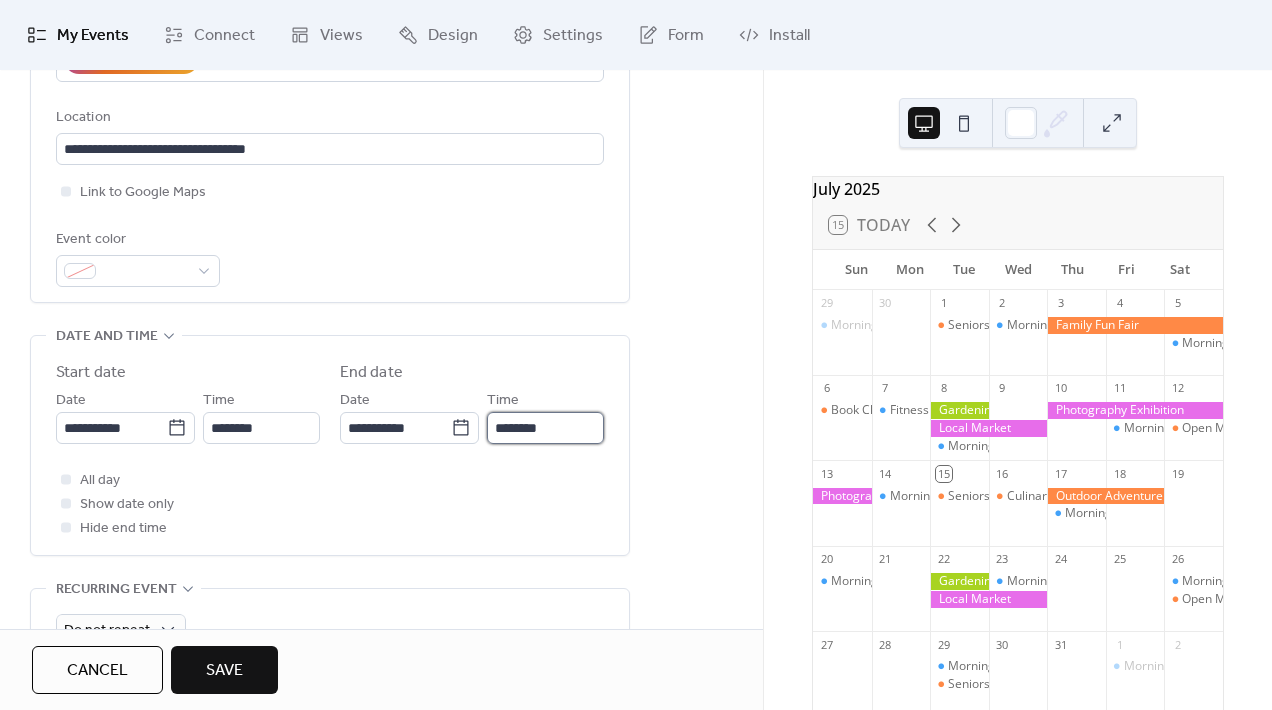 click on "********" at bounding box center [545, 428] 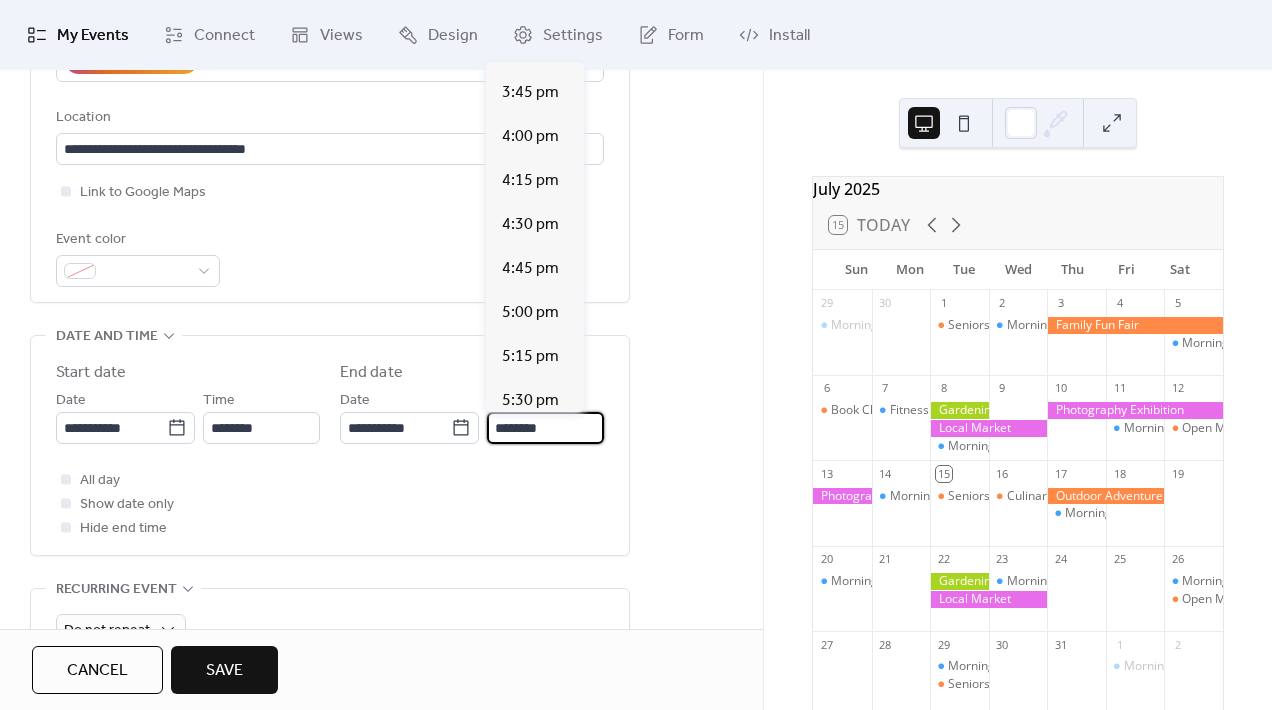 scroll, scrollTop: 2769, scrollLeft: 0, axis: vertical 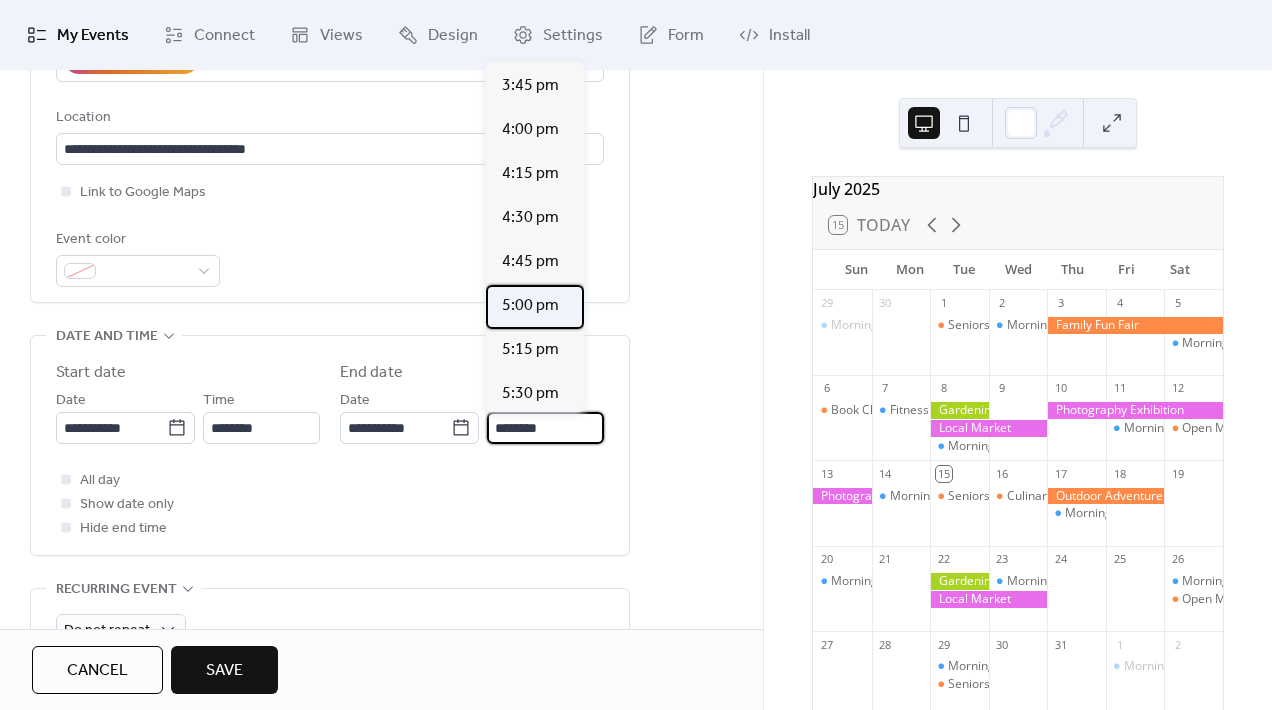 click on "5:00 pm" at bounding box center [530, 306] 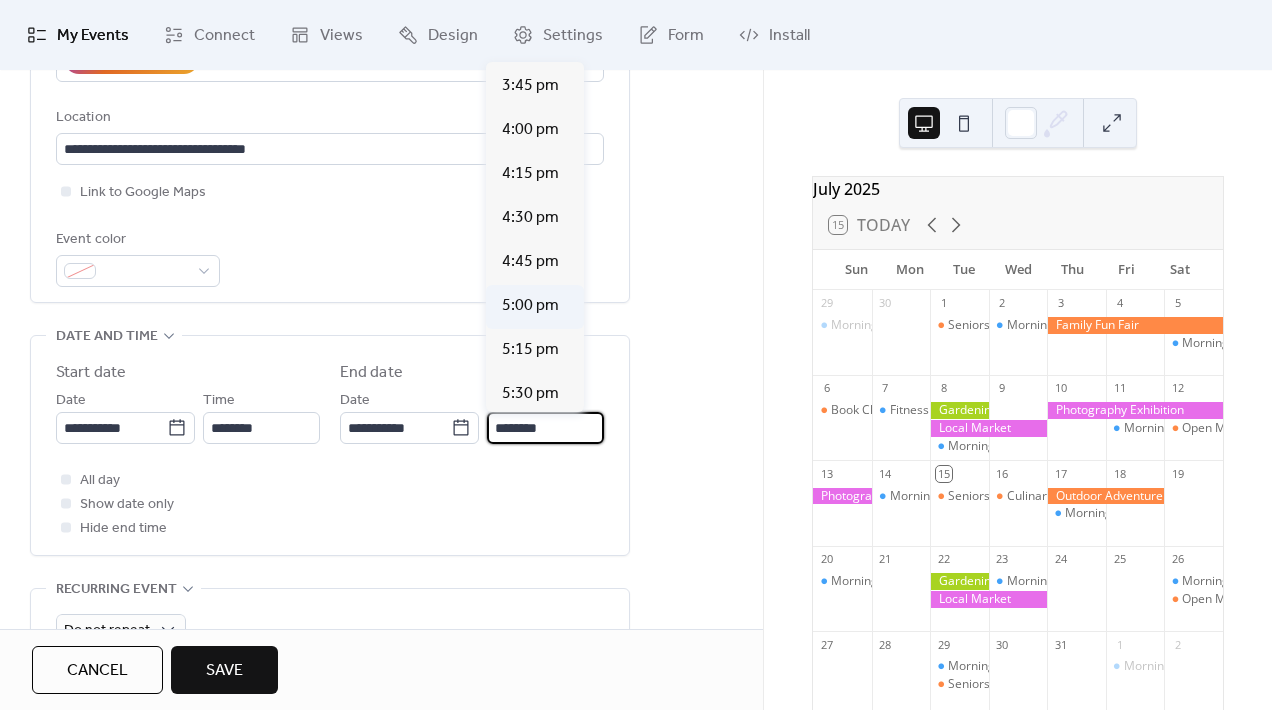 type on "*******" 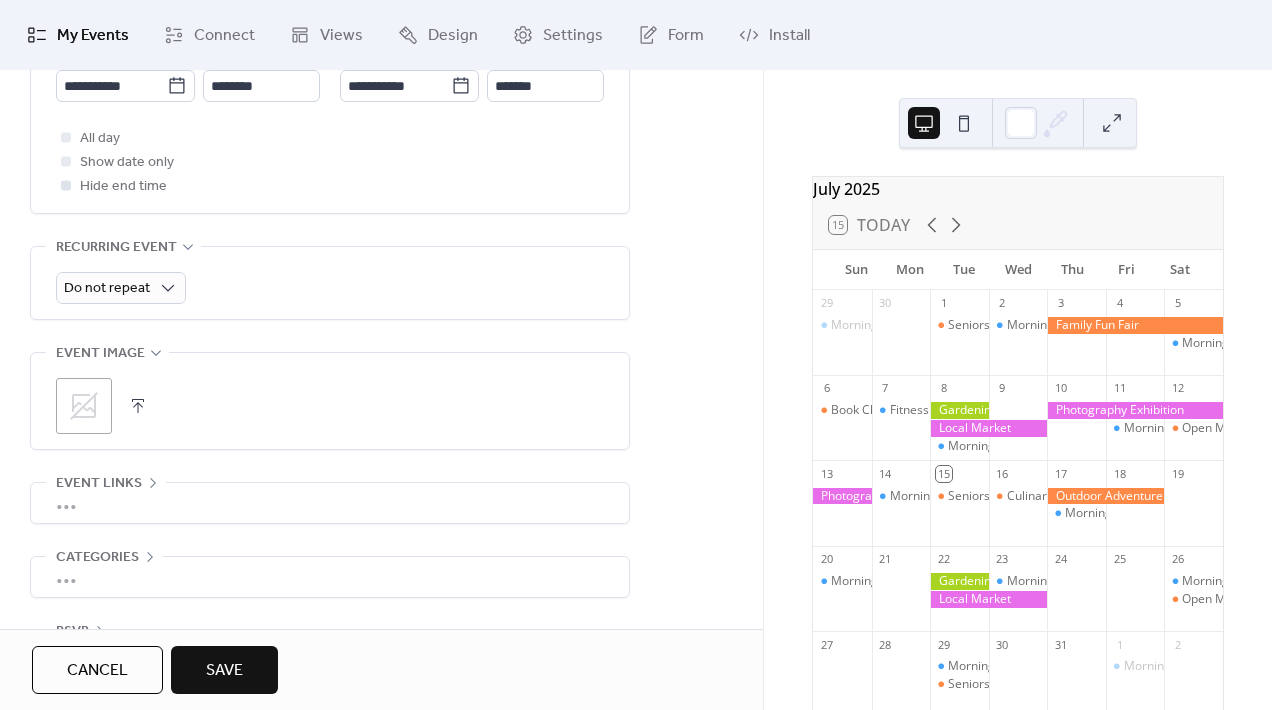 scroll, scrollTop: 837, scrollLeft: 0, axis: vertical 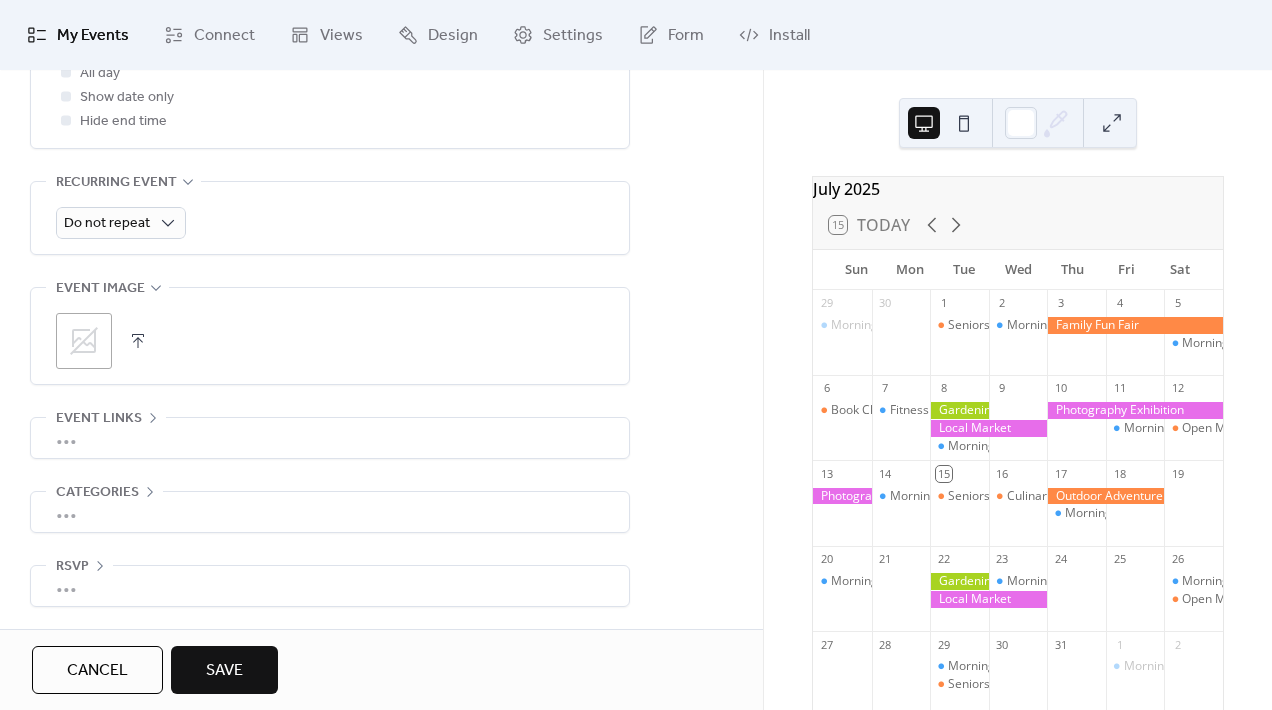 click on "•••" at bounding box center (330, 438) 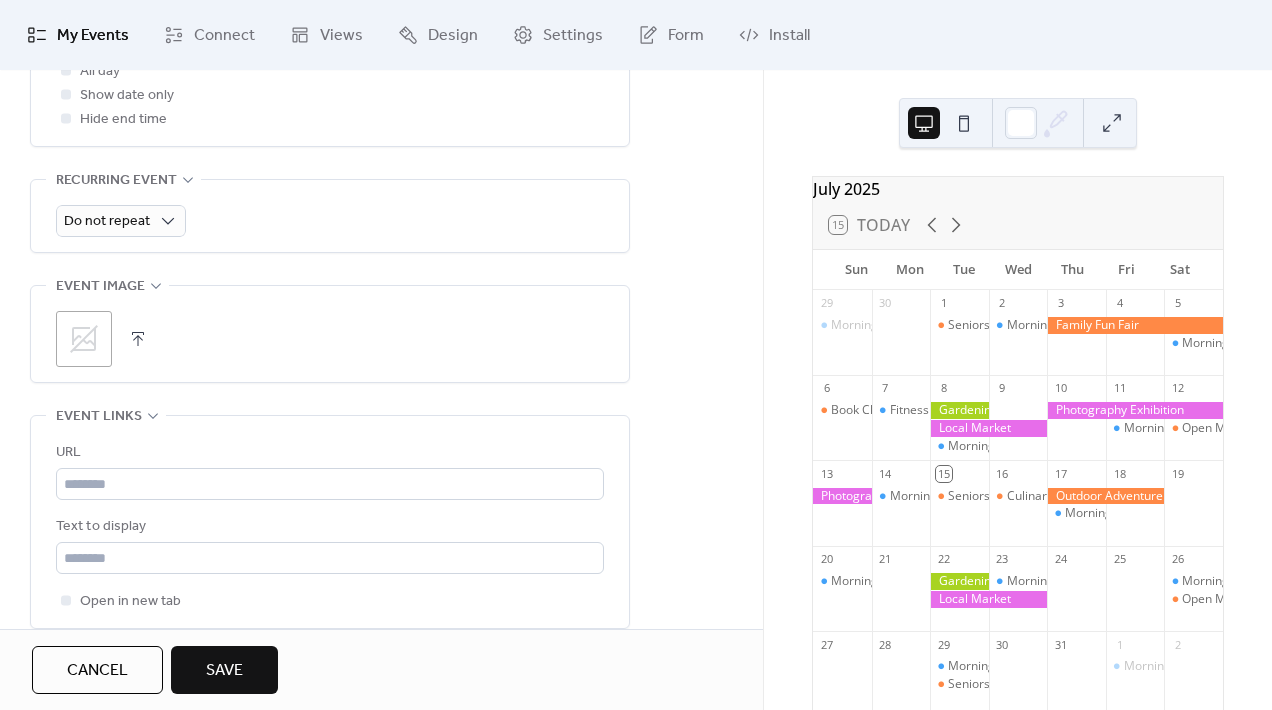 scroll, scrollTop: 837, scrollLeft: 0, axis: vertical 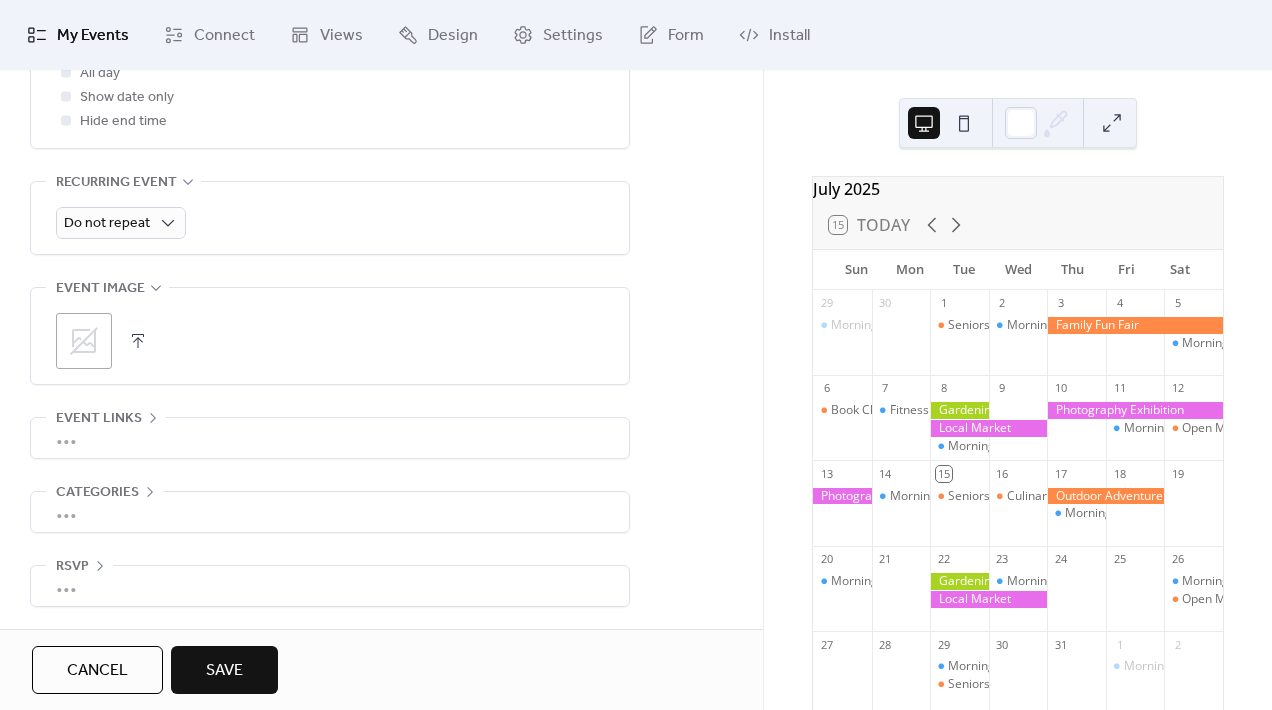 click on "•••" at bounding box center [330, 438] 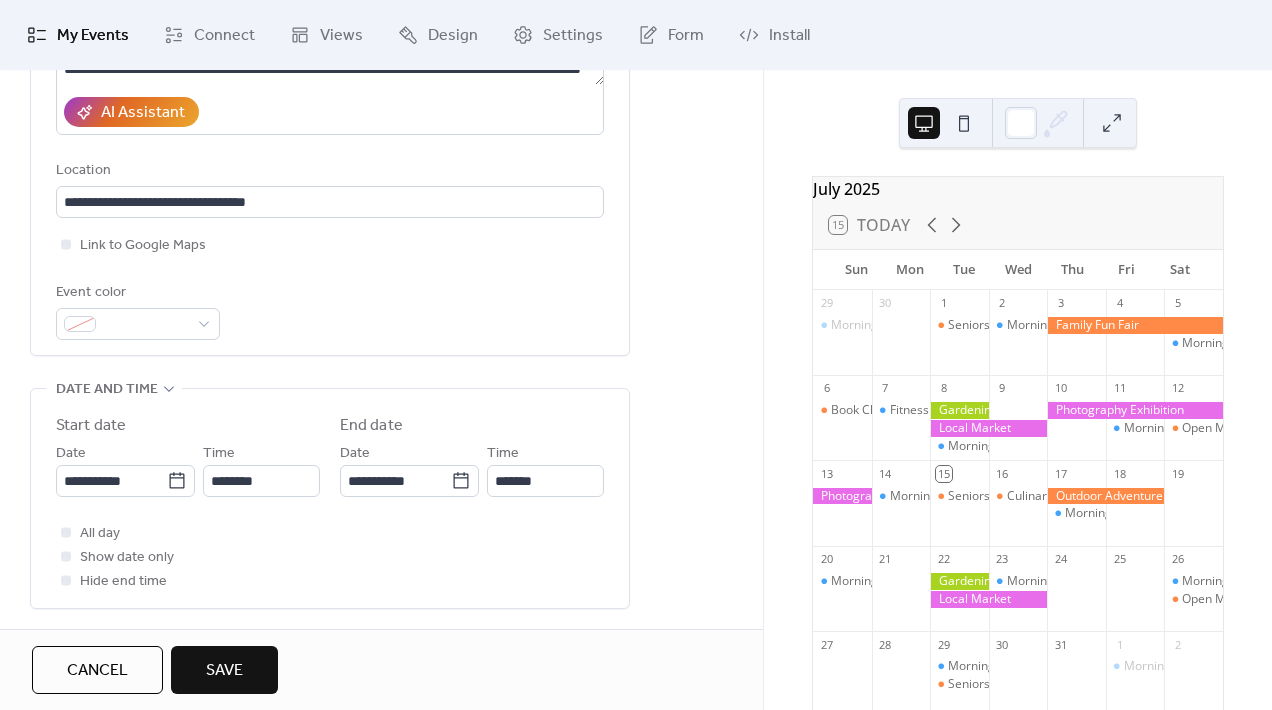 scroll, scrollTop: 361, scrollLeft: 0, axis: vertical 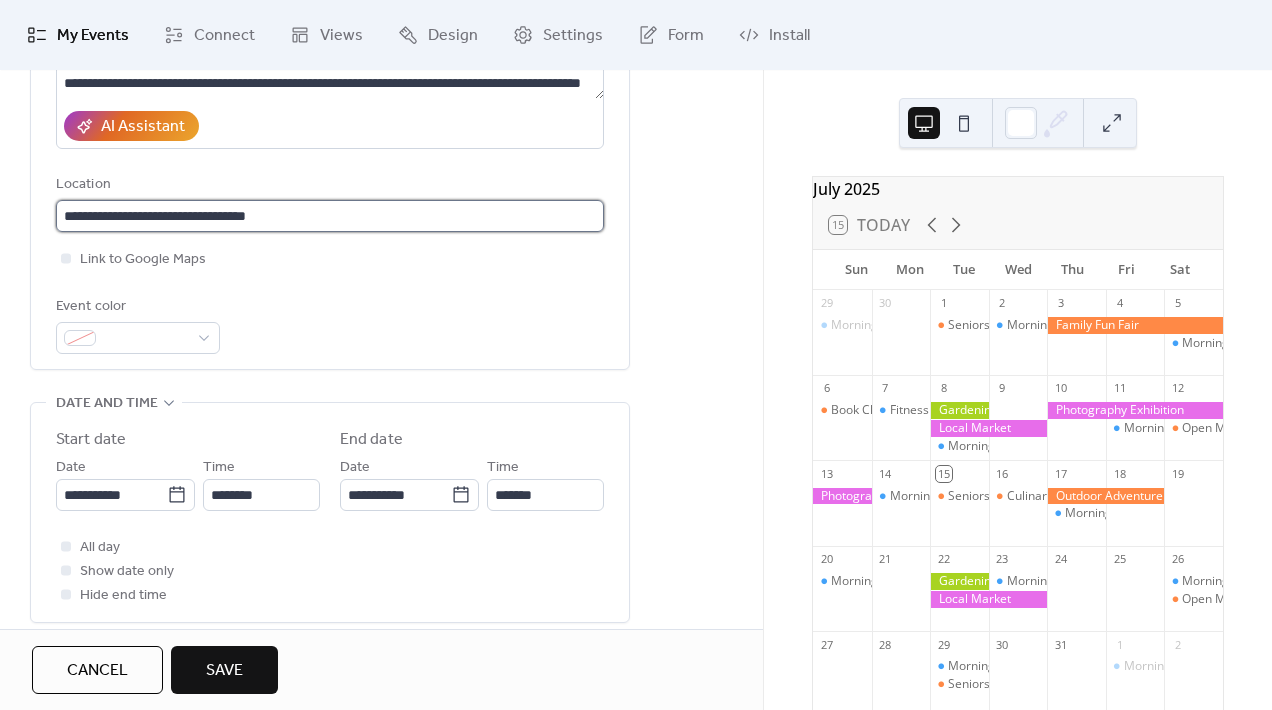 click on "**********" at bounding box center [330, 216] 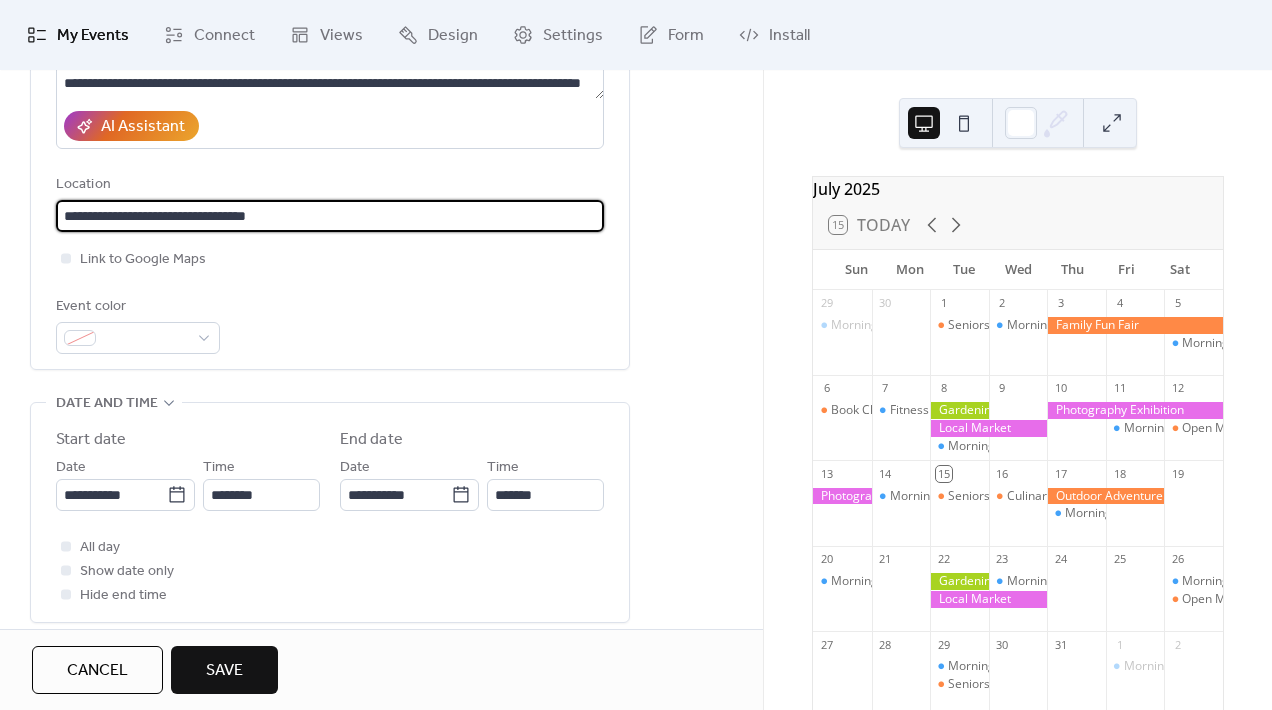 click on "**********" at bounding box center (330, 216) 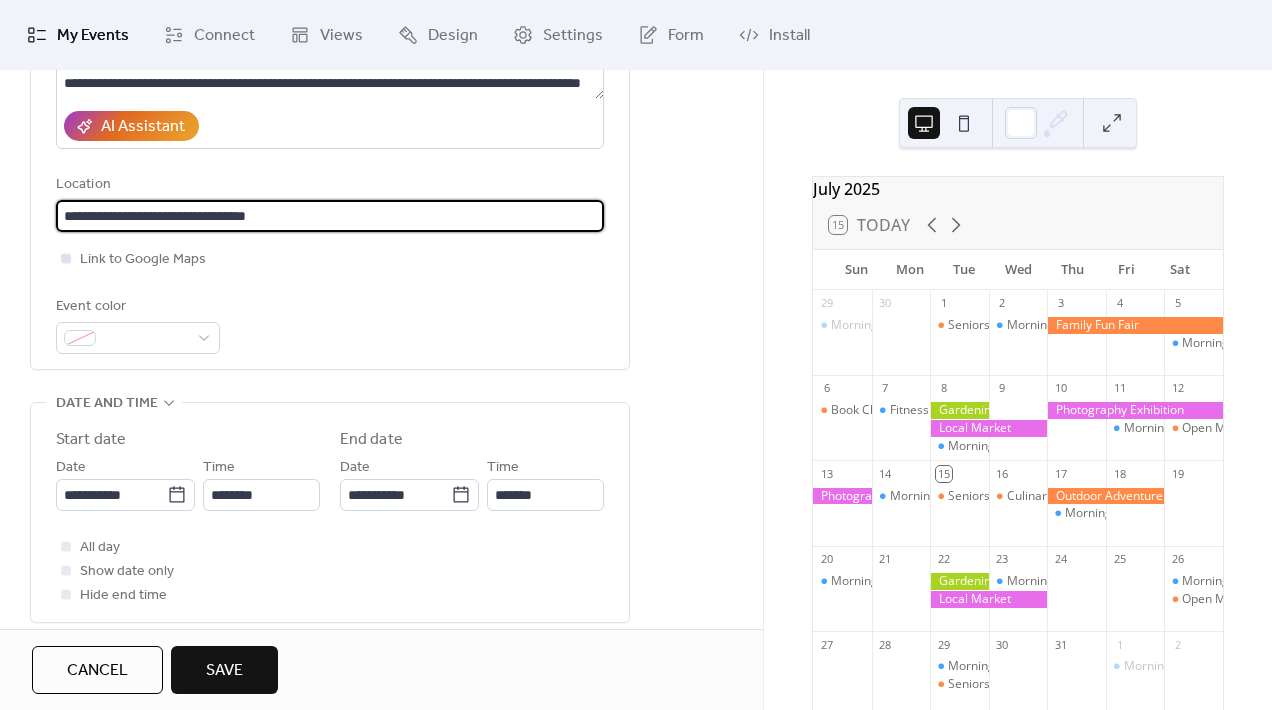 type on "**********" 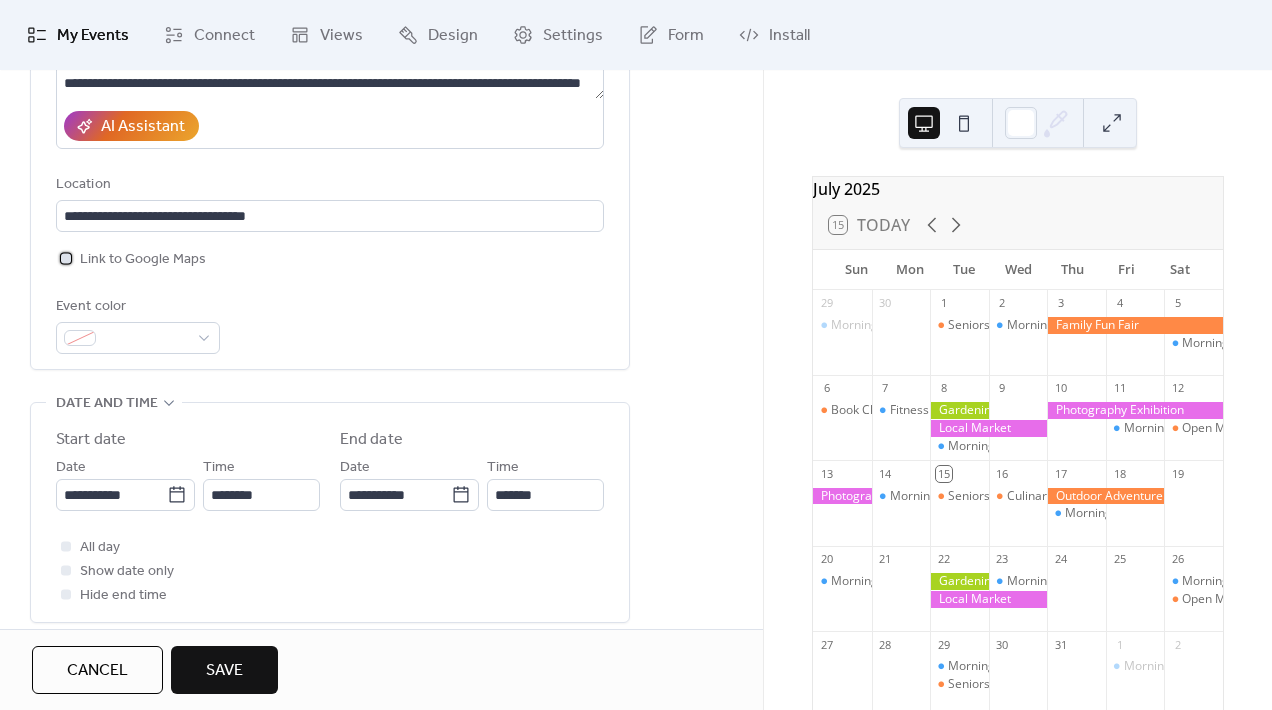 click on "Link to Google Maps" at bounding box center (143, 260) 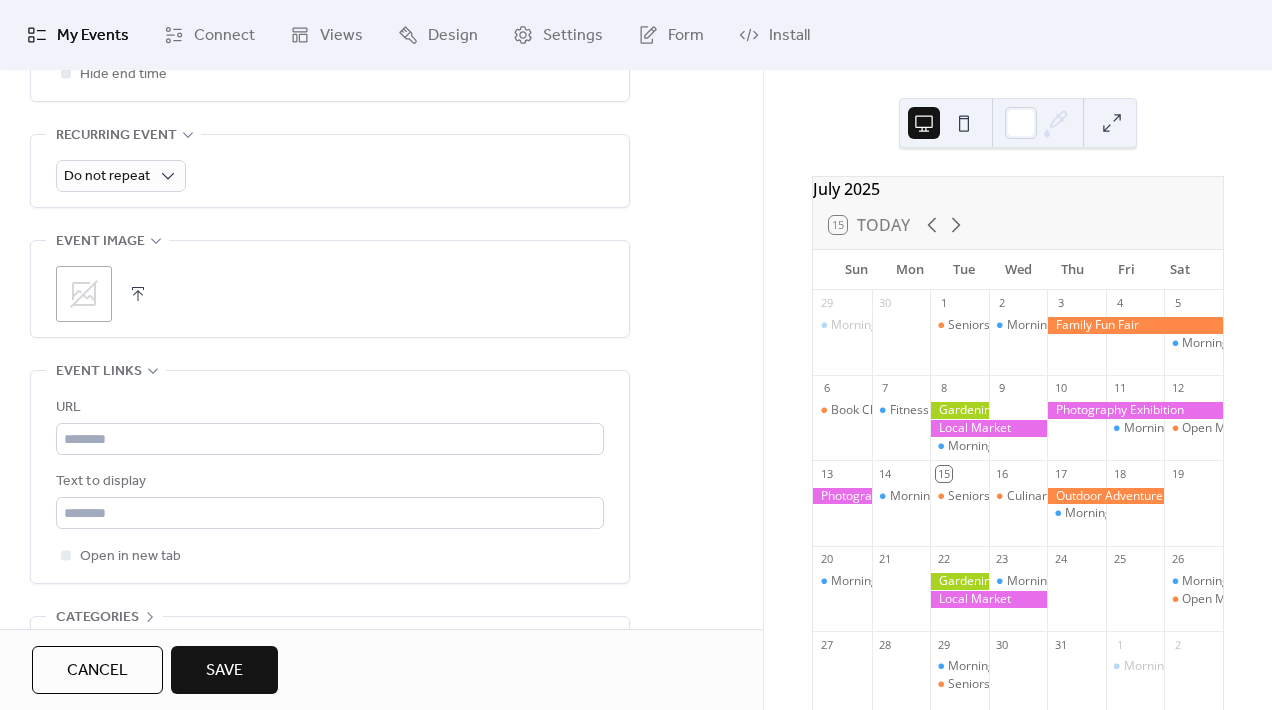 scroll, scrollTop: 957, scrollLeft: 0, axis: vertical 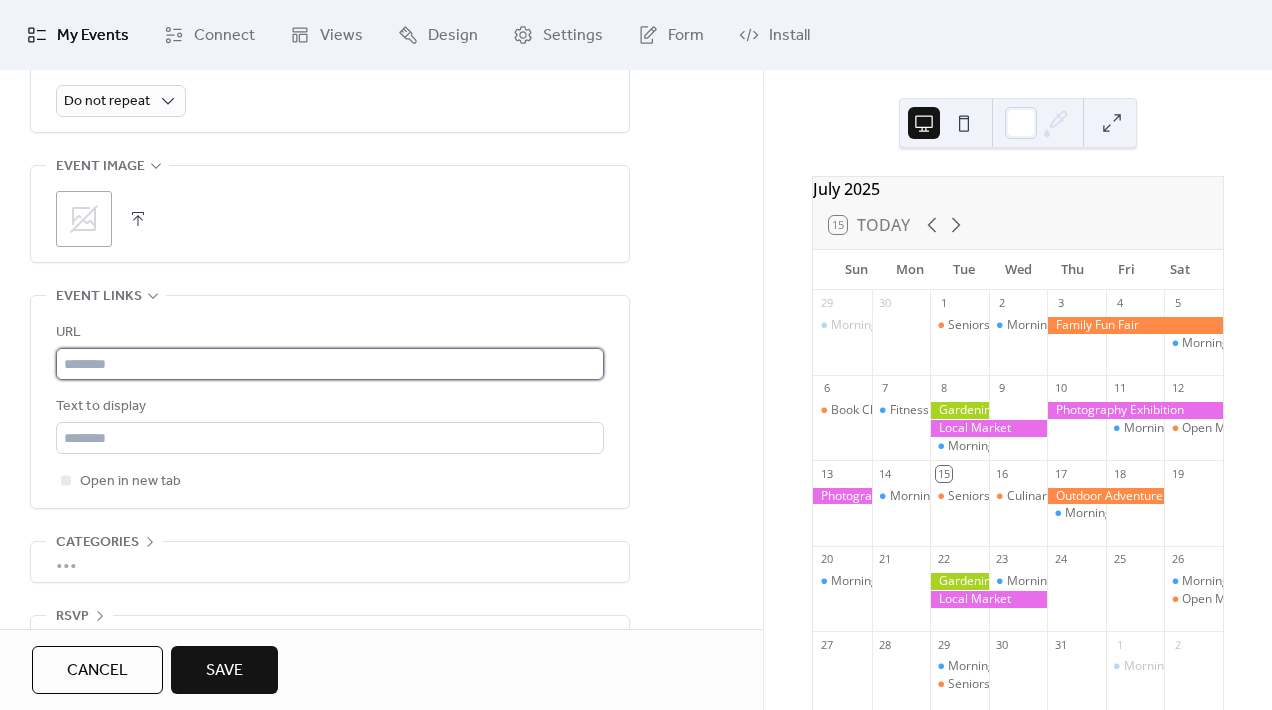 click at bounding box center [330, 364] 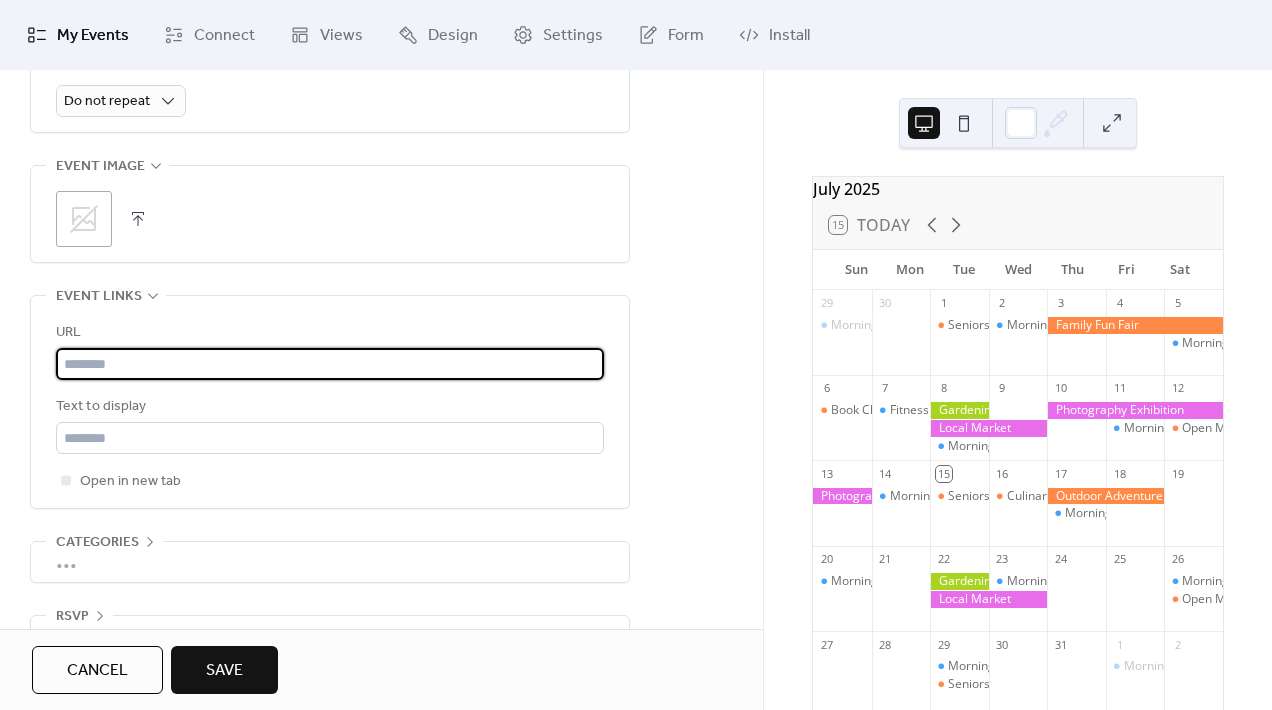 paste on "**********" 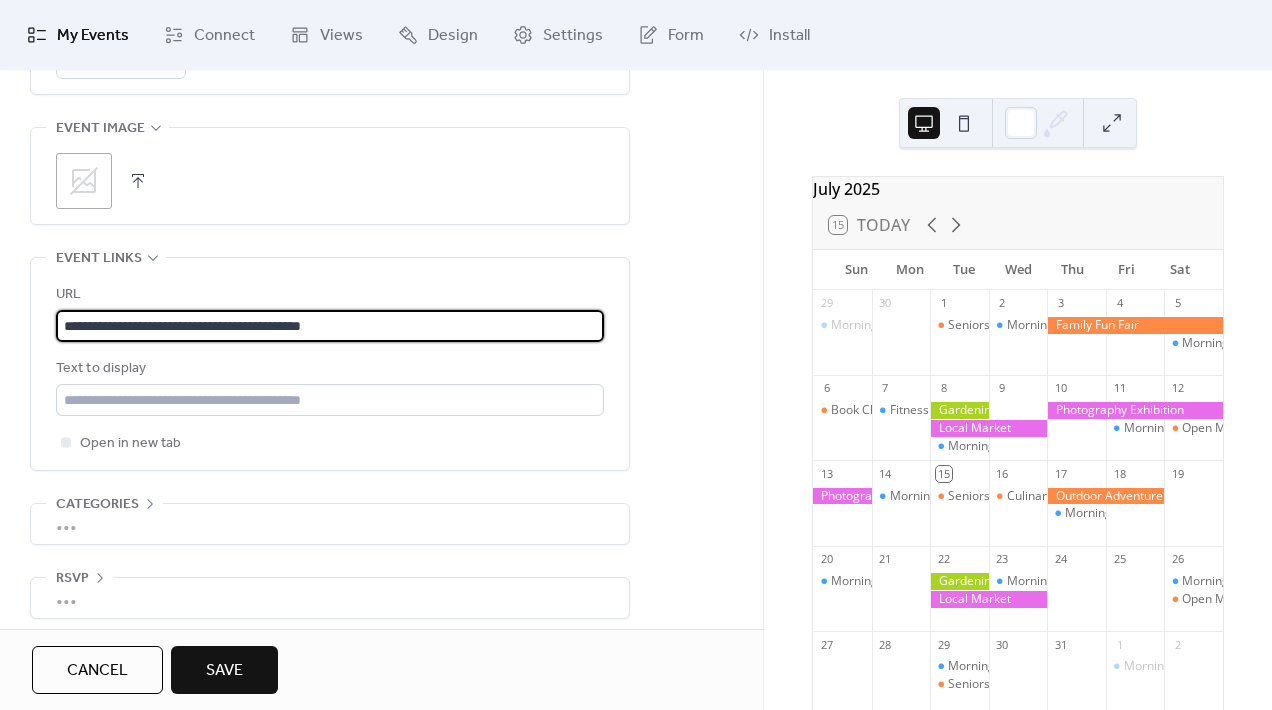 scroll, scrollTop: 1009, scrollLeft: 0, axis: vertical 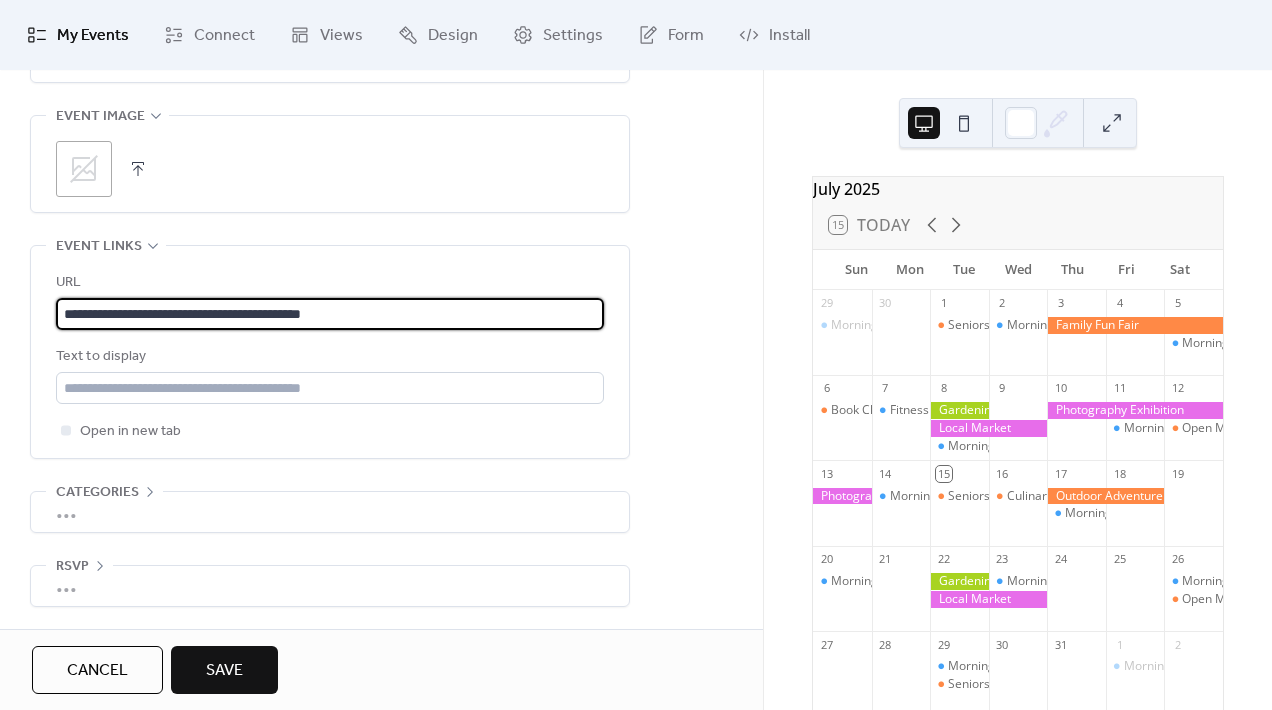 type on "**********" 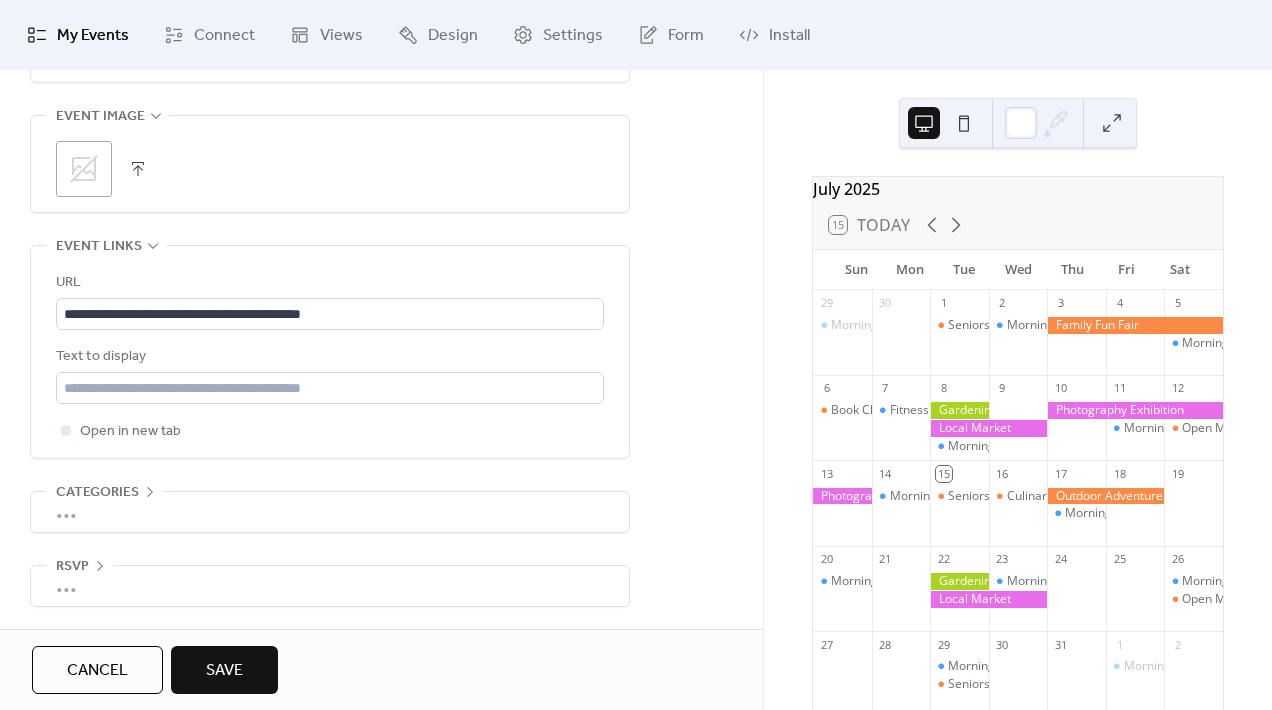 click on "Save" at bounding box center [224, 671] 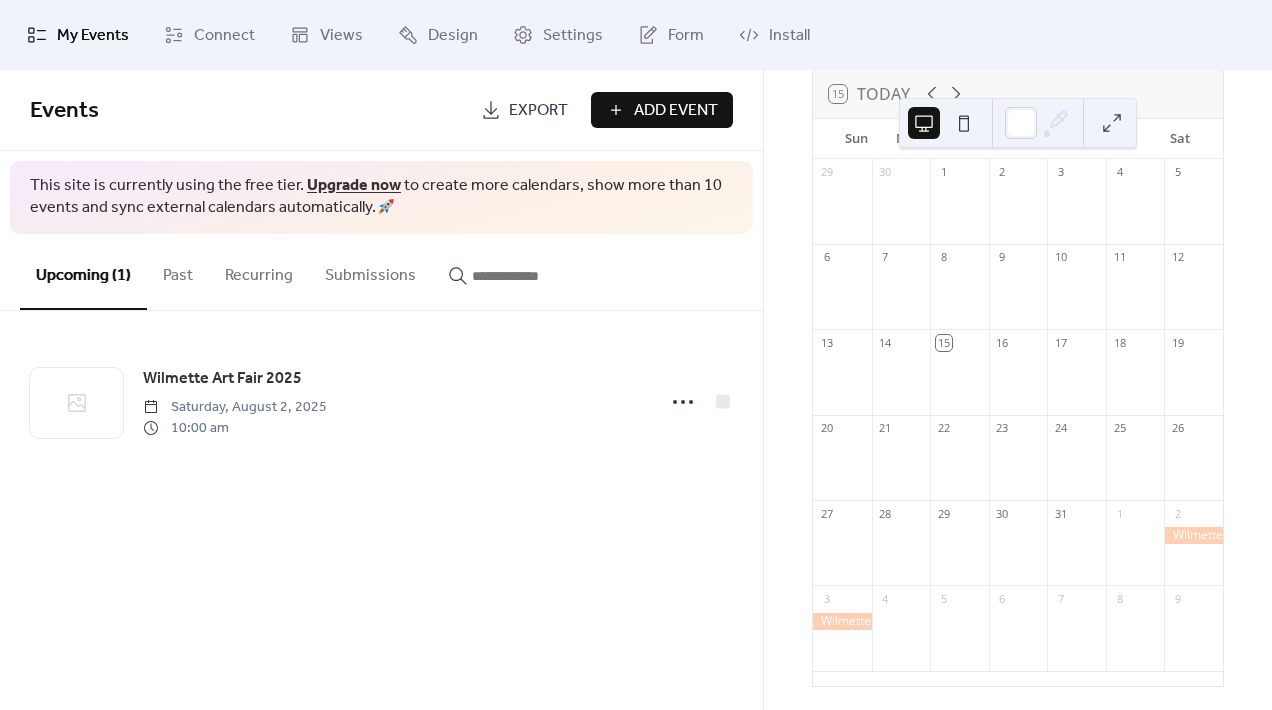 scroll, scrollTop: 91, scrollLeft: 0, axis: vertical 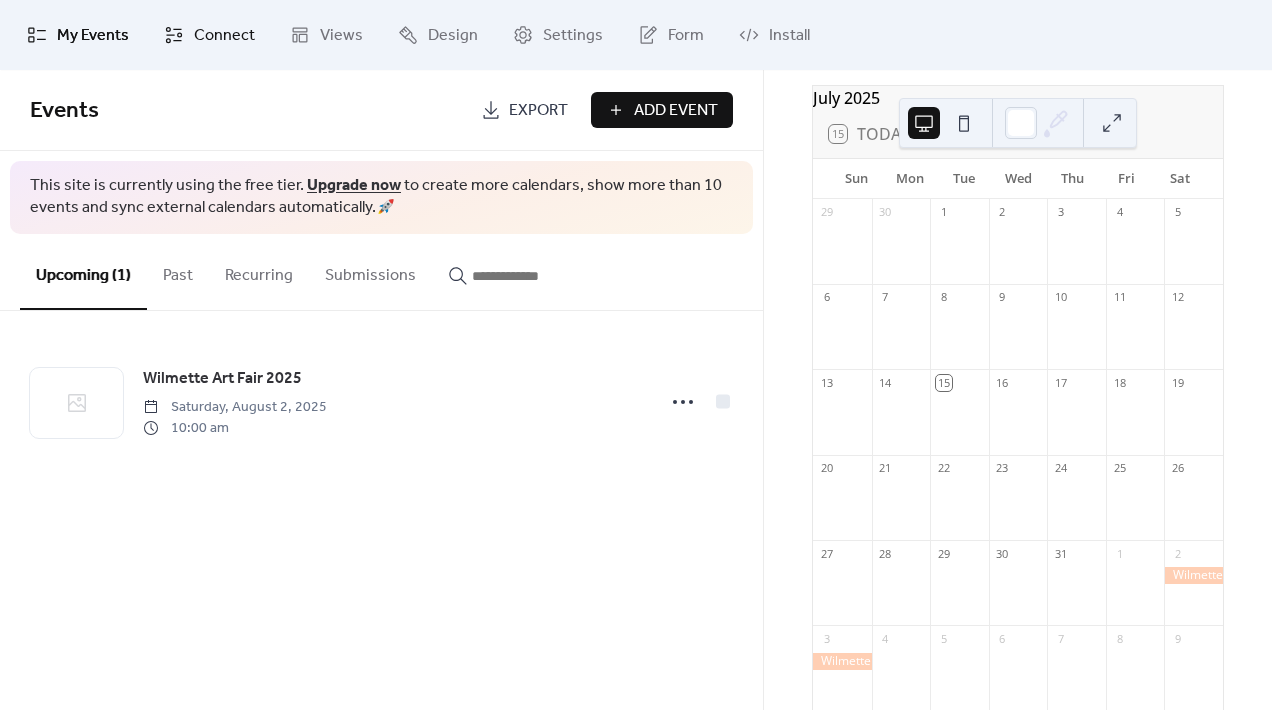 click on "Connect" at bounding box center (224, 36) 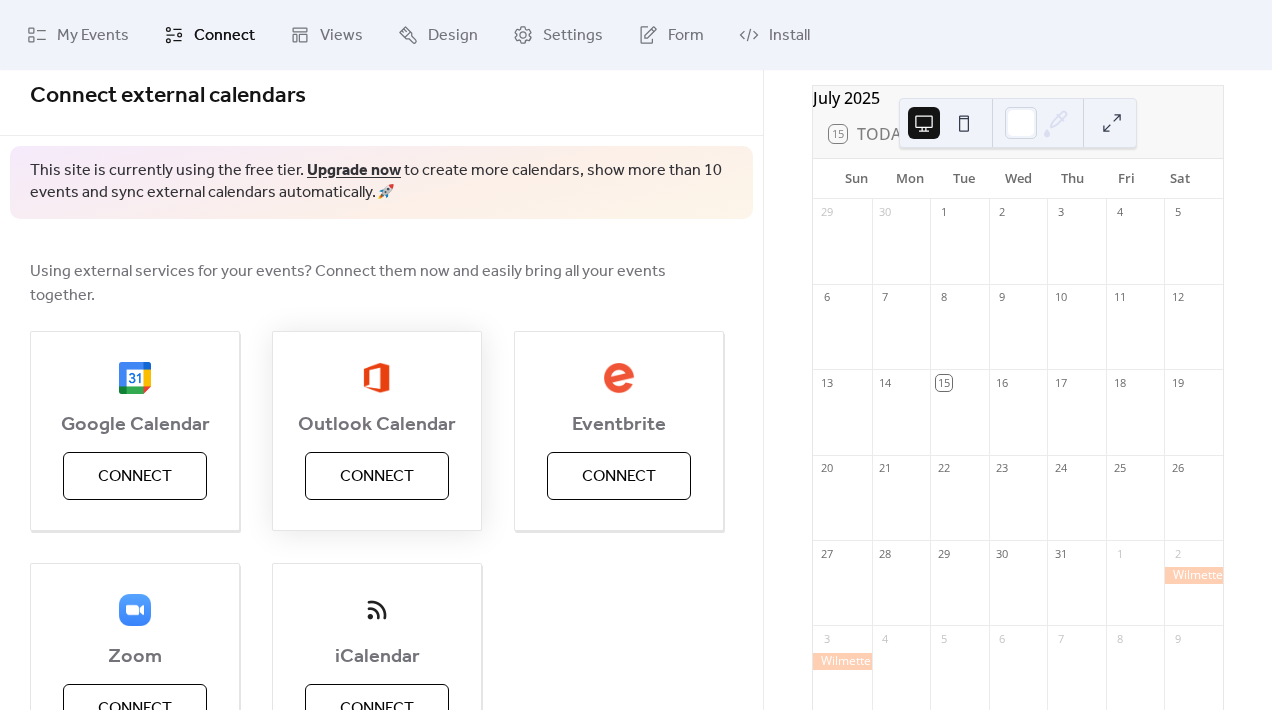 scroll, scrollTop: 0, scrollLeft: 0, axis: both 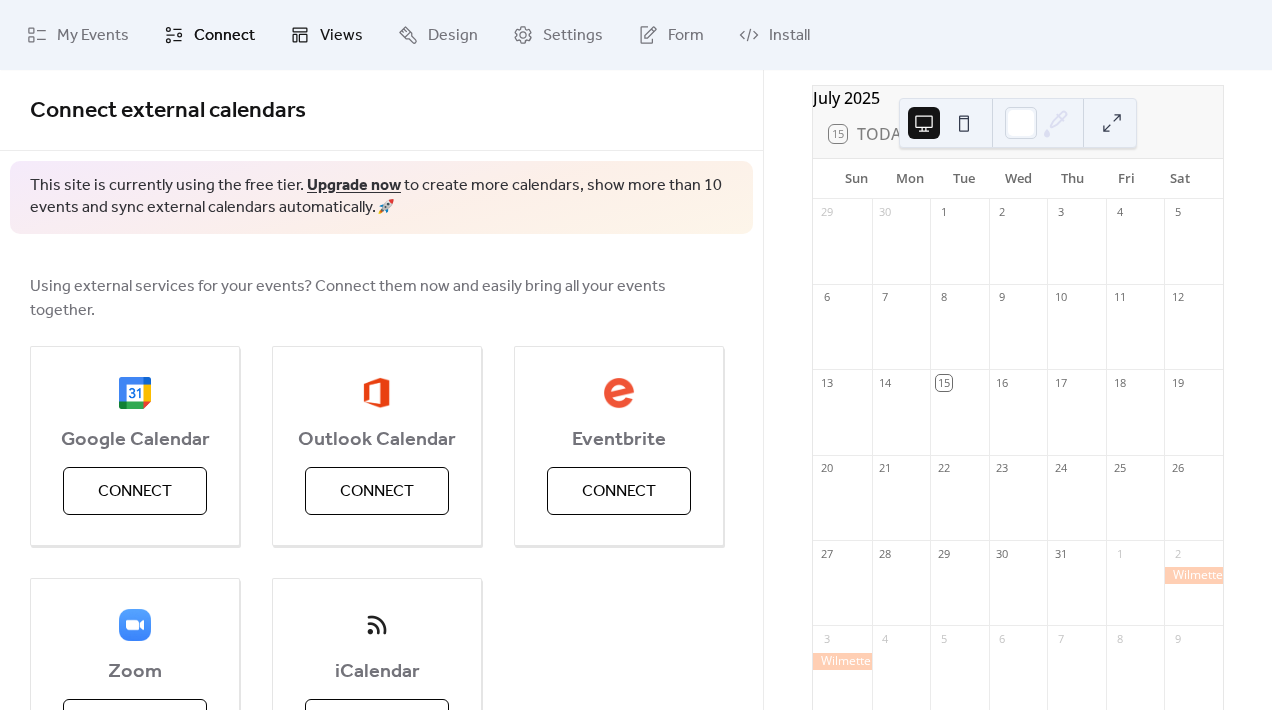 click on "Views" at bounding box center [326, 35] 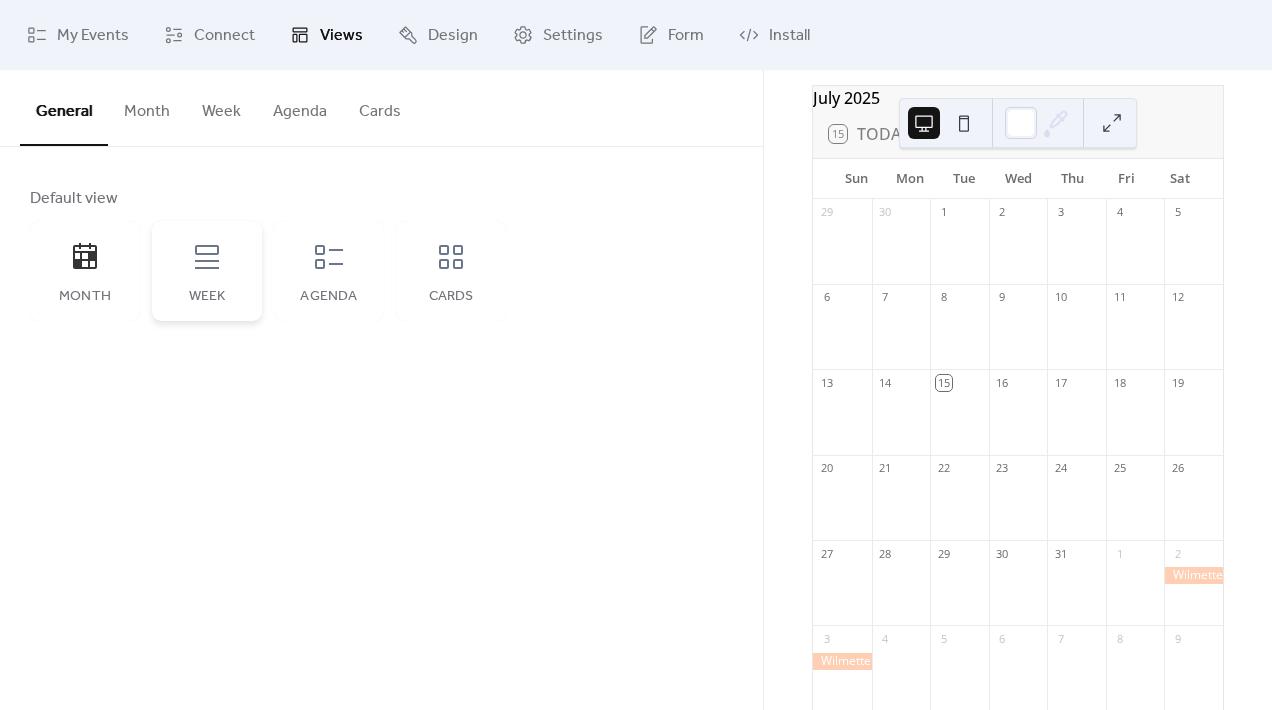 click on "Week" at bounding box center (207, 271) 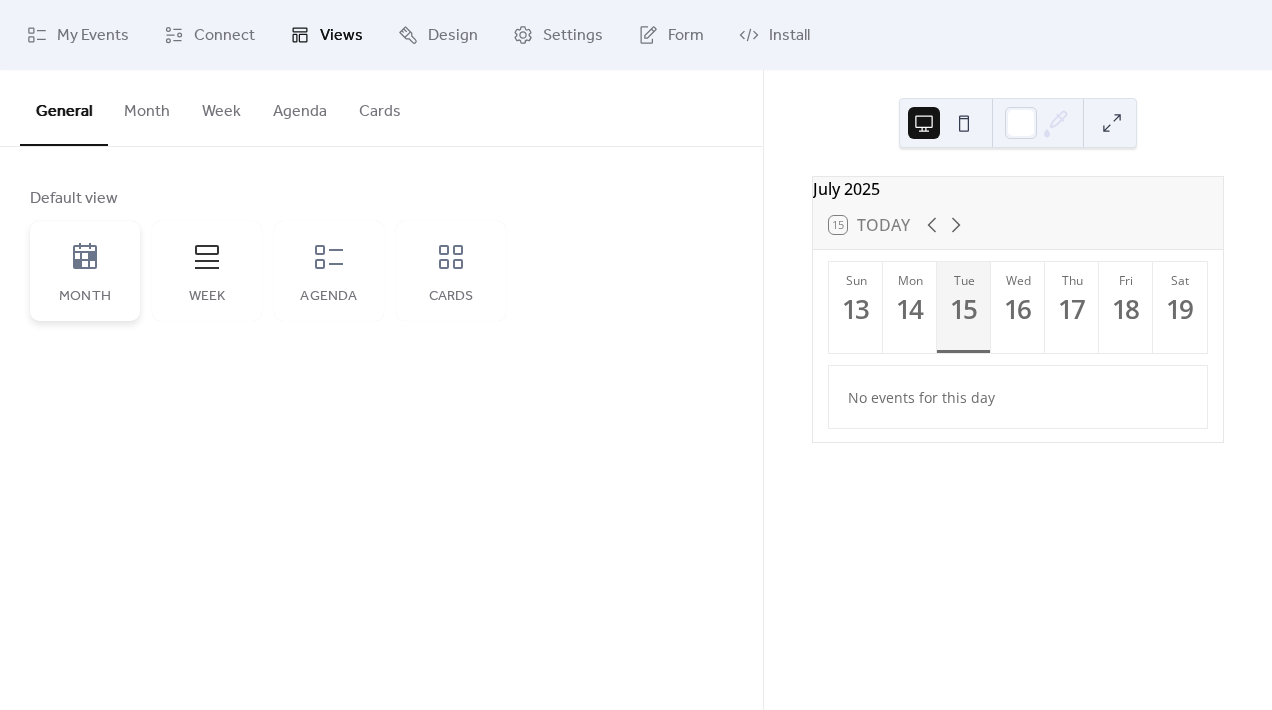 click 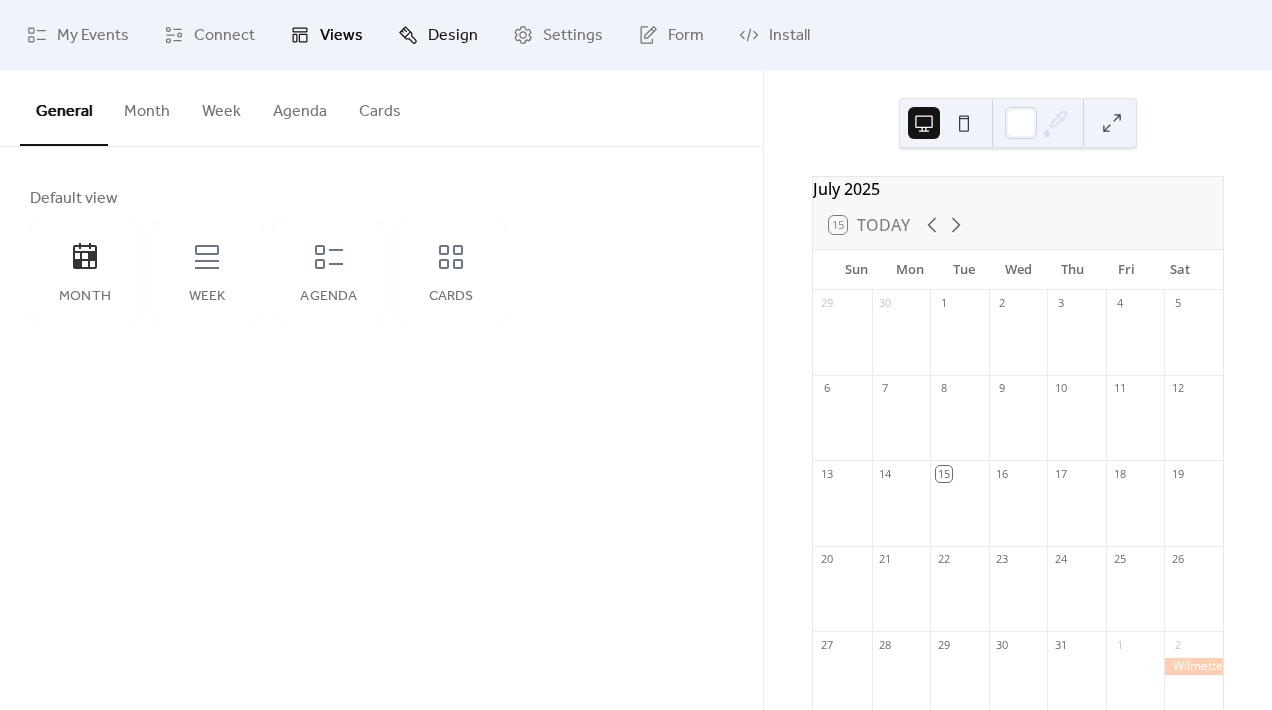 click on "Design" at bounding box center (453, 36) 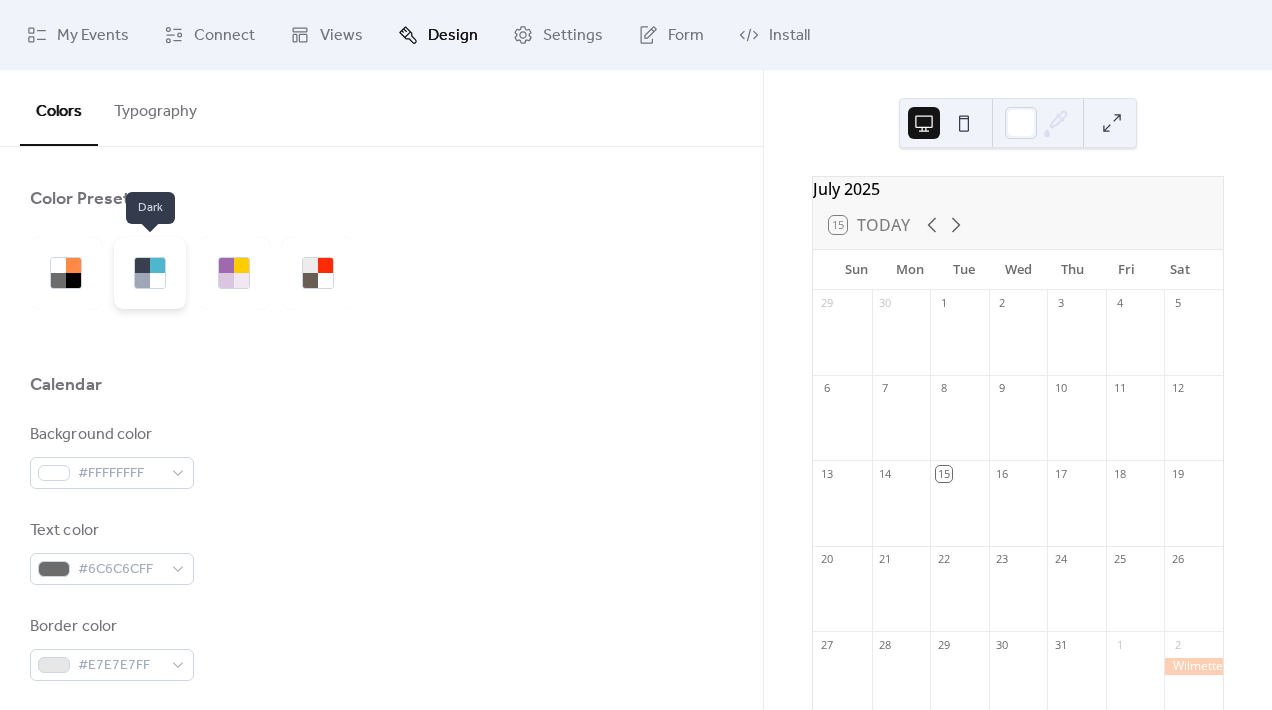 click at bounding box center (157, 265) 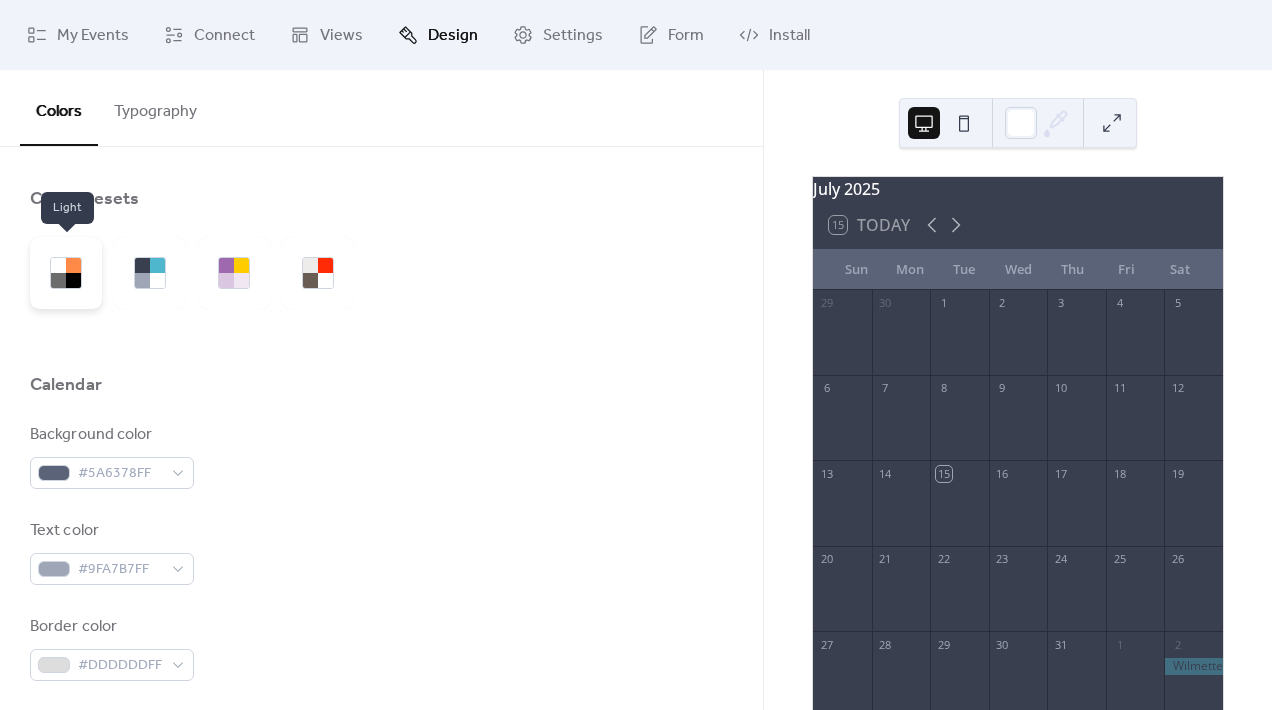 click at bounding box center [73, 280] 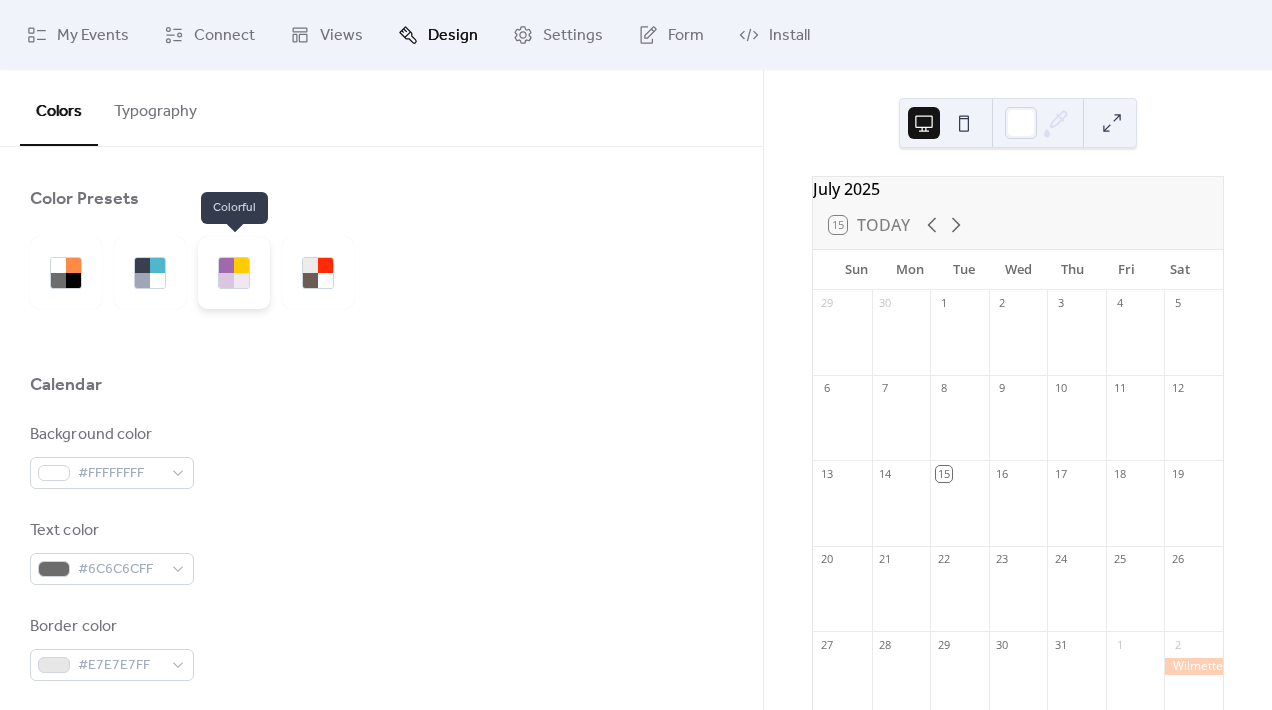 click at bounding box center [226, 280] 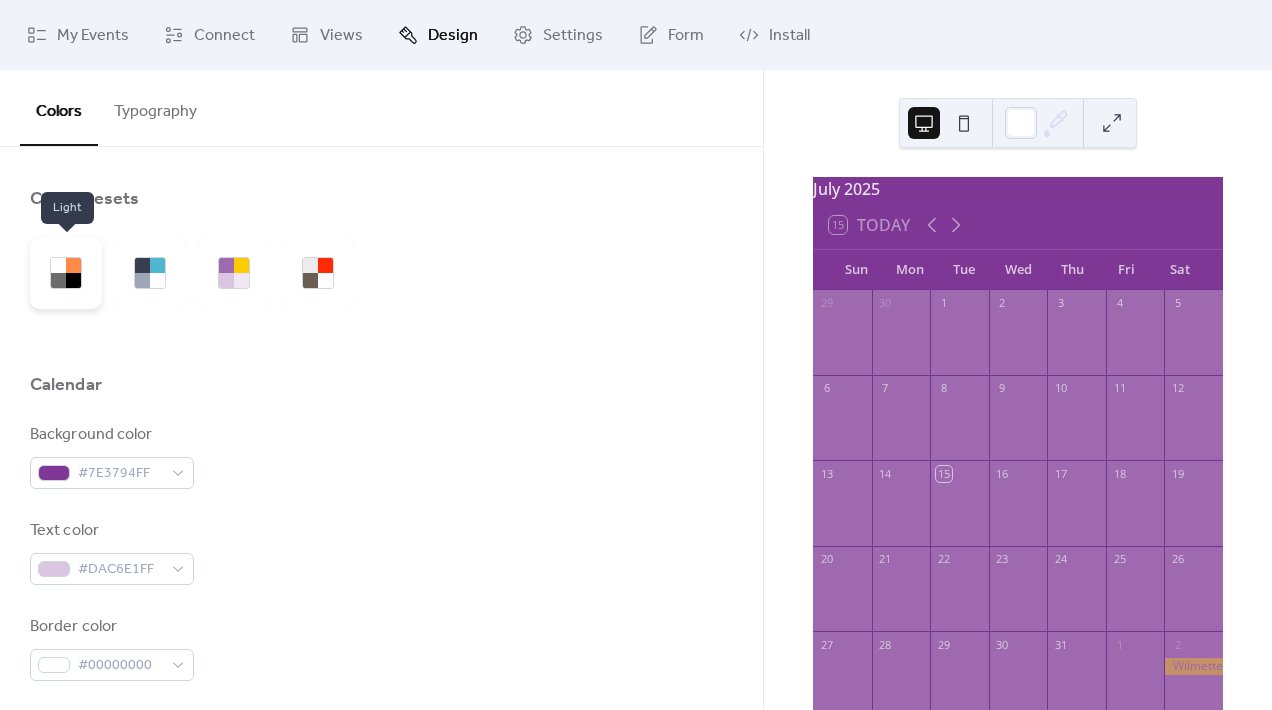 click at bounding box center [58, 280] 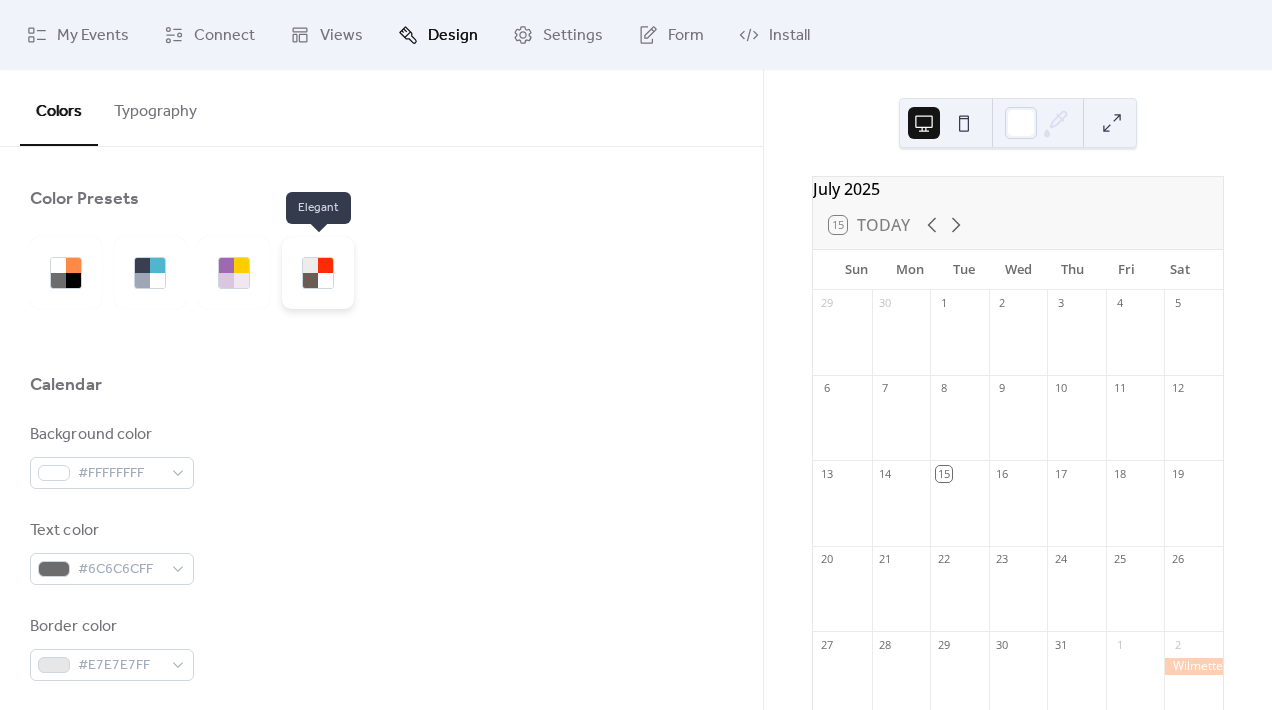 click at bounding box center (325, 280) 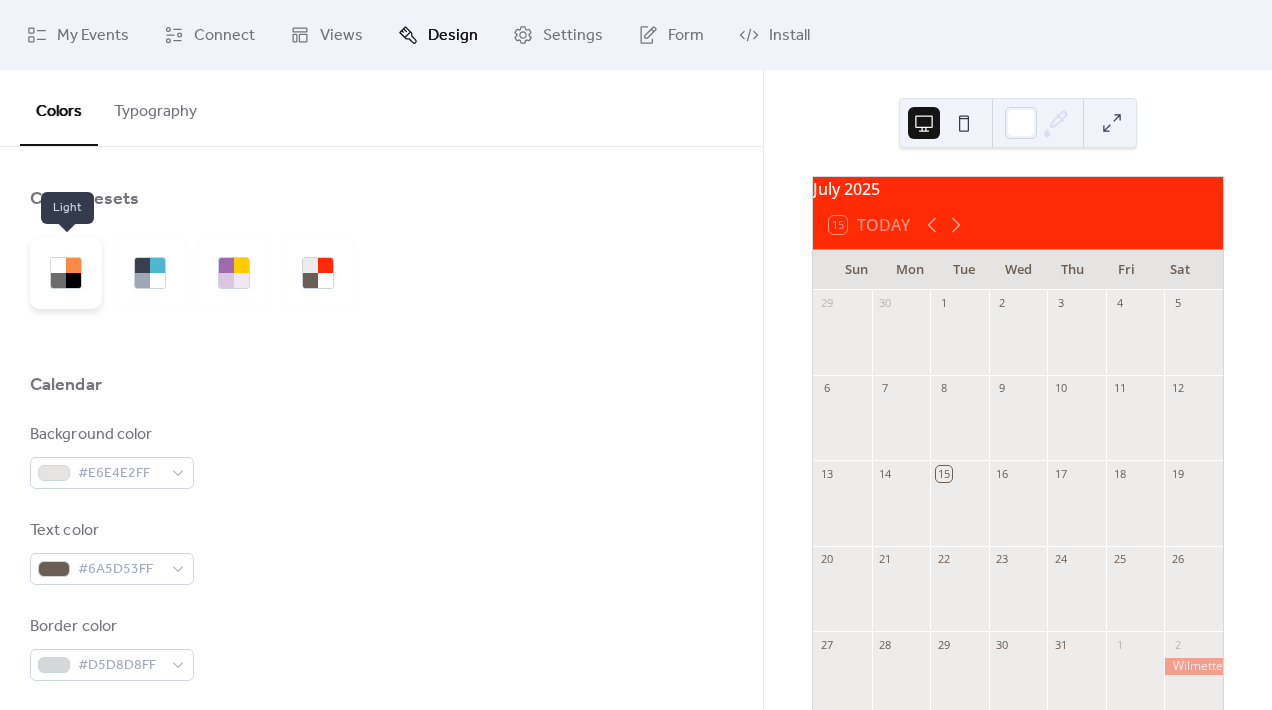 click at bounding box center [73, 280] 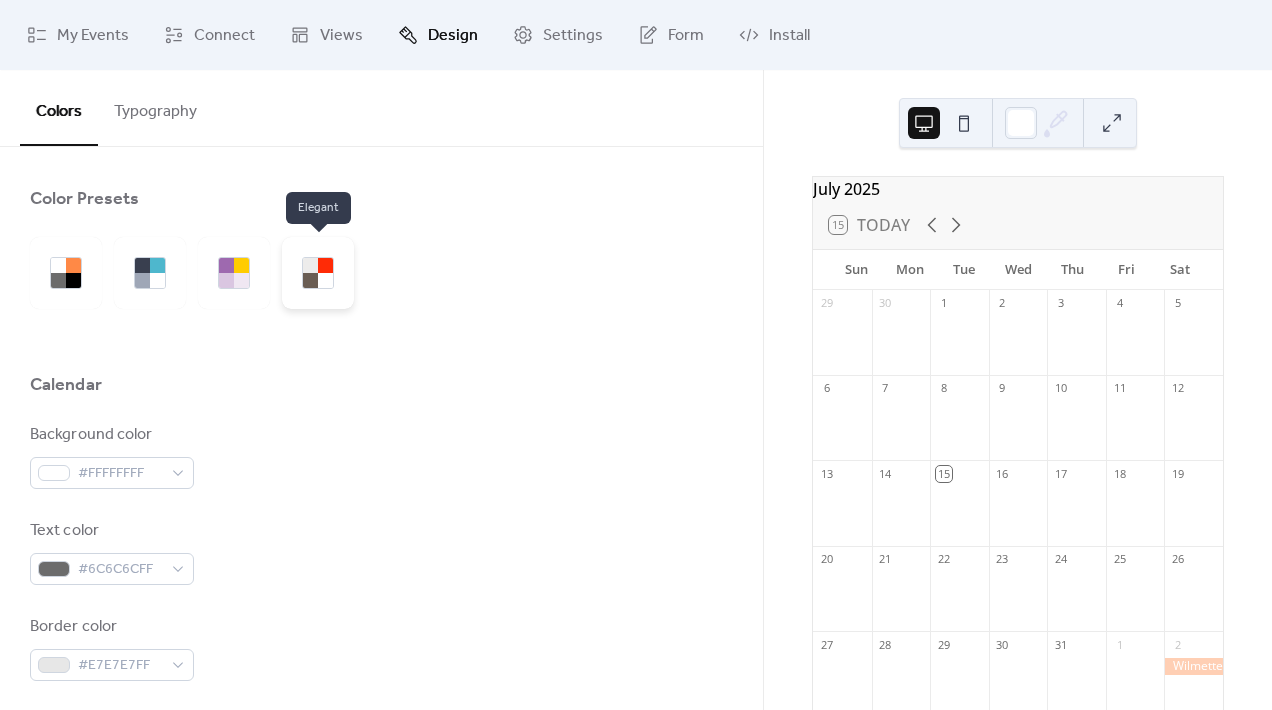 click at bounding box center (325, 280) 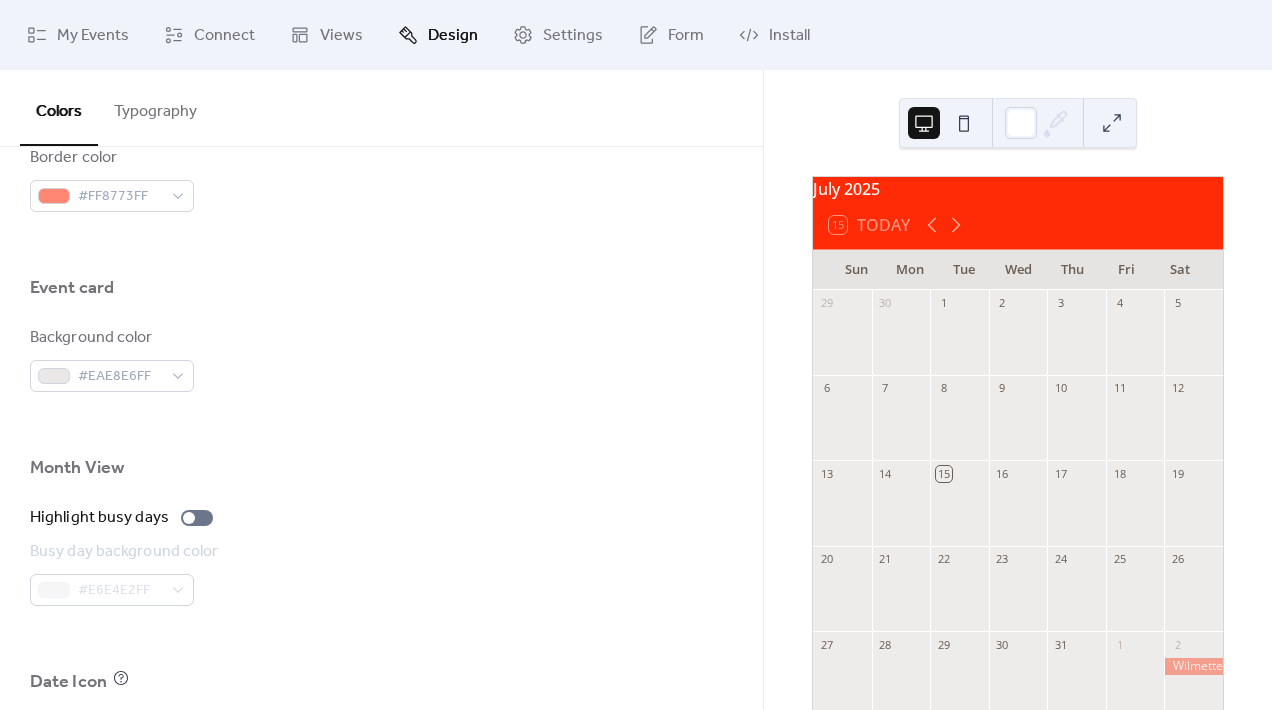 scroll, scrollTop: 1375, scrollLeft: 0, axis: vertical 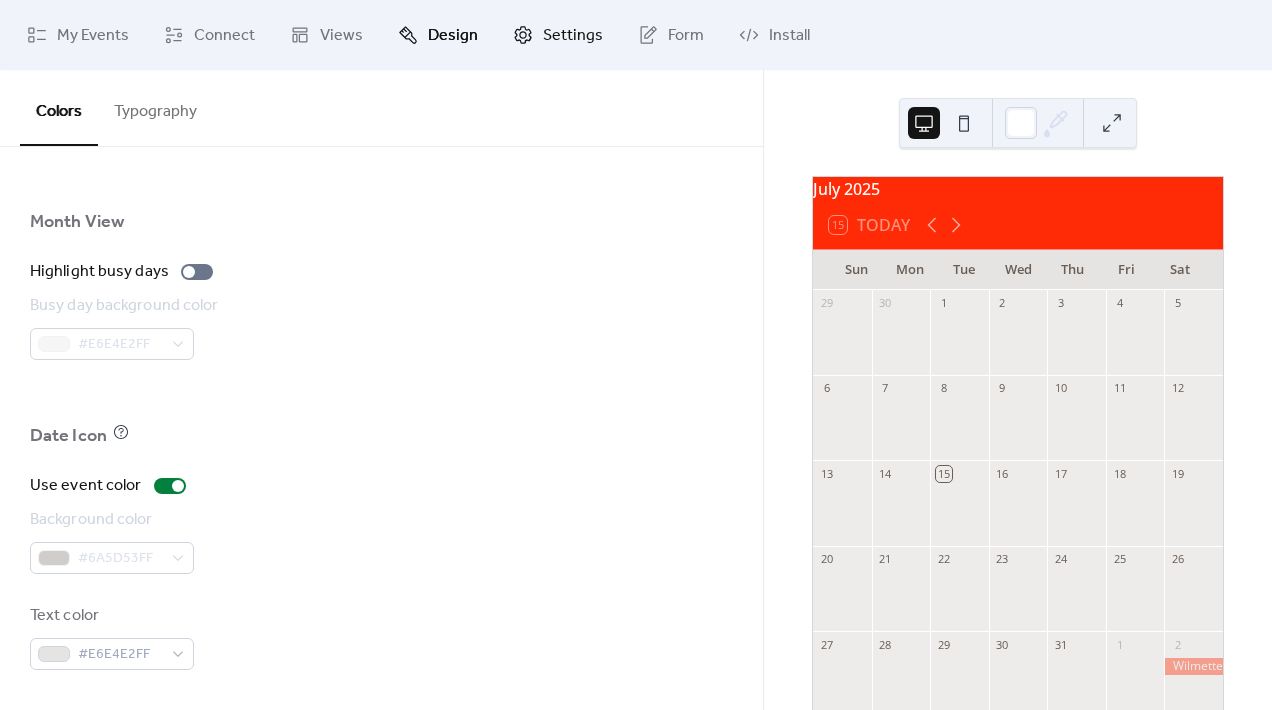 click on "Settings" at bounding box center [573, 36] 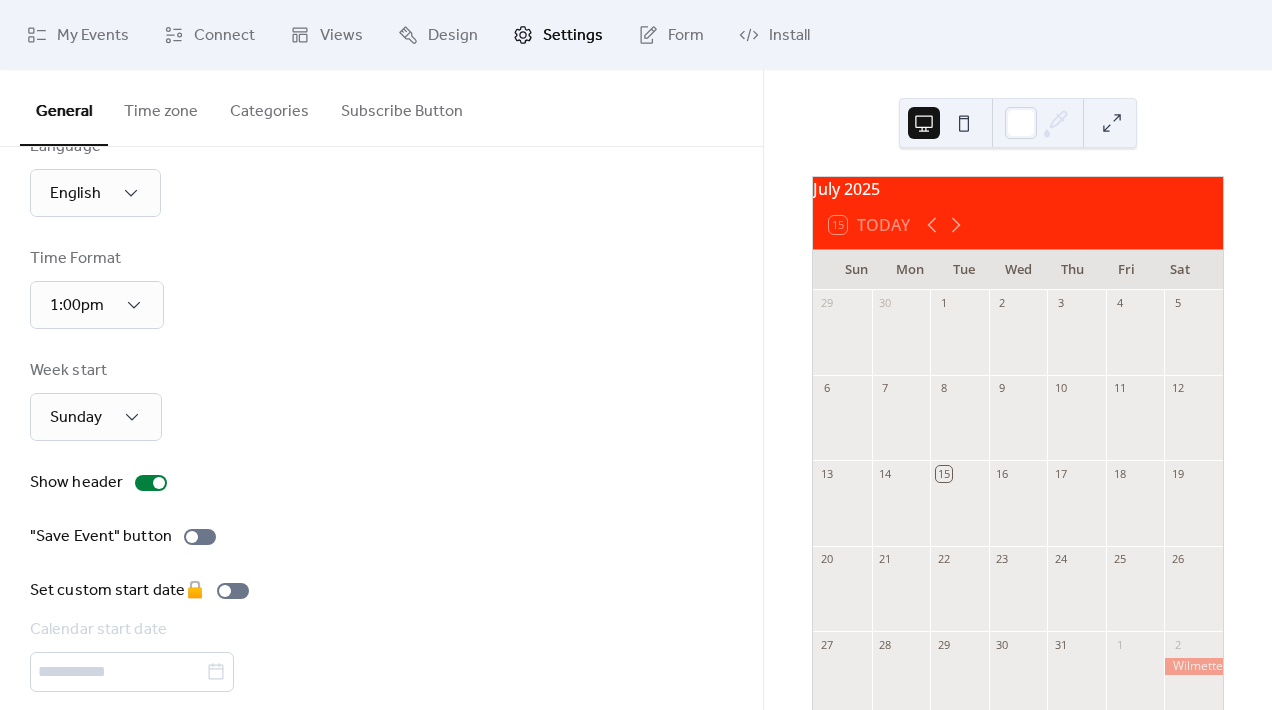 scroll, scrollTop: 38, scrollLeft: 0, axis: vertical 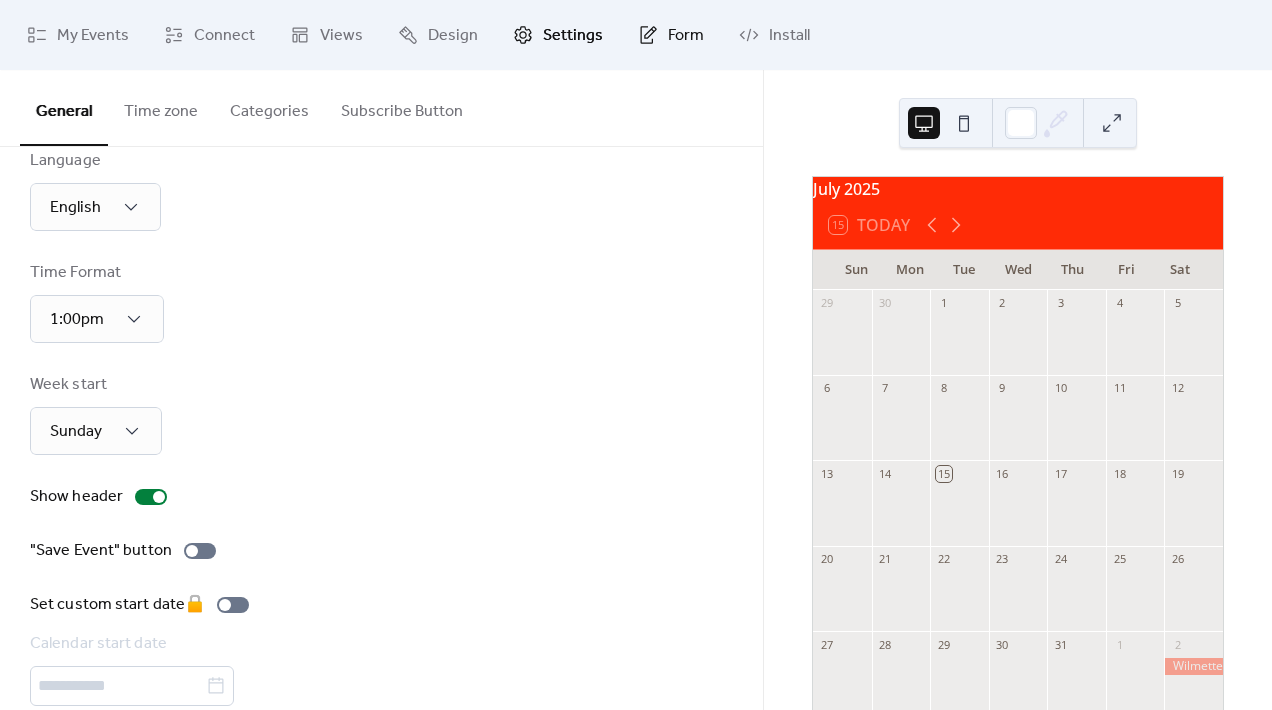 click on "Form" at bounding box center [686, 36] 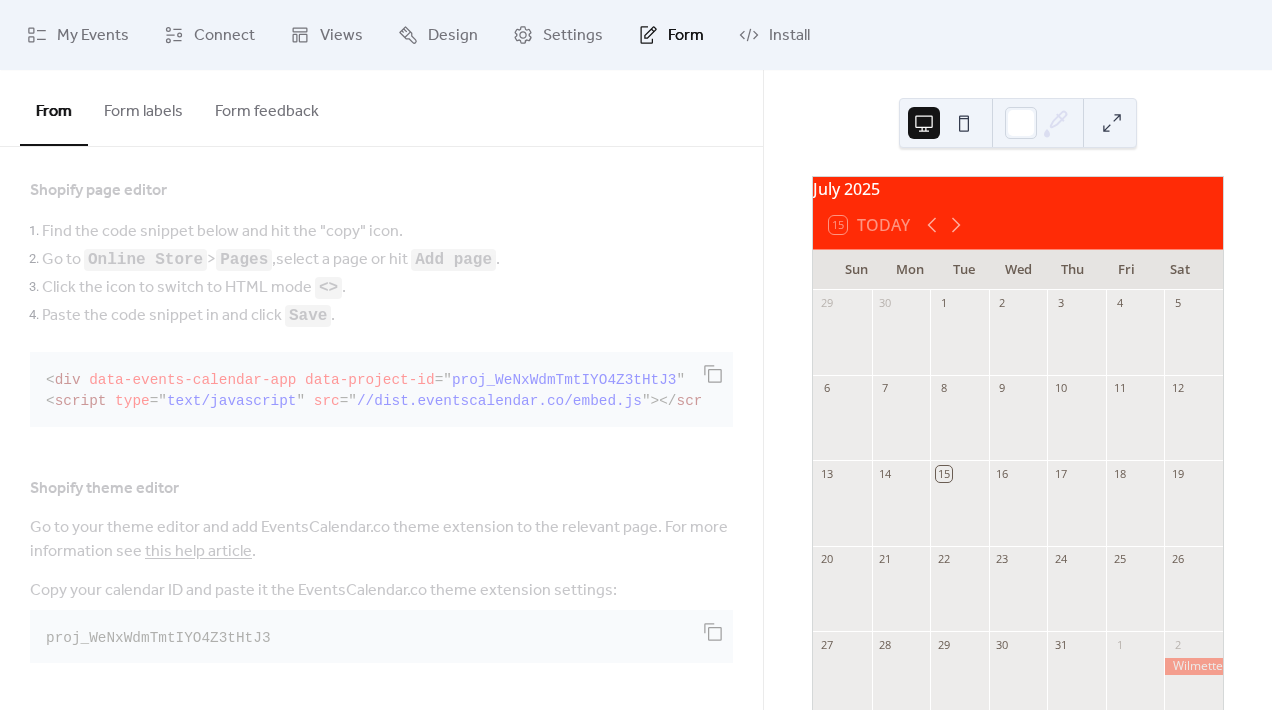 scroll, scrollTop: 484, scrollLeft: 0, axis: vertical 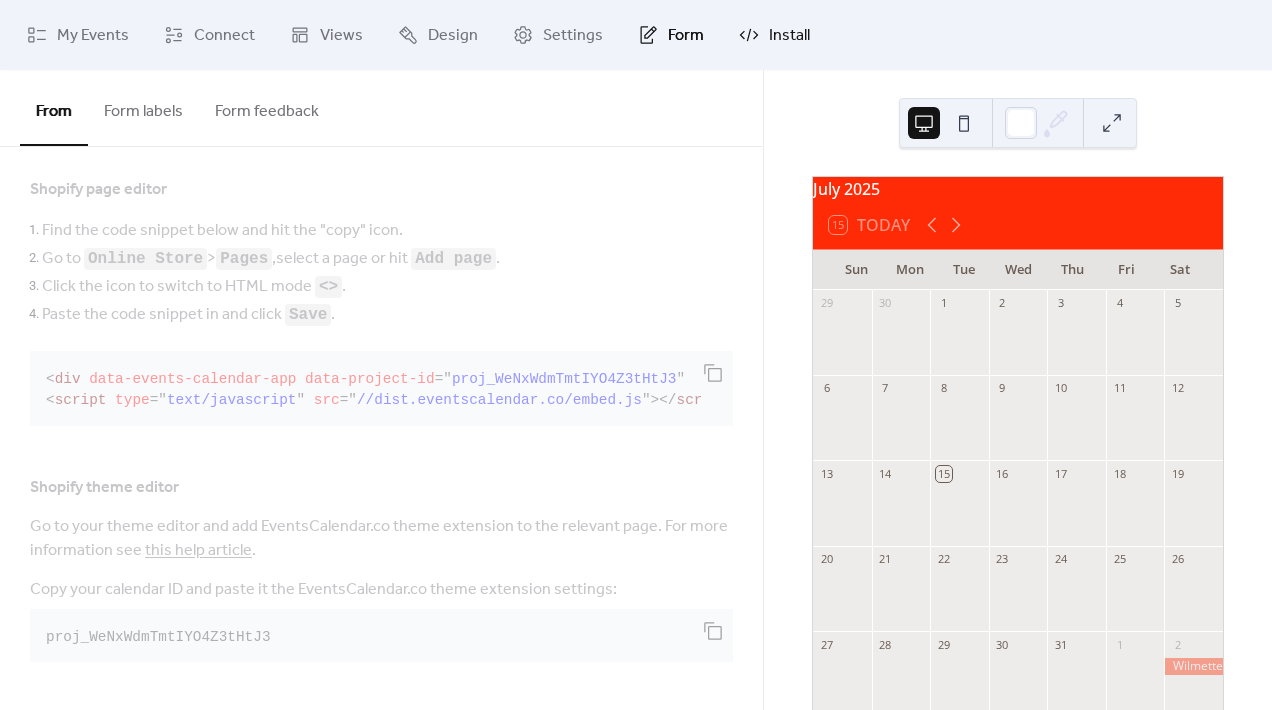 click on "Install" at bounding box center (789, 36) 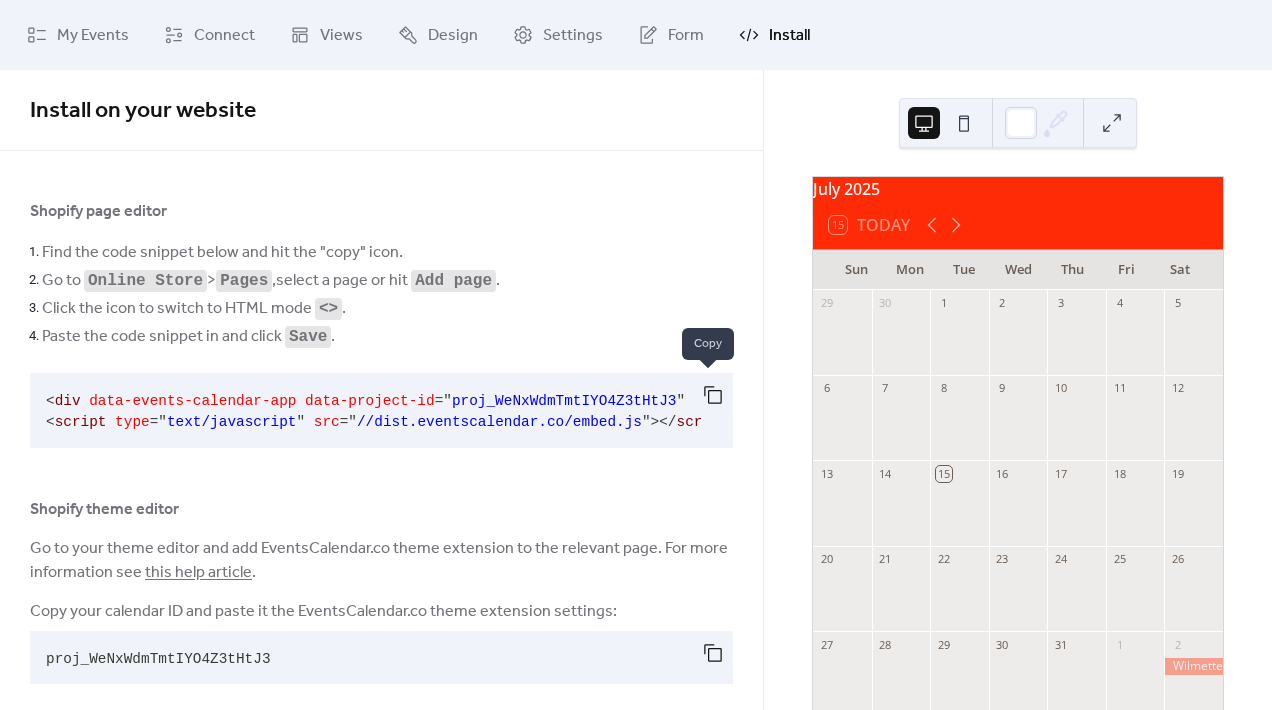 click at bounding box center (713, 395) 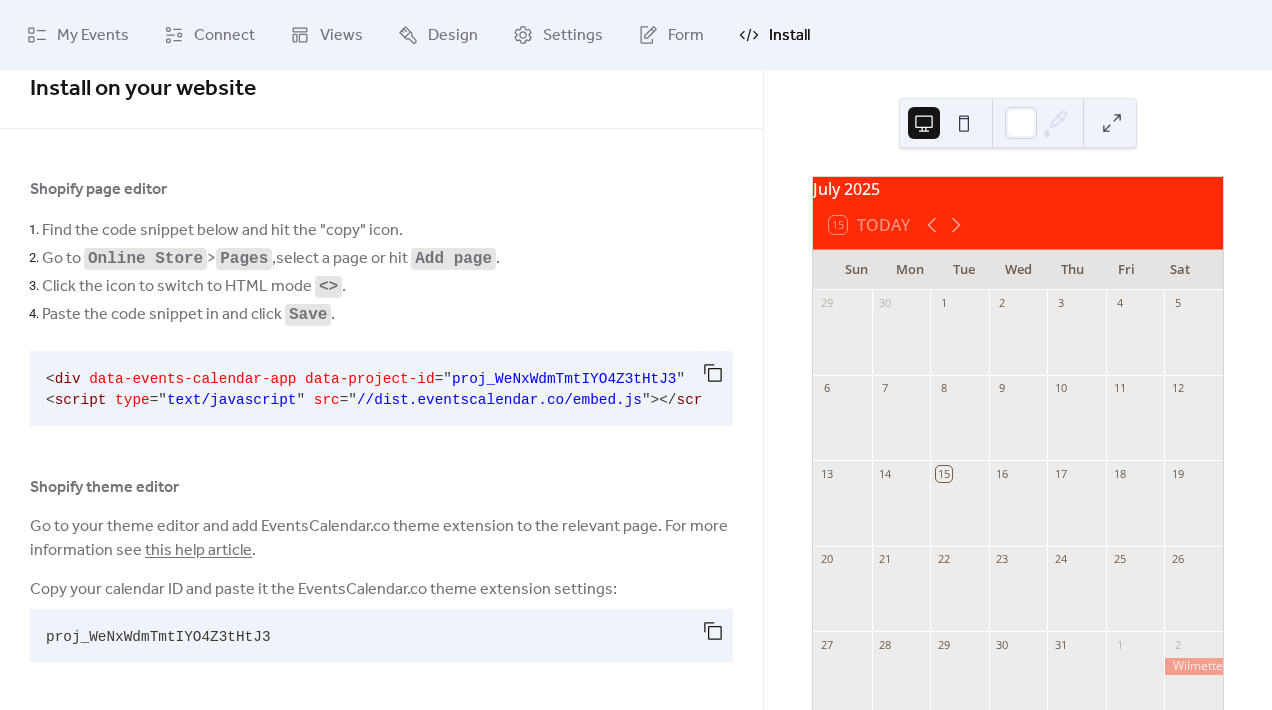 scroll, scrollTop: 27, scrollLeft: 0, axis: vertical 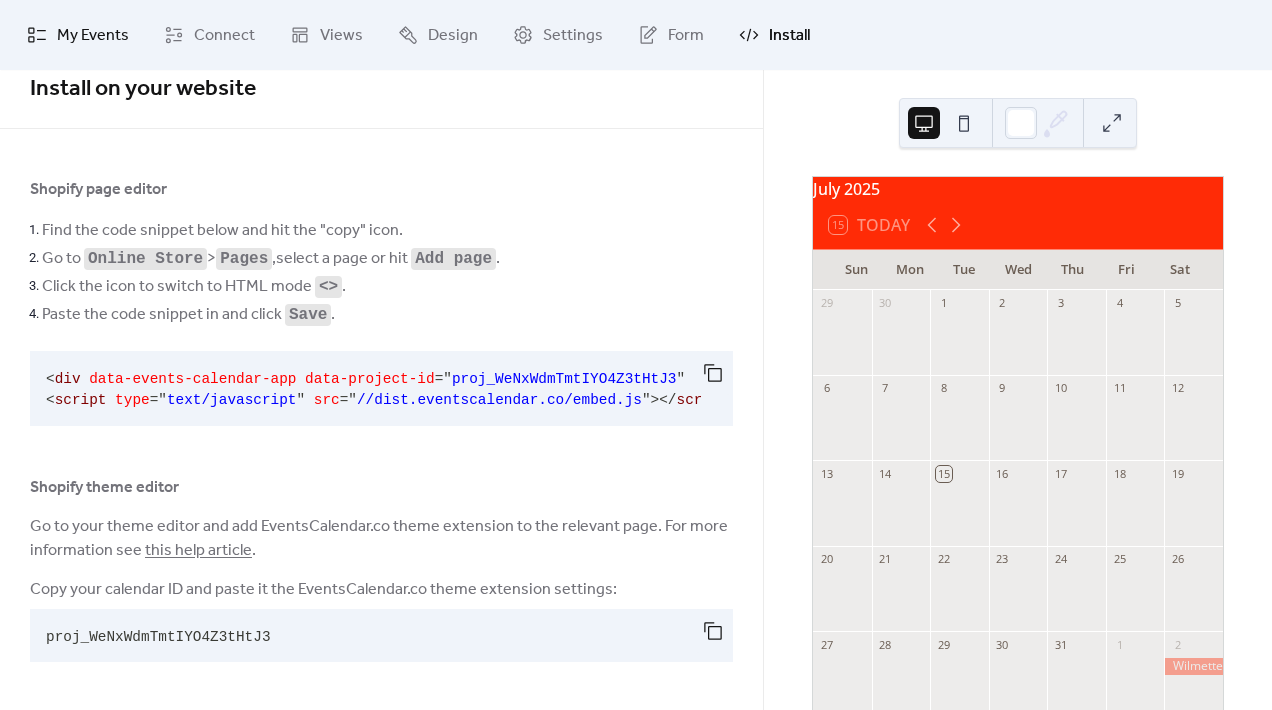 click on "My Events" at bounding box center [93, 36] 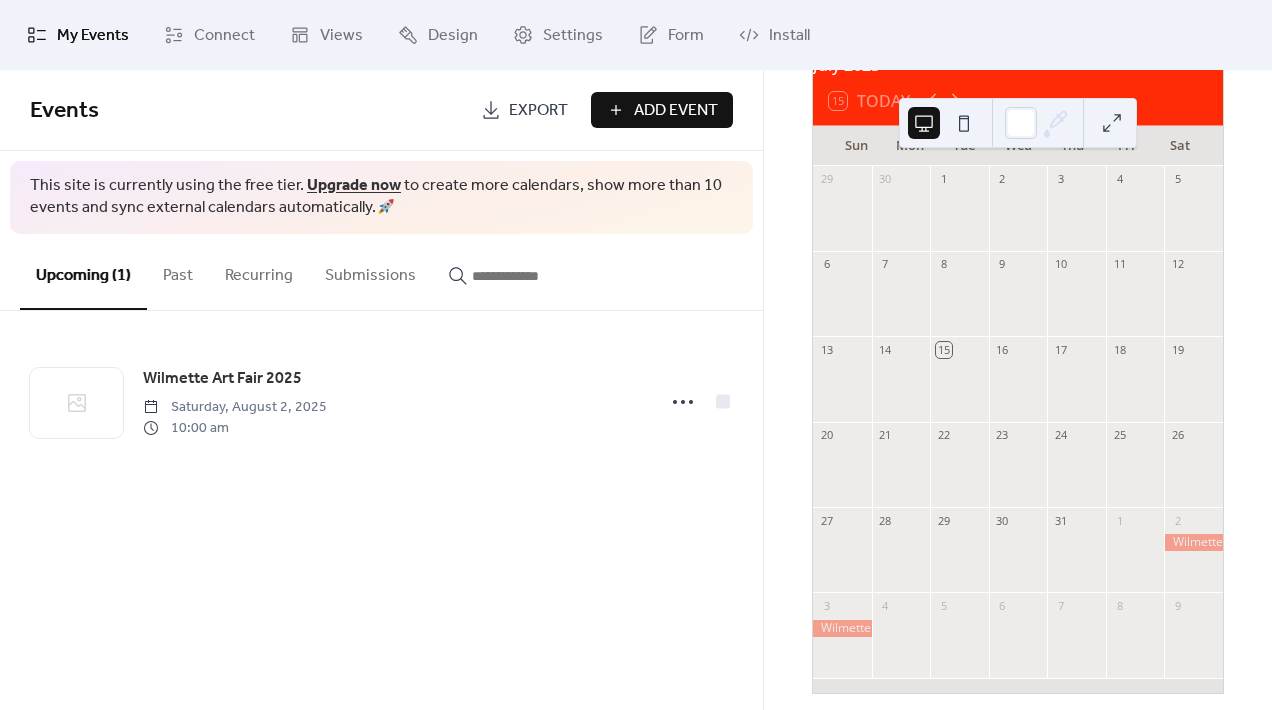 scroll, scrollTop: 152, scrollLeft: 0, axis: vertical 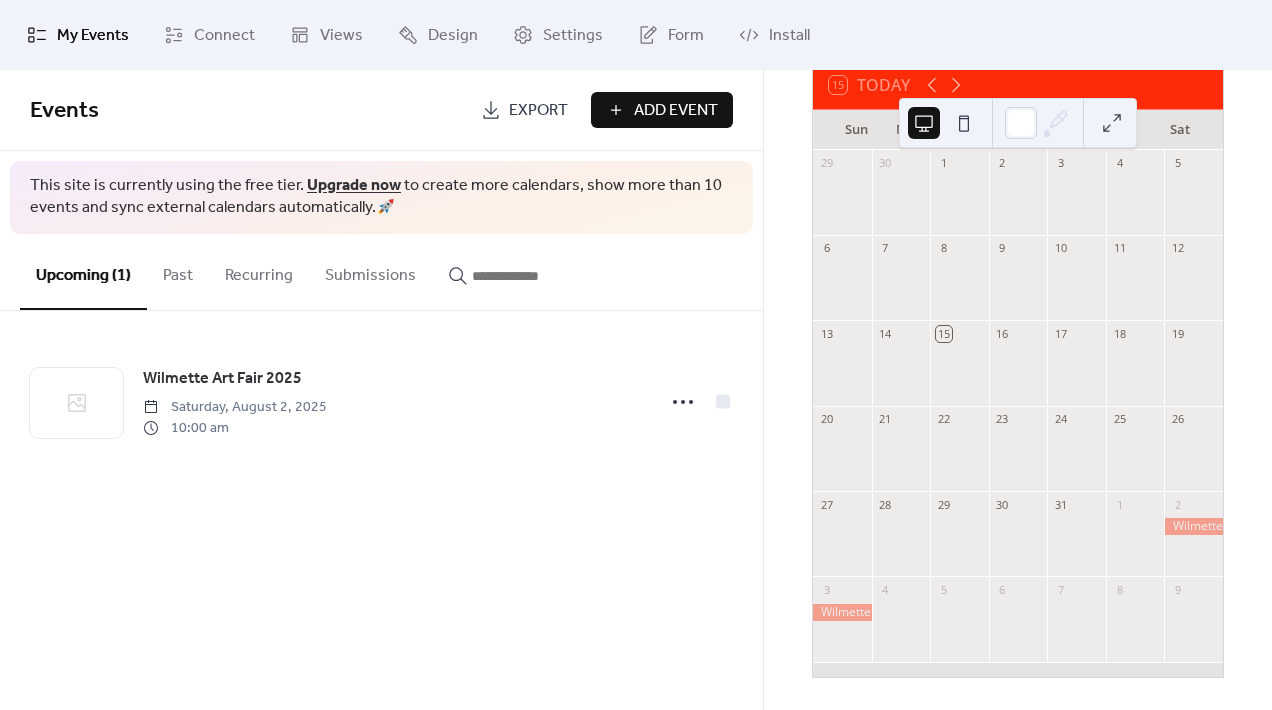 click on "Add Event" at bounding box center (676, 111) 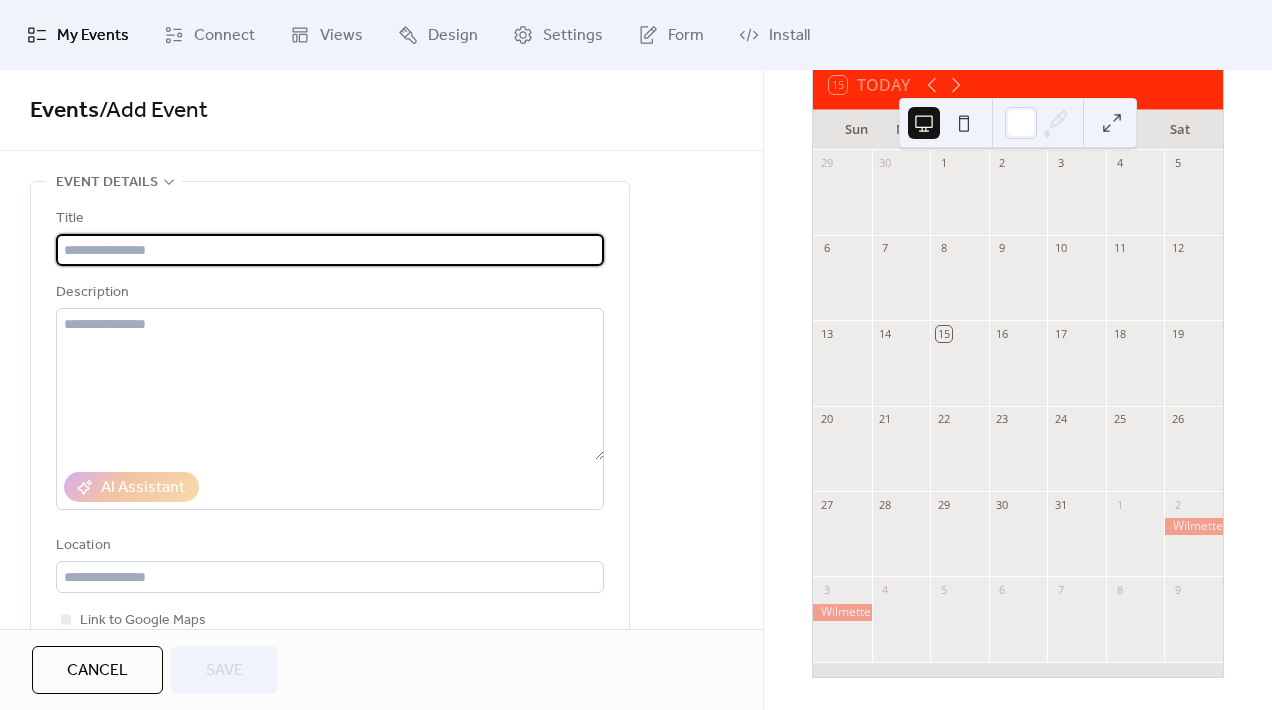 paste on "**********" 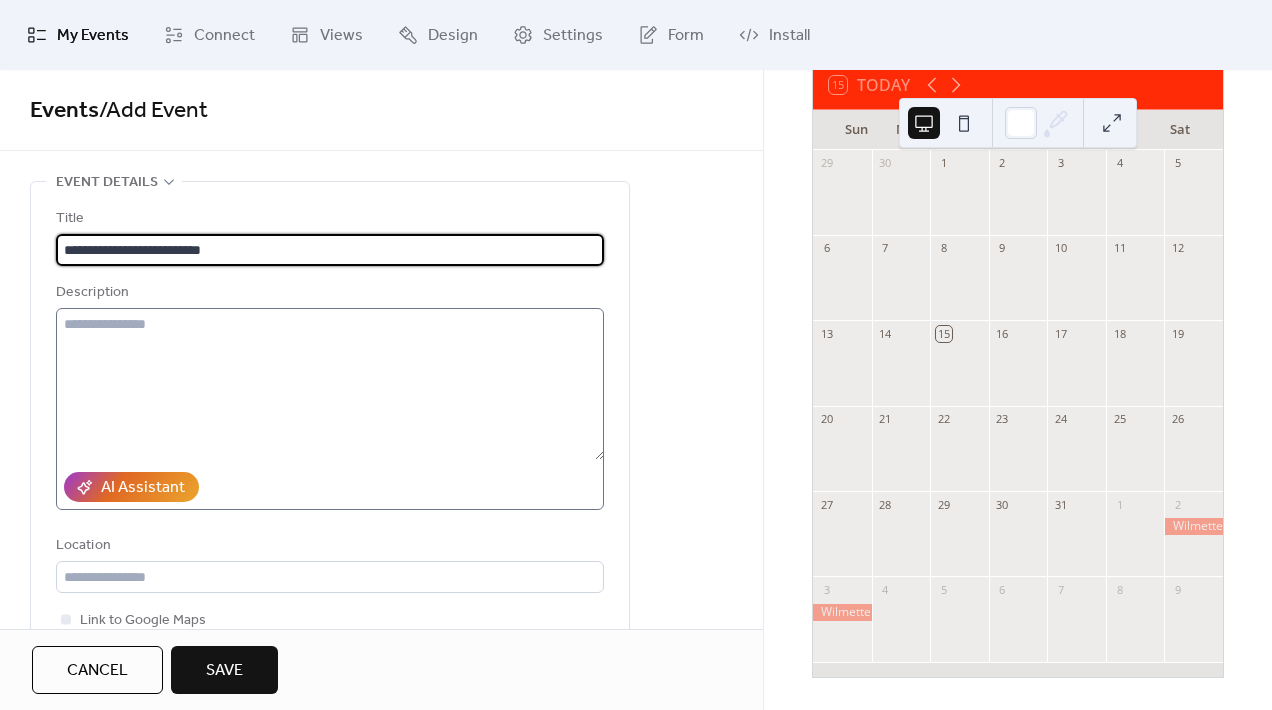 type on "**********" 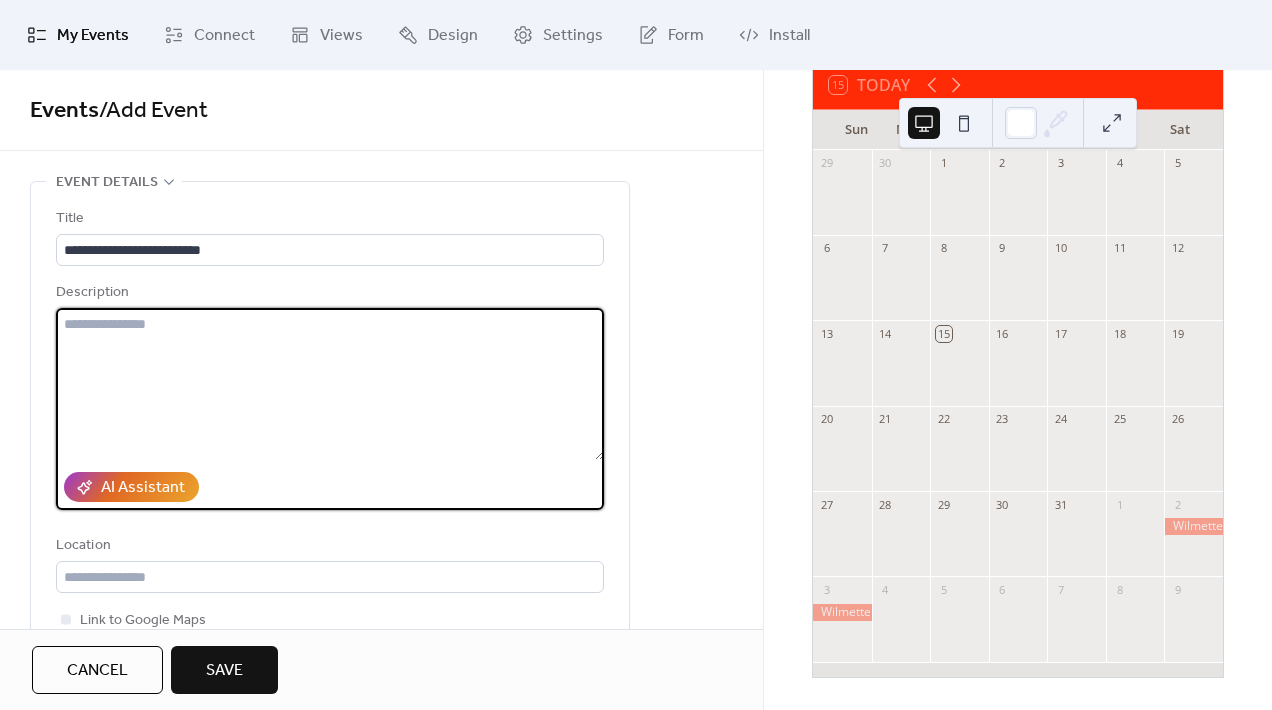 click at bounding box center [330, 384] 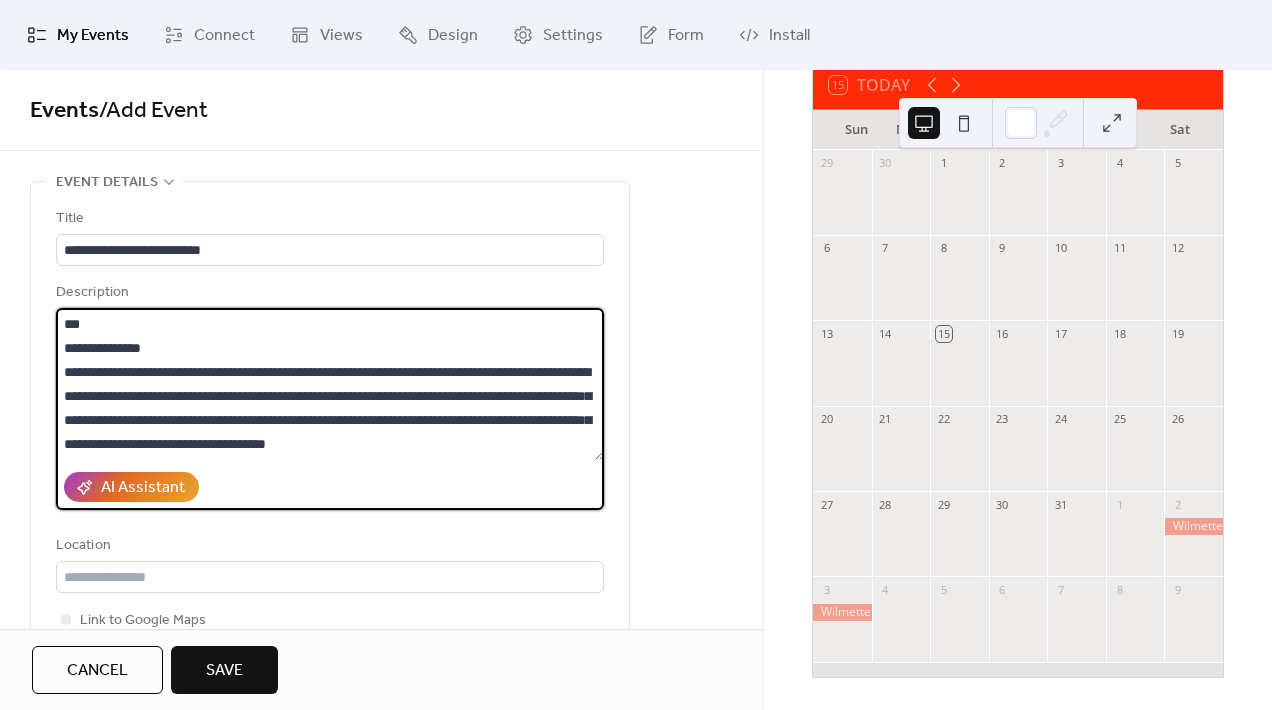 scroll, scrollTop: 168, scrollLeft: 0, axis: vertical 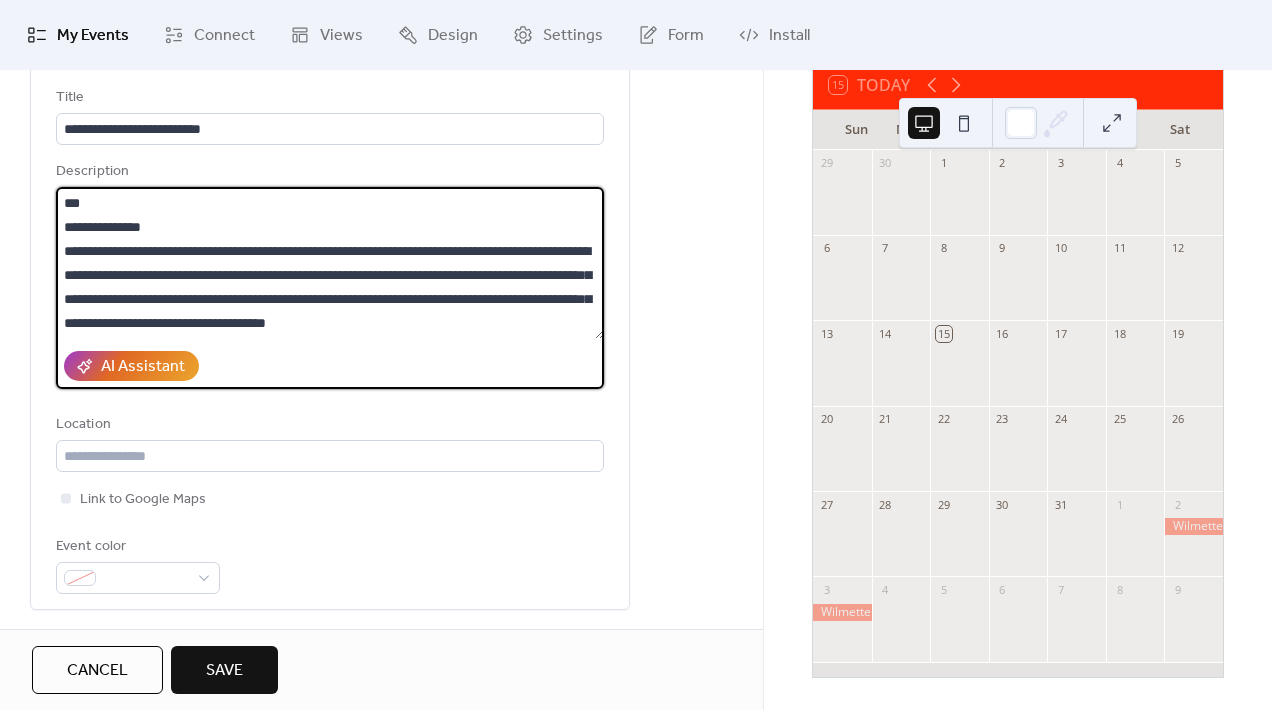 type on "**********" 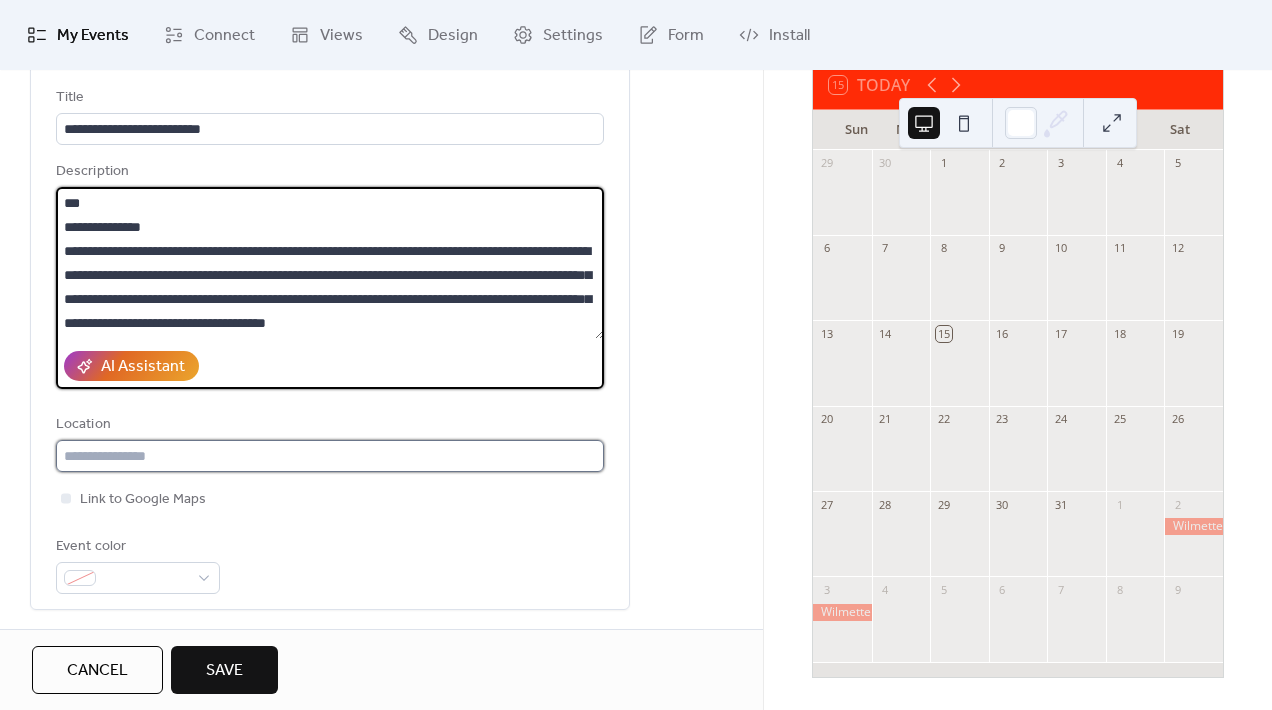 click at bounding box center [330, 456] 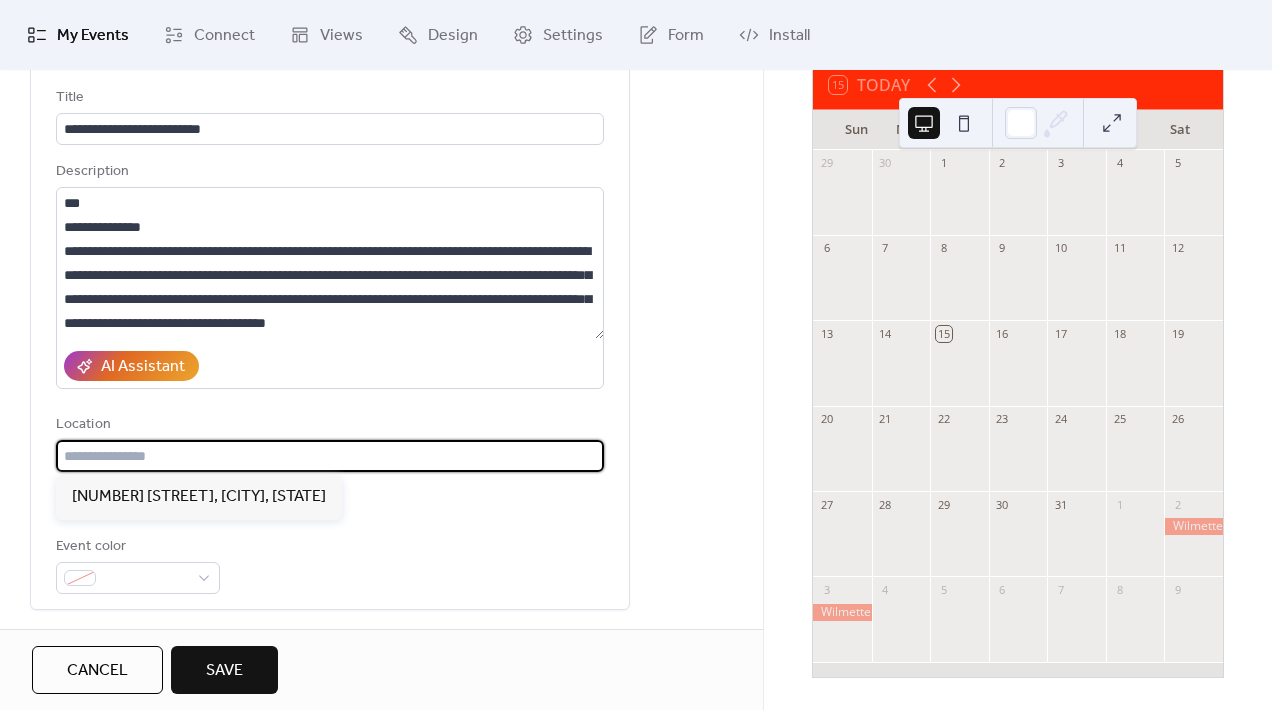 paste on "**********" 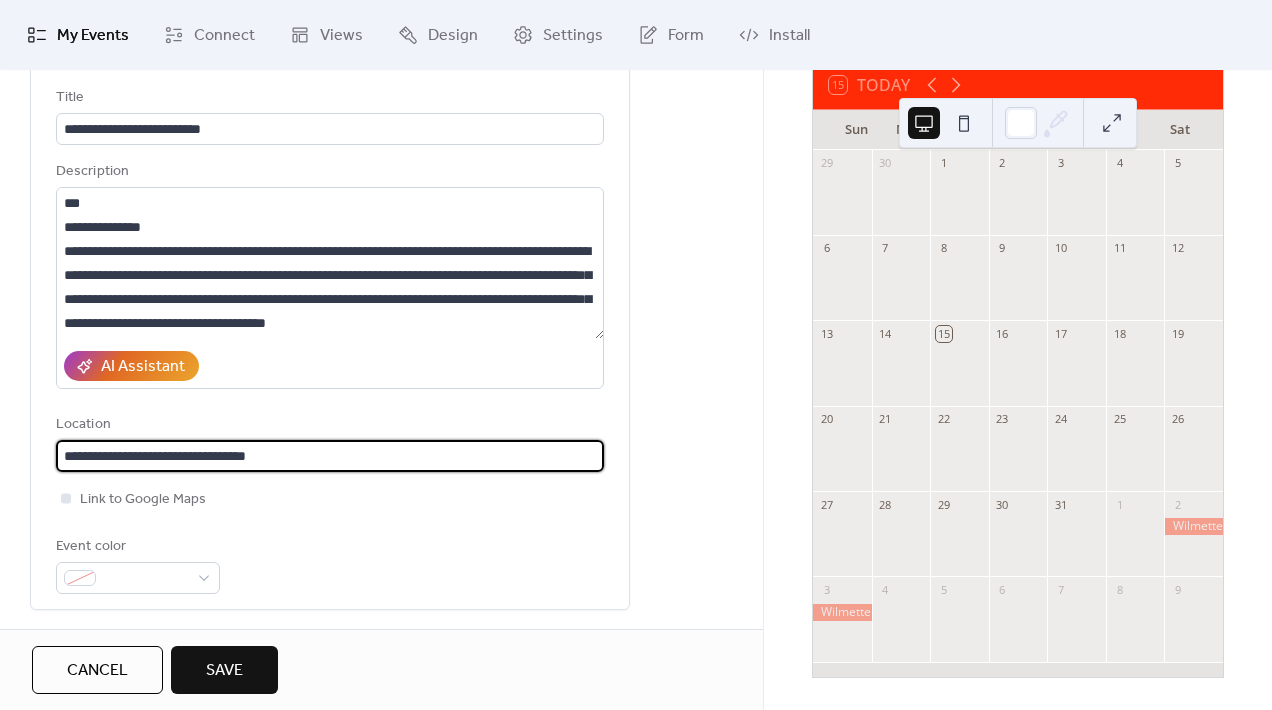 type on "**********" 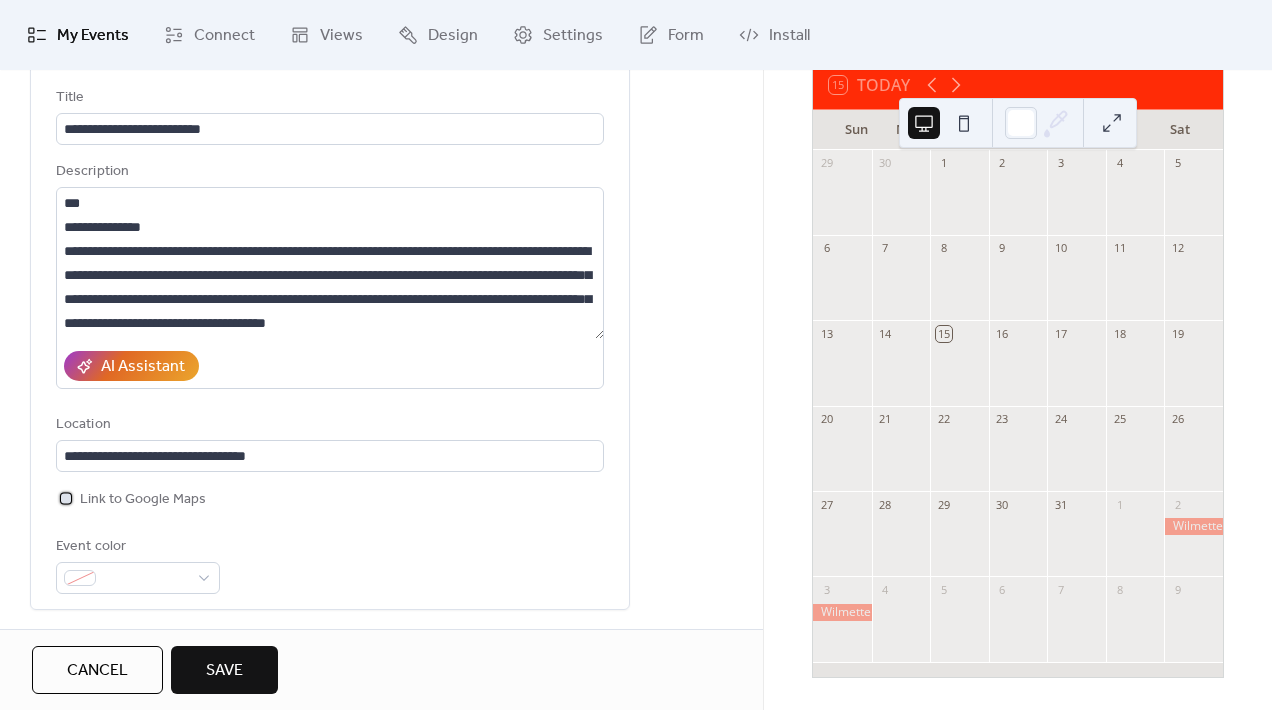 click on "Link to Google Maps" at bounding box center [143, 500] 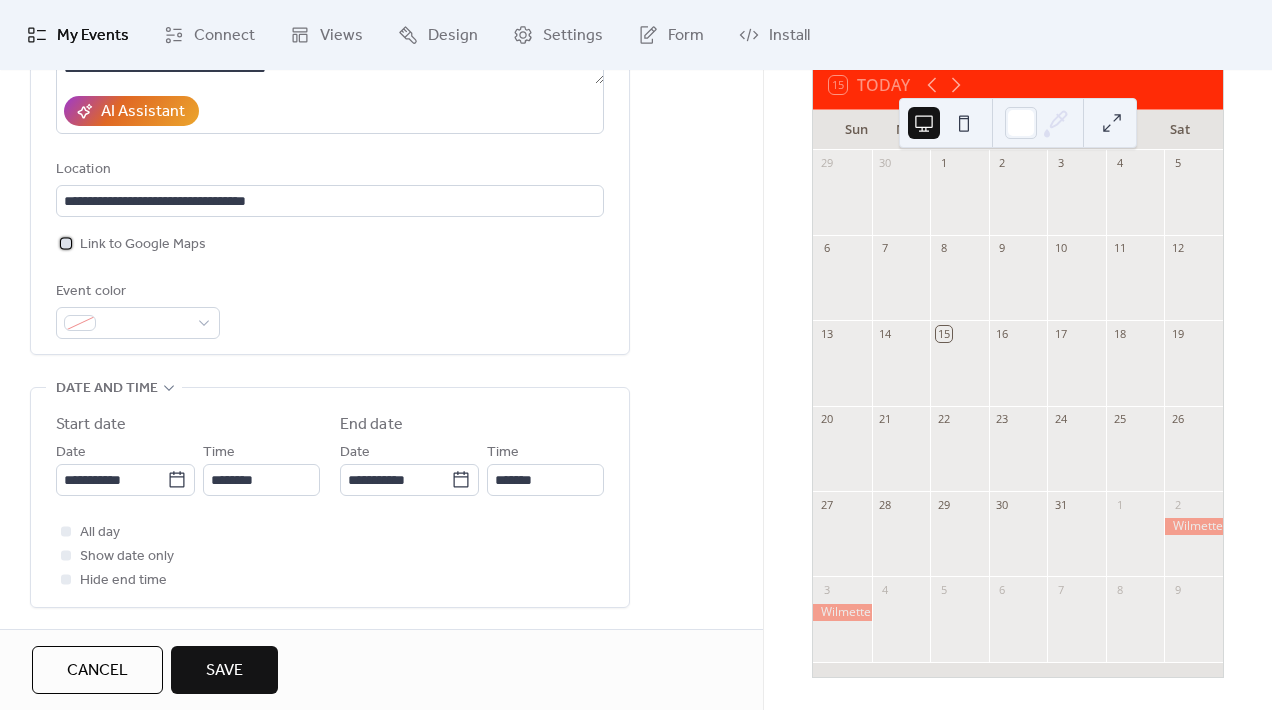 scroll, scrollTop: 388, scrollLeft: 0, axis: vertical 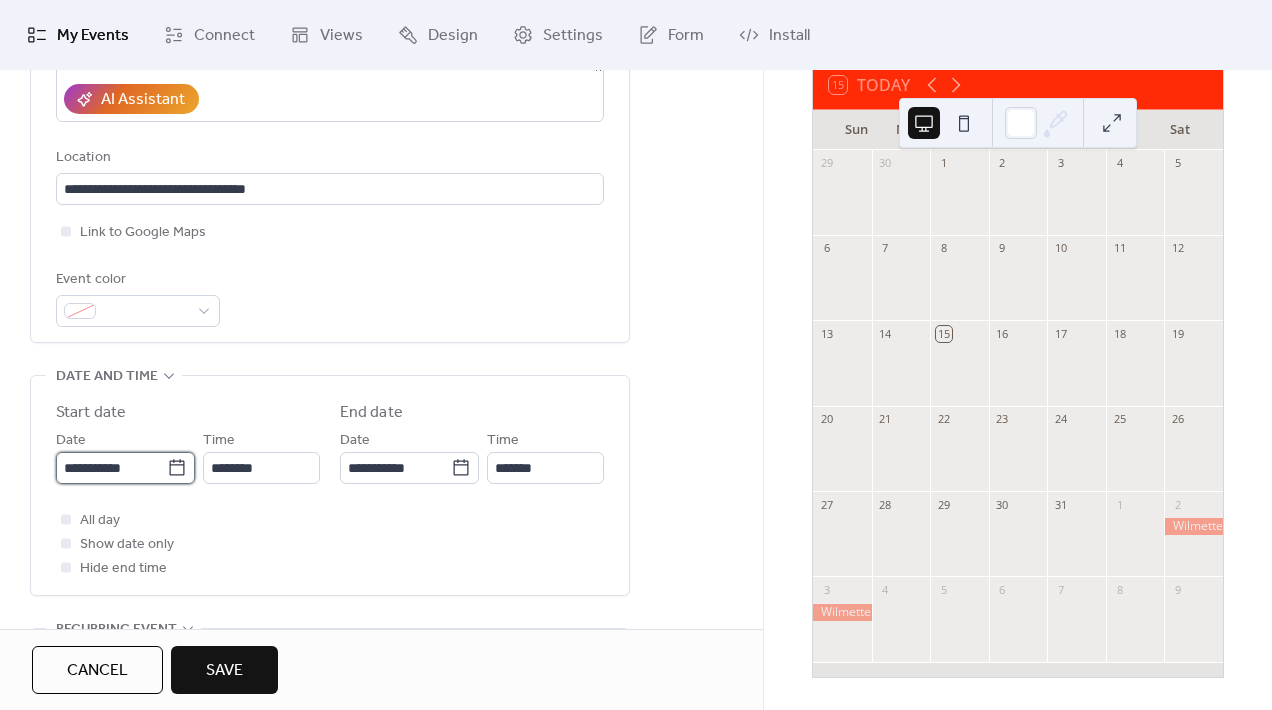 click on "**********" at bounding box center (111, 468) 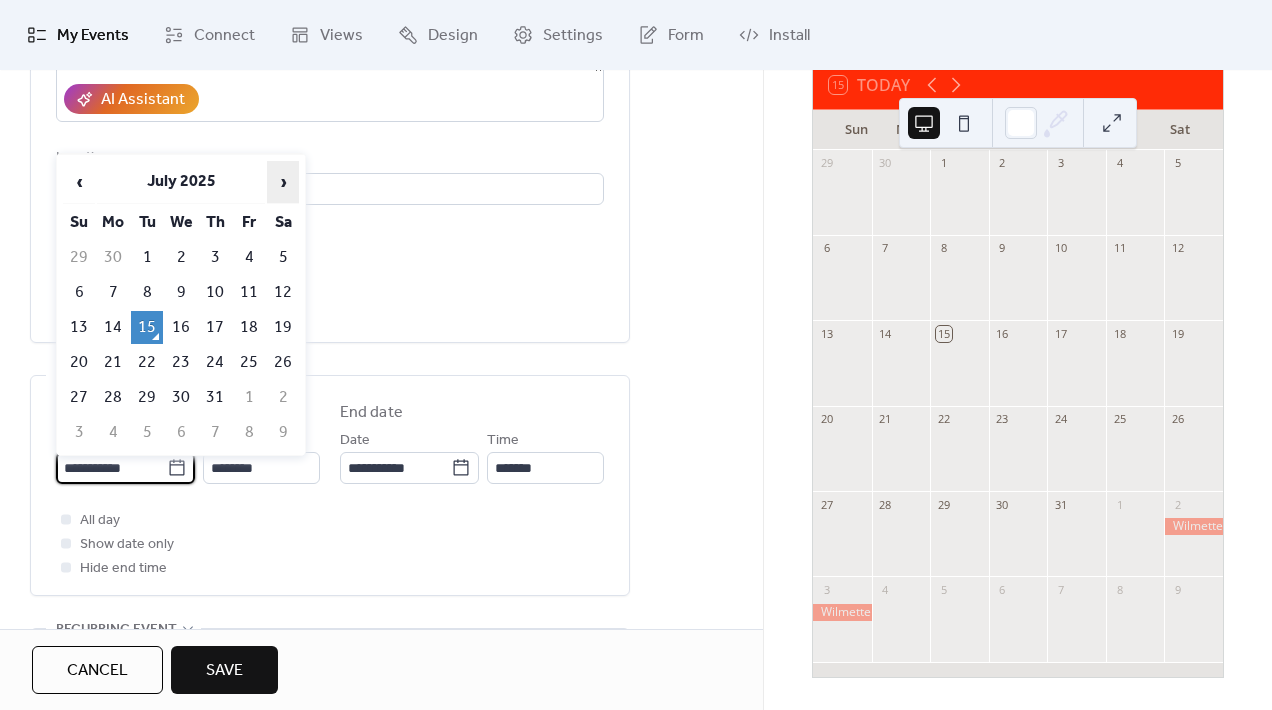 click on "›" at bounding box center [283, 182] 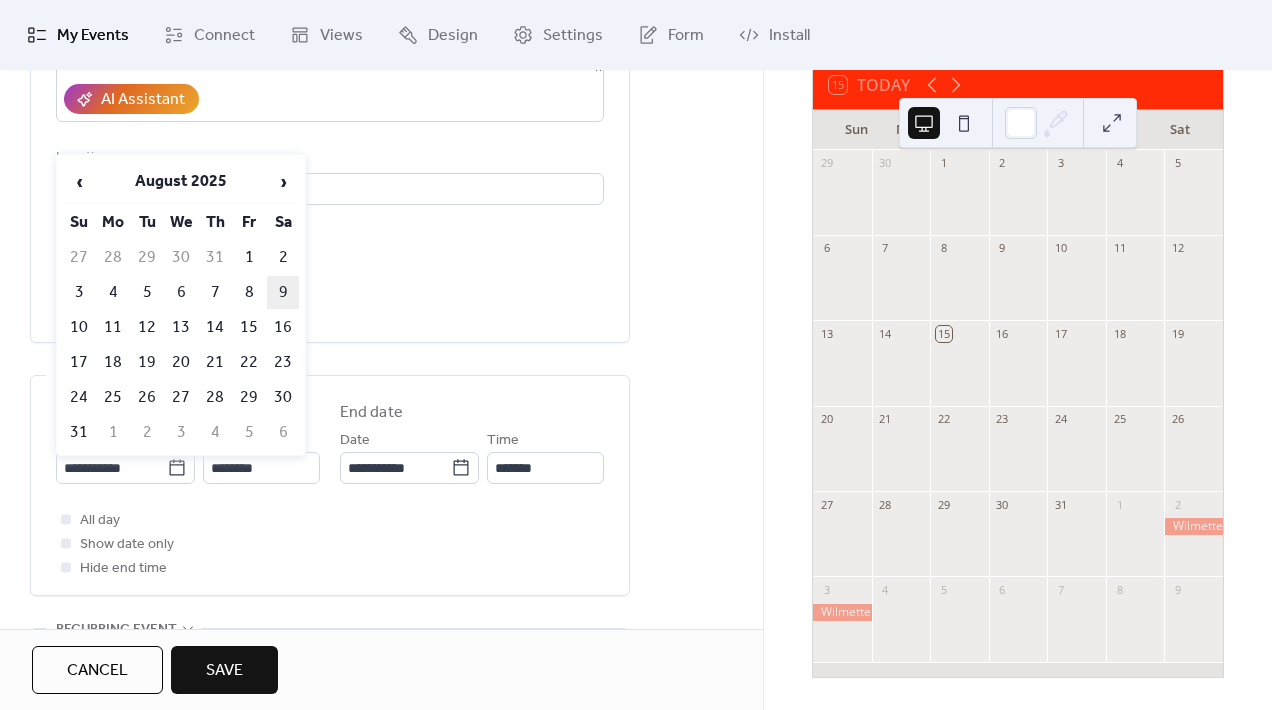 click on "9" at bounding box center [283, 292] 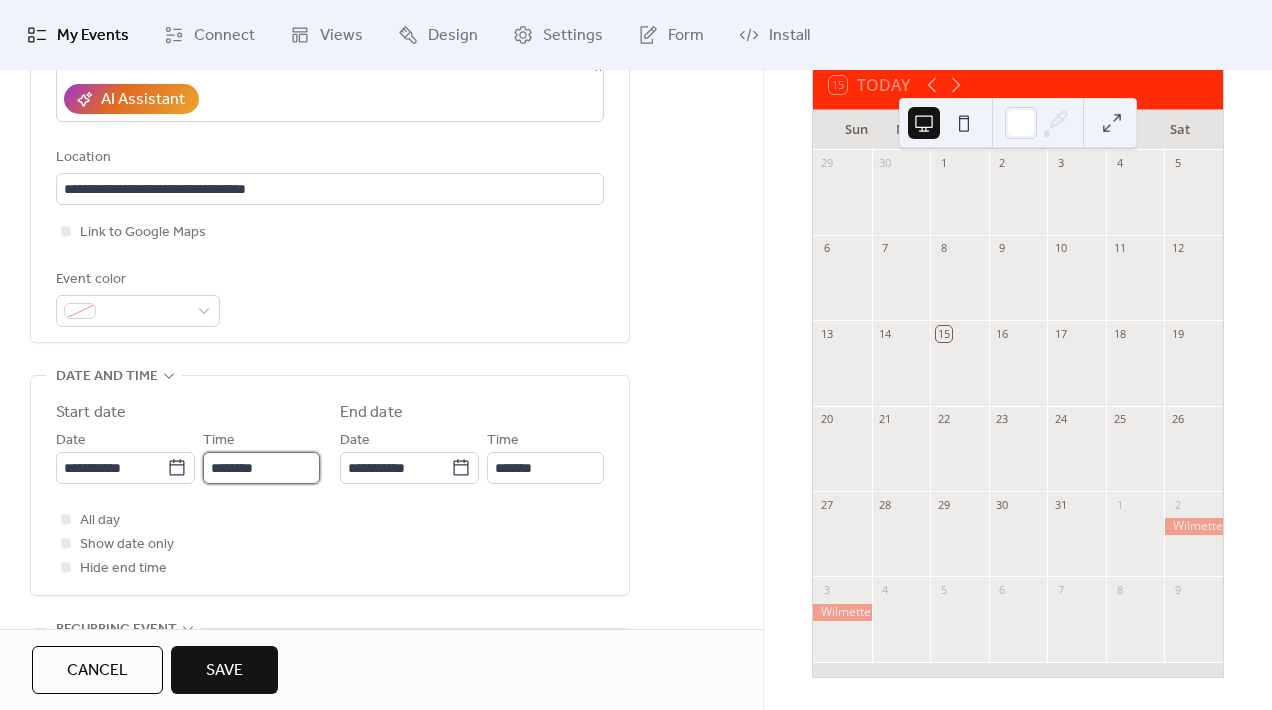 click on "********" at bounding box center [261, 468] 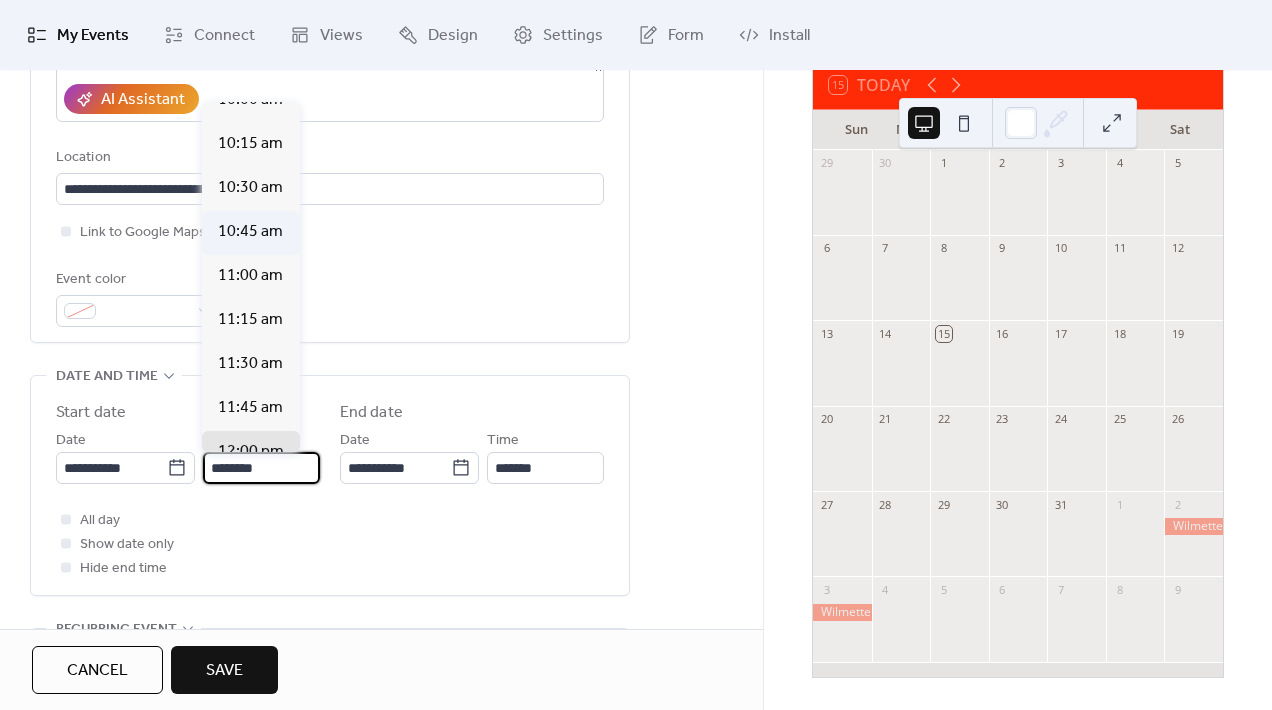 scroll, scrollTop: 1737, scrollLeft: 0, axis: vertical 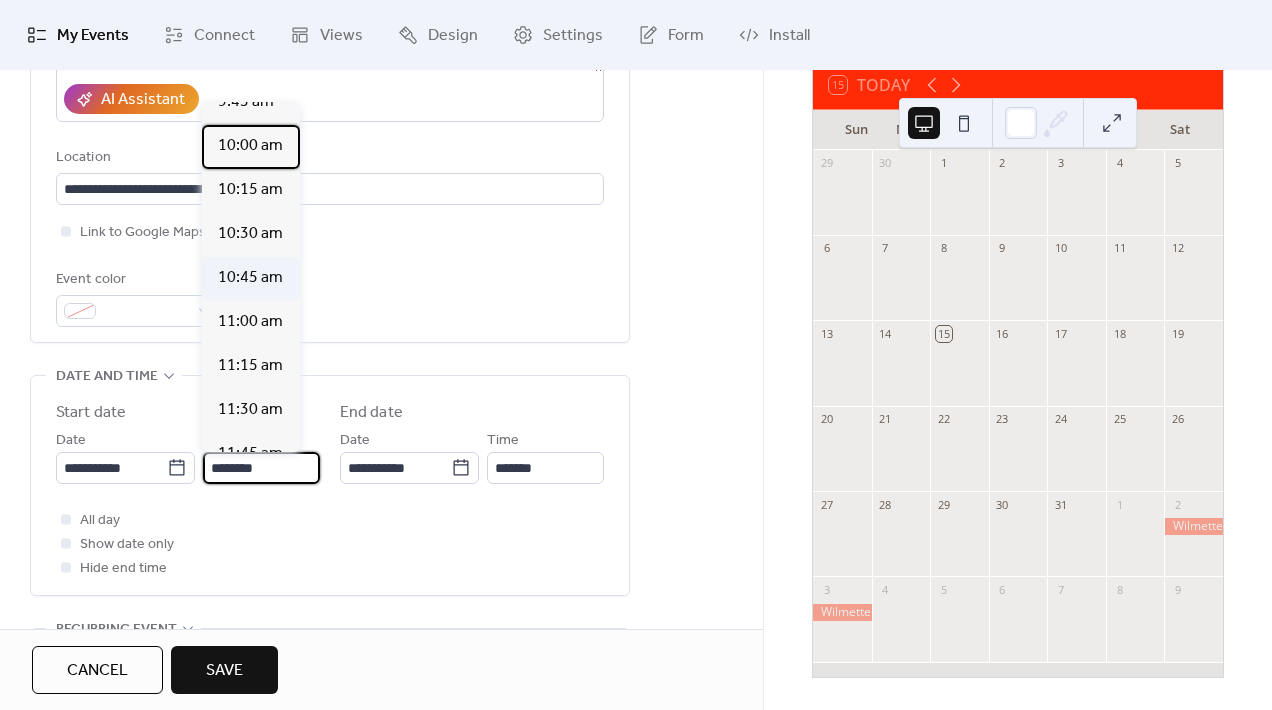 click on "10:00 am" at bounding box center [250, 146] 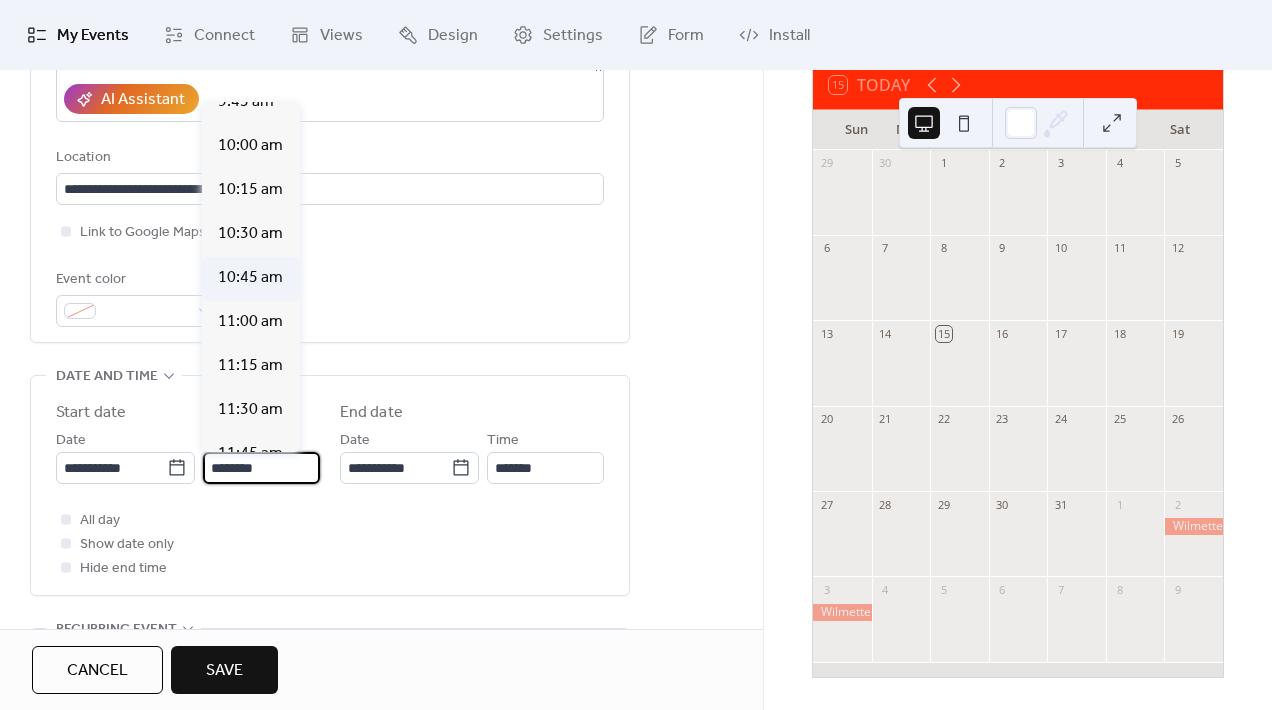 type on "********" 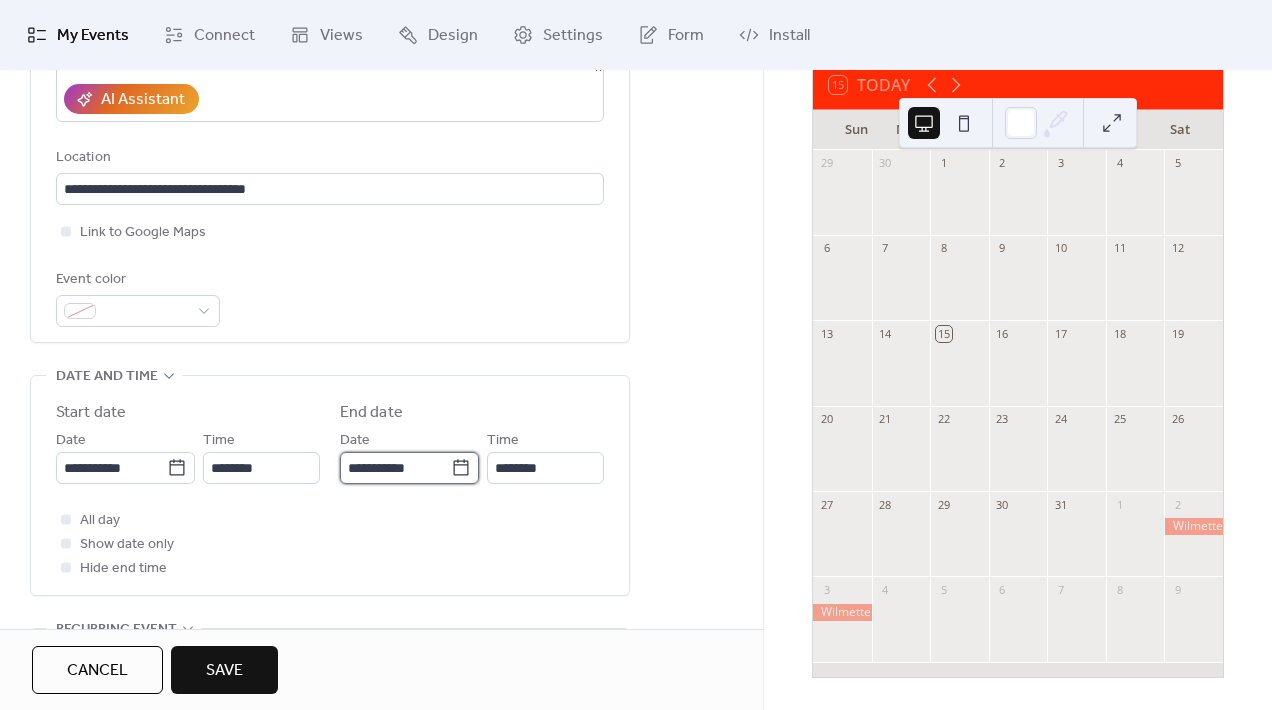 click on "**********" at bounding box center [395, 468] 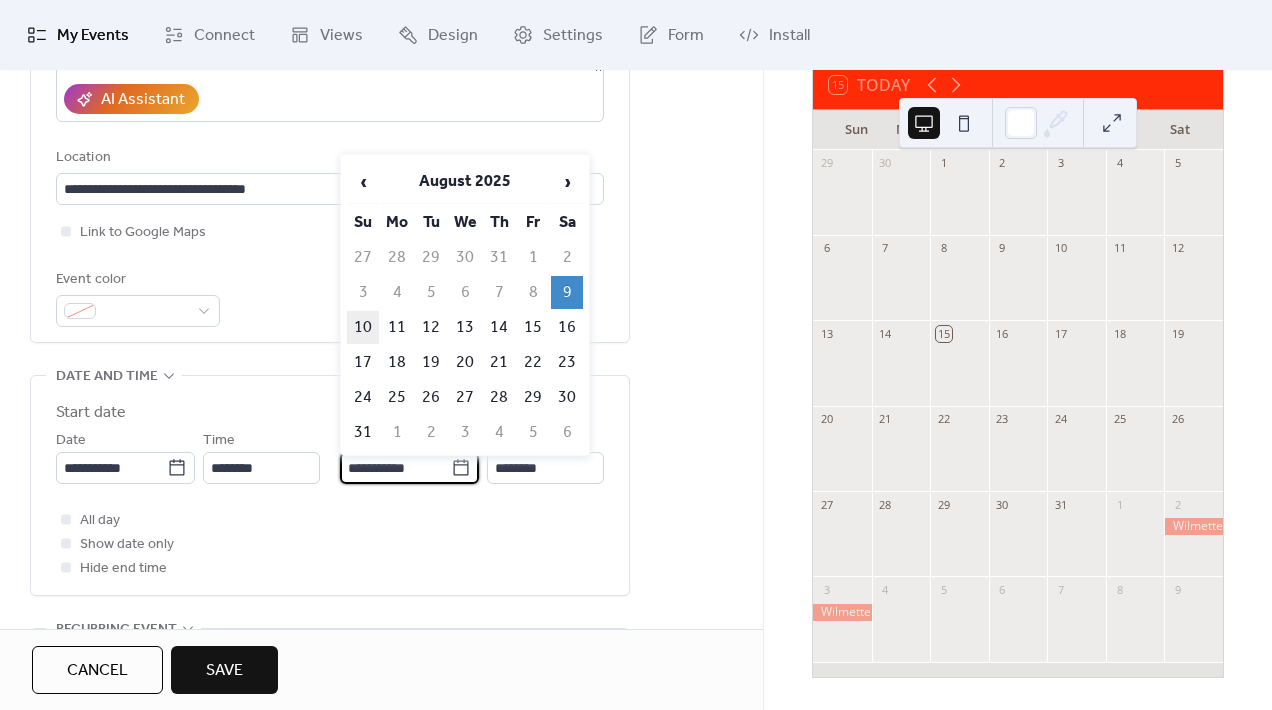 click on "10" at bounding box center (363, 327) 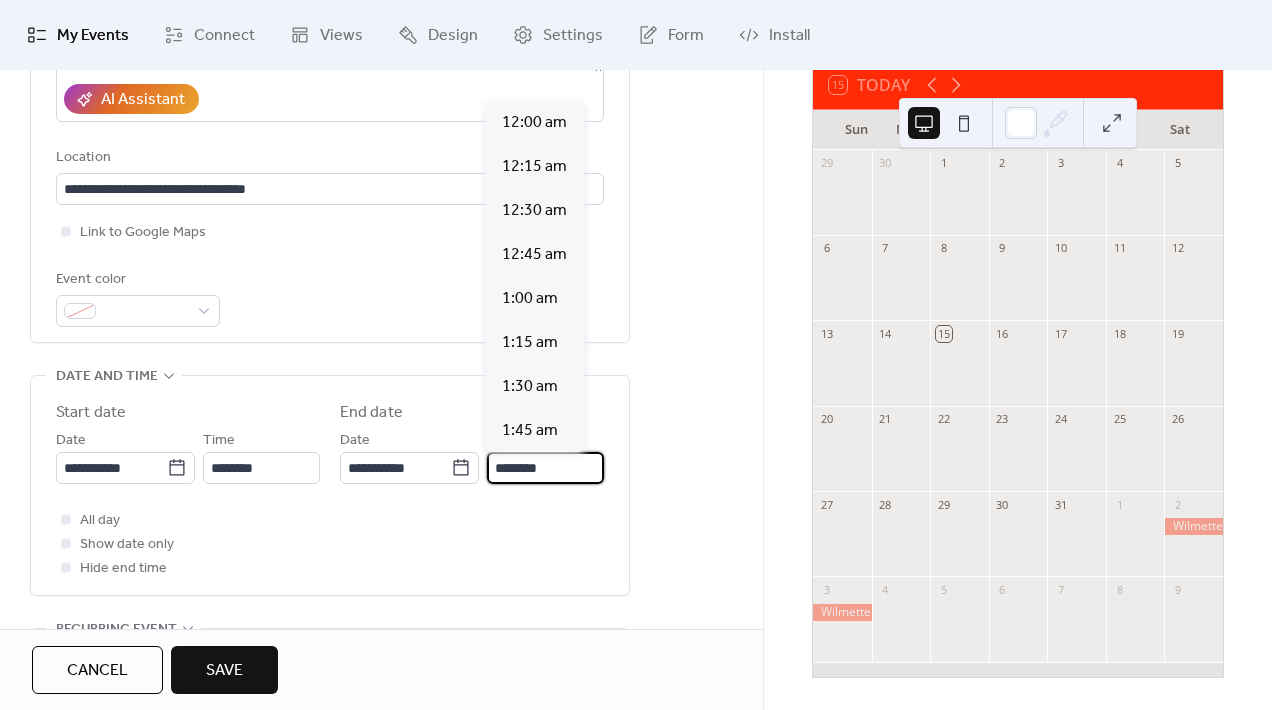 click on "********" at bounding box center (545, 468) 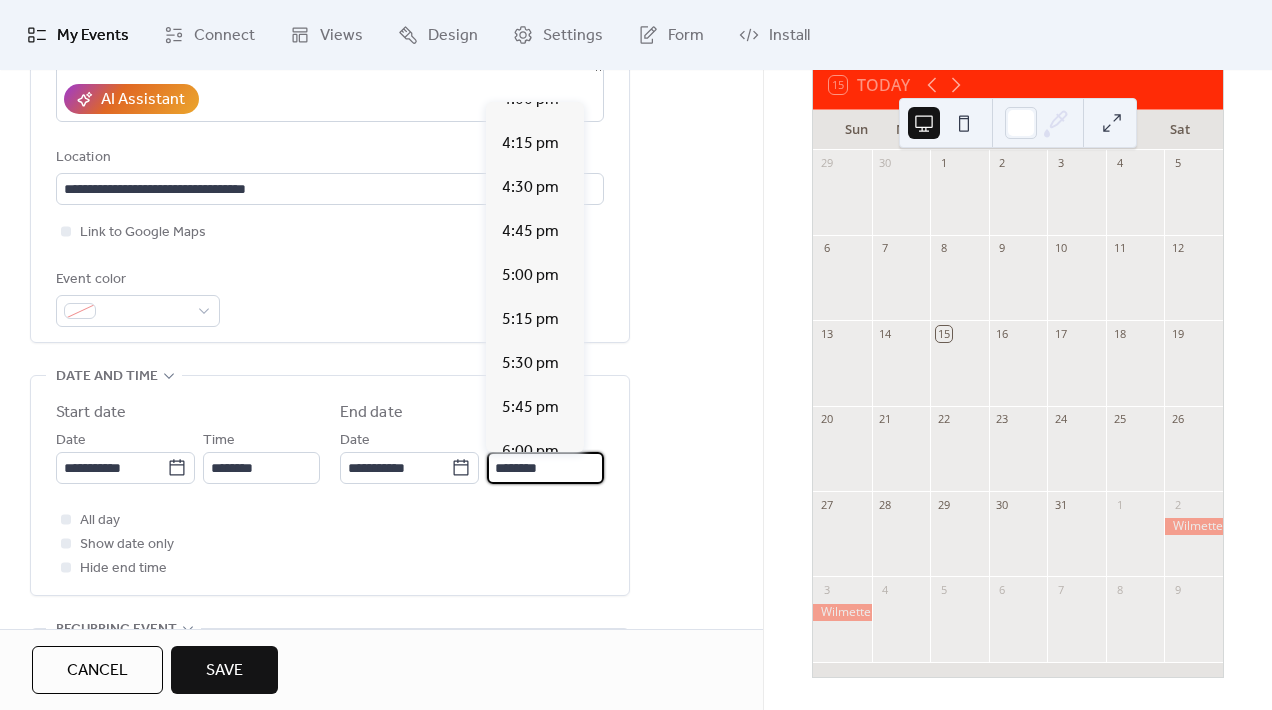scroll, scrollTop: 2856, scrollLeft: 0, axis: vertical 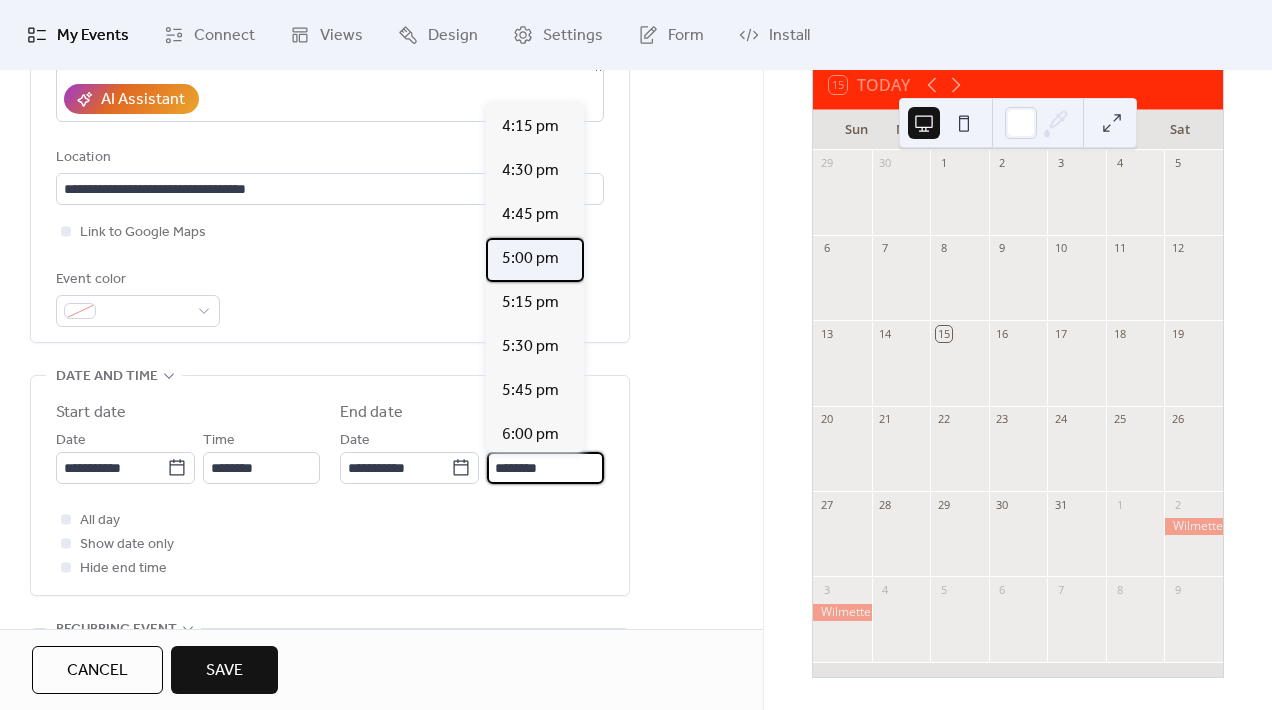 click on "5:00 pm" at bounding box center [530, 259] 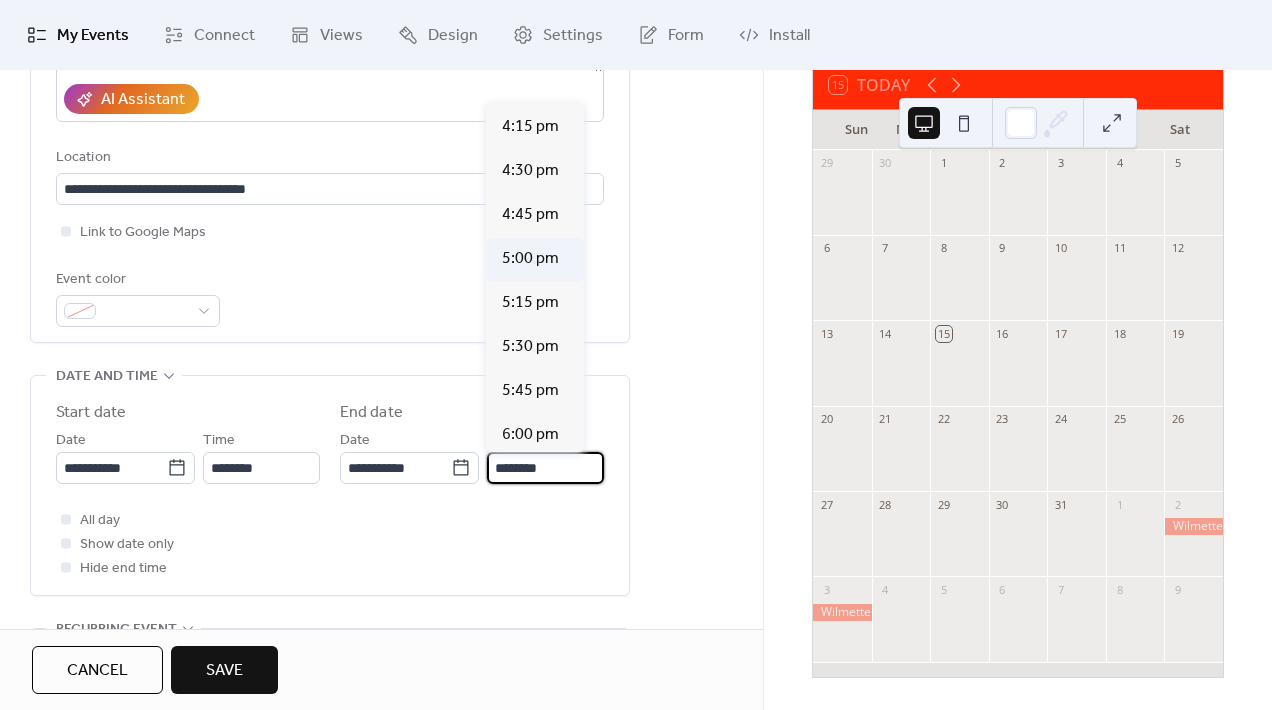 type on "*******" 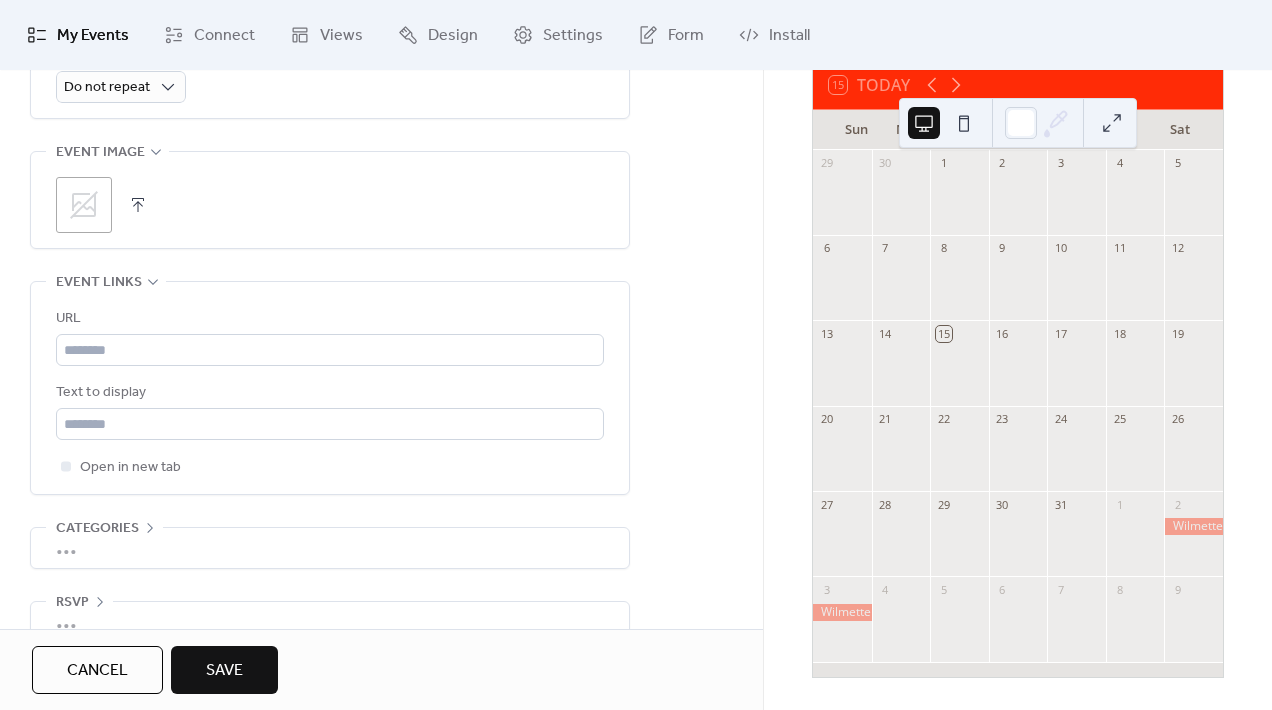 scroll, scrollTop: 975, scrollLeft: 0, axis: vertical 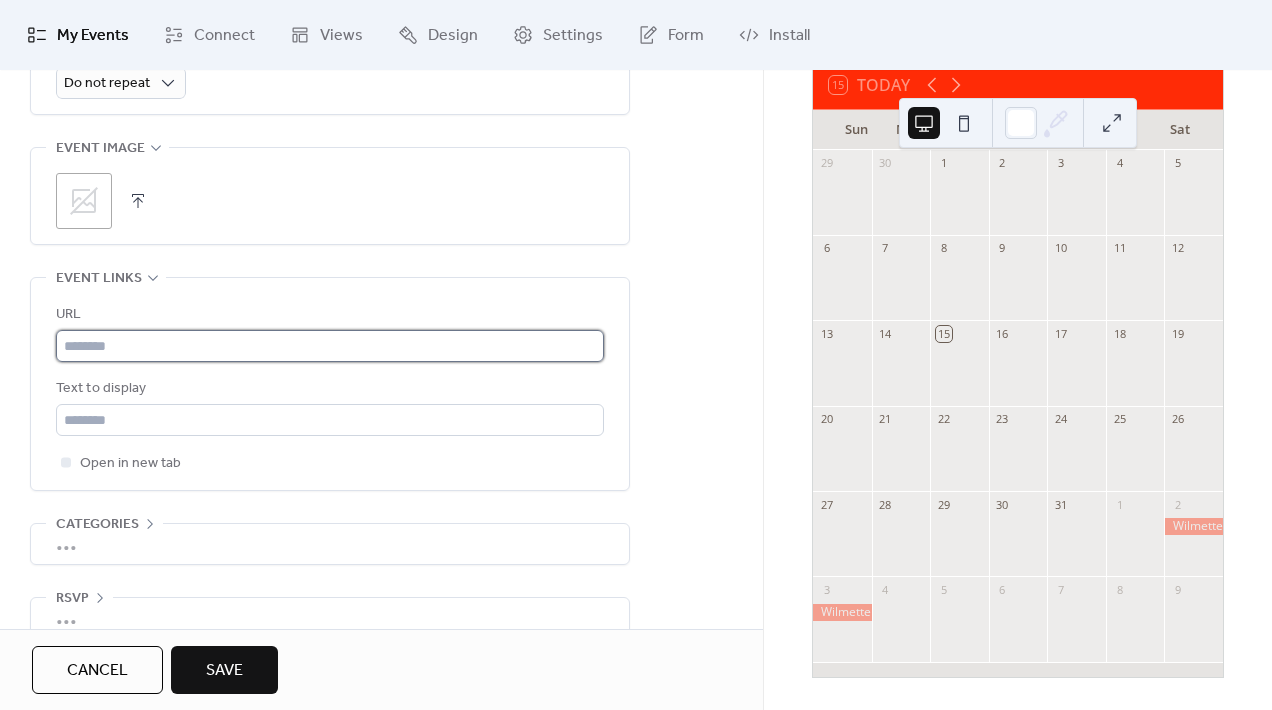 click at bounding box center [330, 346] 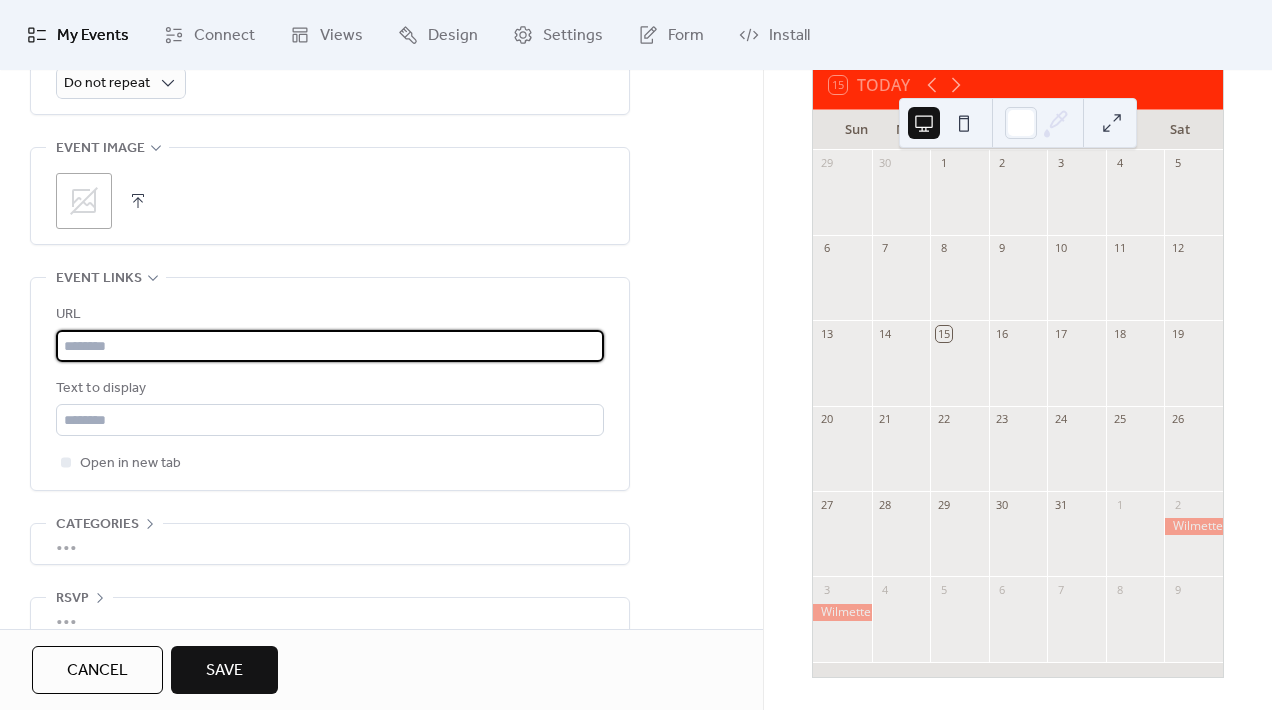 paste on "**********" 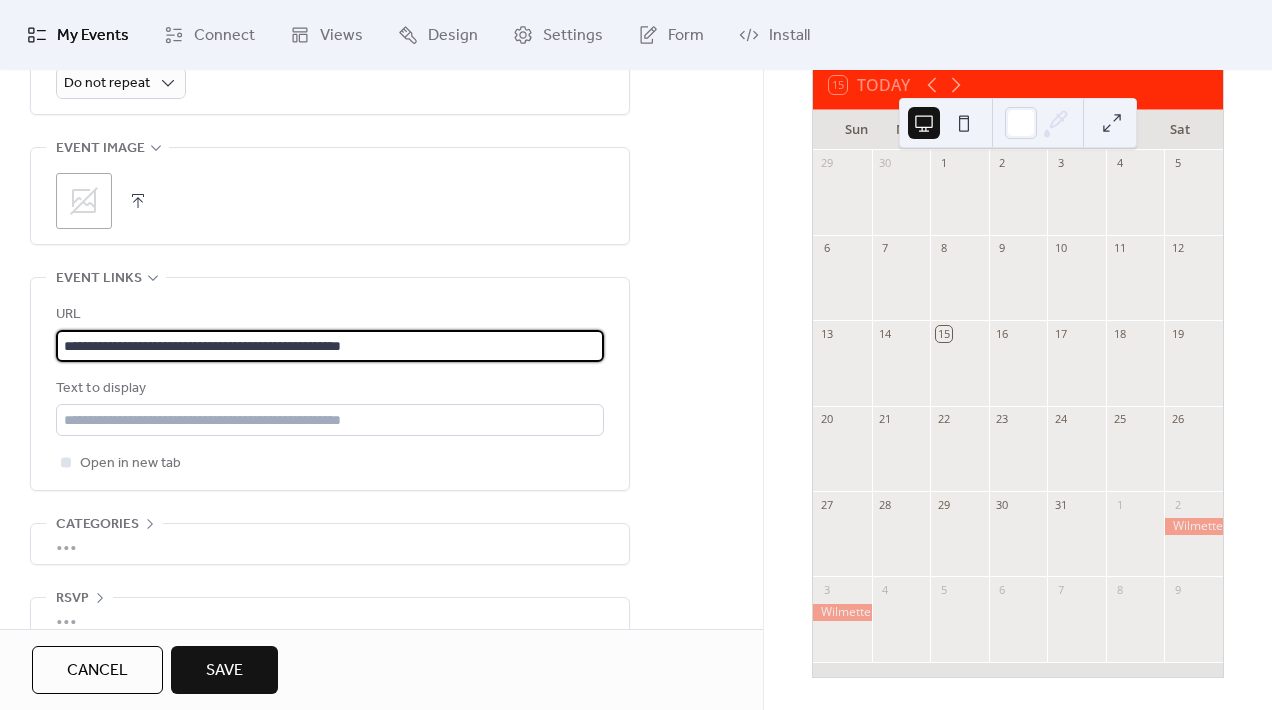 scroll, scrollTop: 1009, scrollLeft: 0, axis: vertical 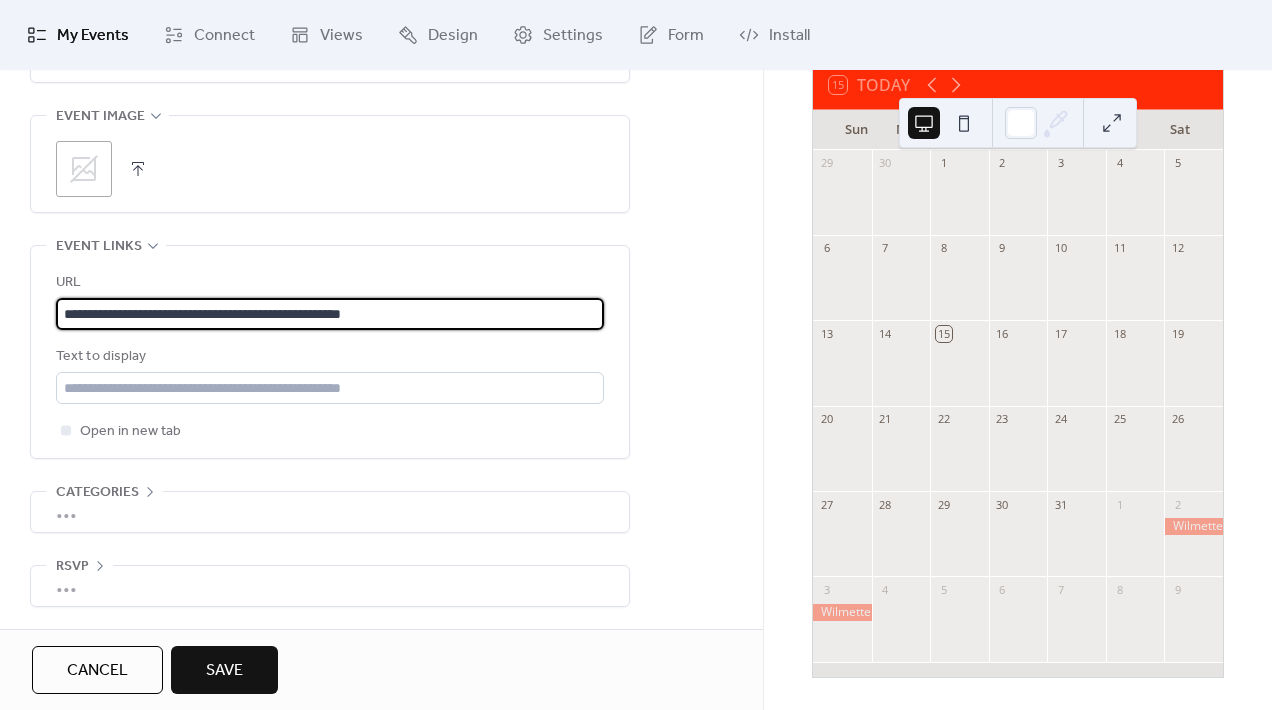 type on "**********" 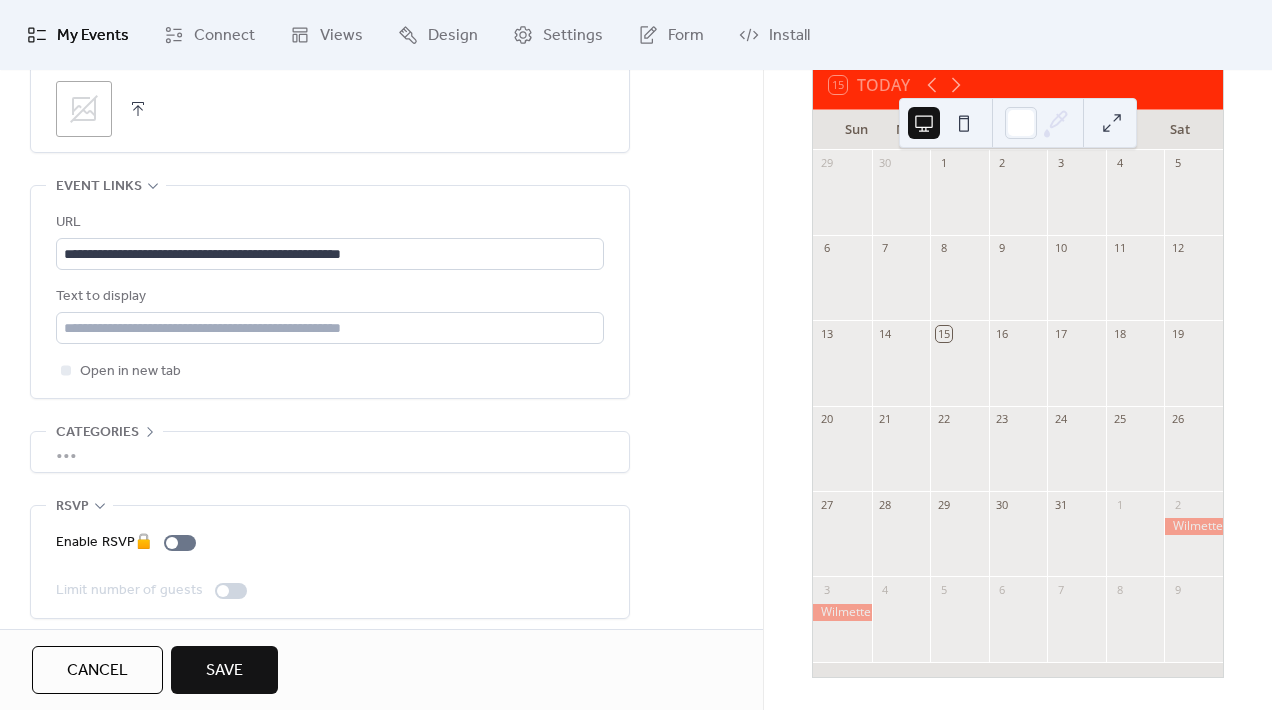 scroll, scrollTop: 1080, scrollLeft: 0, axis: vertical 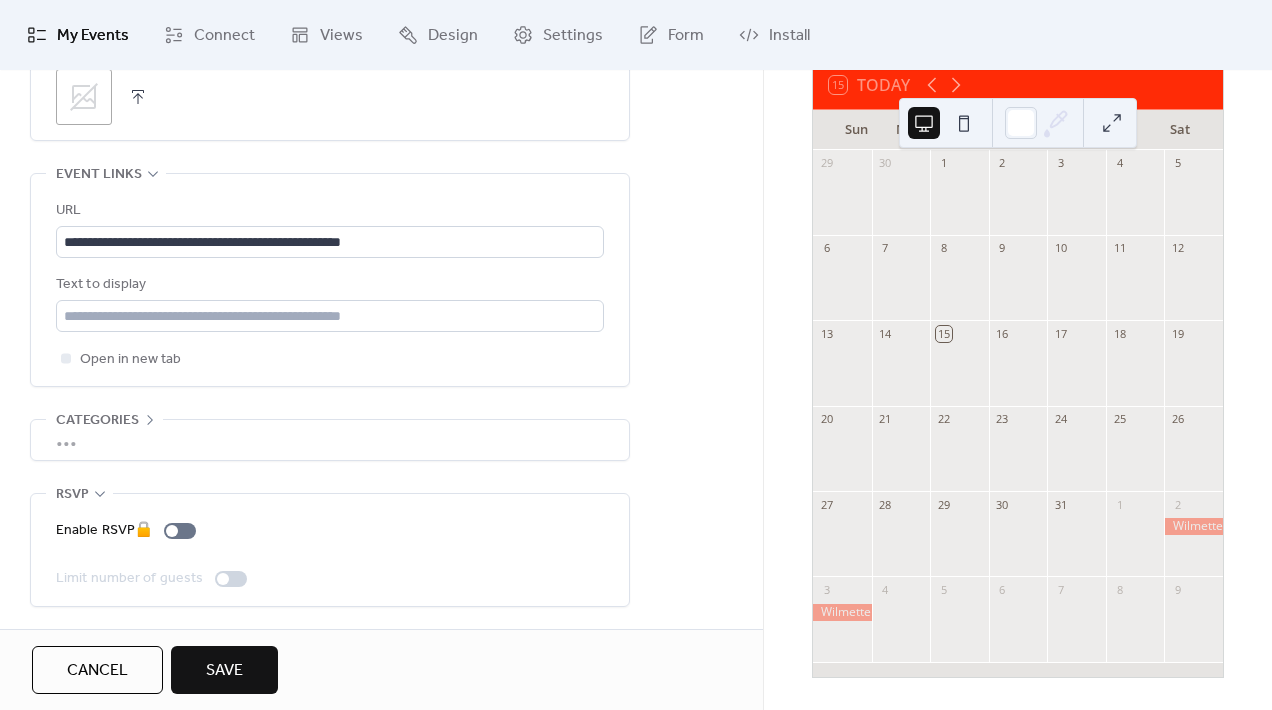 click on "Save" at bounding box center (224, 671) 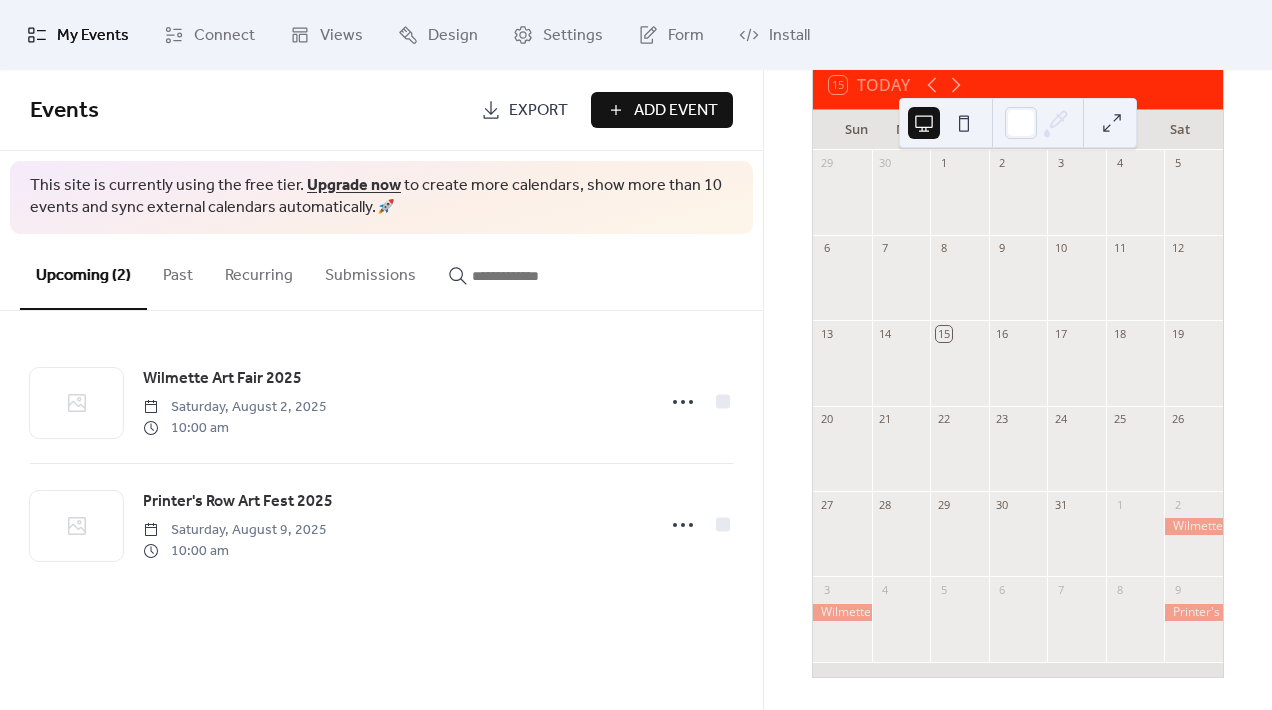 click on "Add Event" at bounding box center [676, 111] 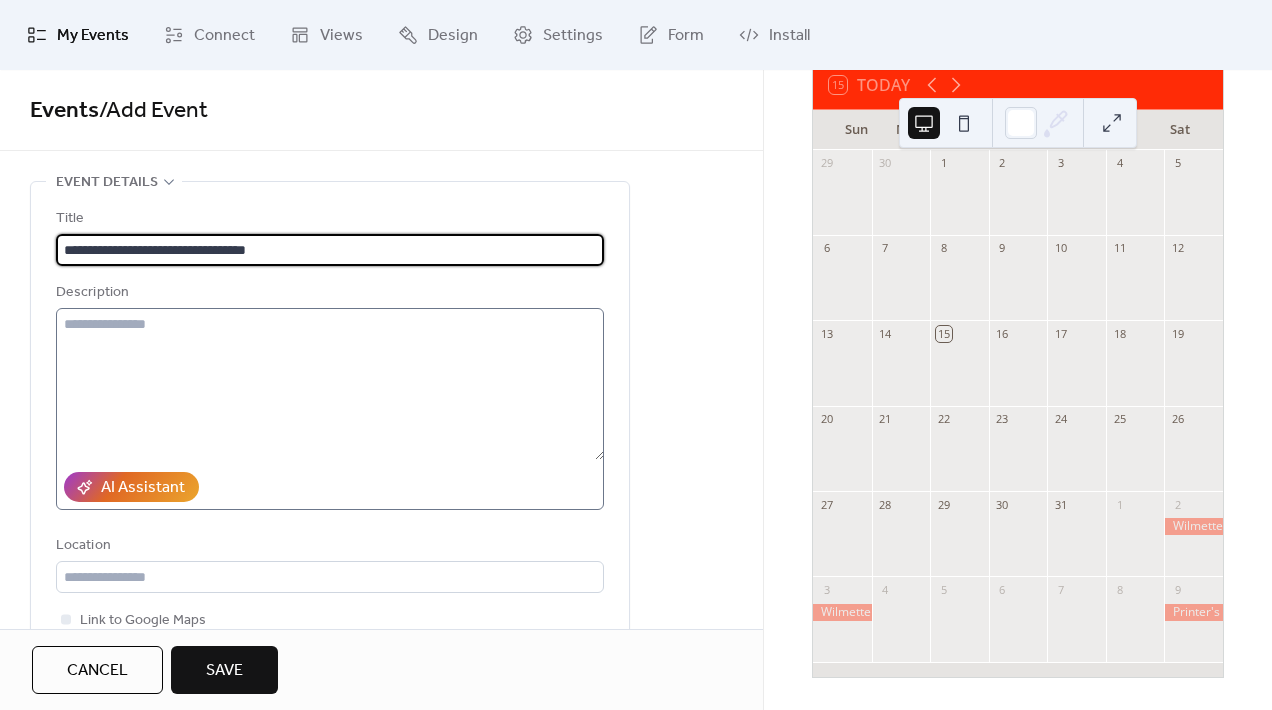 type on "**********" 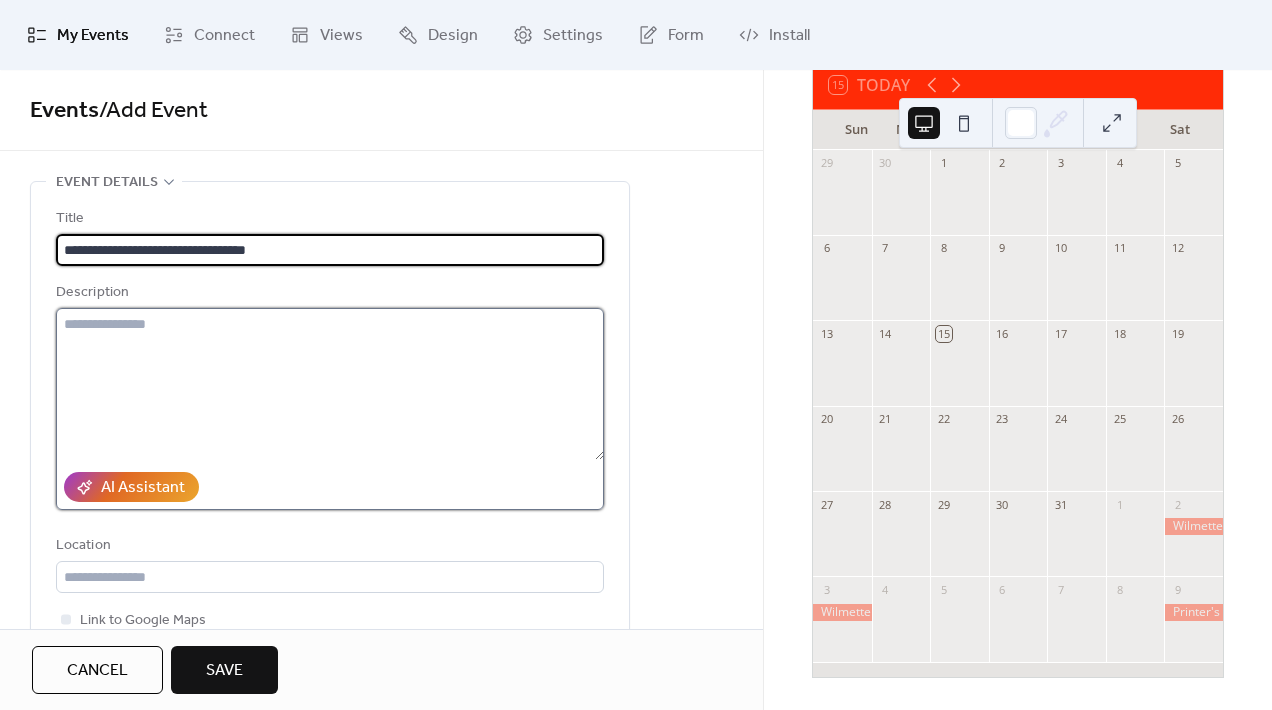 click at bounding box center [330, 384] 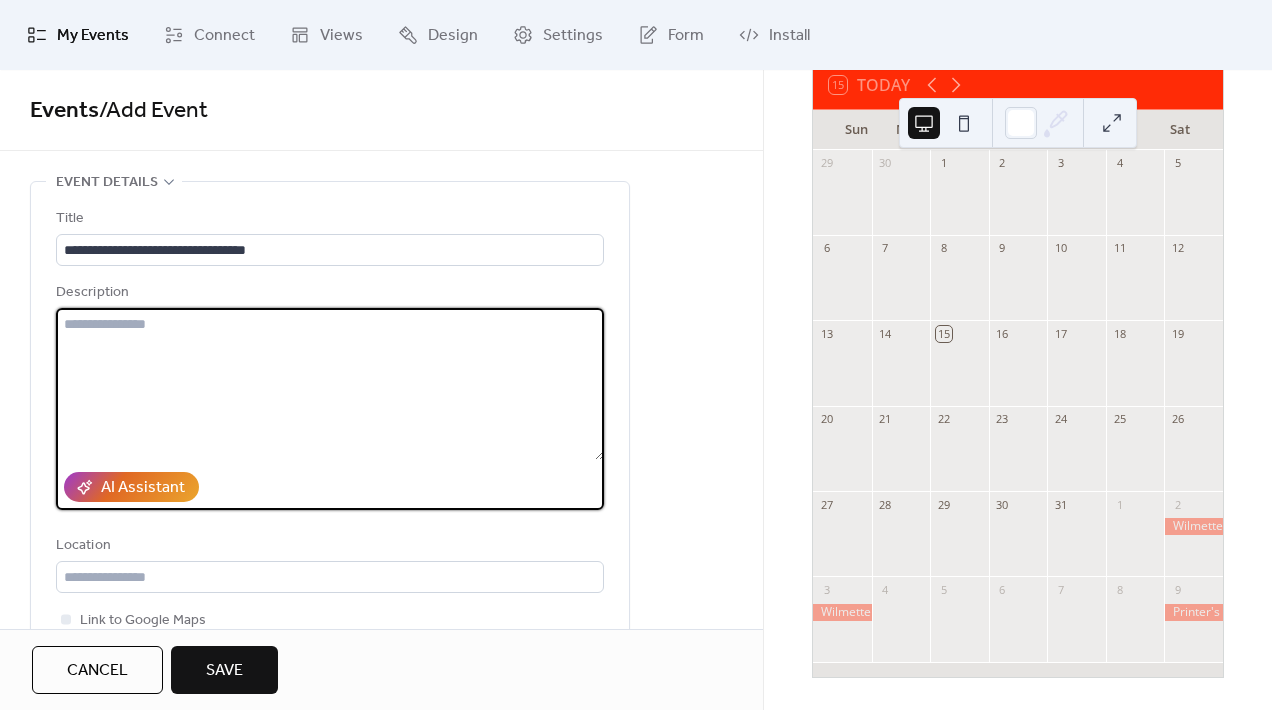 paste on "**********" 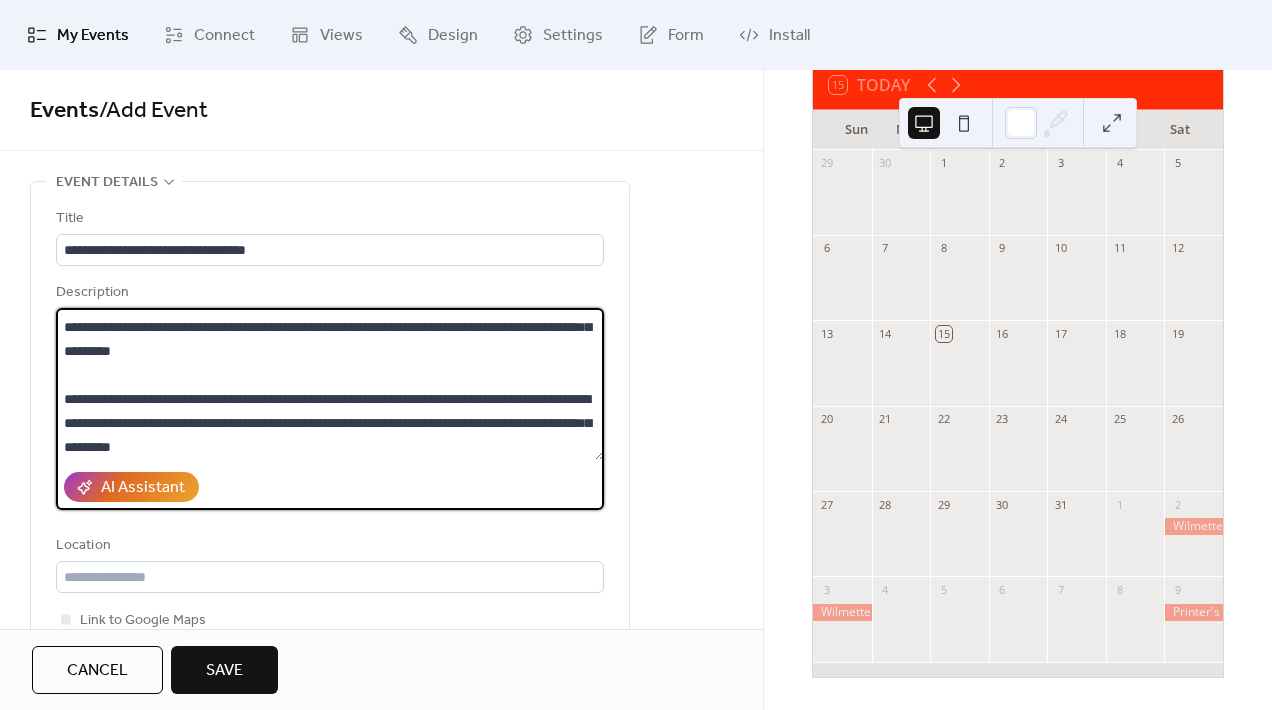 scroll, scrollTop: 72, scrollLeft: 0, axis: vertical 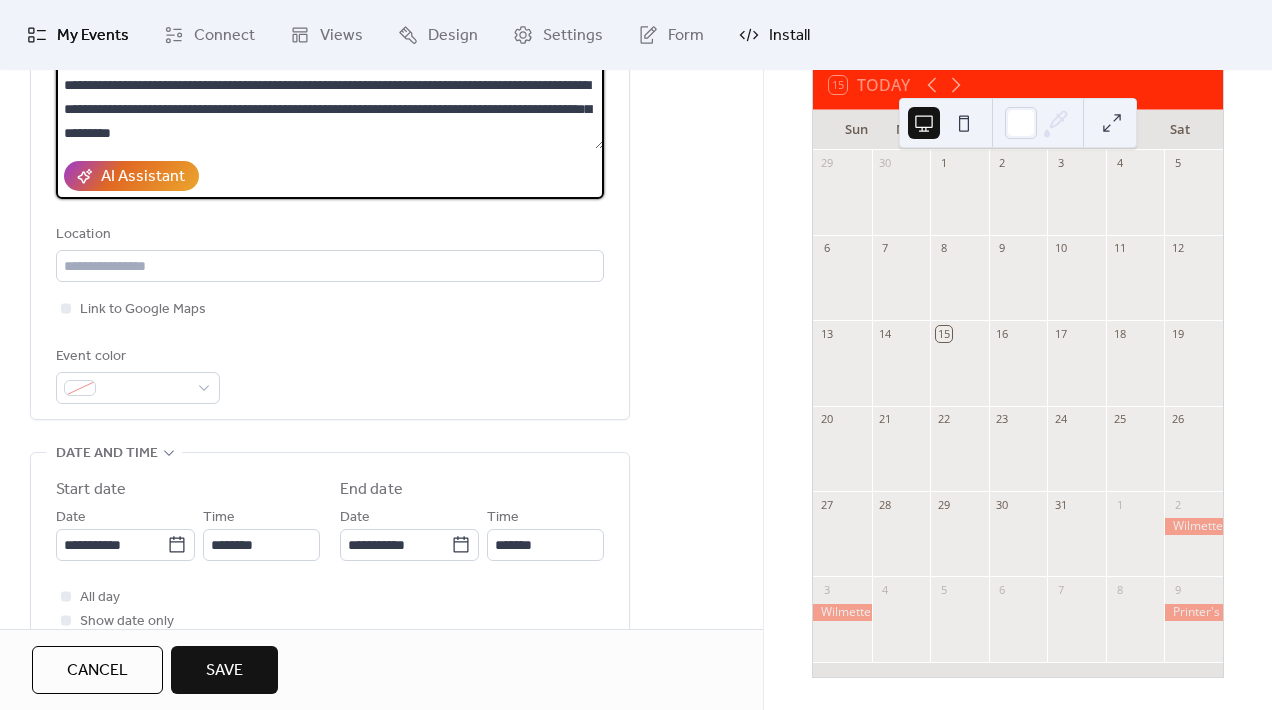 type on "**********" 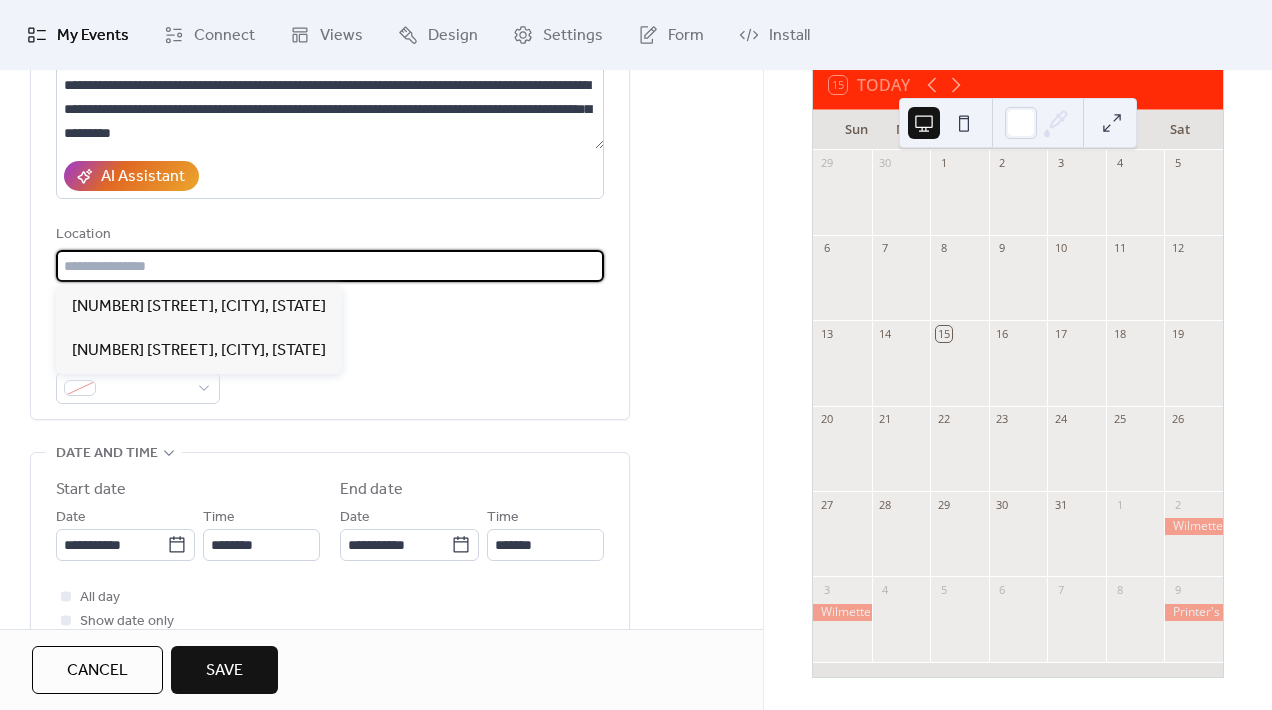 click at bounding box center [330, 266] 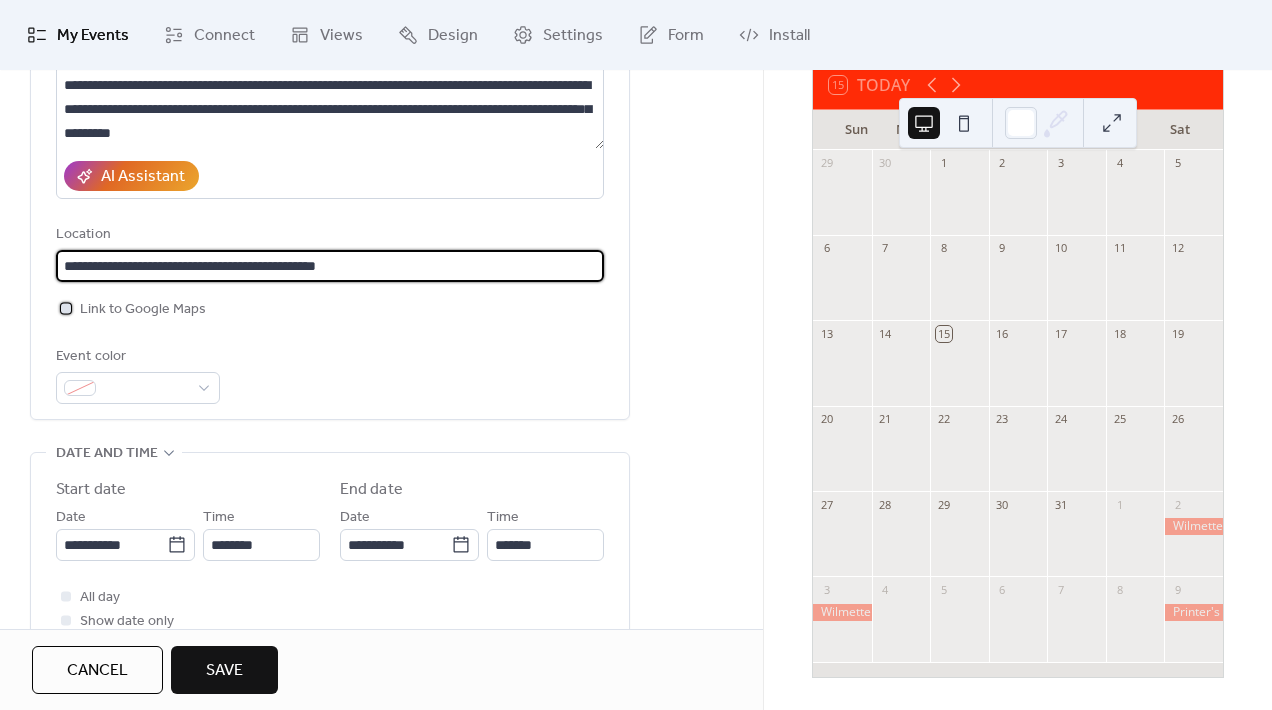 click at bounding box center (66, 308) 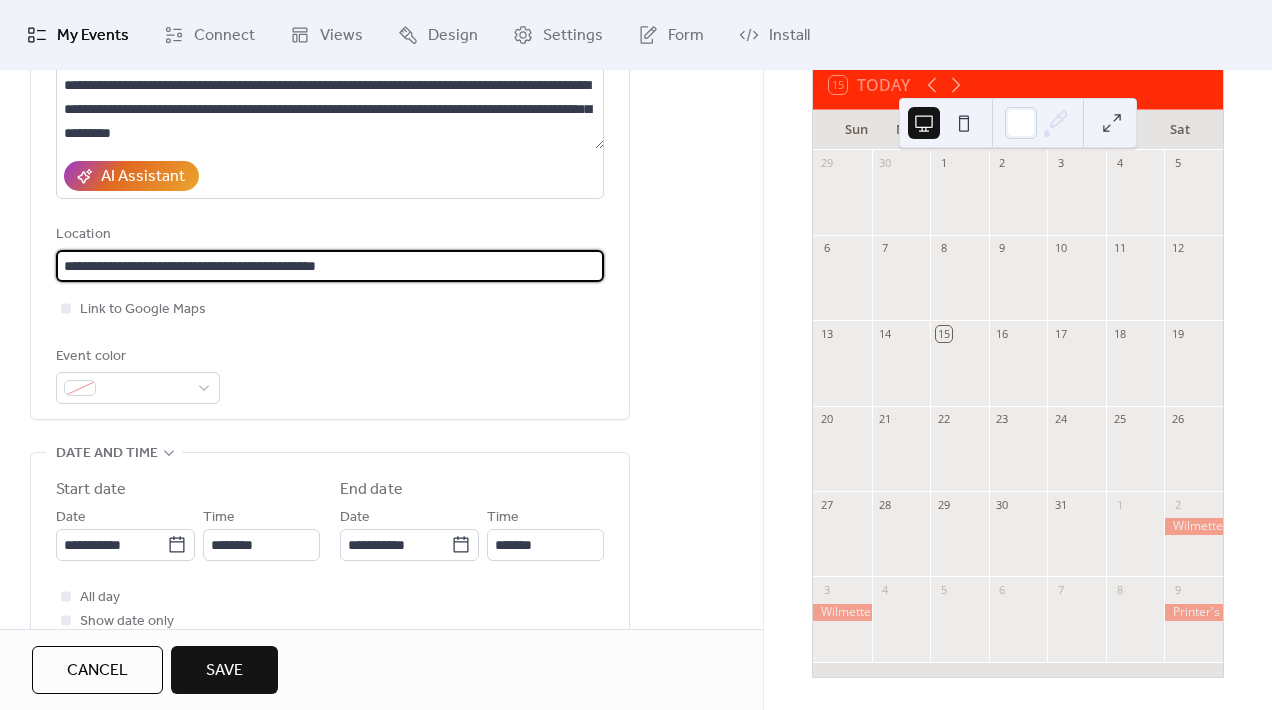 click on "**********" at bounding box center (330, 266) 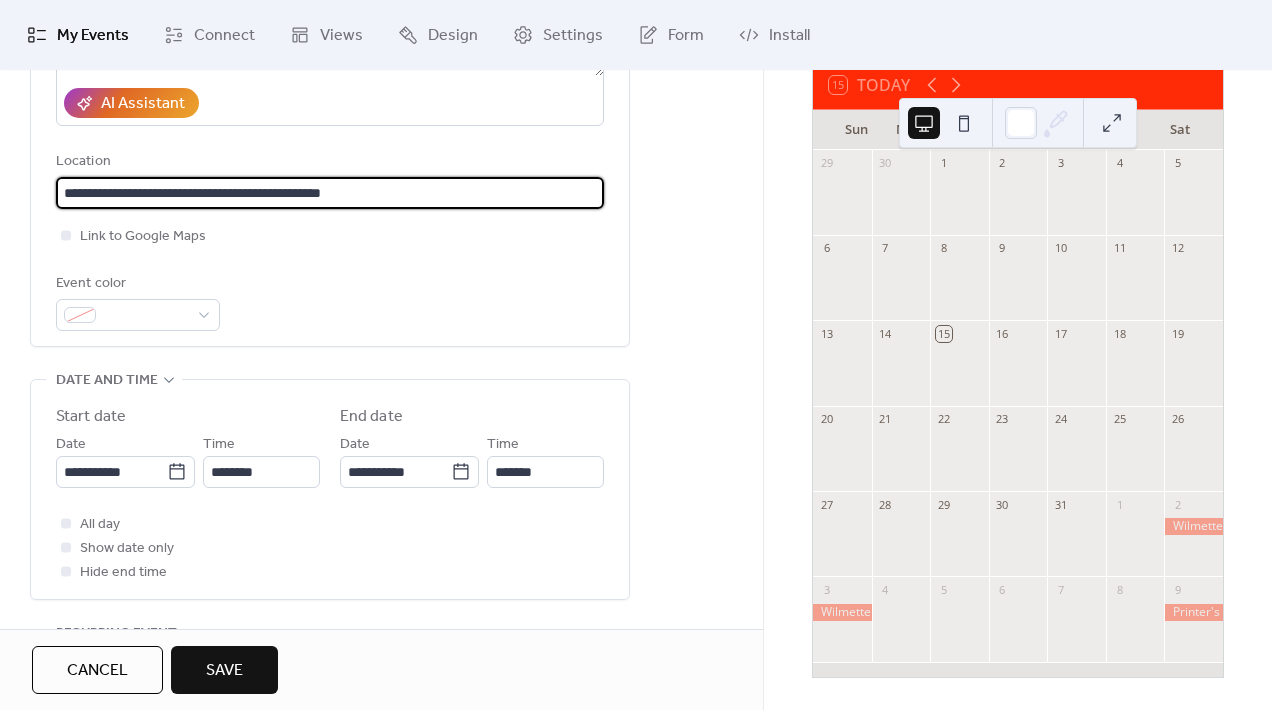 scroll, scrollTop: 404, scrollLeft: 0, axis: vertical 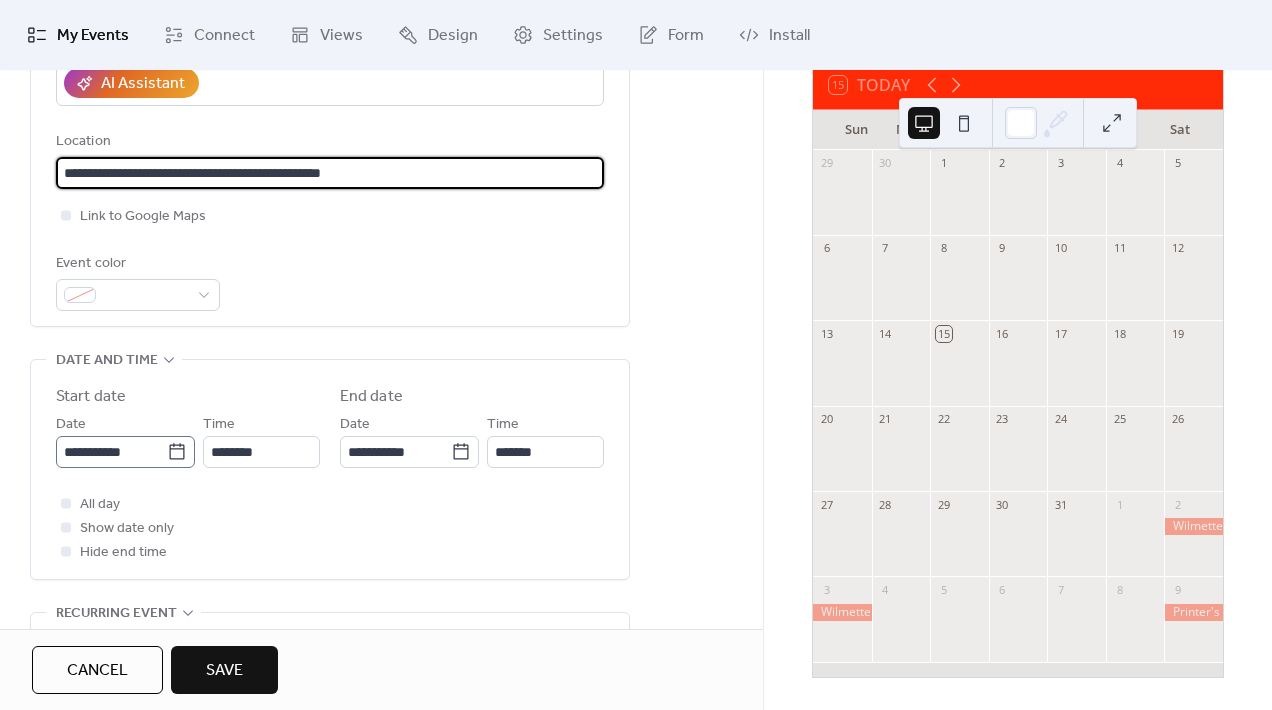 type on "**********" 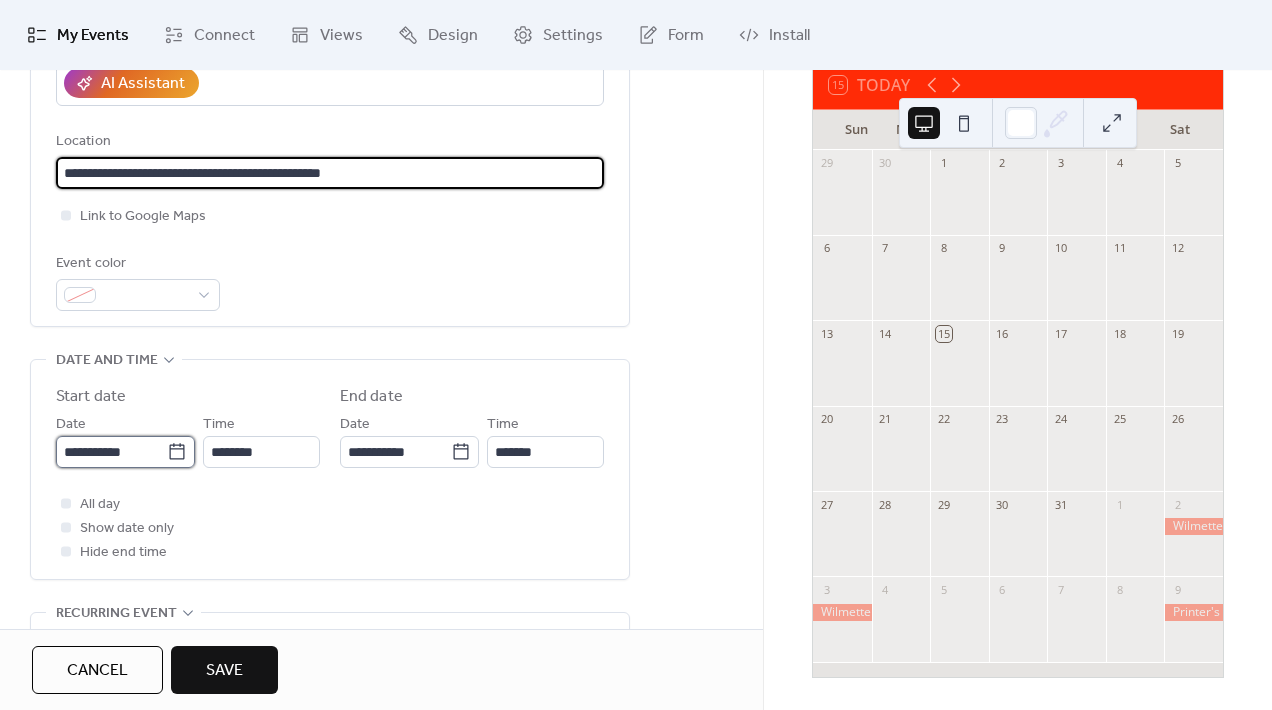 click on "**********" at bounding box center [111, 452] 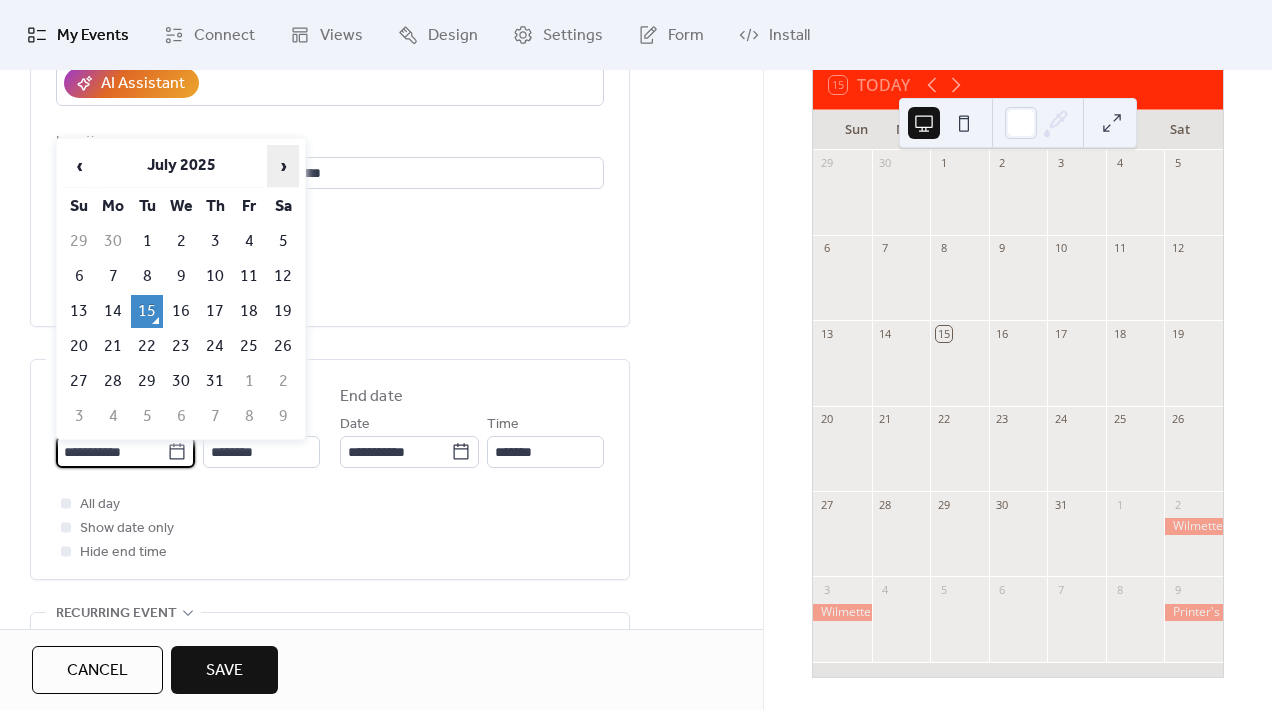 click on "›" at bounding box center [283, 166] 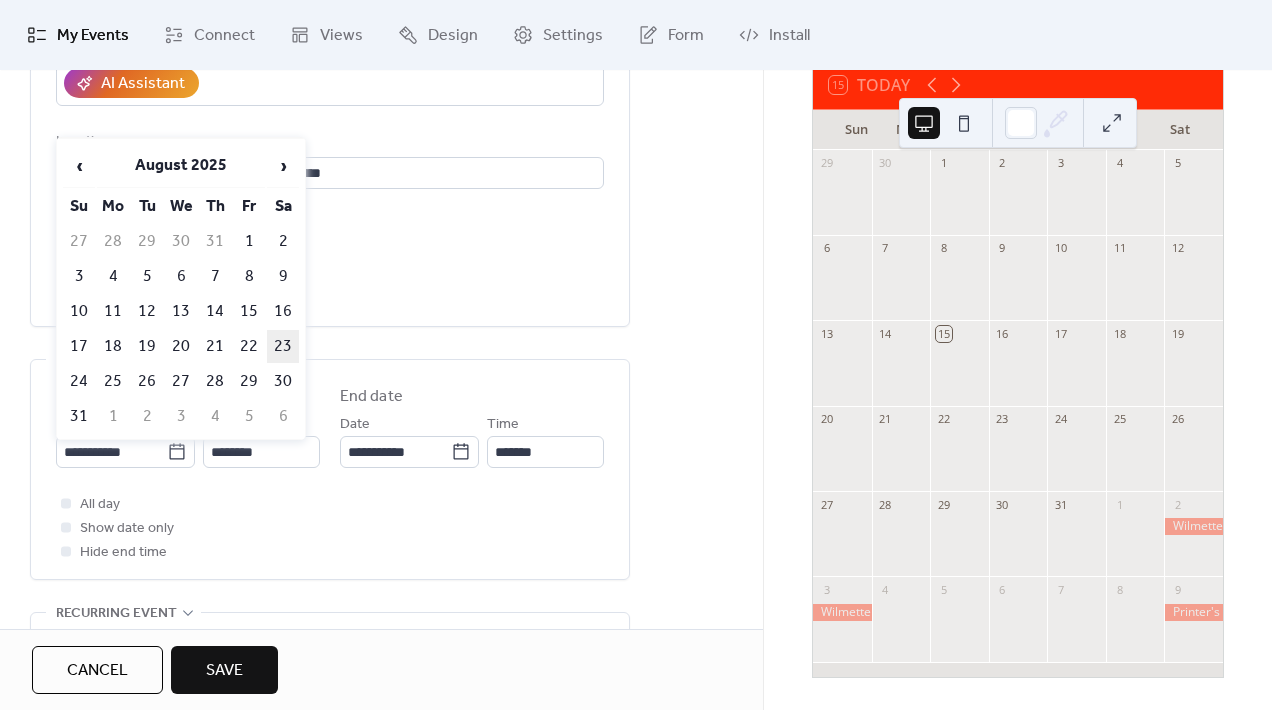 click on "23" at bounding box center (283, 346) 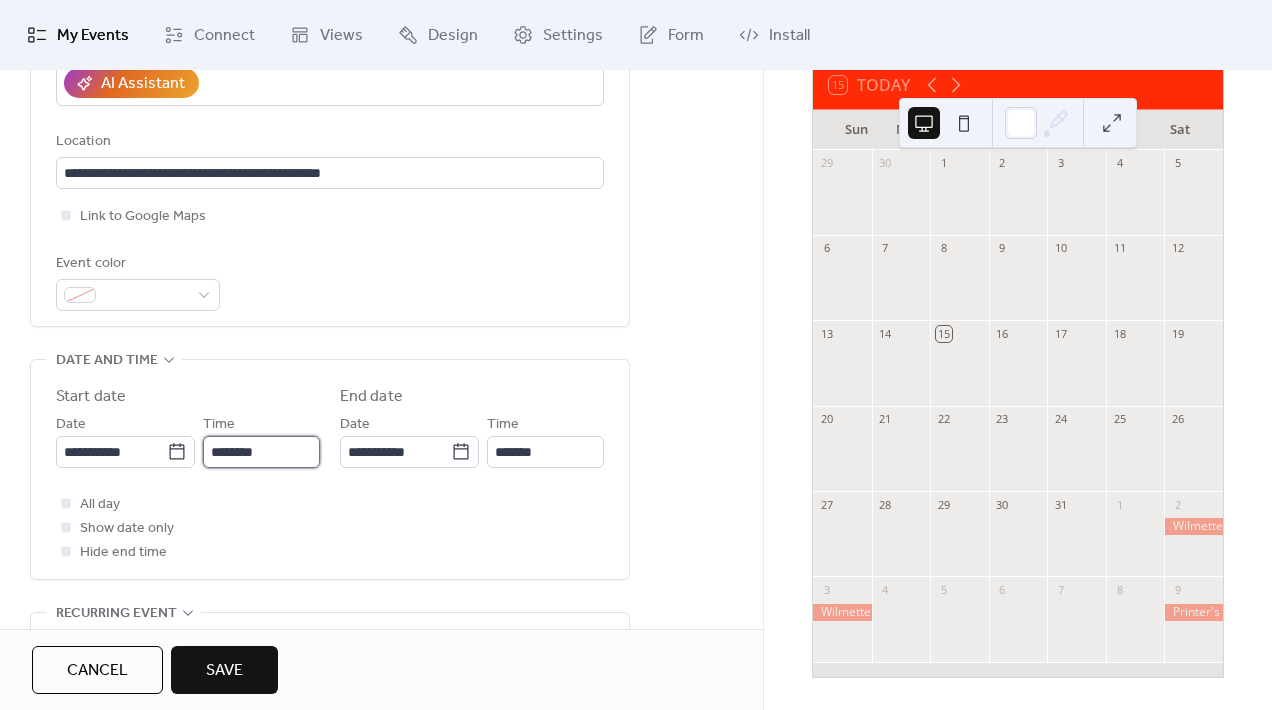 click on "********" at bounding box center (261, 452) 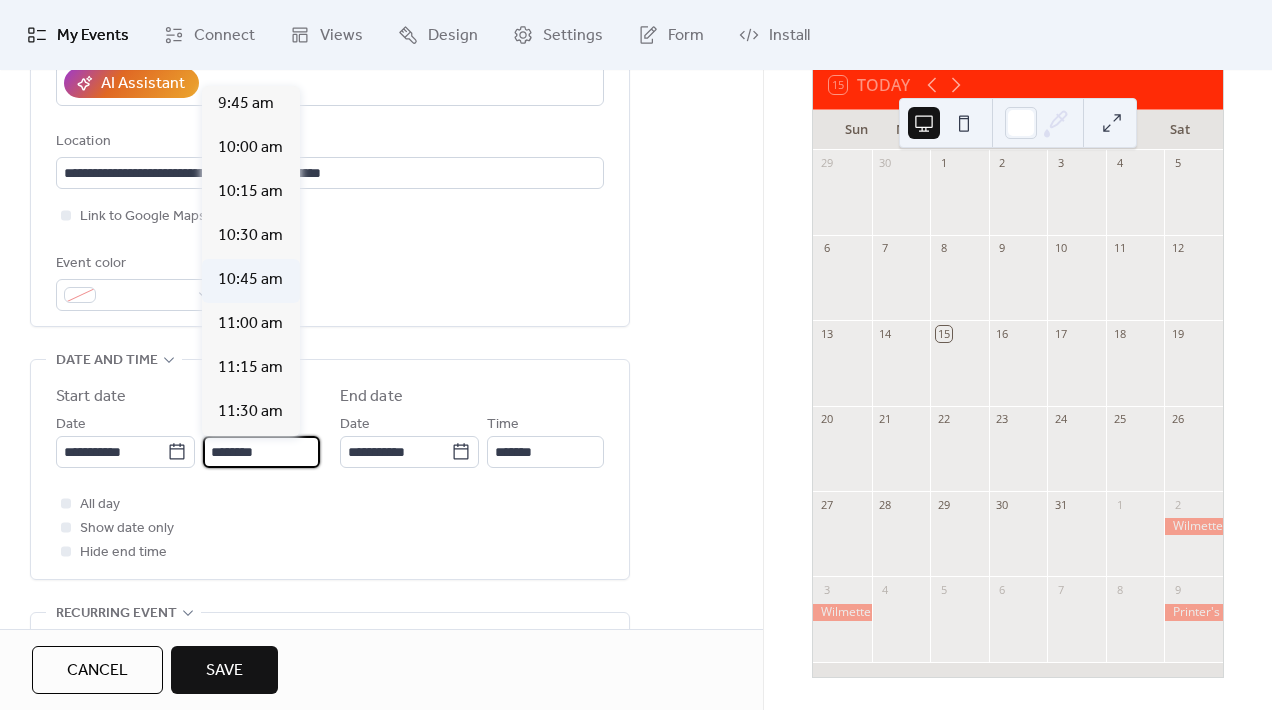 scroll, scrollTop: 1712, scrollLeft: 0, axis: vertical 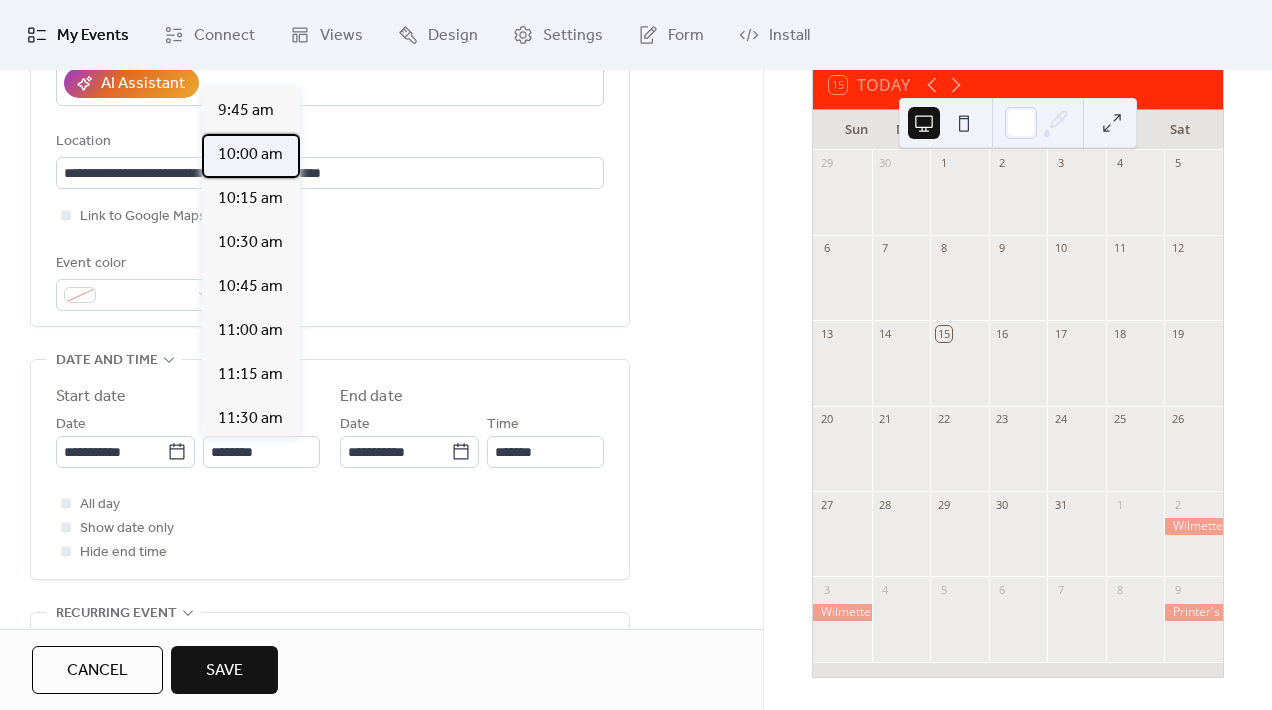 click on "10:00 am" at bounding box center (250, 155) 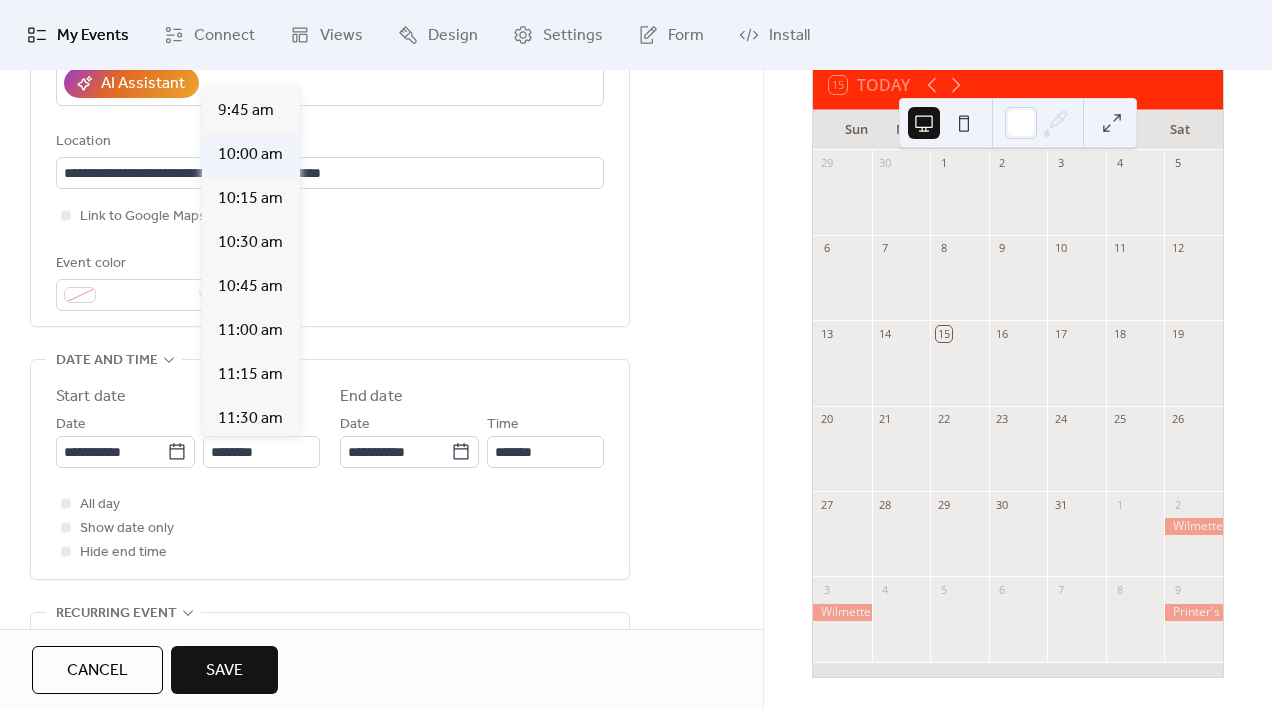 type on "********" 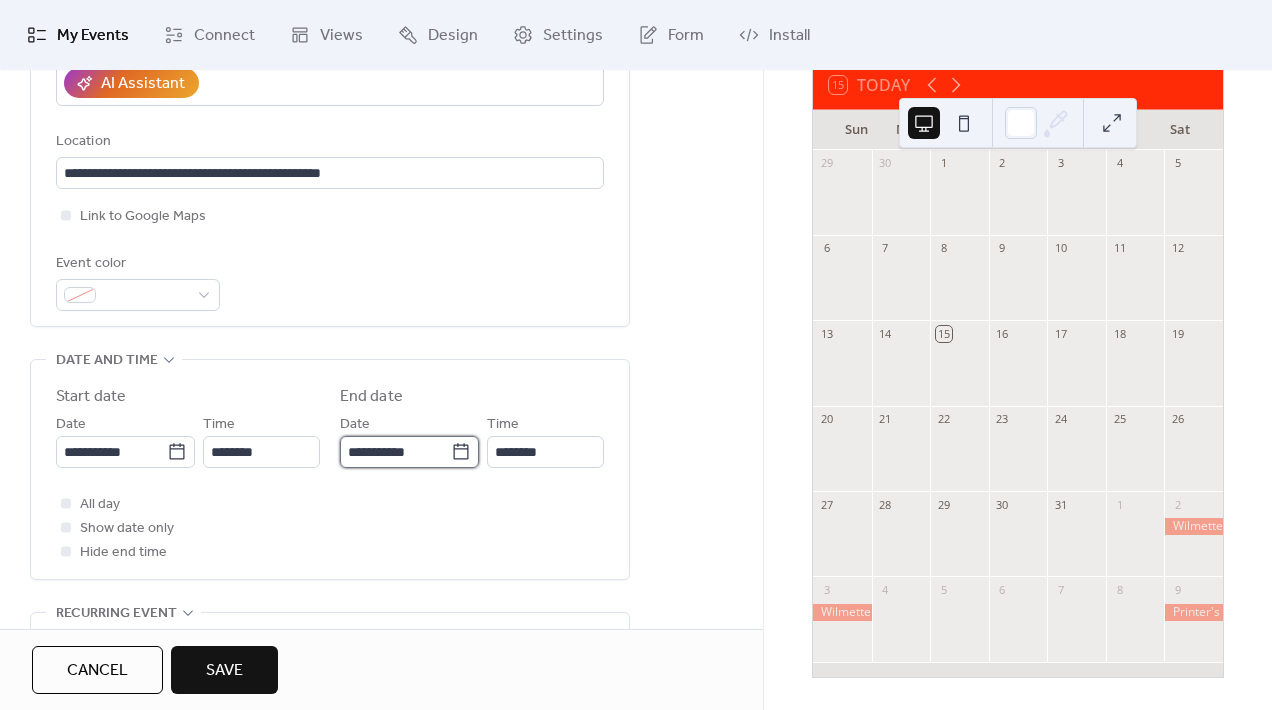 click on "**********" at bounding box center [395, 452] 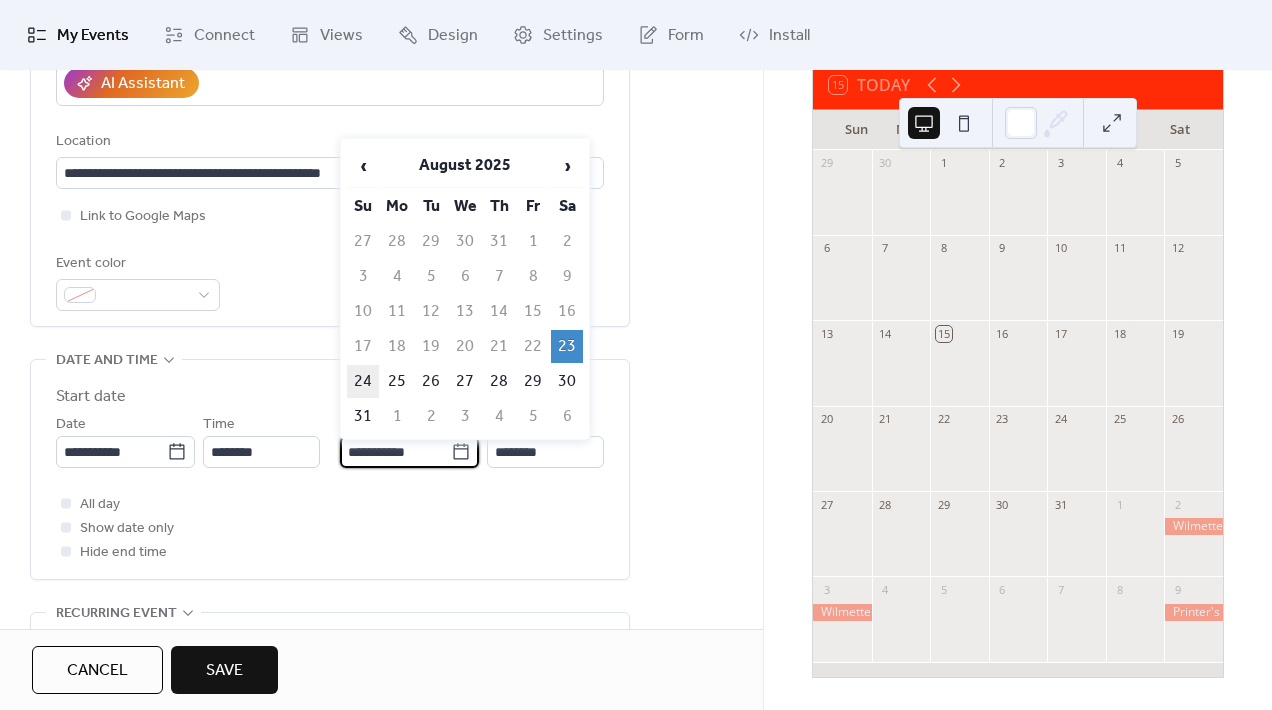click on "24" at bounding box center (363, 381) 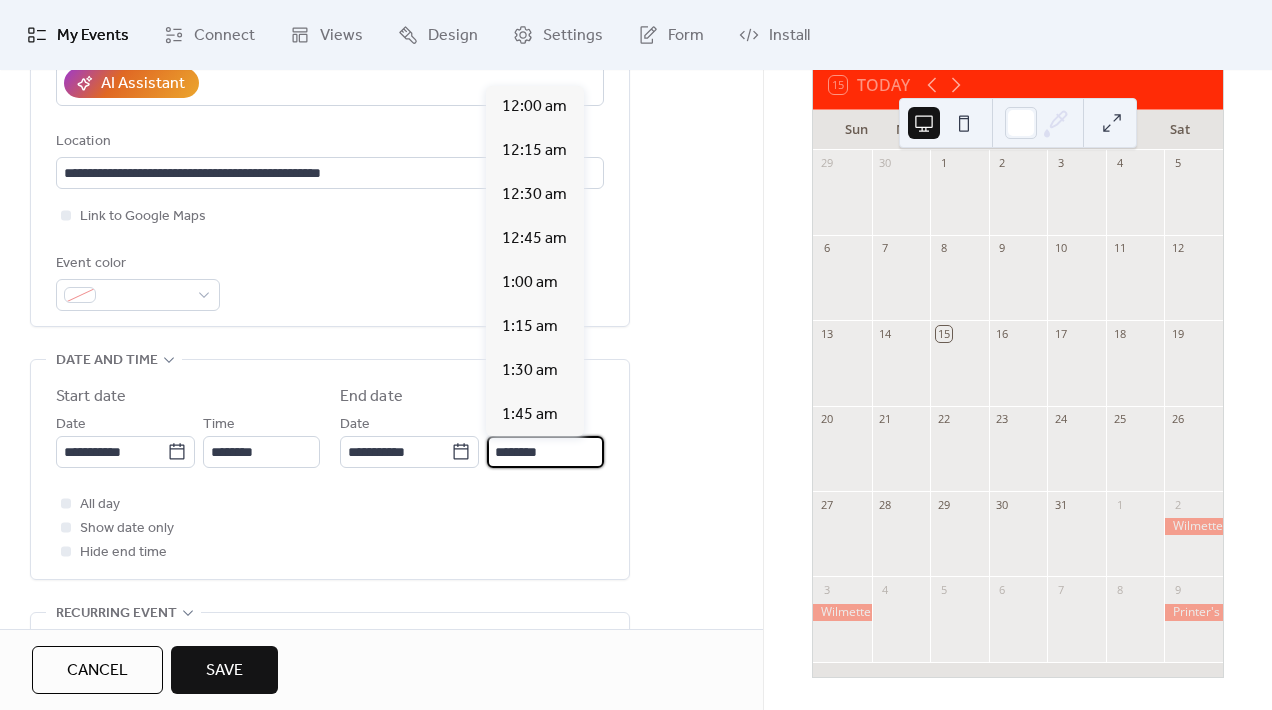 click on "********" at bounding box center [545, 452] 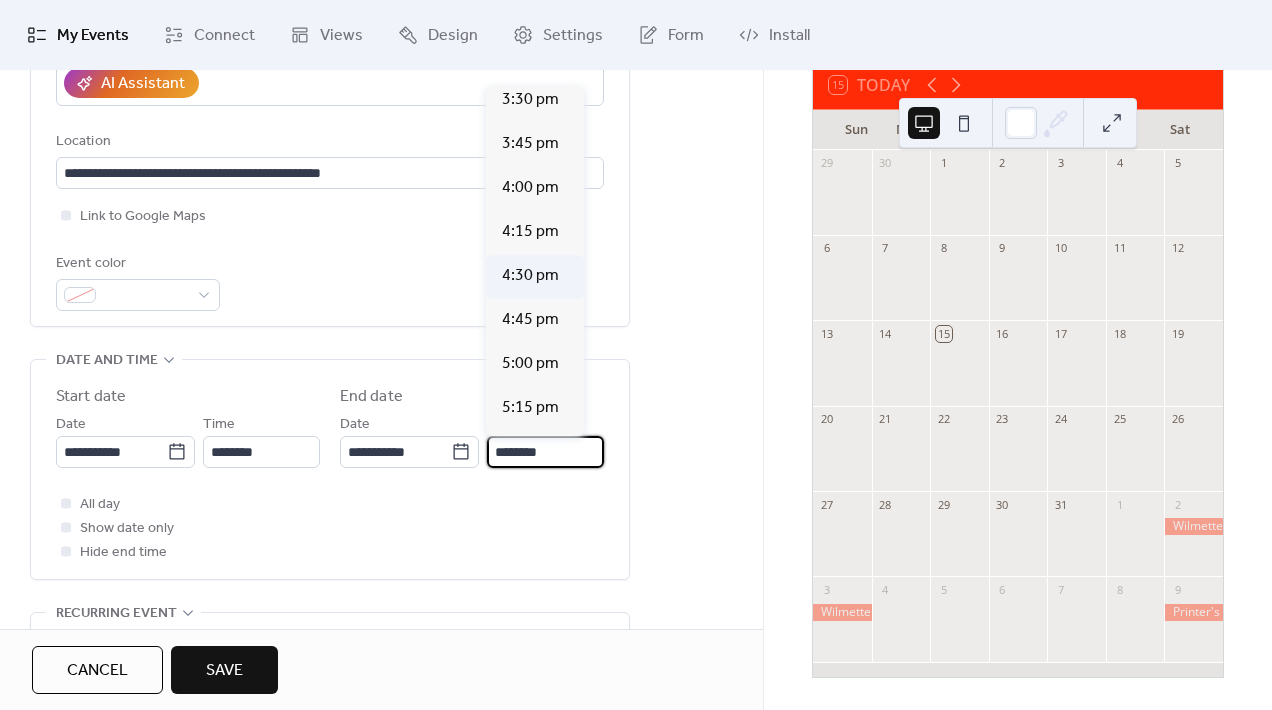 scroll, scrollTop: 2747, scrollLeft: 0, axis: vertical 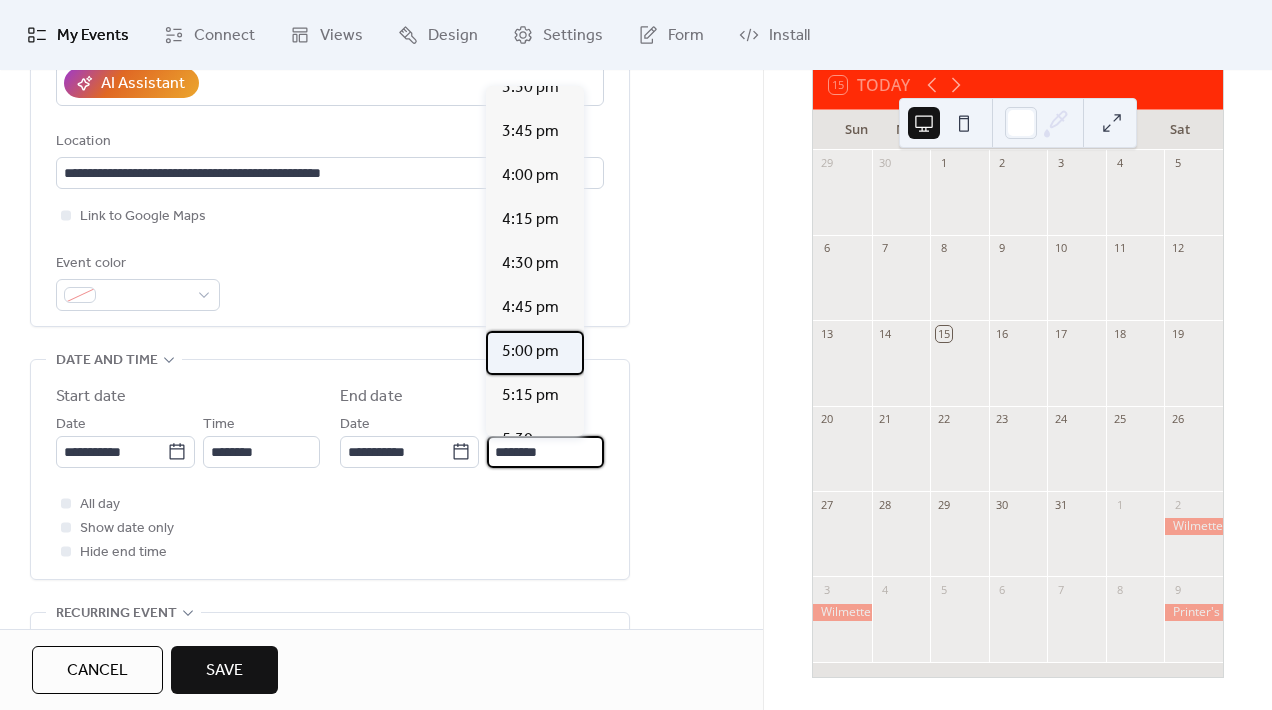 click on "5:00 pm" at bounding box center (530, 352) 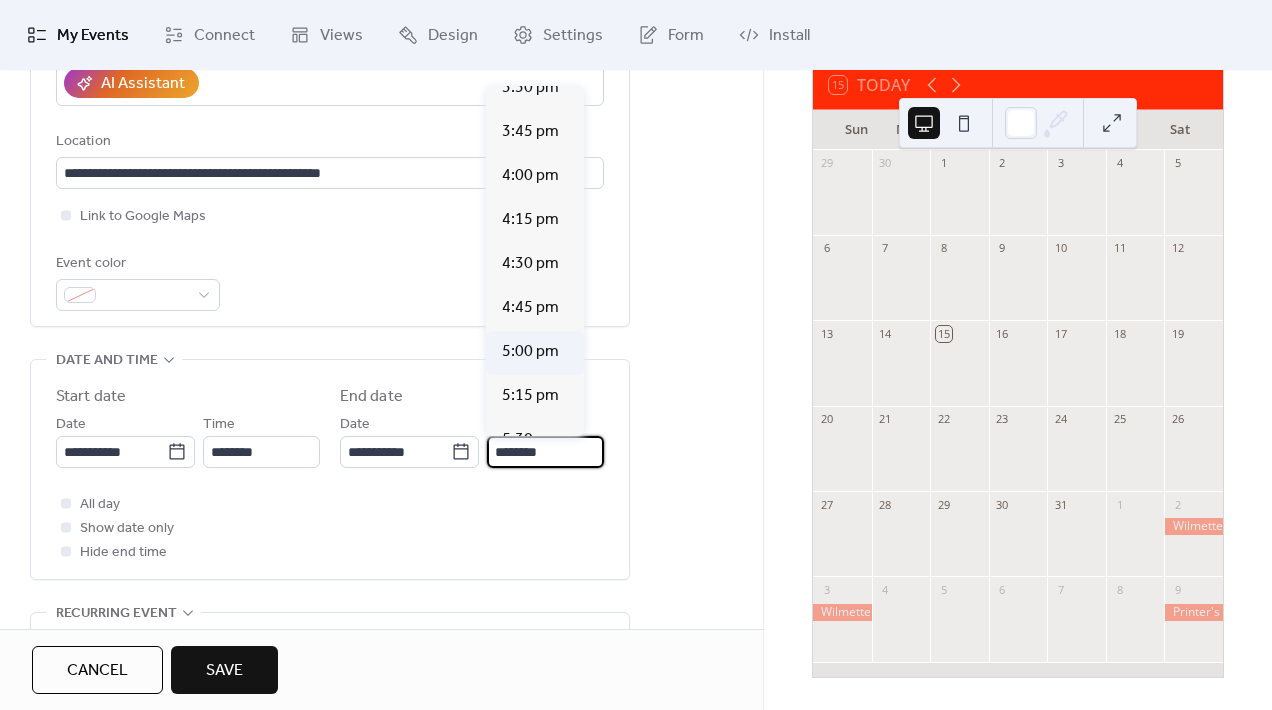 type on "*******" 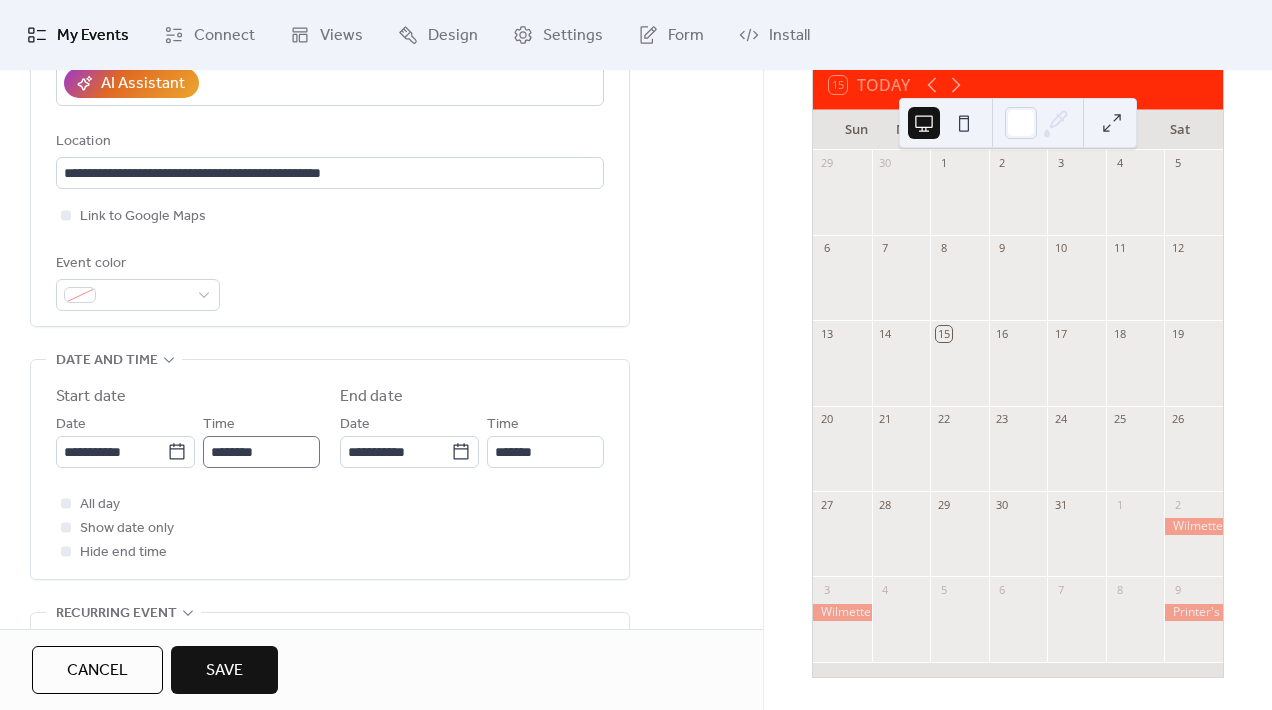scroll, scrollTop: 1, scrollLeft: 0, axis: vertical 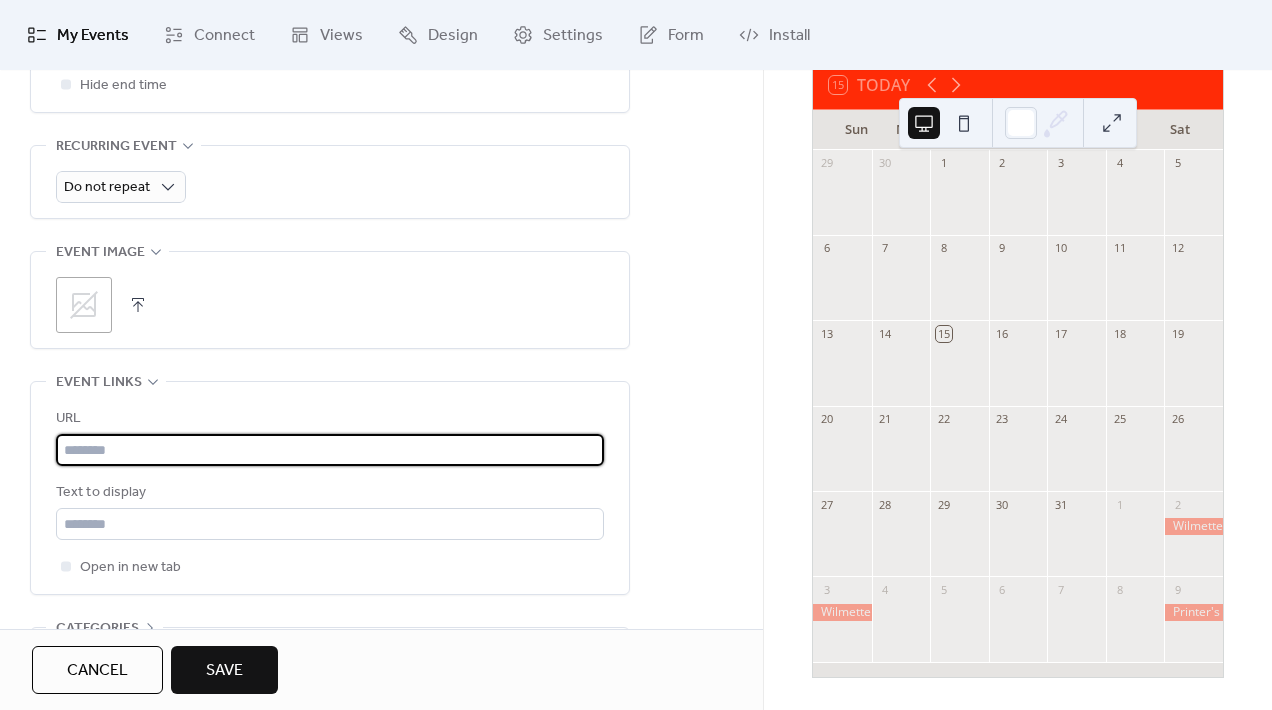 click at bounding box center (330, 450) 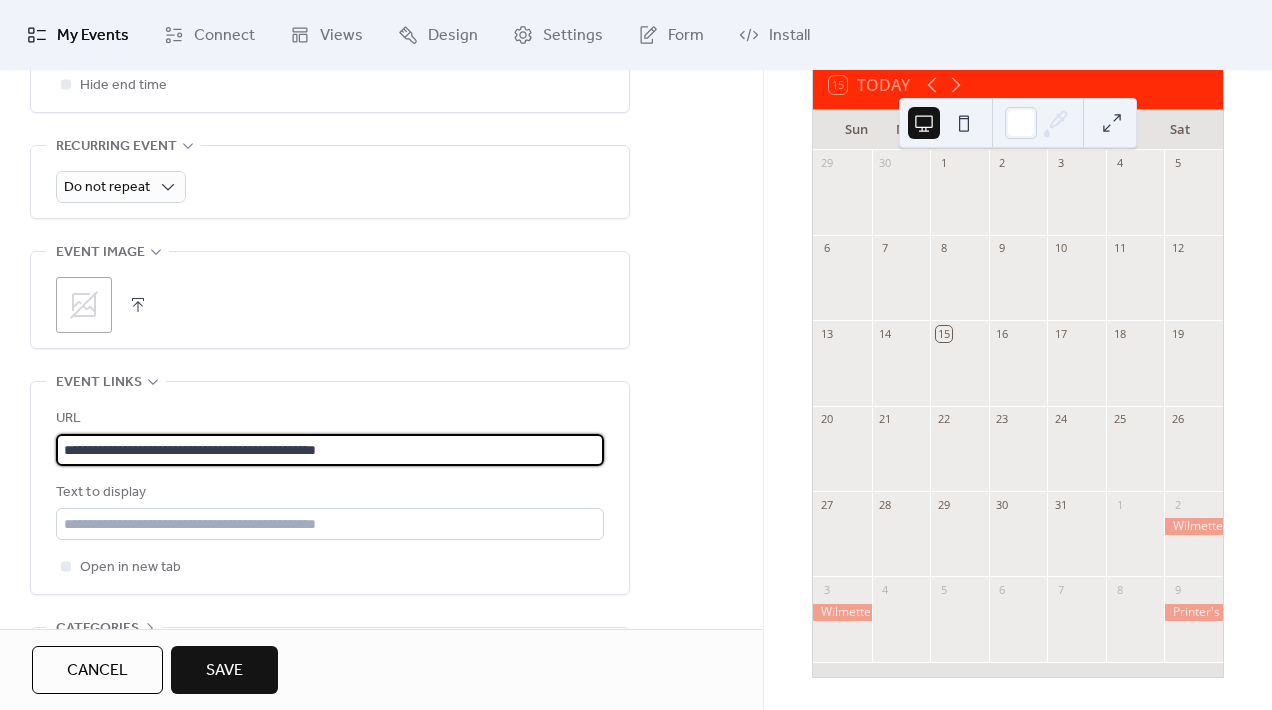 scroll, scrollTop: 1, scrollLeft: 0, axis: vertical 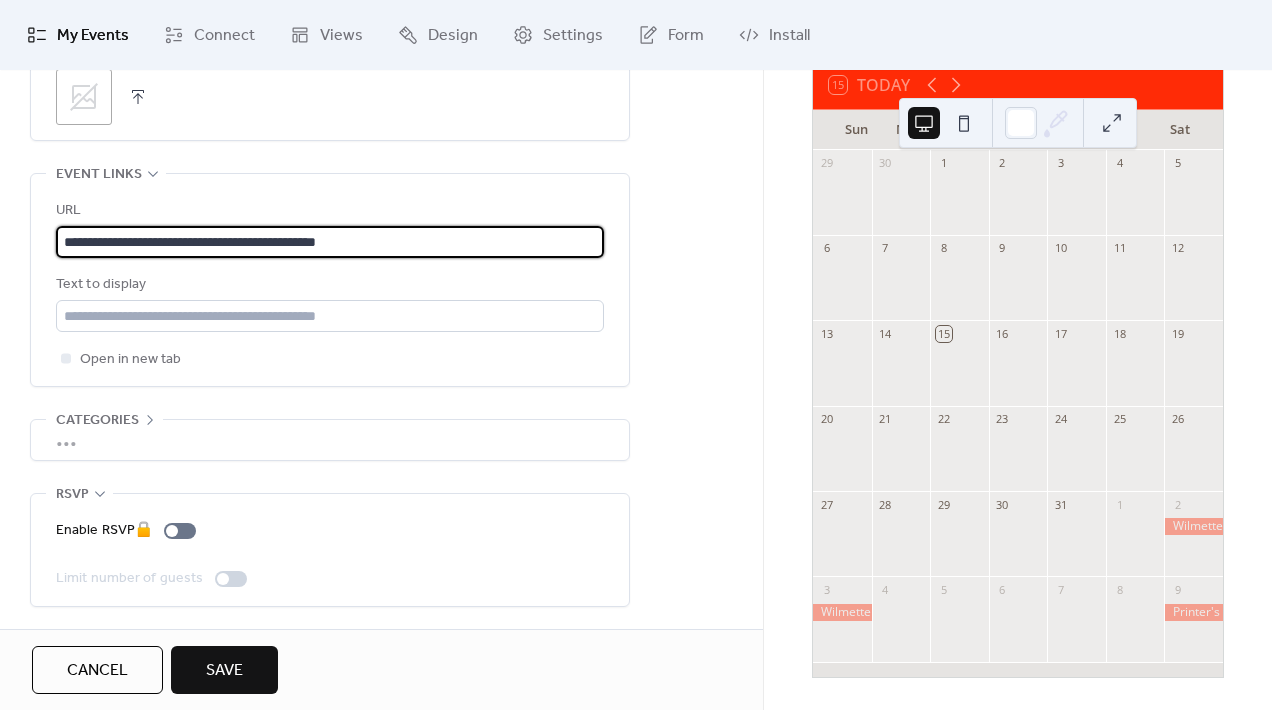 type on "**********" 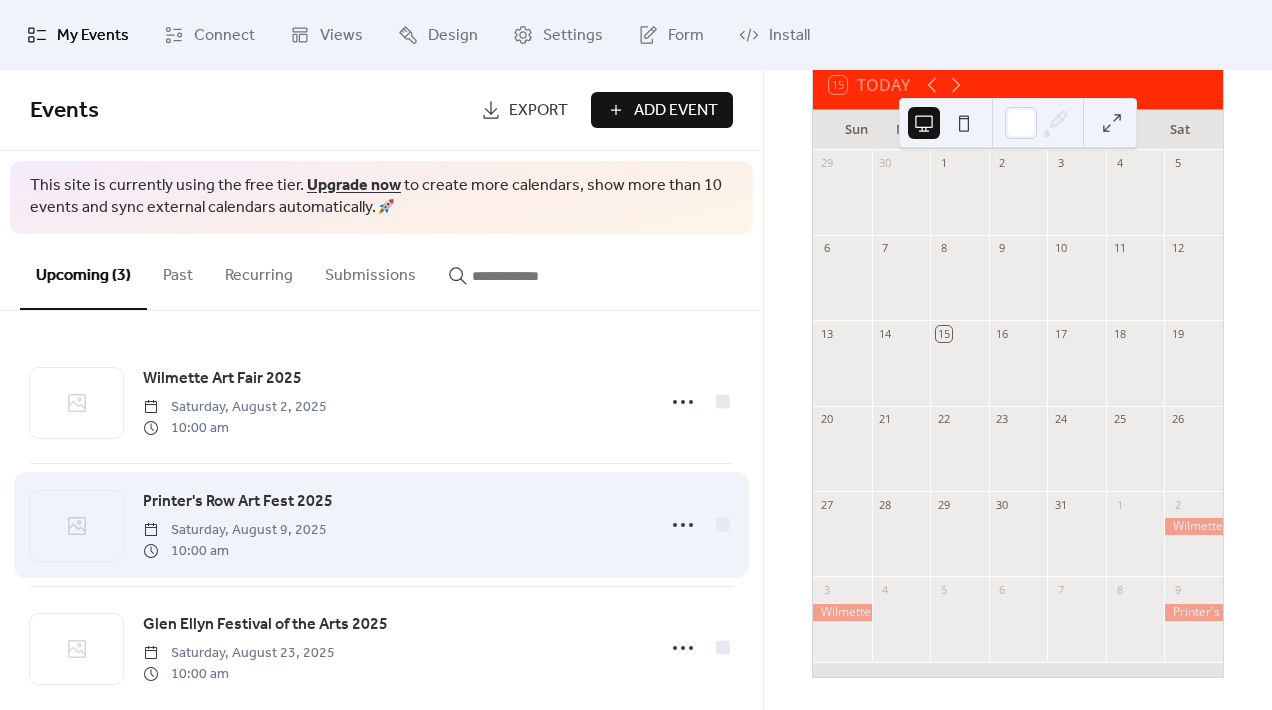 scroll, scrollTop: 30, scrollLeft: 0, axis: vertical 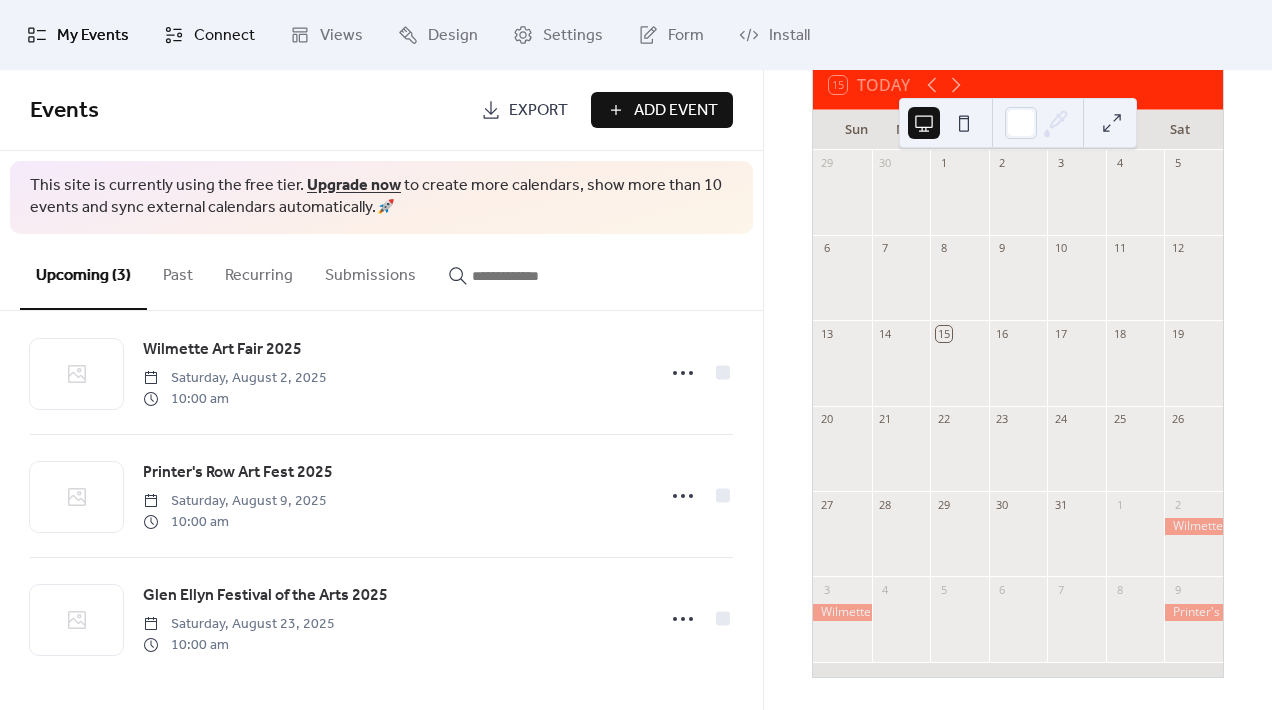 click on "Connect" at bounding box center [224, 36] 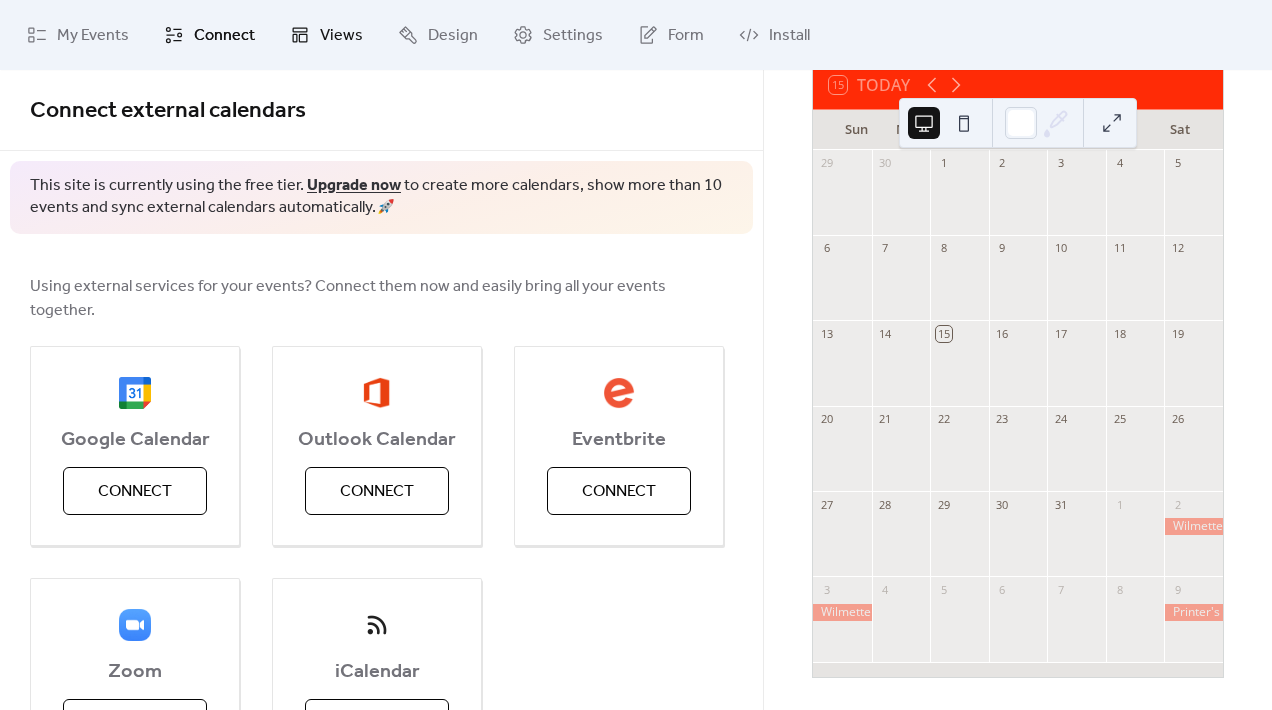 click on "Views" at bounding box center (341, 36) 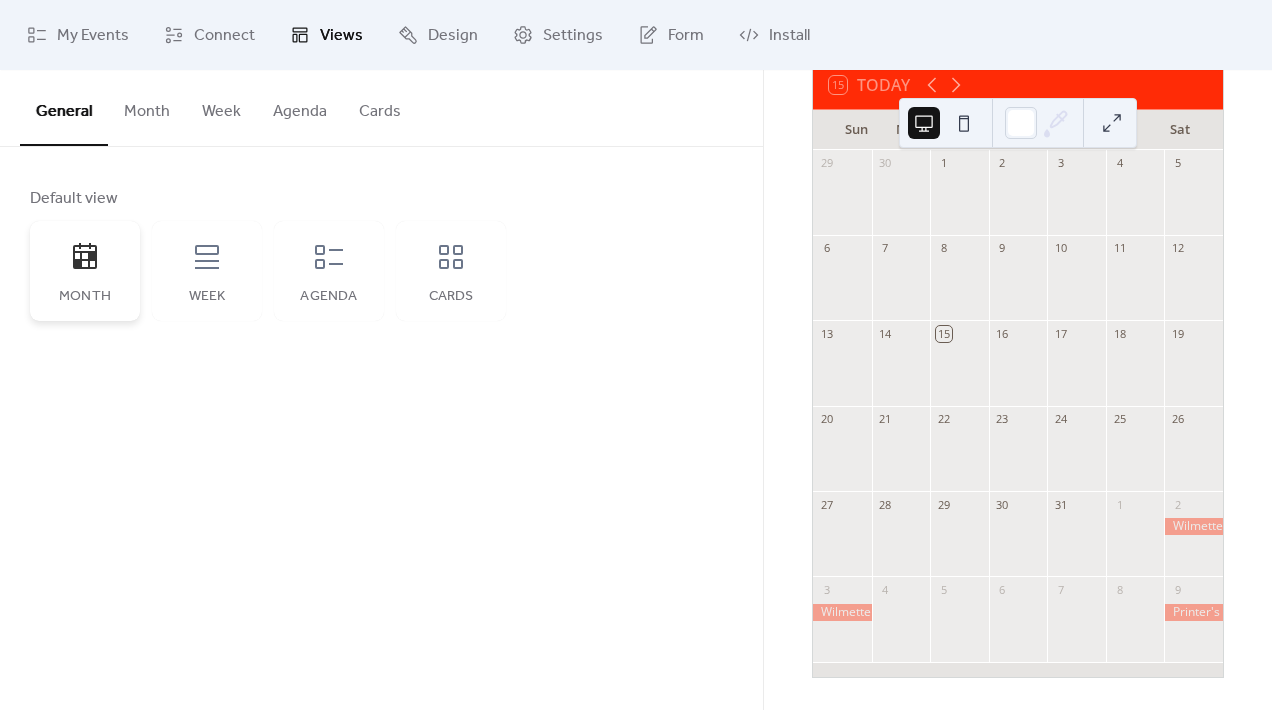 click 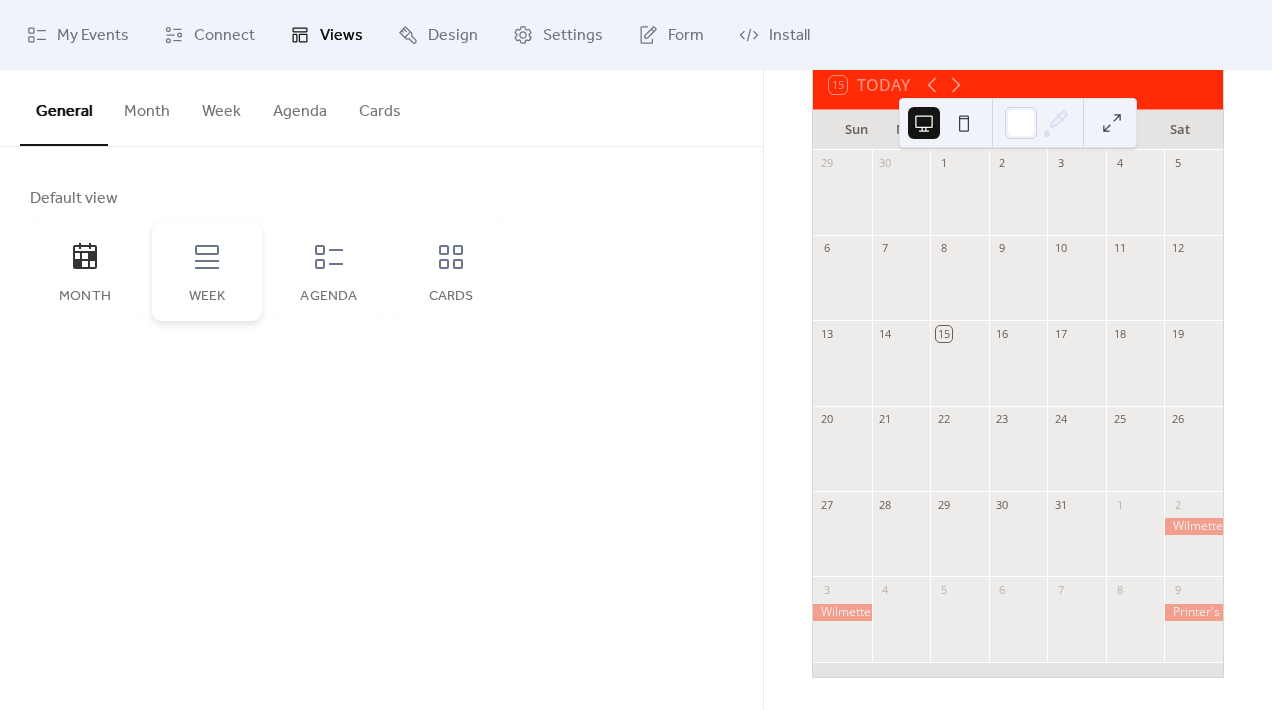 click on "Week" at bounding box center [207, 271] 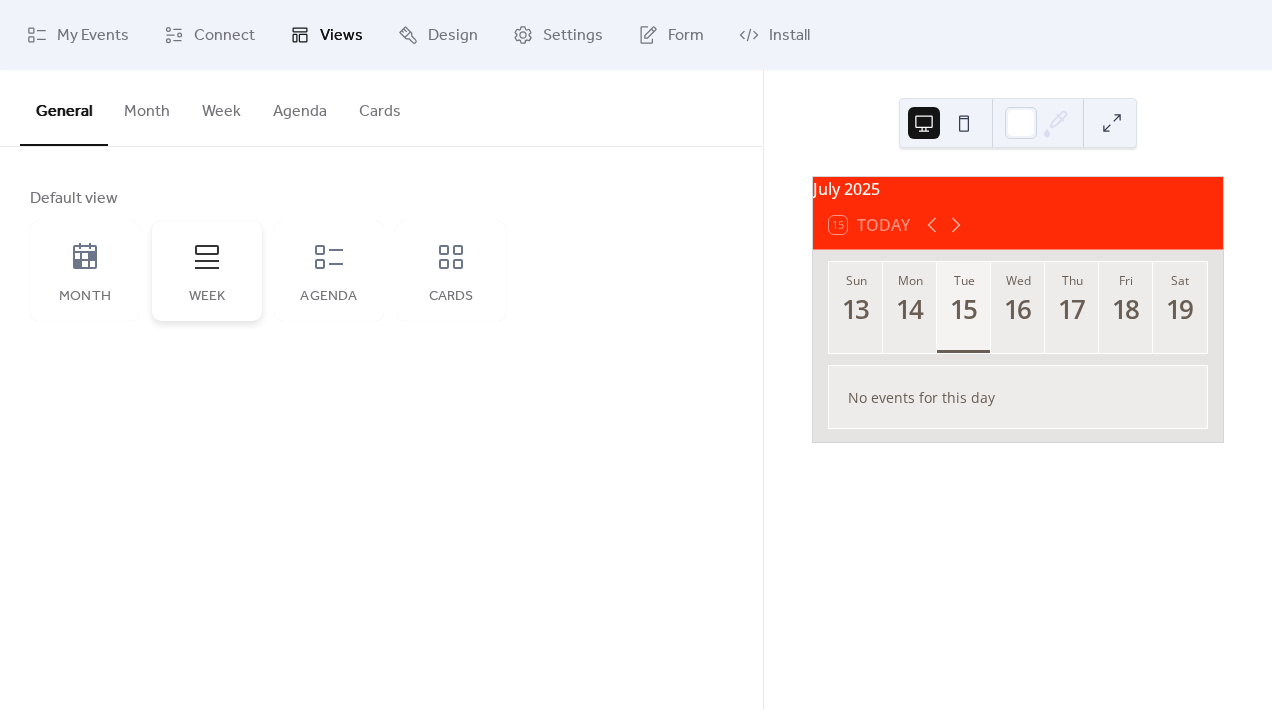 scroll, scrollTop: 0, scrollLeft: 0, axis: both 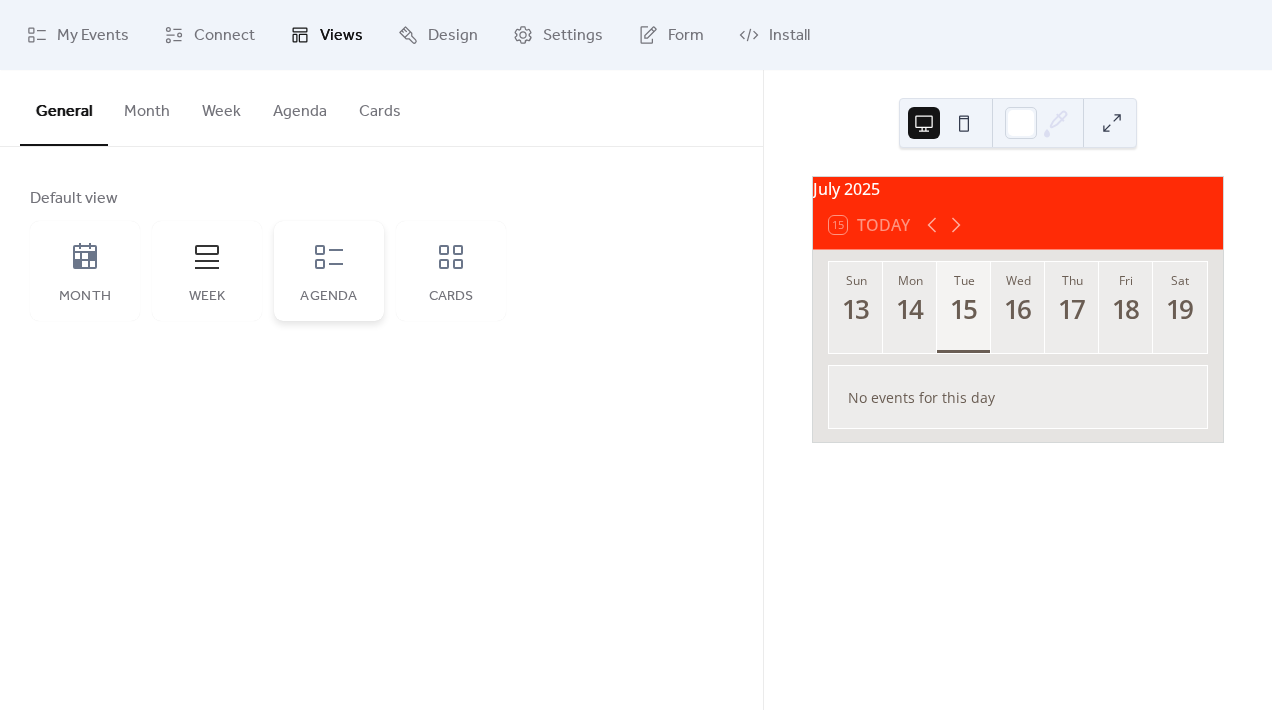 click 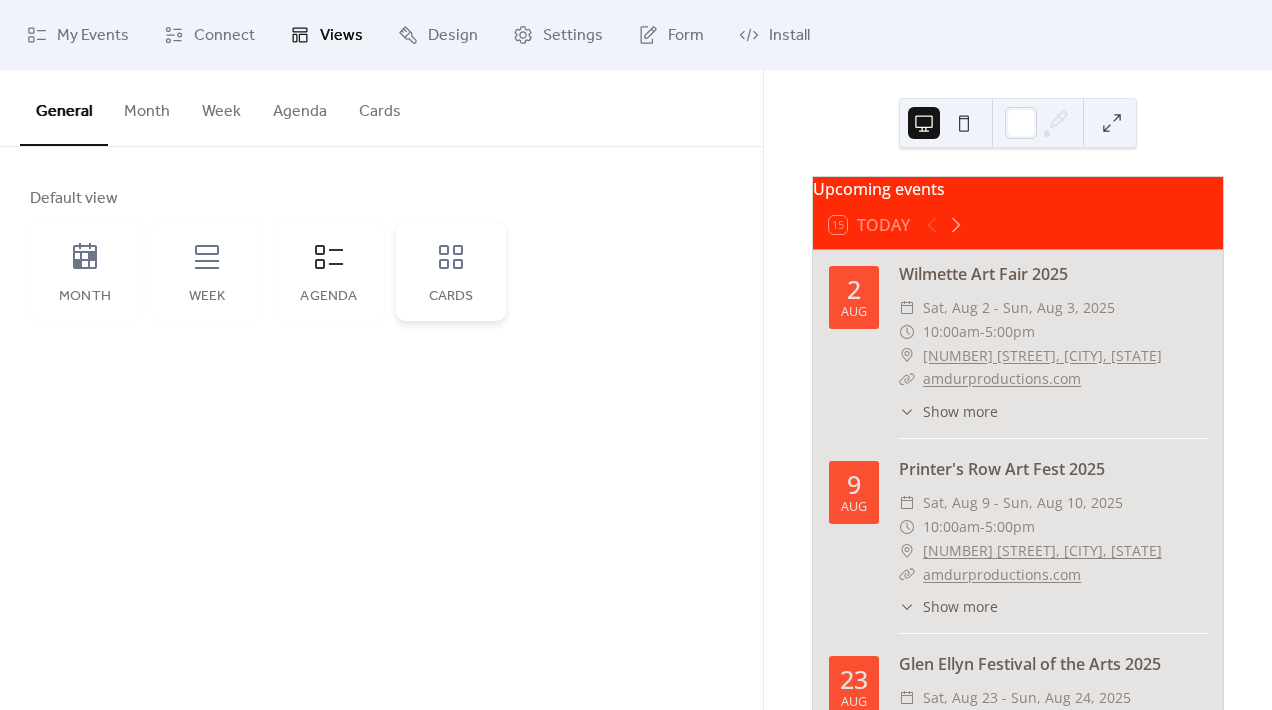 click on "Cards" at bounding box center (451, 271) 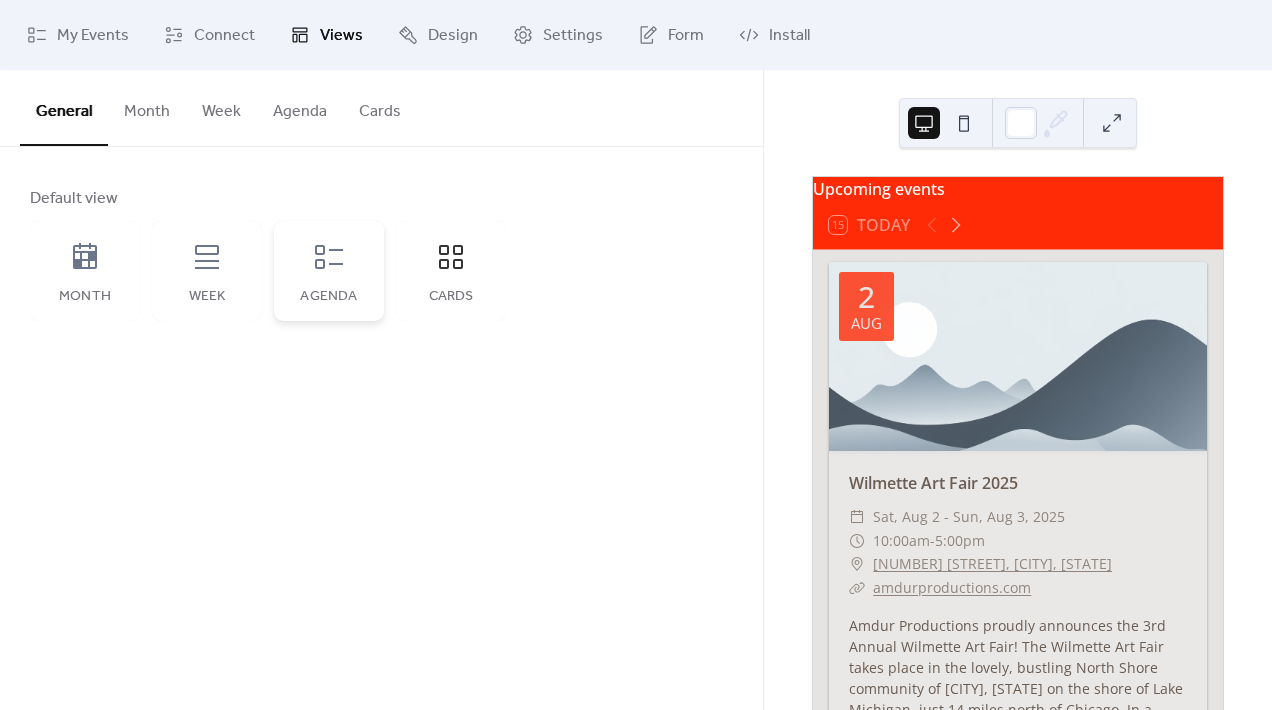 click on "Agenda" at bounding box center (329, 271) 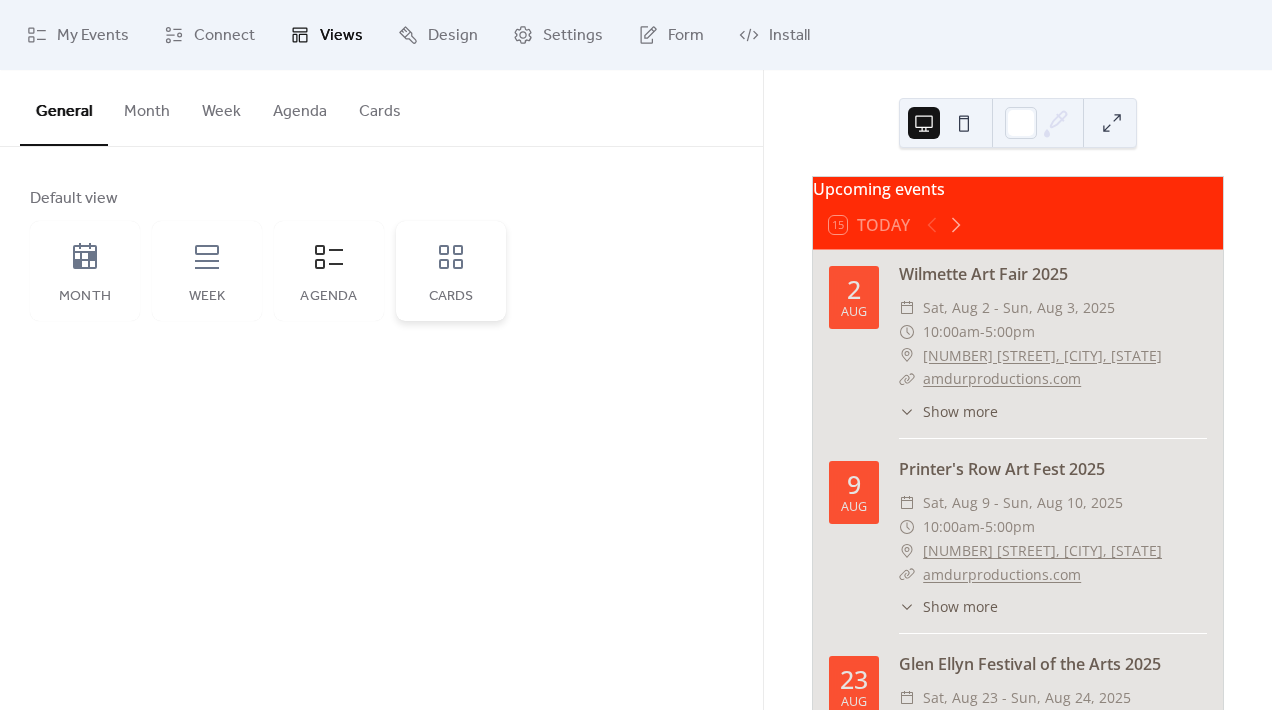 click on "Cards" at bounding box center [451, 271] 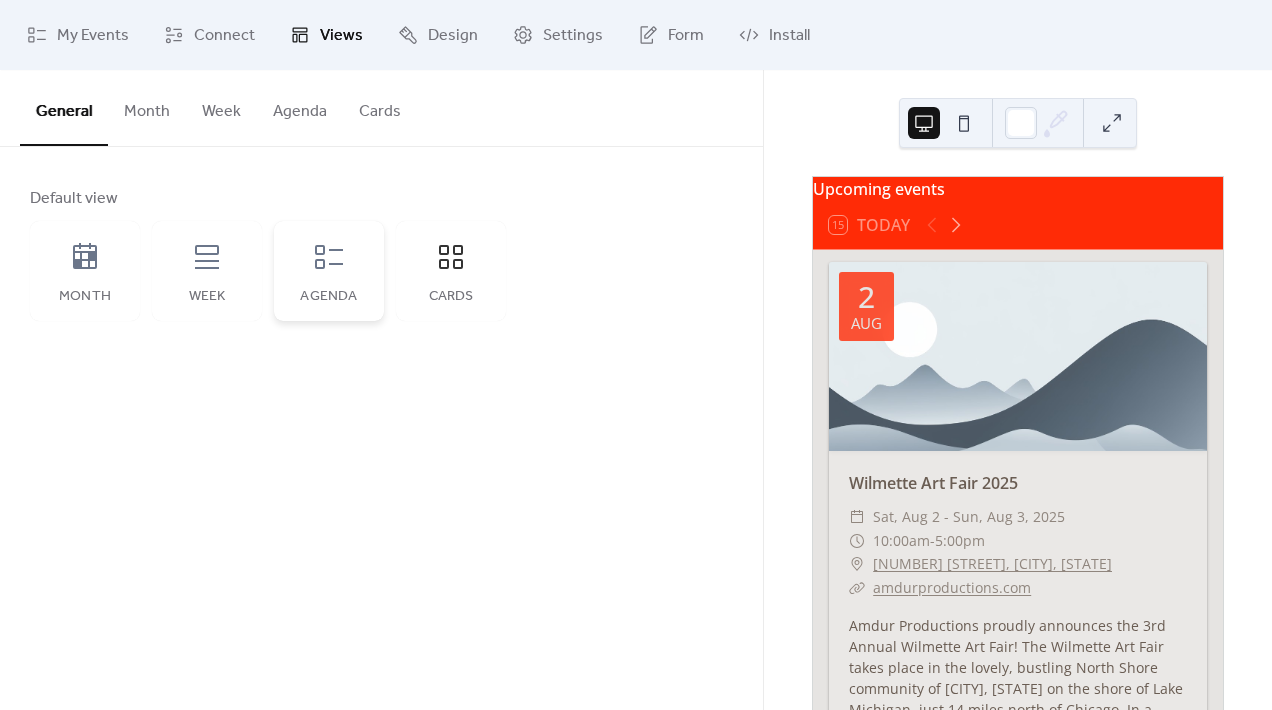 click 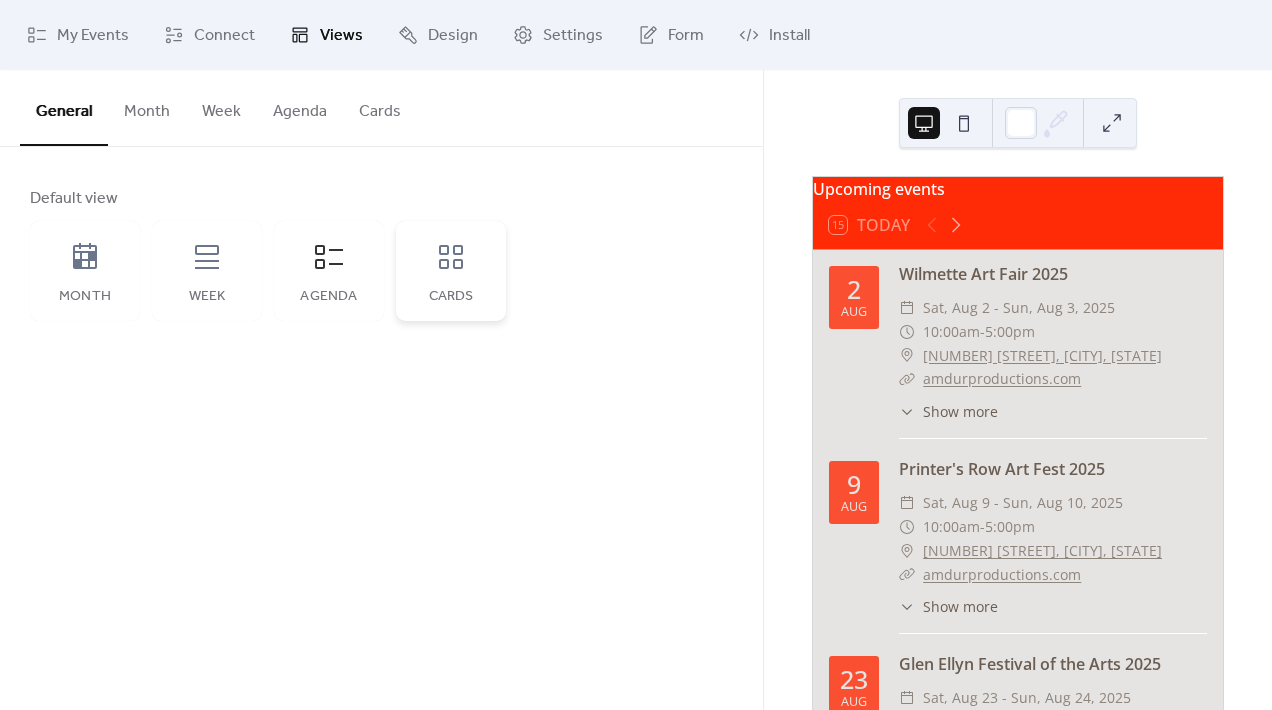 click on "Cards" at bounding box center (451, 271) 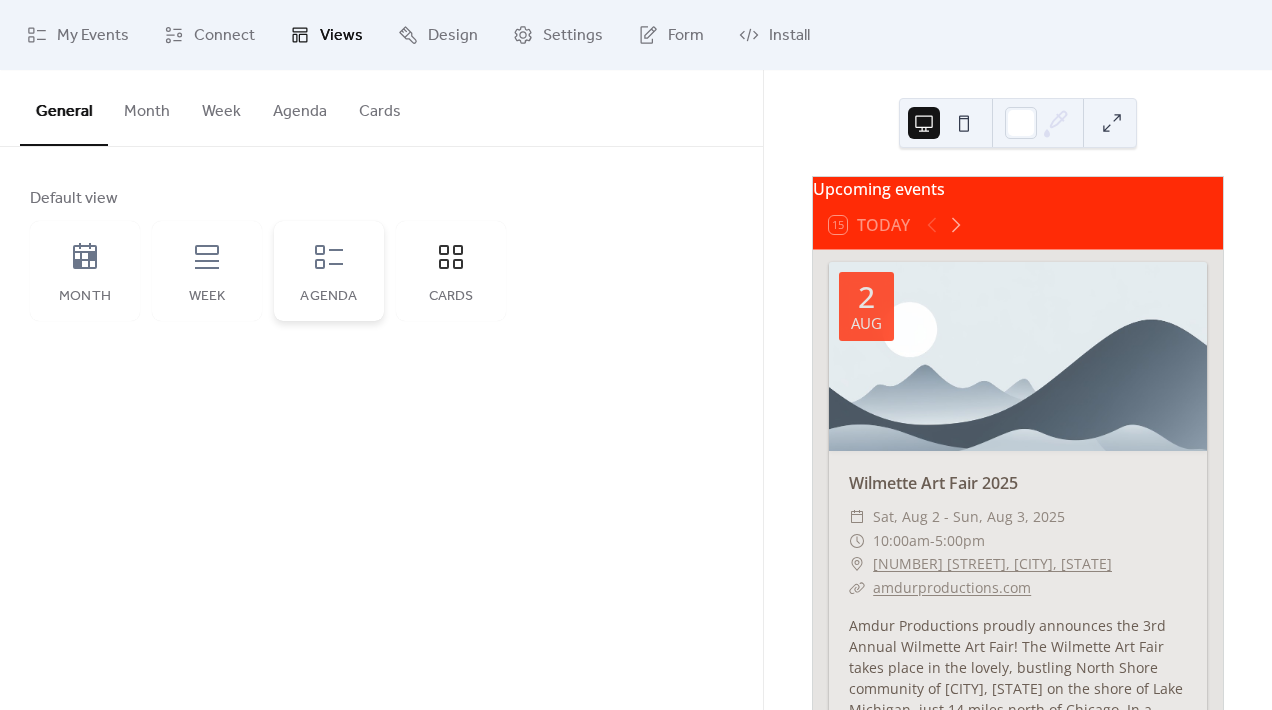 click on "Agenda" at bounding box center (329, 271) 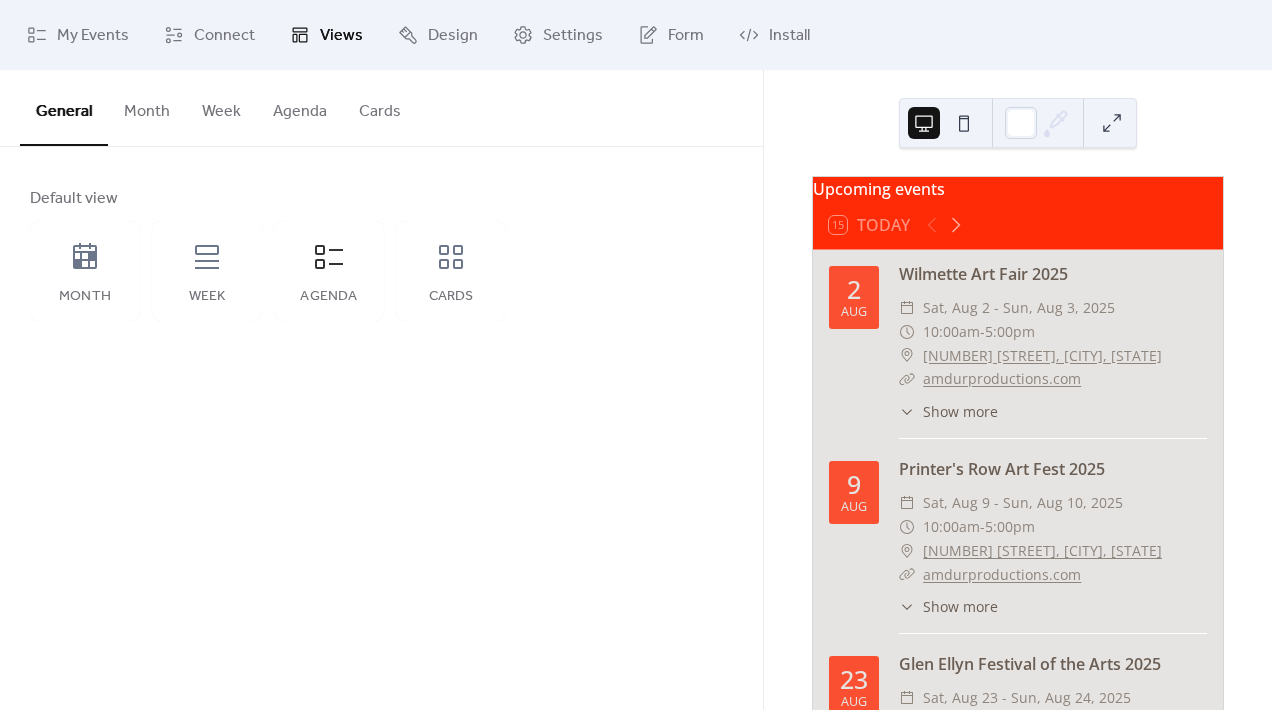 click at bounding box center [964, 123] 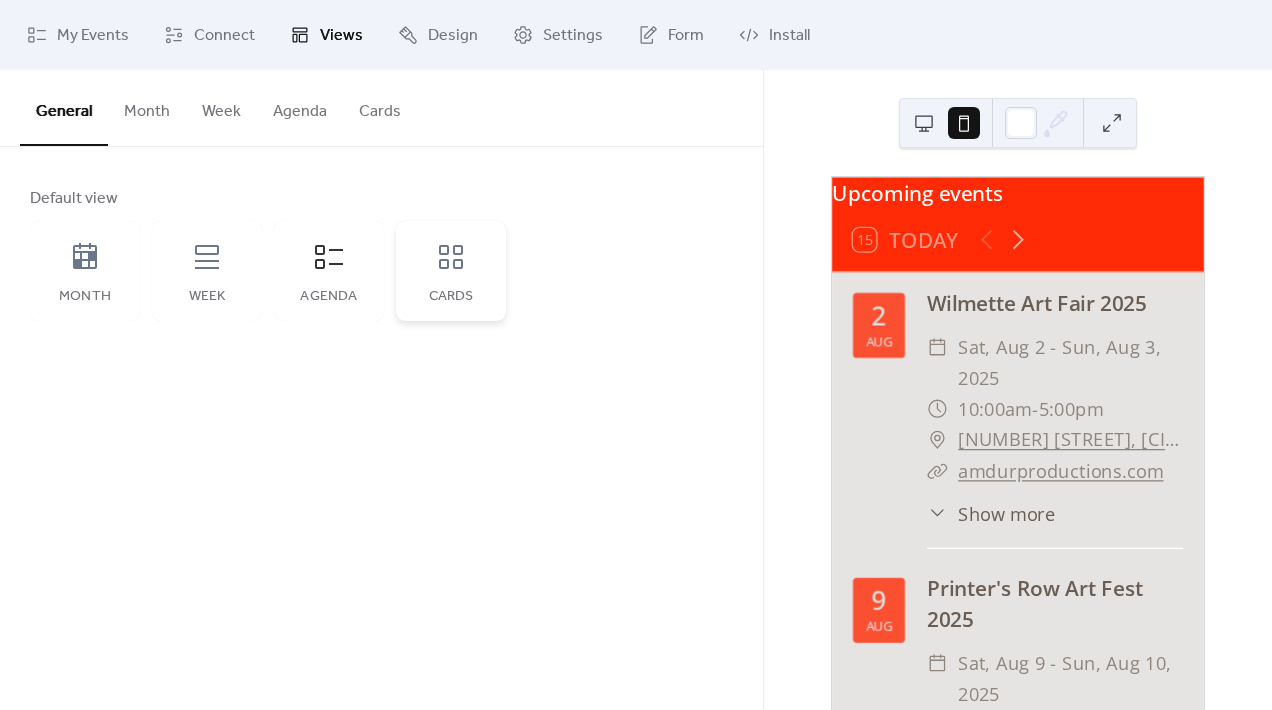 click 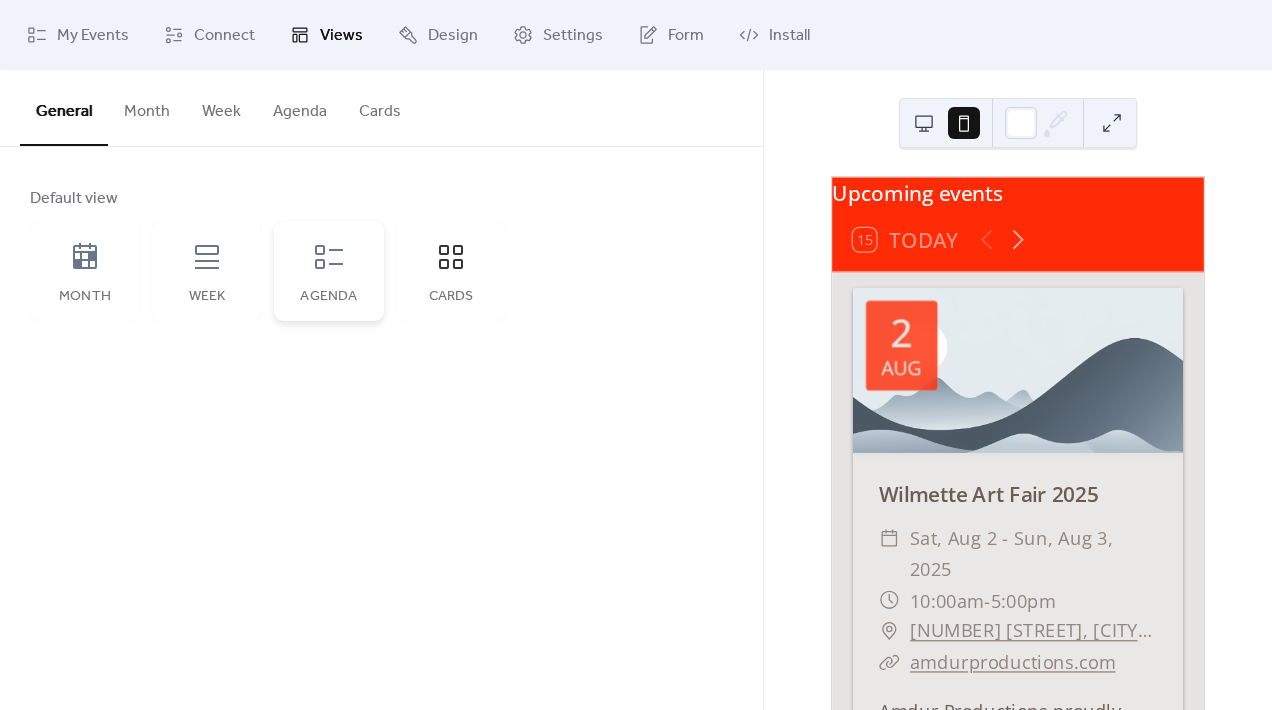 click on "Agenda" at bounding box center [329, 271] 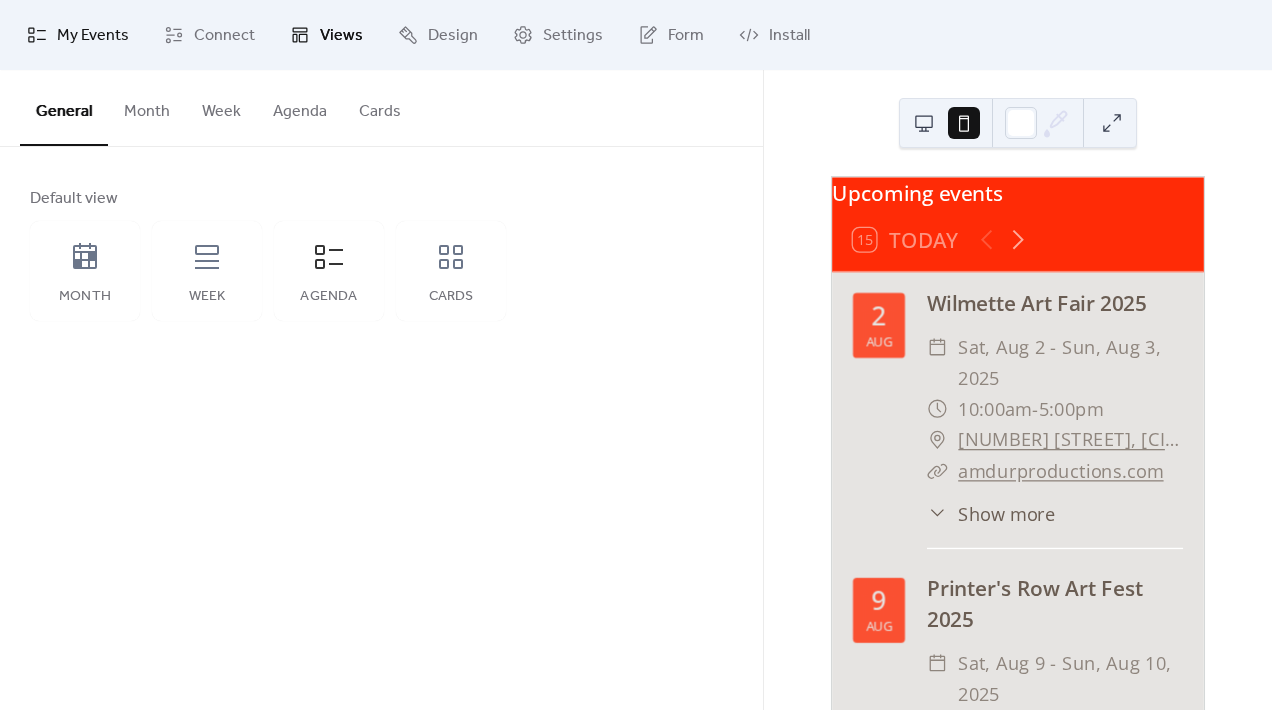 click on "My Events" at bounding box center [93, 36] 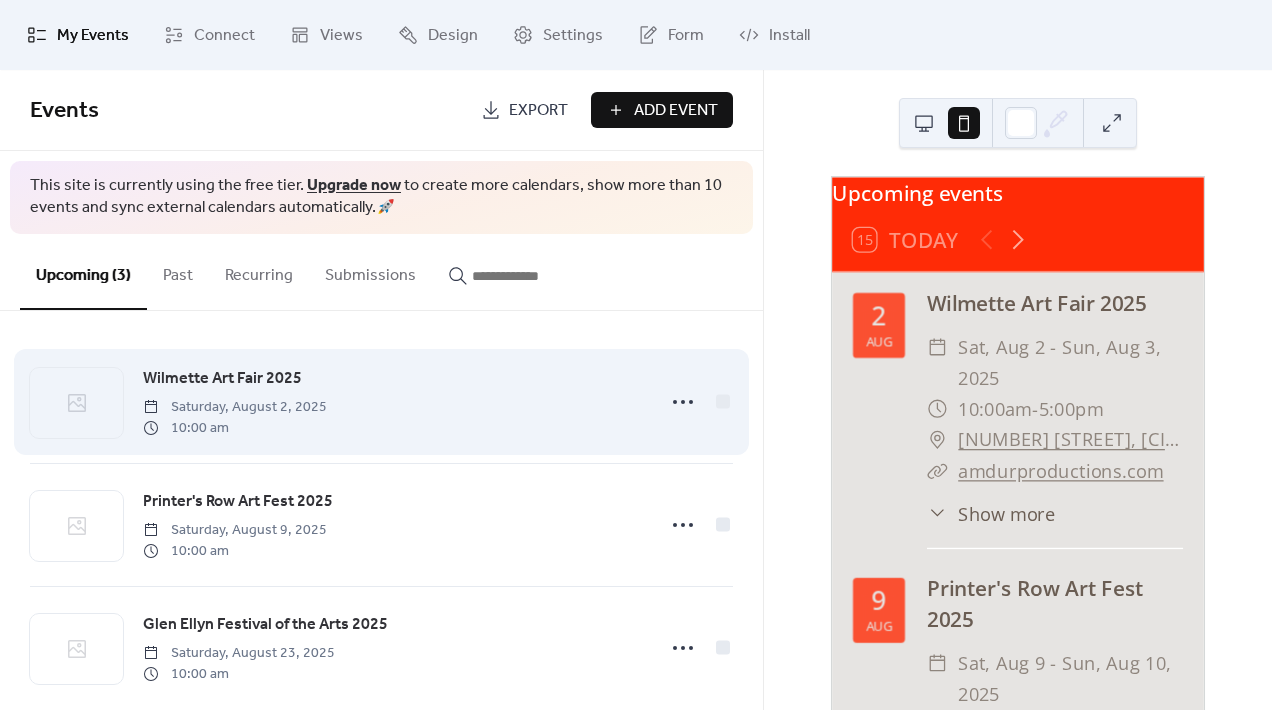 scroll, scrollTop: 30, scrollLeft: 0, axis: vertical 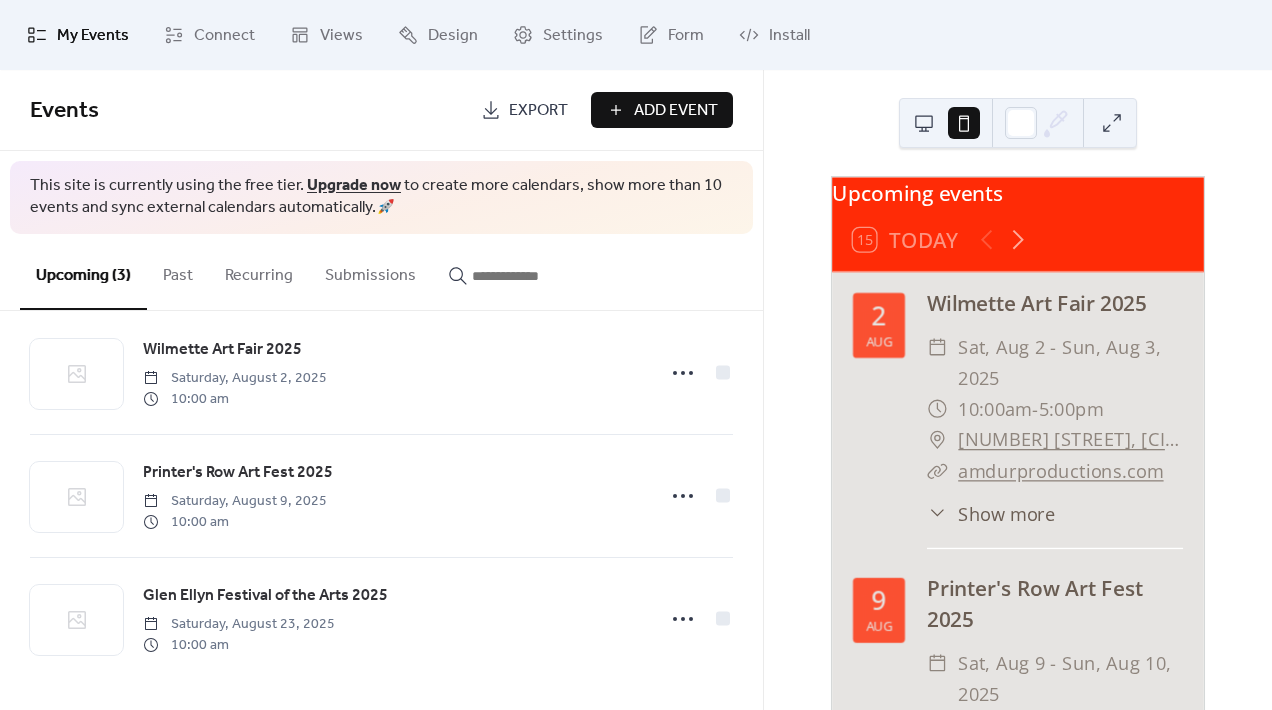 click on "Add Event" at bounding box center [676, 111] 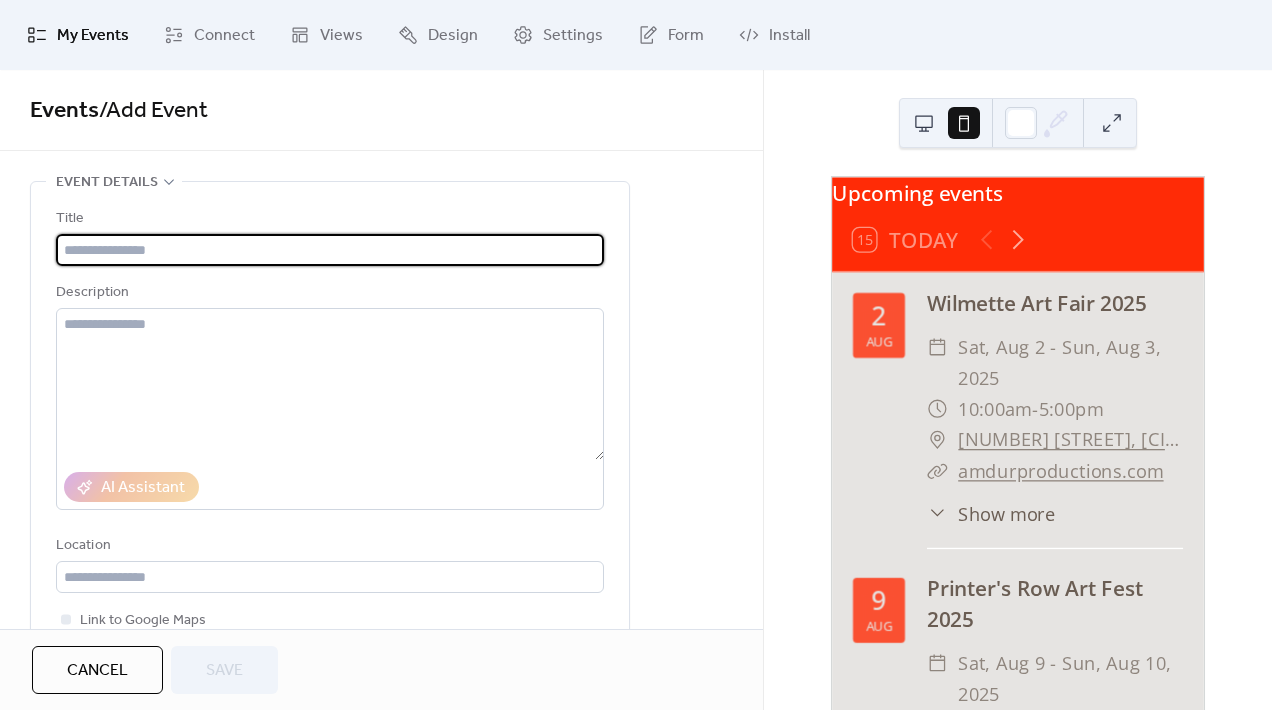 paste on "**********" 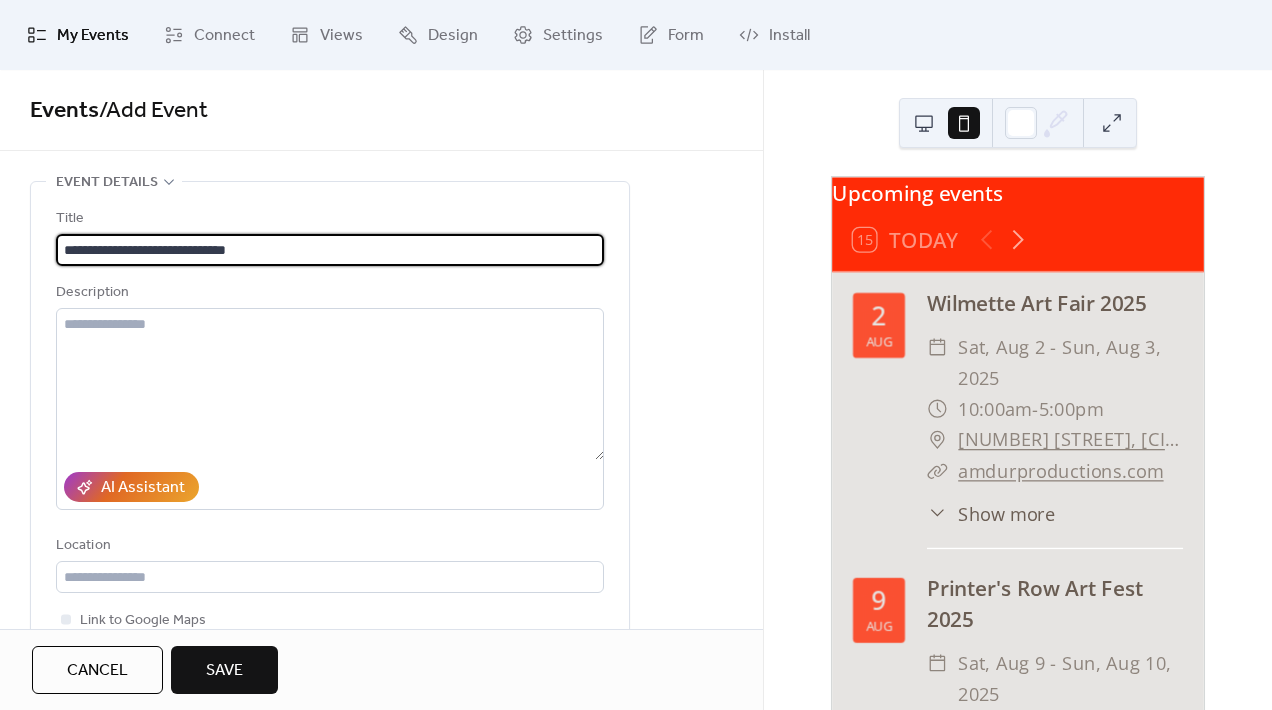 type on "**********" 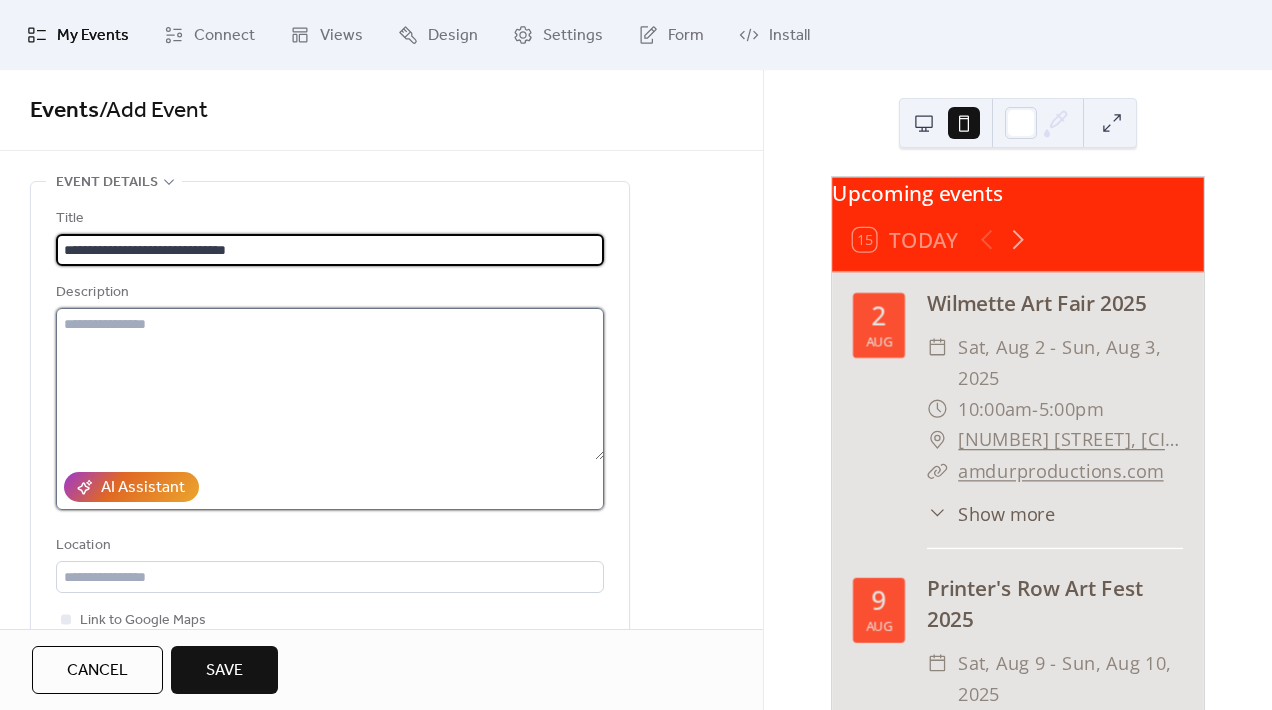 click at bounding box center (330, 384) 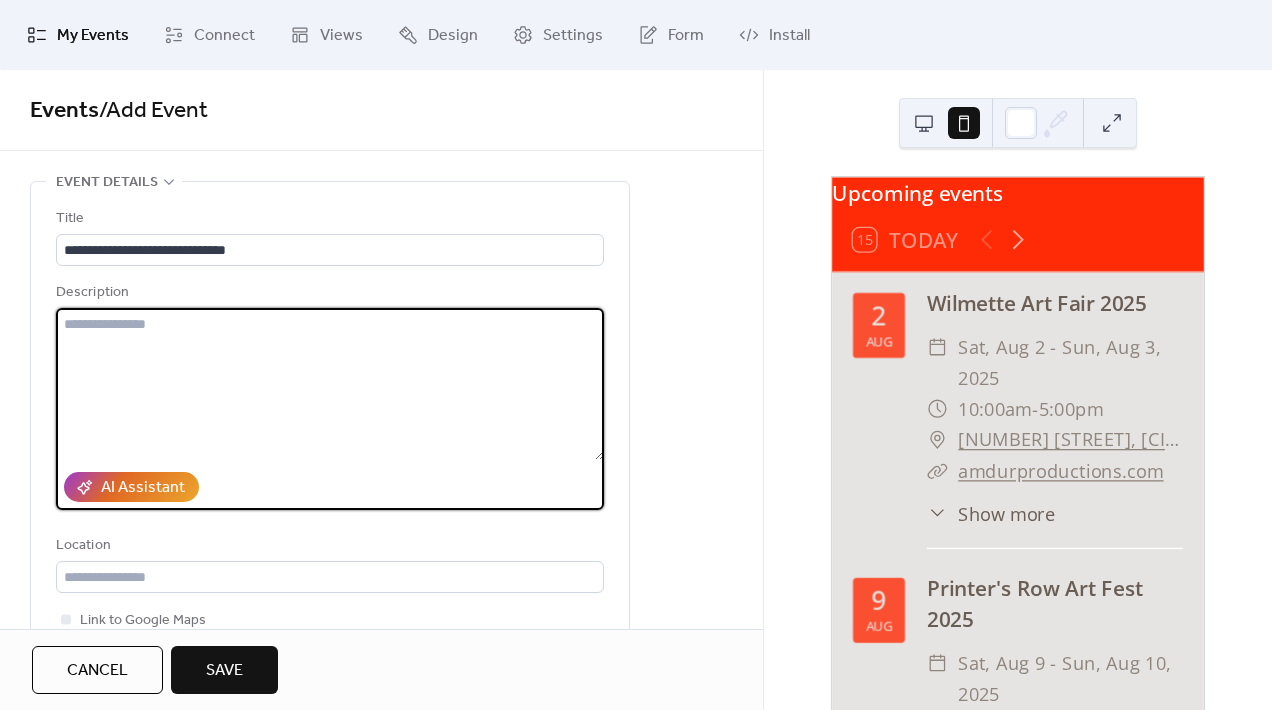 paste on "**********" 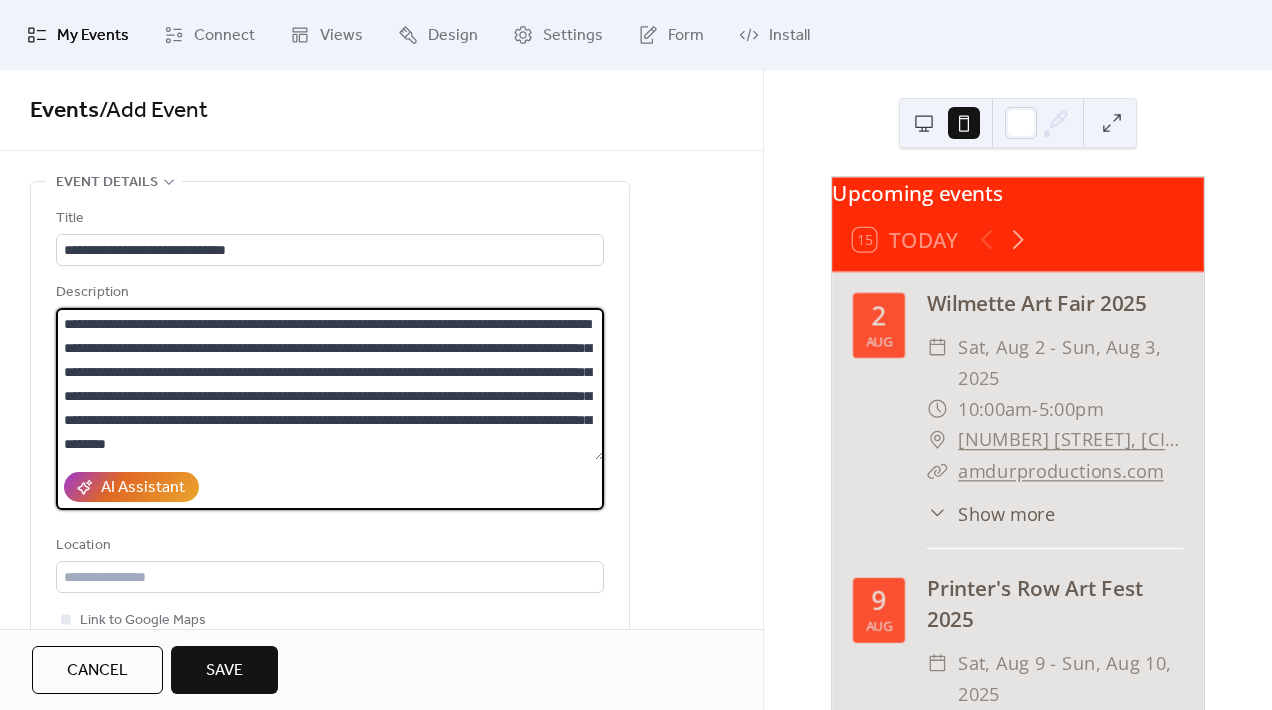 scroll, scrollTop: 24, scrollLeft: 0, axis: vertical 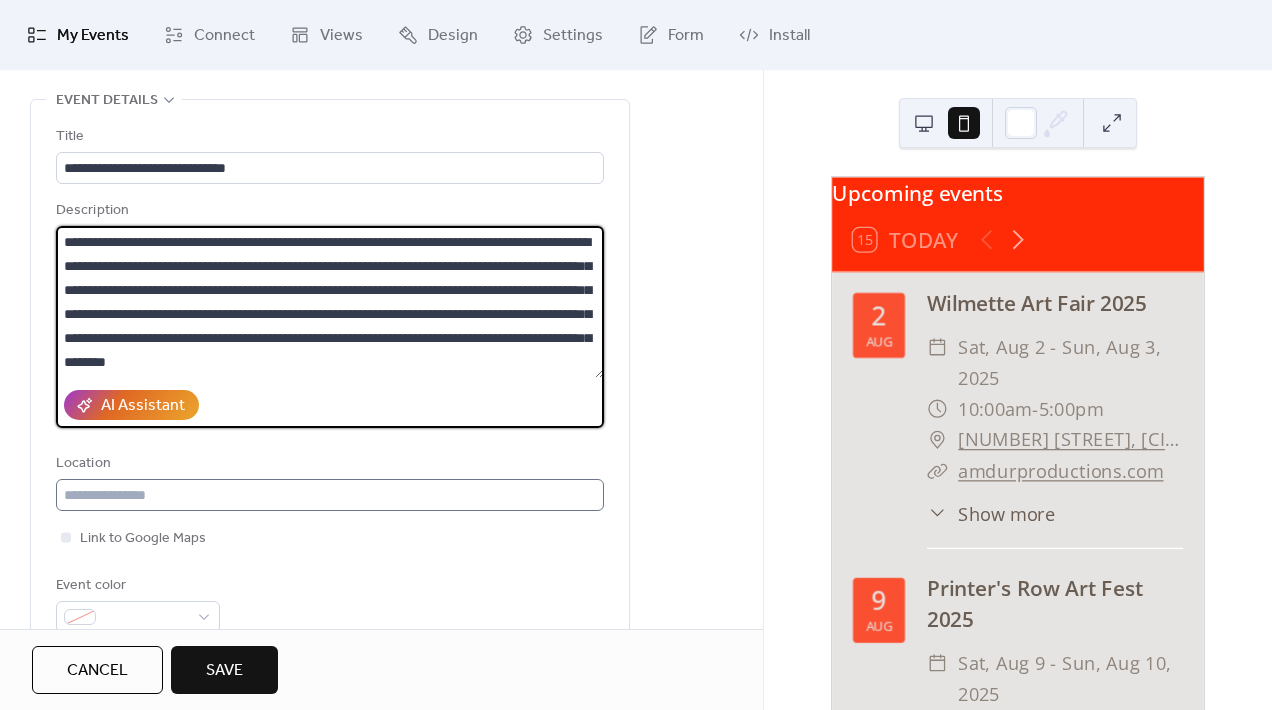 type on "**********" 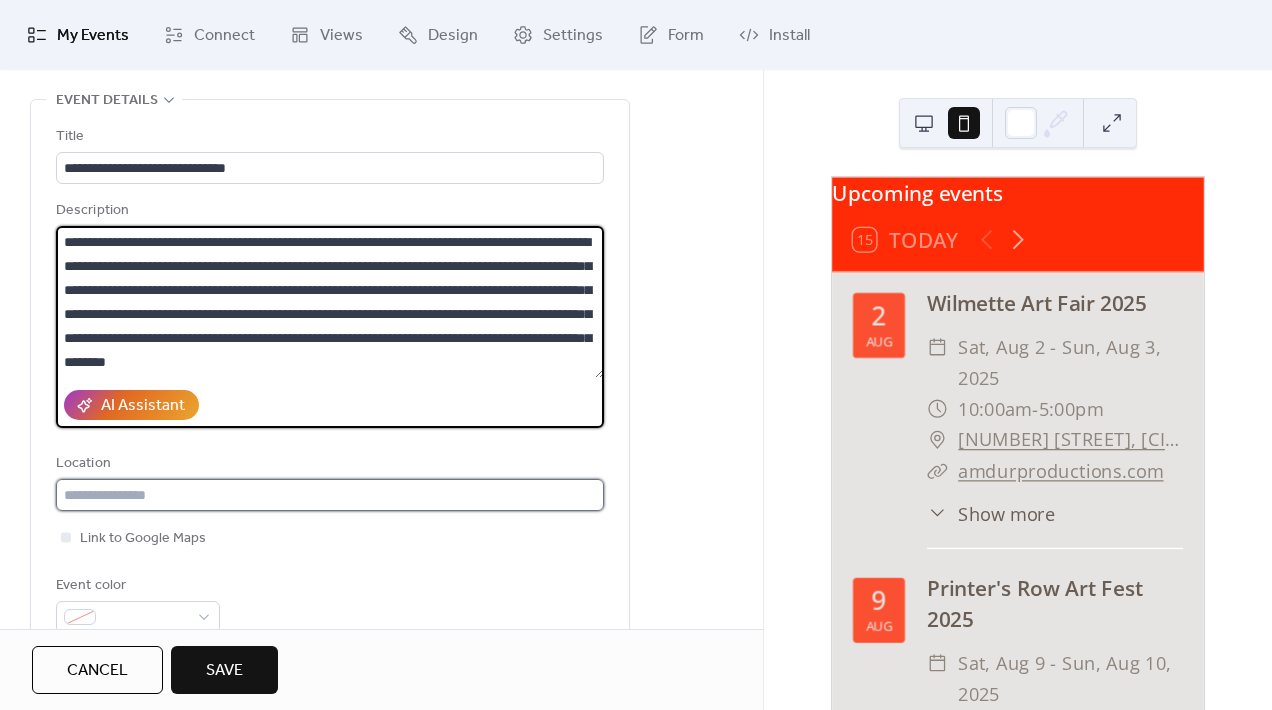 click at bounding box center [330, 495] 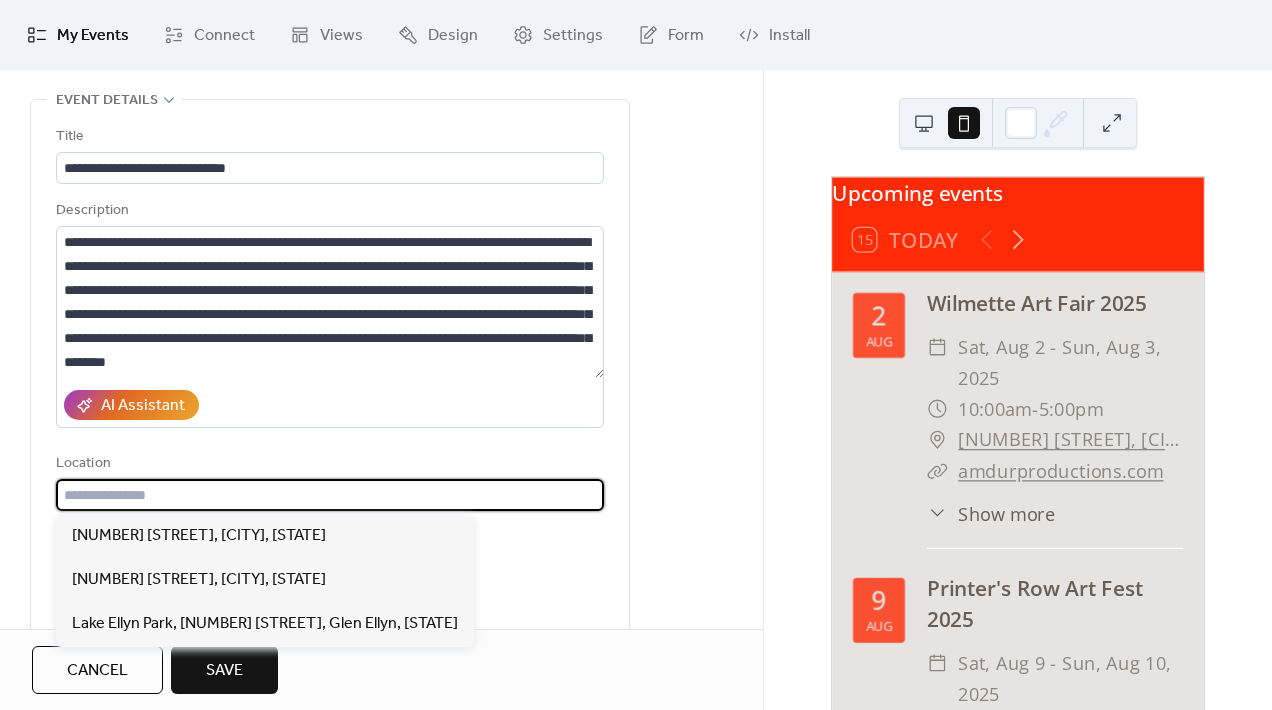 click at bounding box center (330, 495) 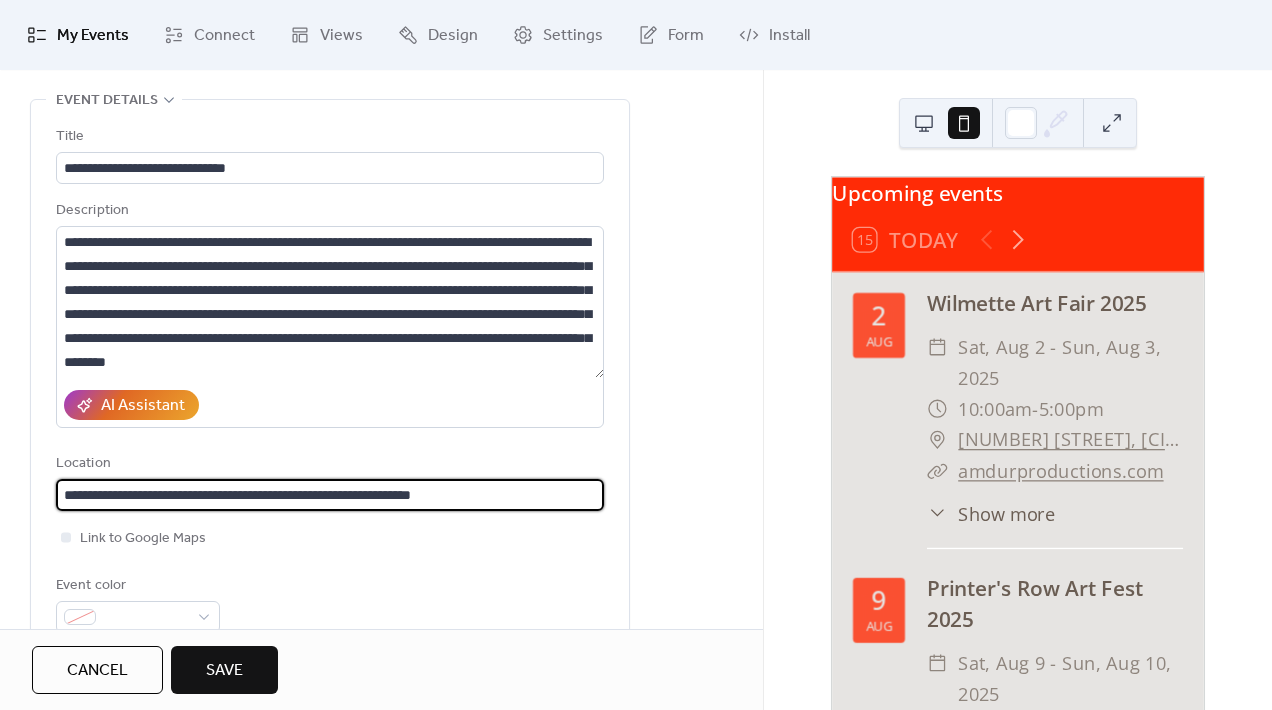 scroll, scrollTop: 1, scrollLeft: 0, axis: vertical 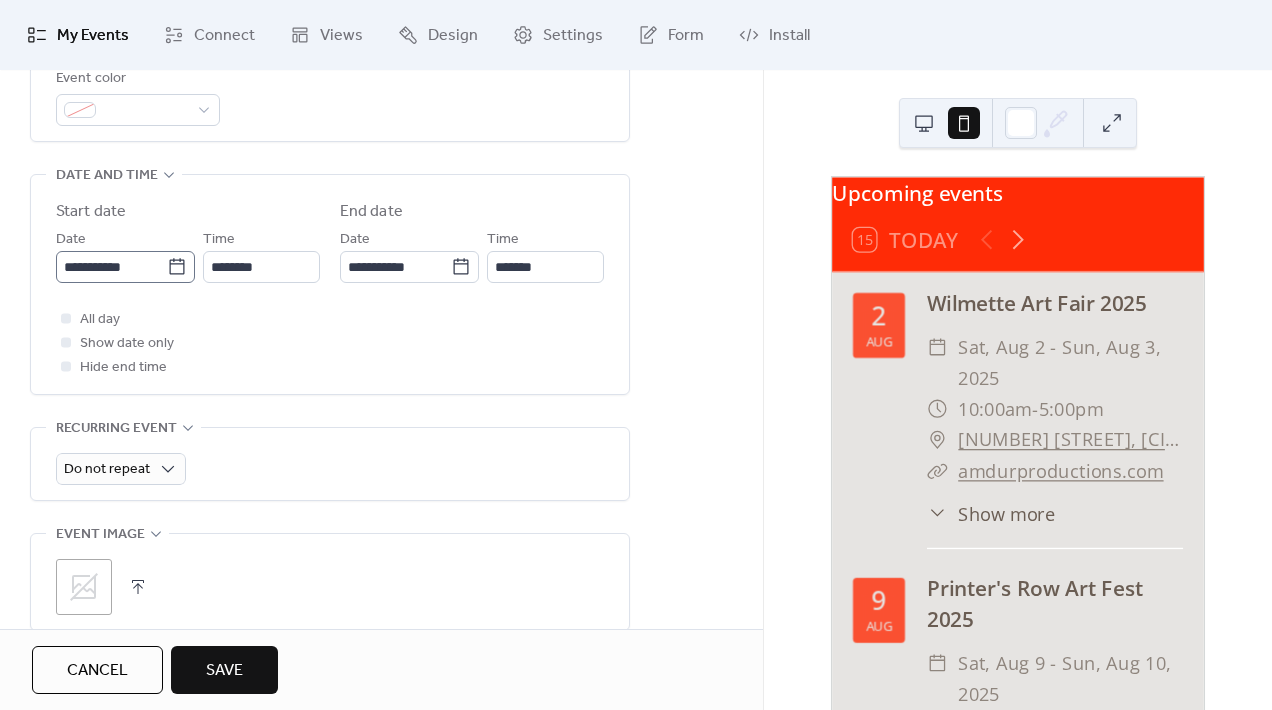 type on "**********" 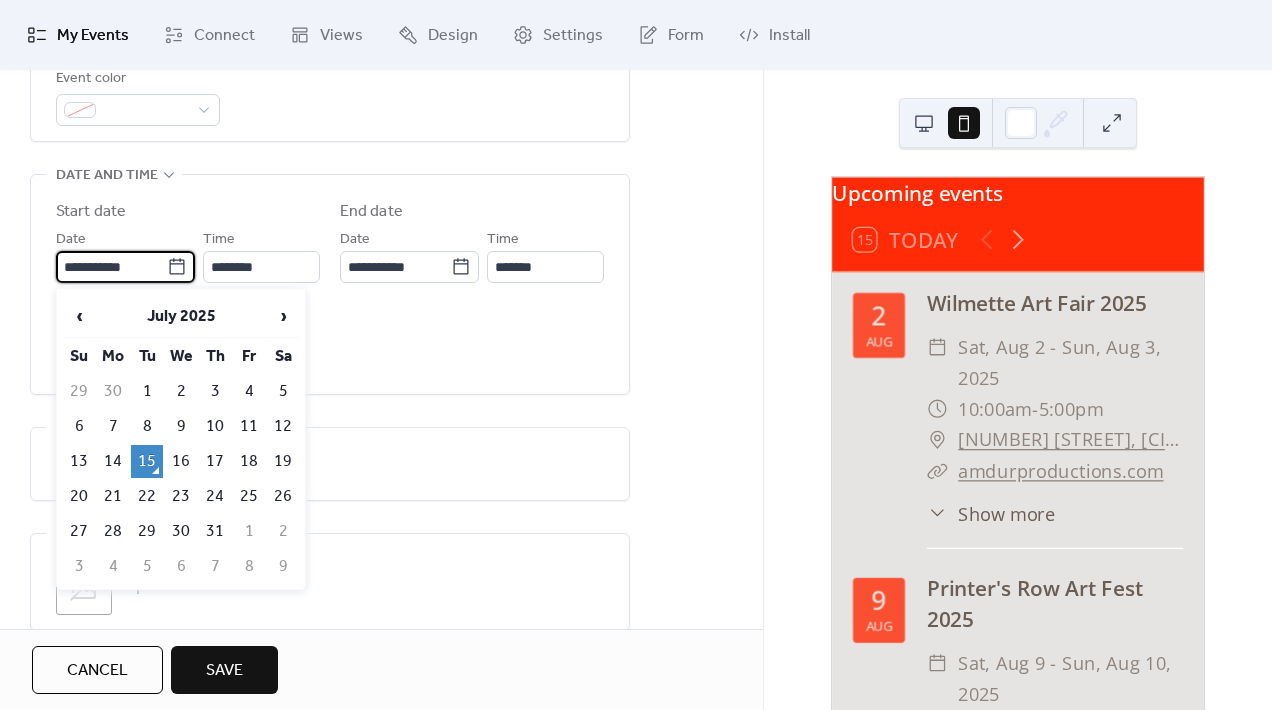 click on "**********" at bounding box center (111, 267) 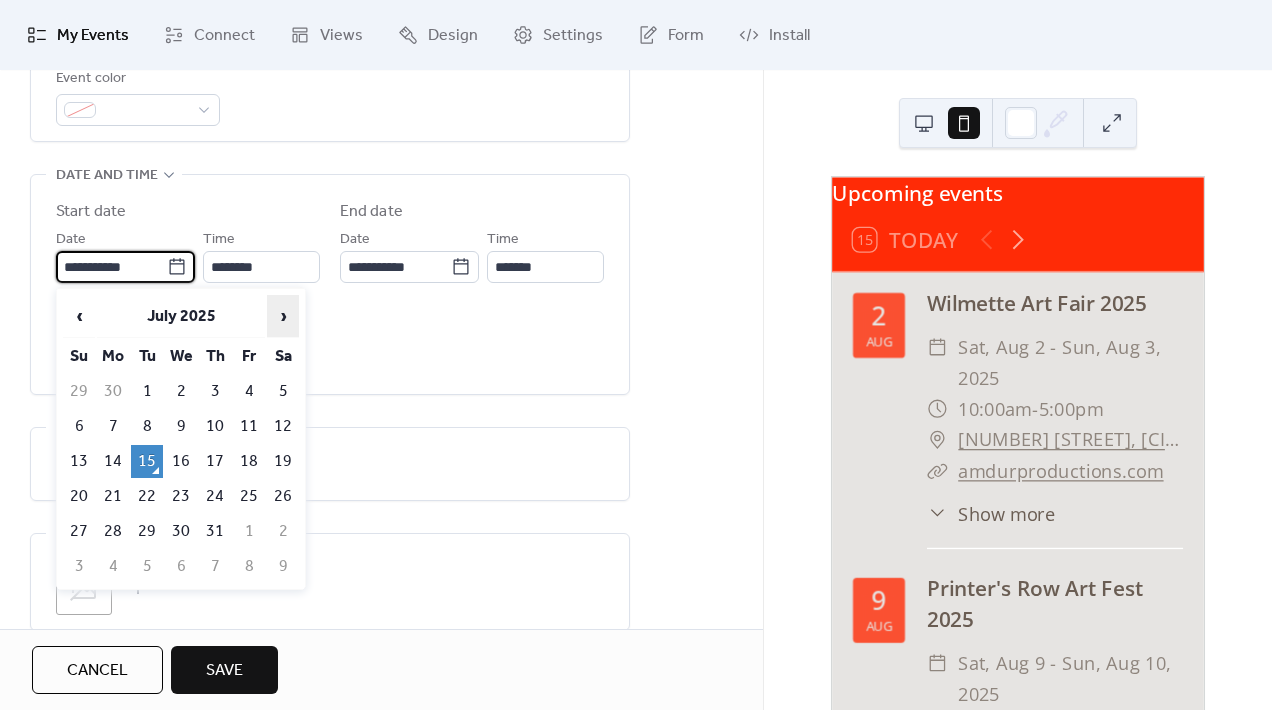click on "›" at bounding box center (283, 316) 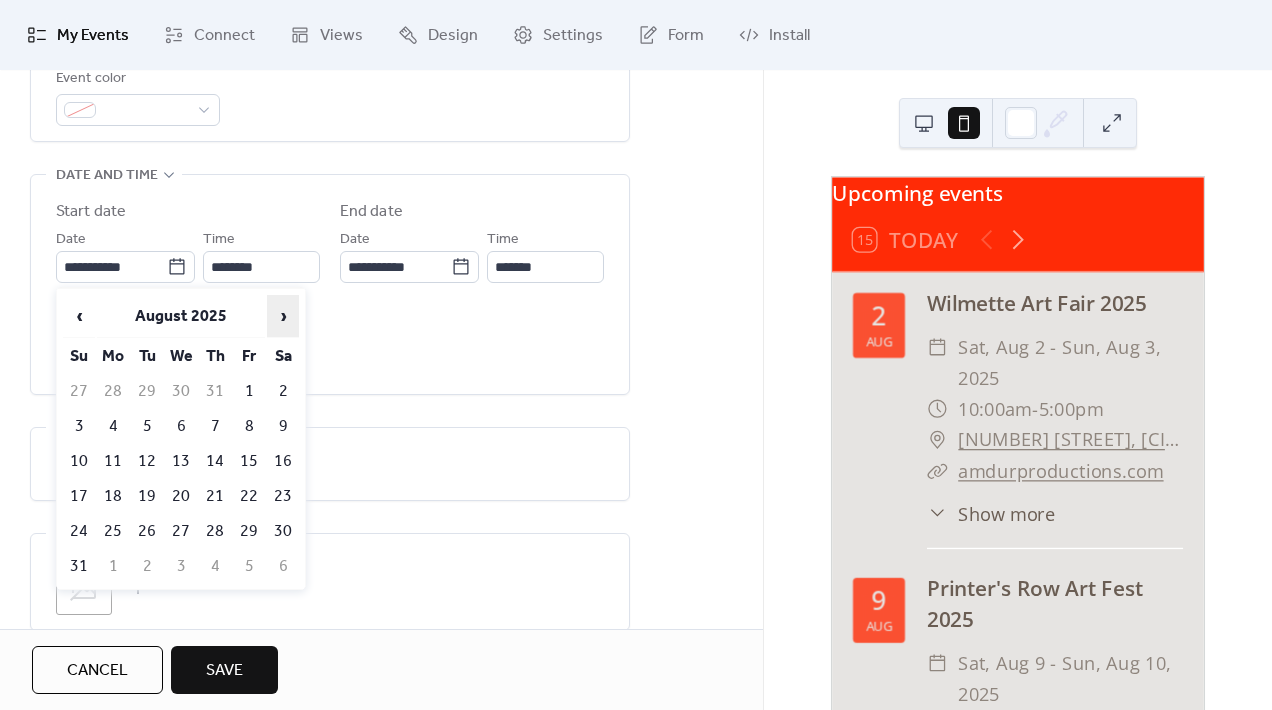 click on "›" at bounding box center [283, 316] 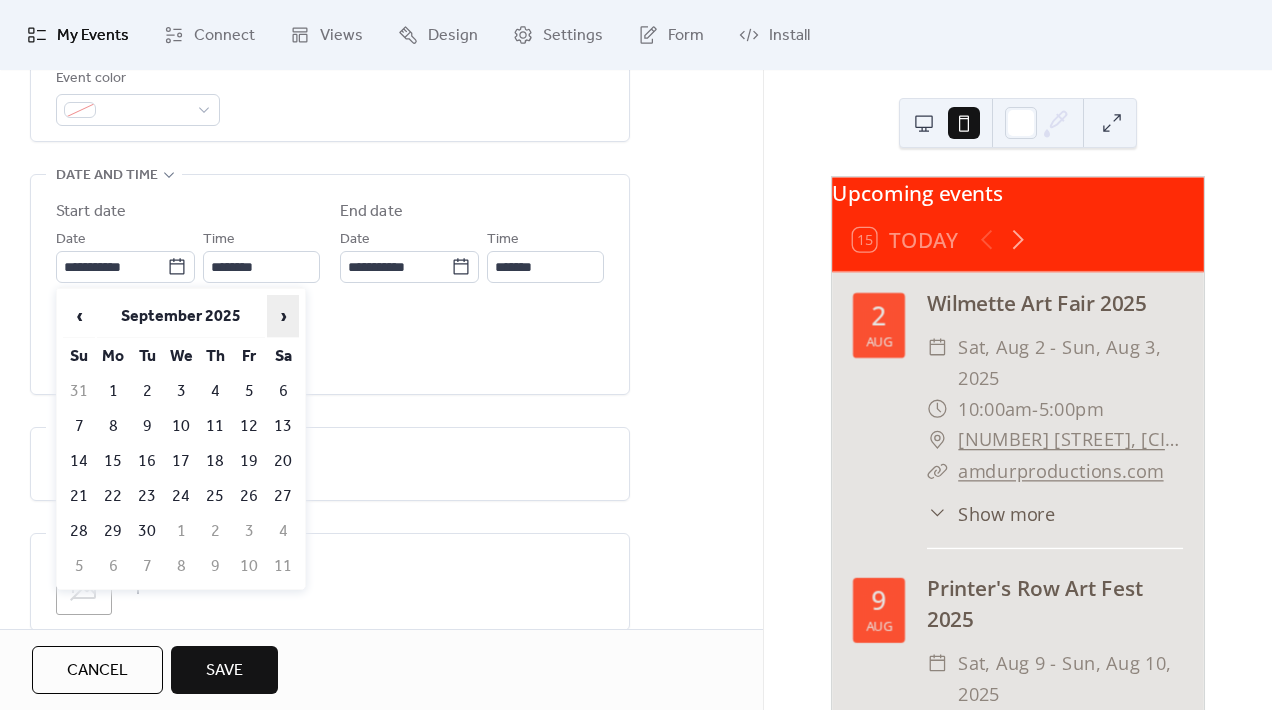 click on "›" at bounding box center (283, 316) 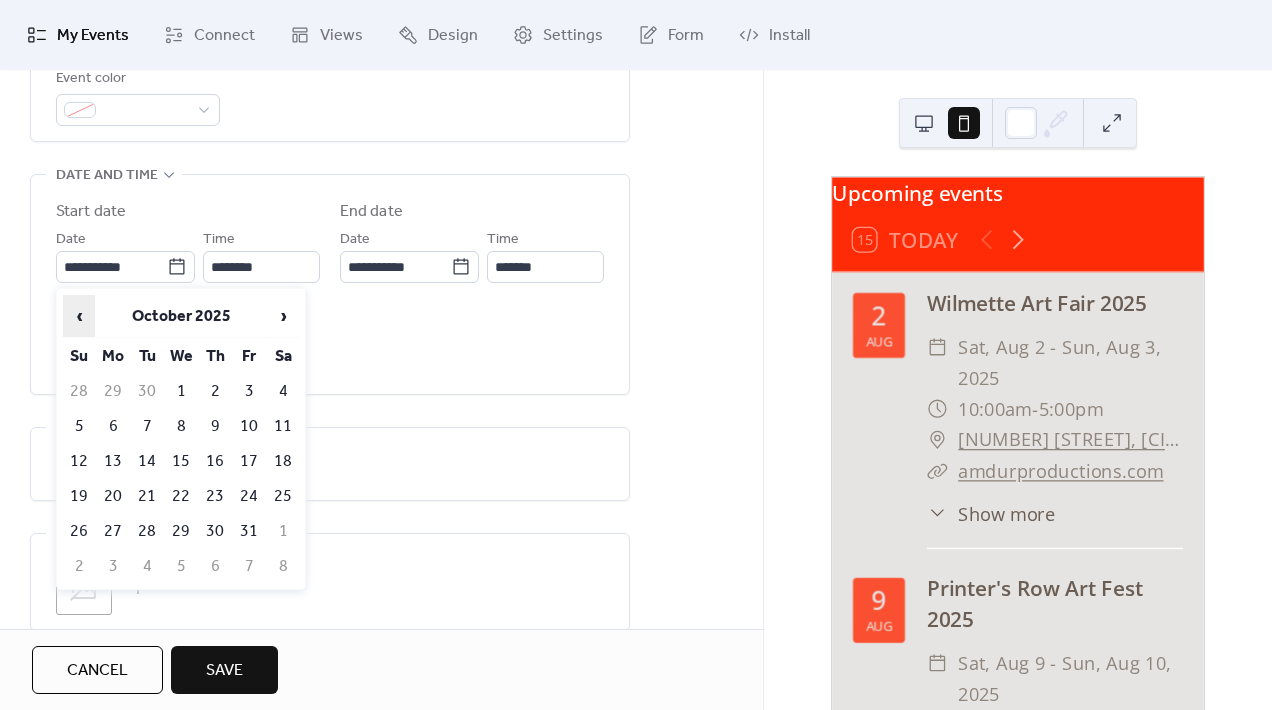 click on "‹" at bounding box center [79, 316] 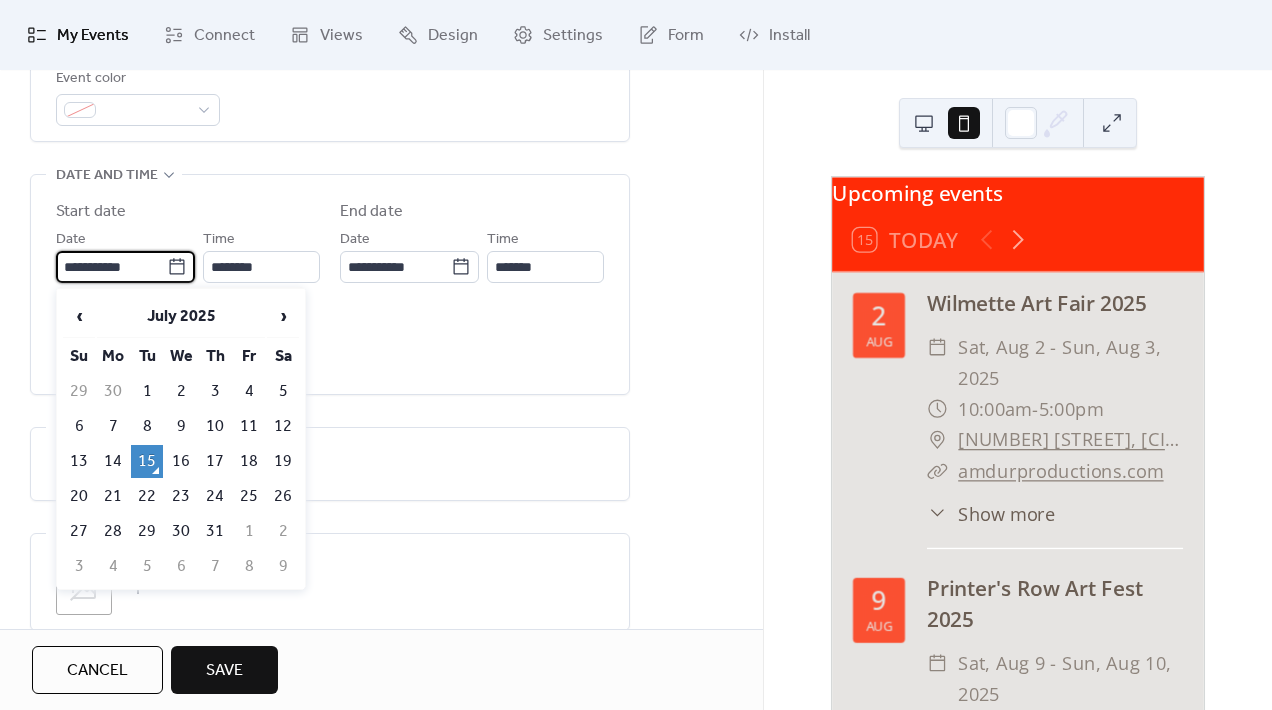 click on "**********" at bounding box center (111, 267) 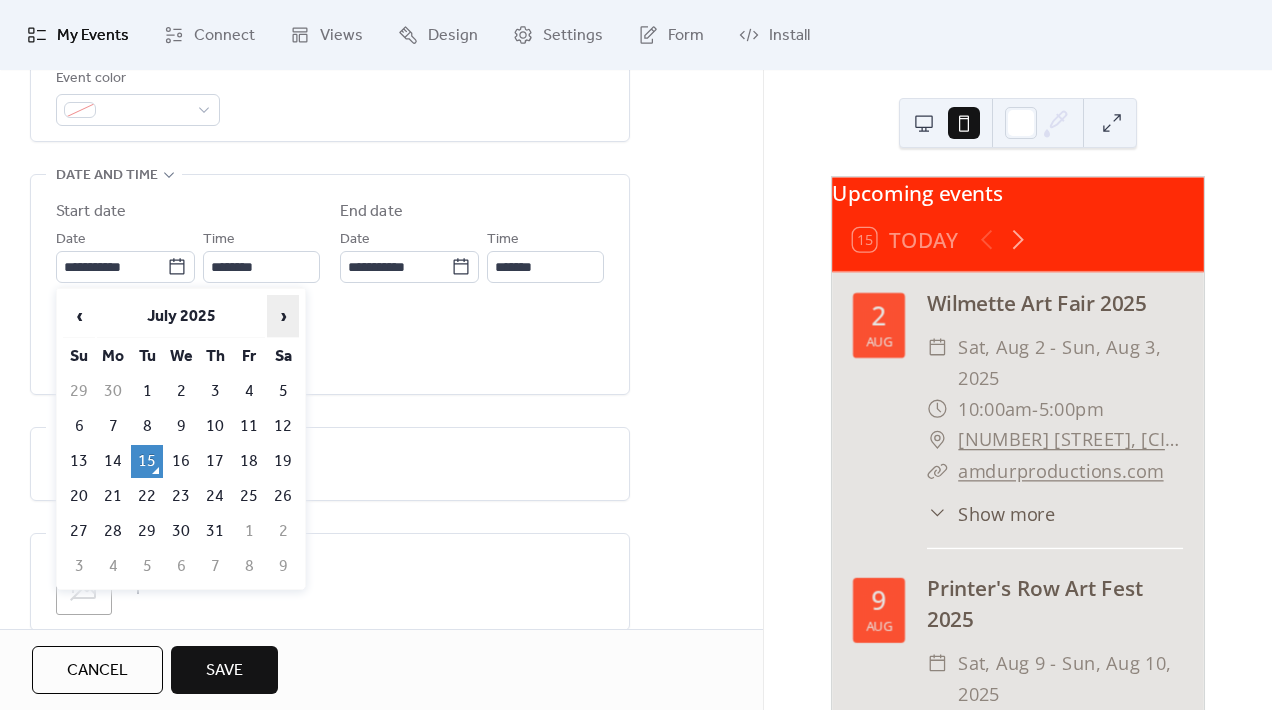 click on "›" at bounding box center (283, 316) 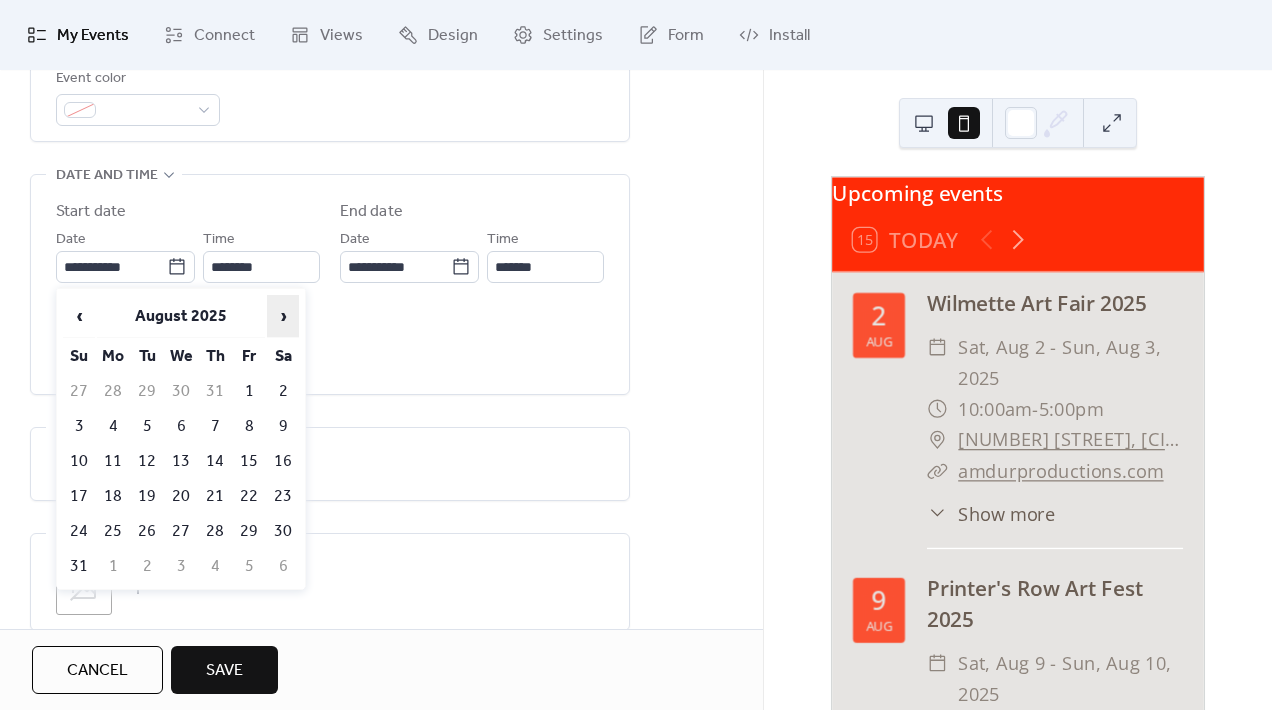 click on "›" at bounding box center (283, 316) 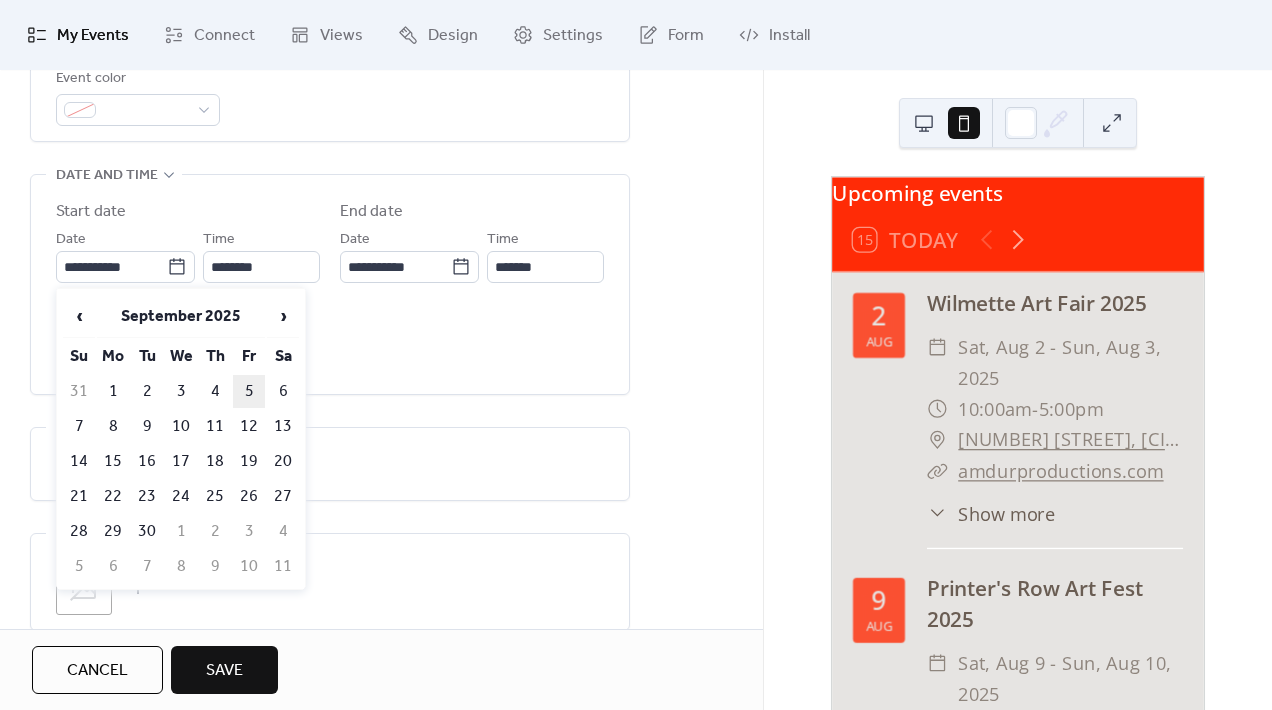 click on "5" at bounding box center [249, 391] 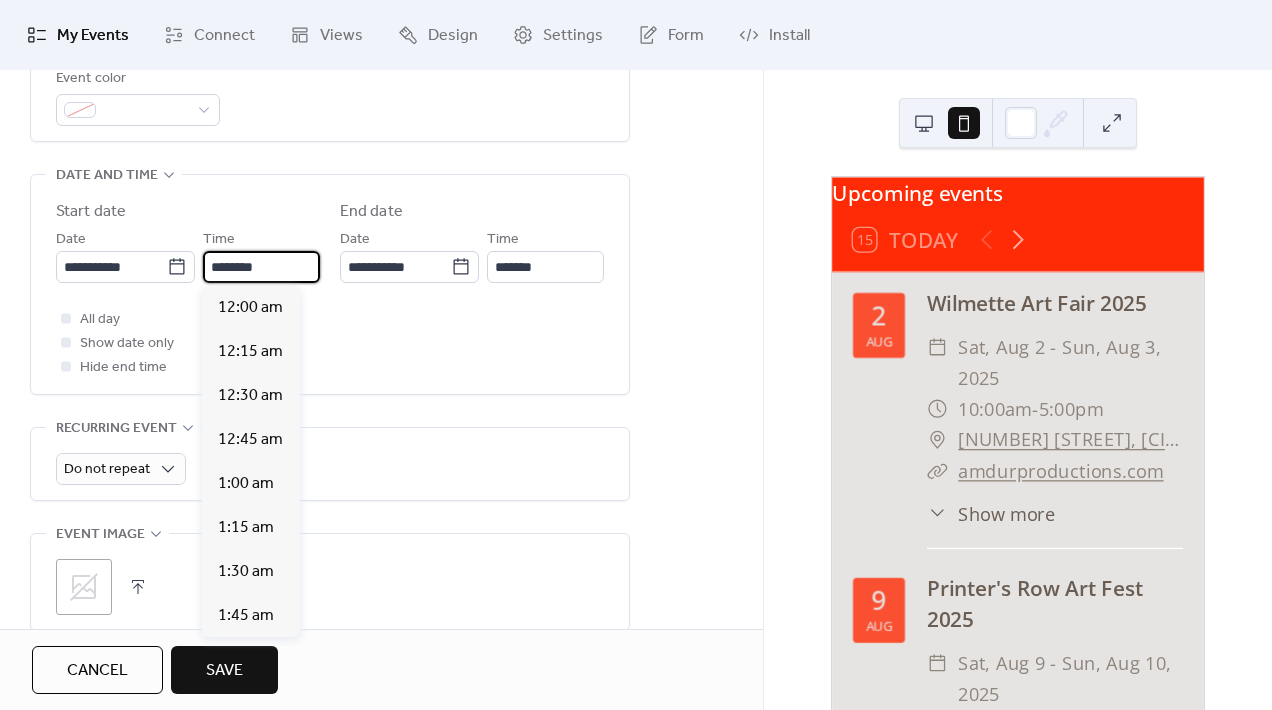 click on "********" at bounding box center [261, 267] 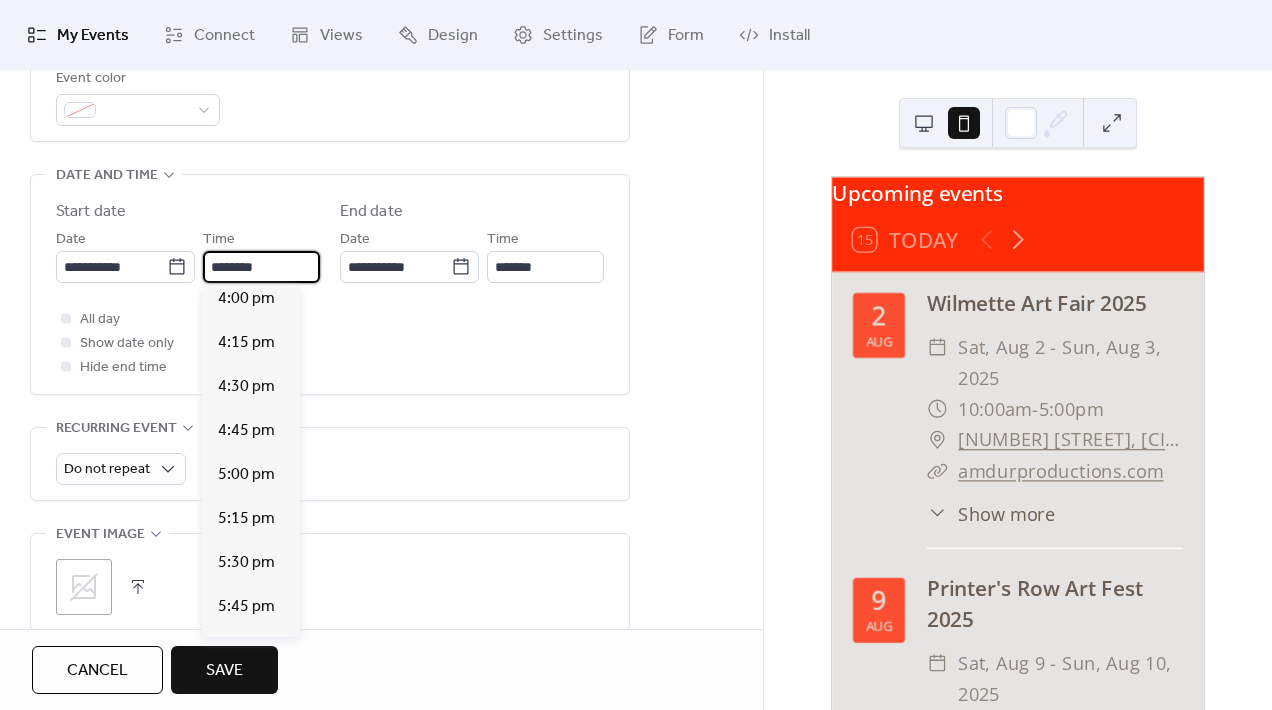 scroll, scrollTop: 2834, scrollLeft: 0, axis: vertical 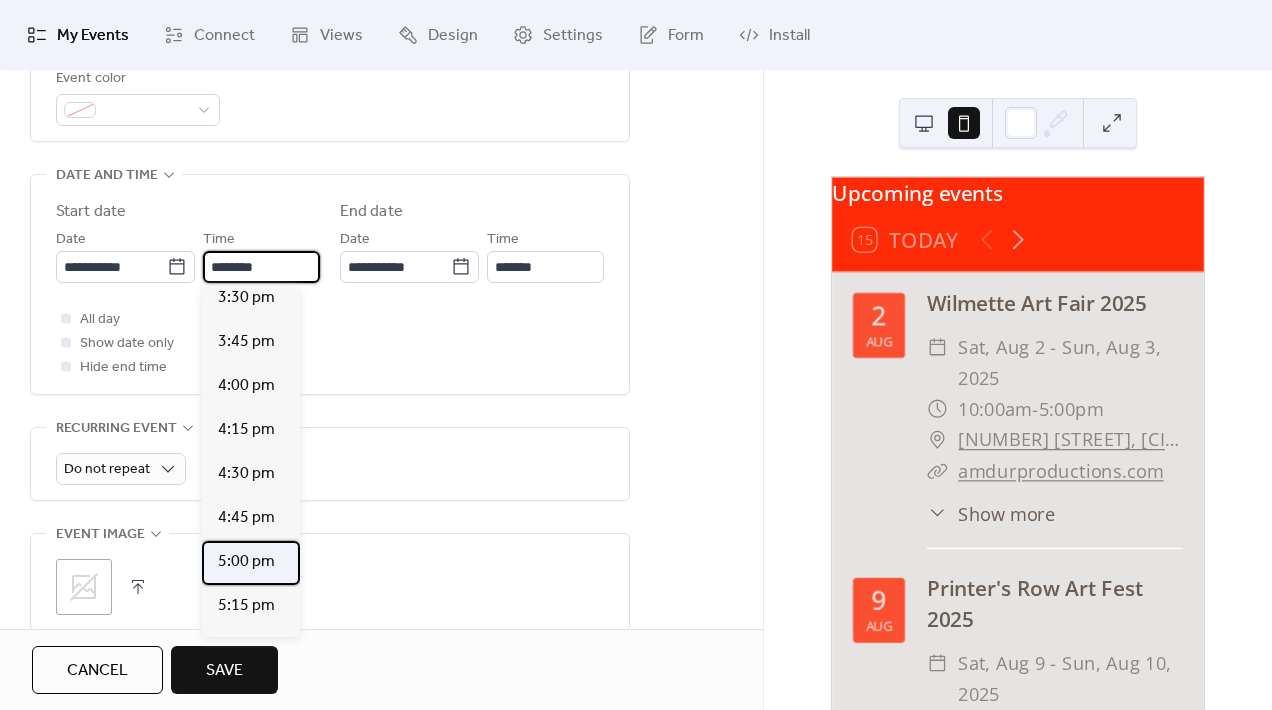 click on "5:00 pm" at bounding box center (246, 562) 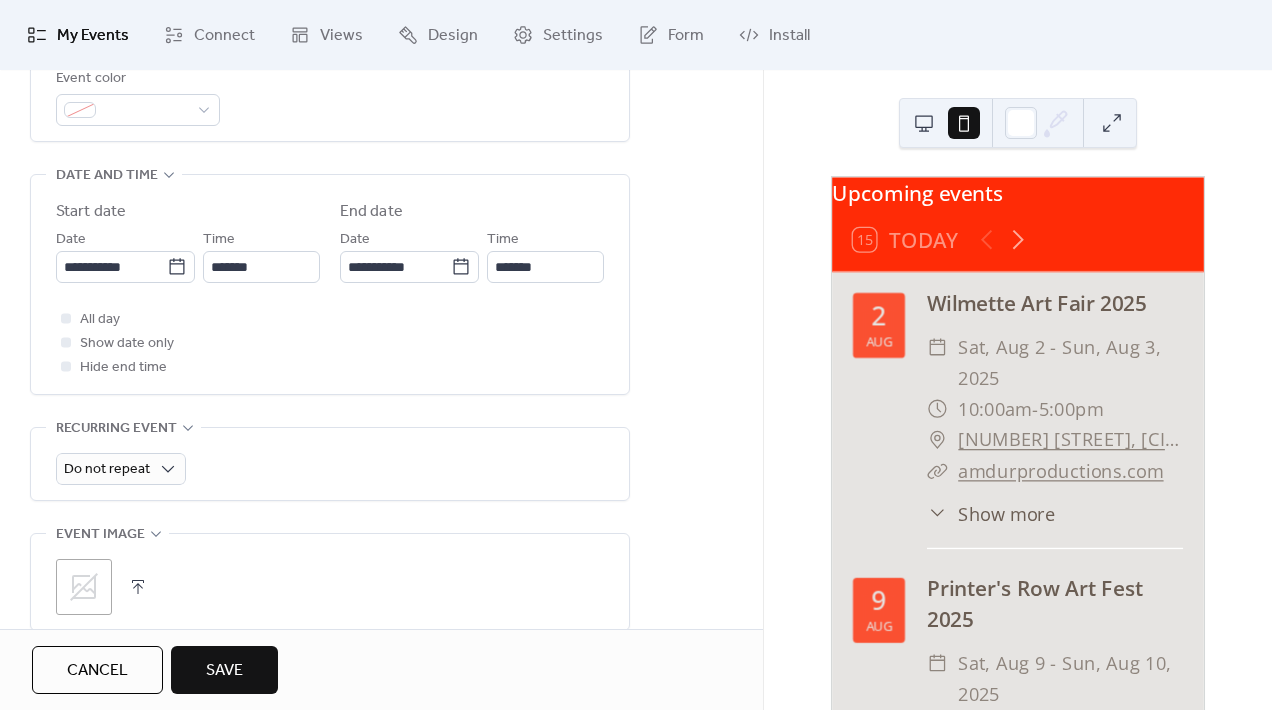 type on "*******" 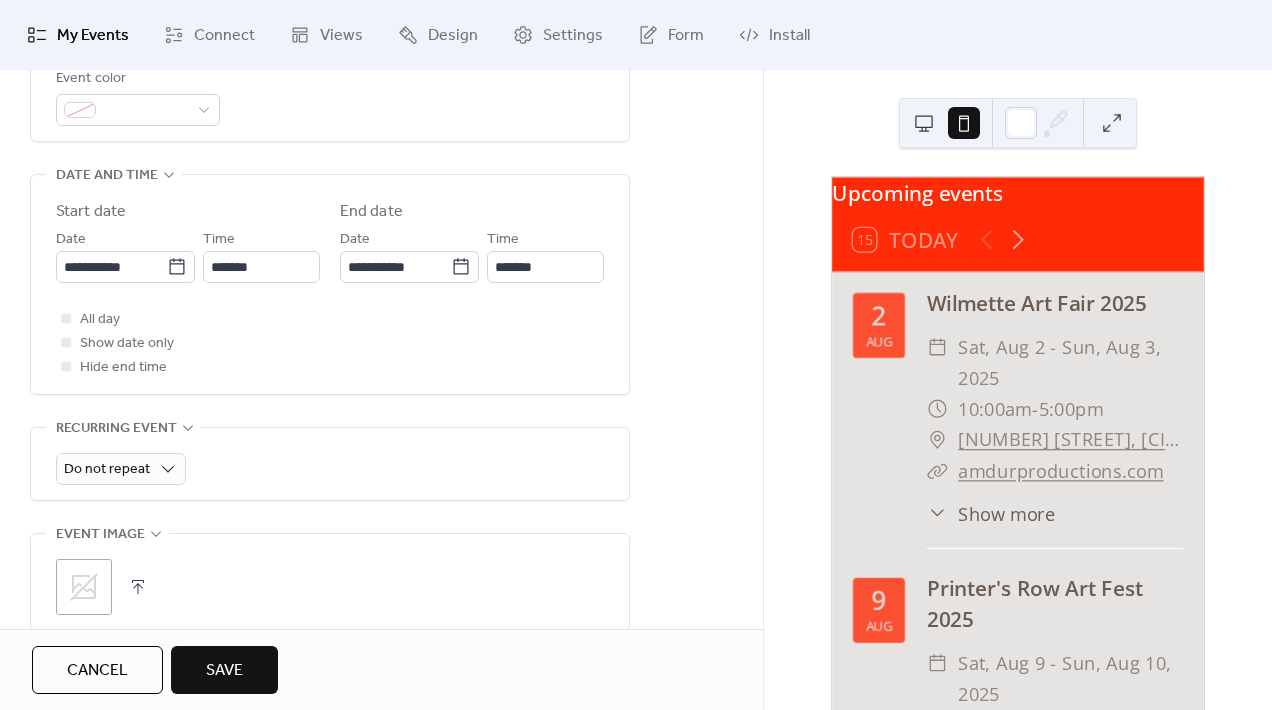 type on "*******" 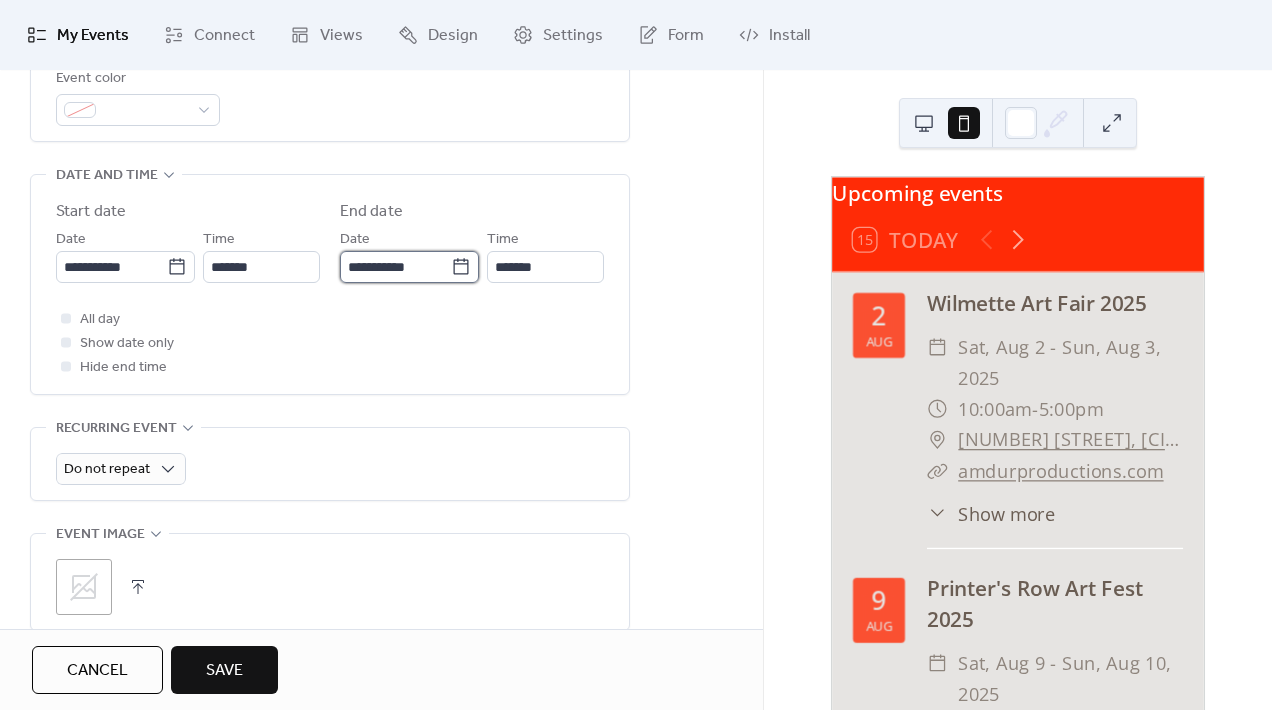 click on "**********" at bounding box center (395, 267) 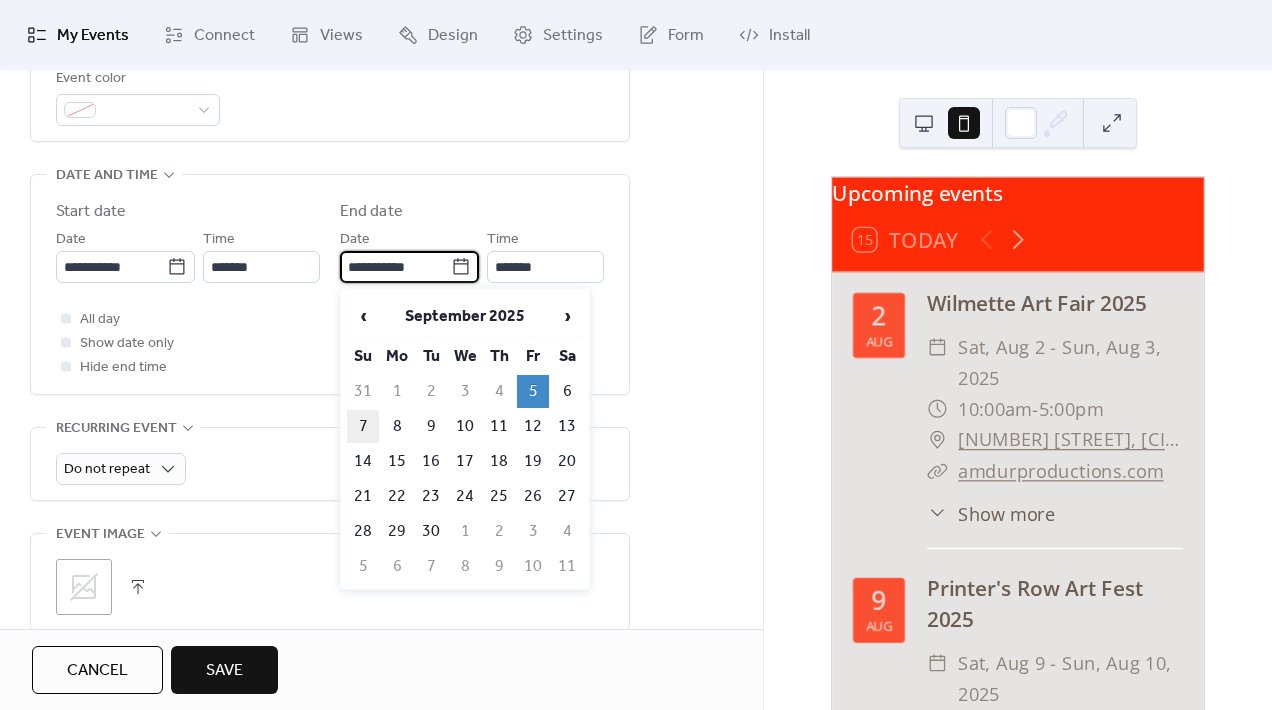 click on "7" at bounding box center [363, 426] 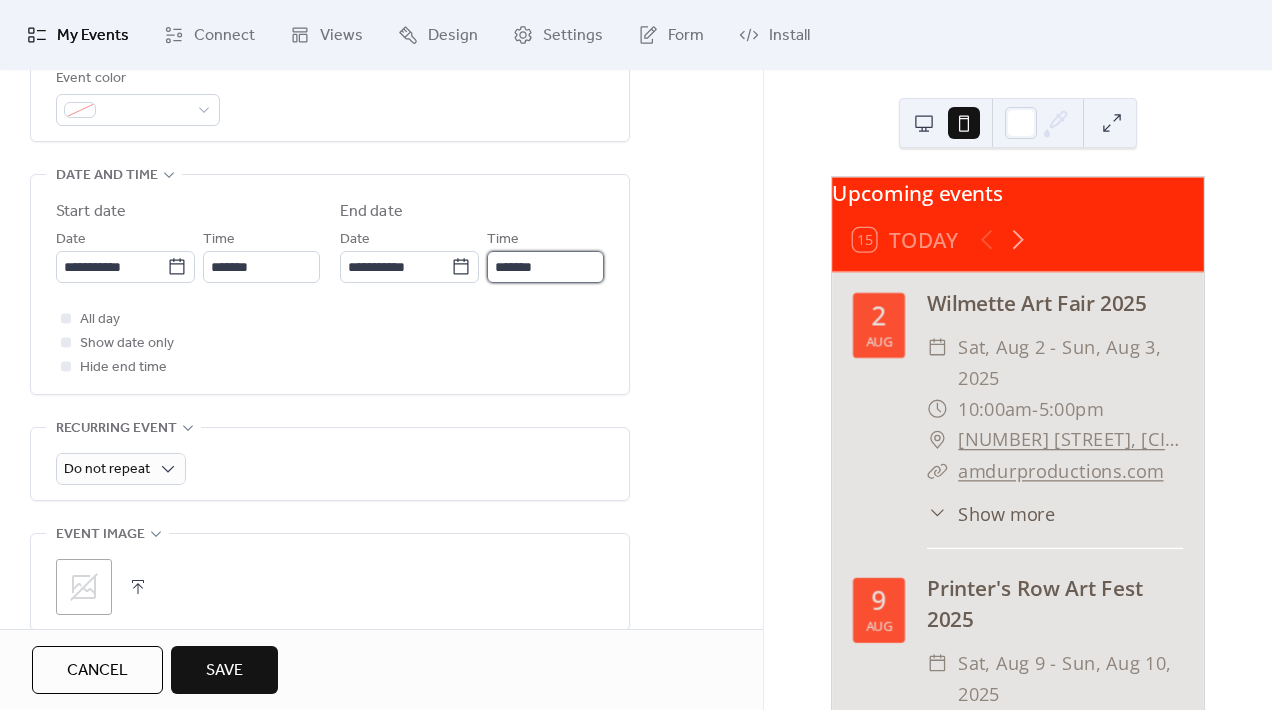 click on "*******" at bounding box center [545, 267] 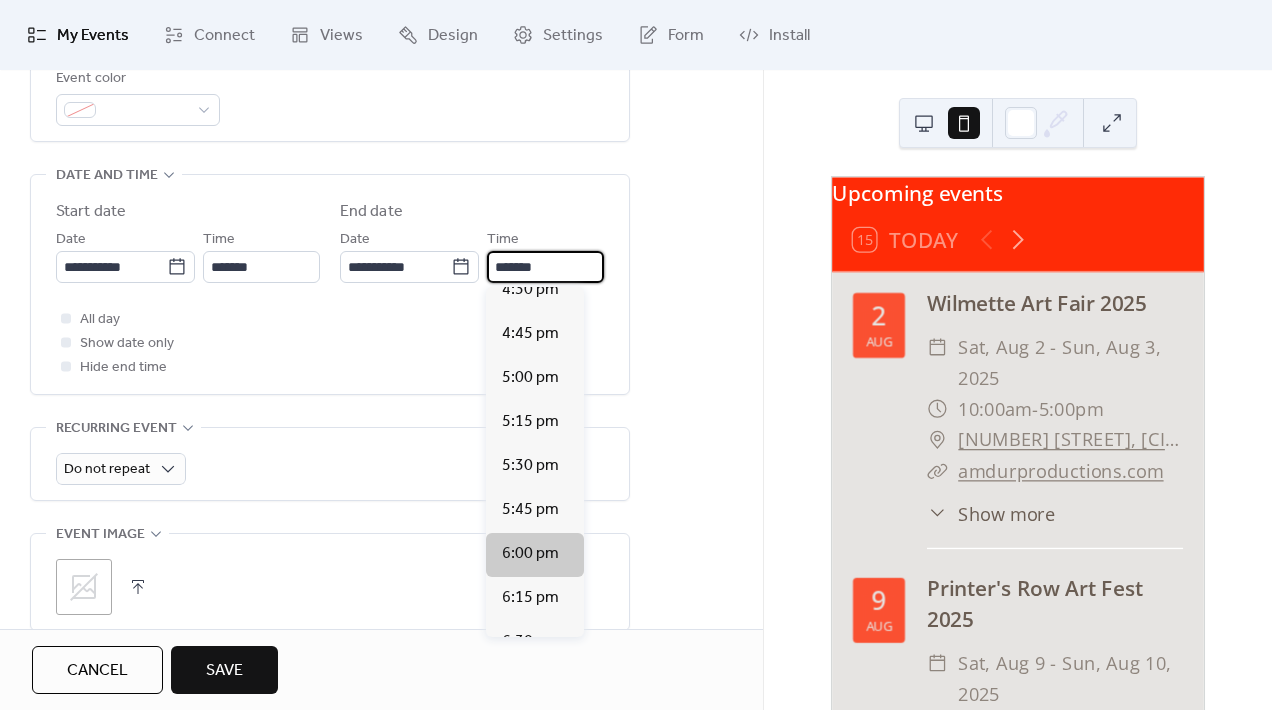 scroll, scrollTop: 2915, scrollLeft: 0, axis: vertical 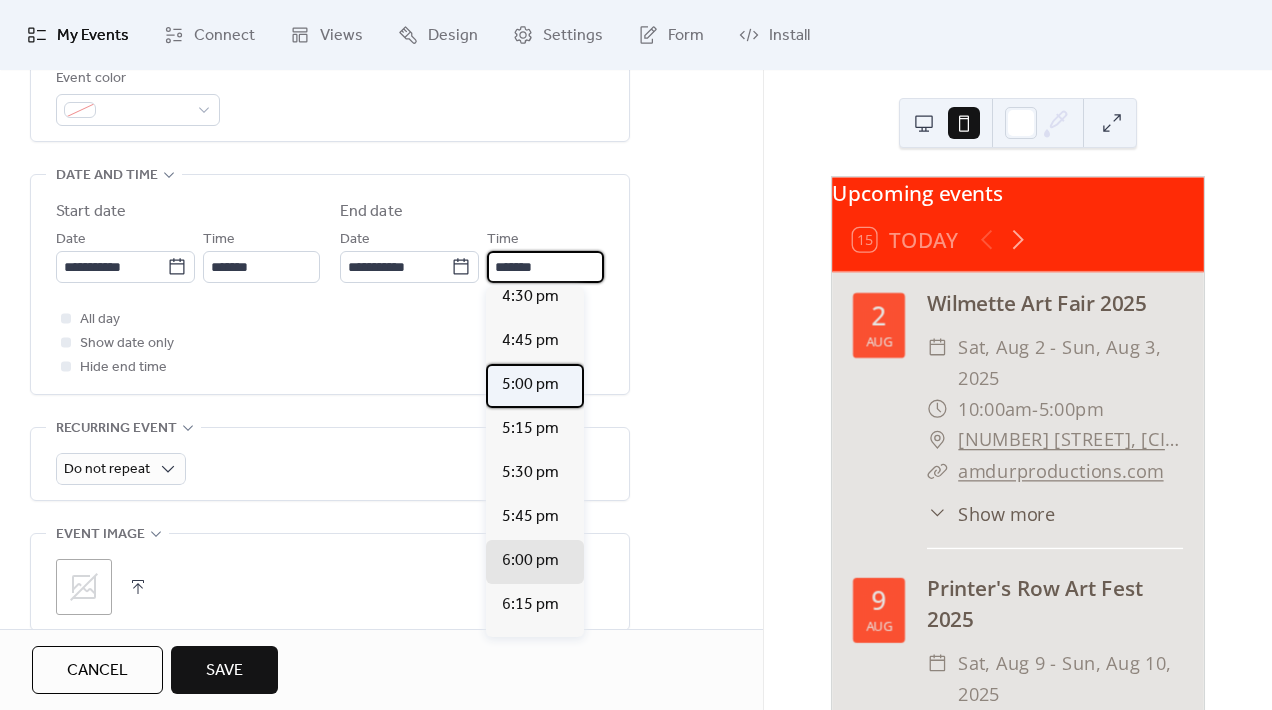 click on "5:00 pm" at bounding box center (530, 385) 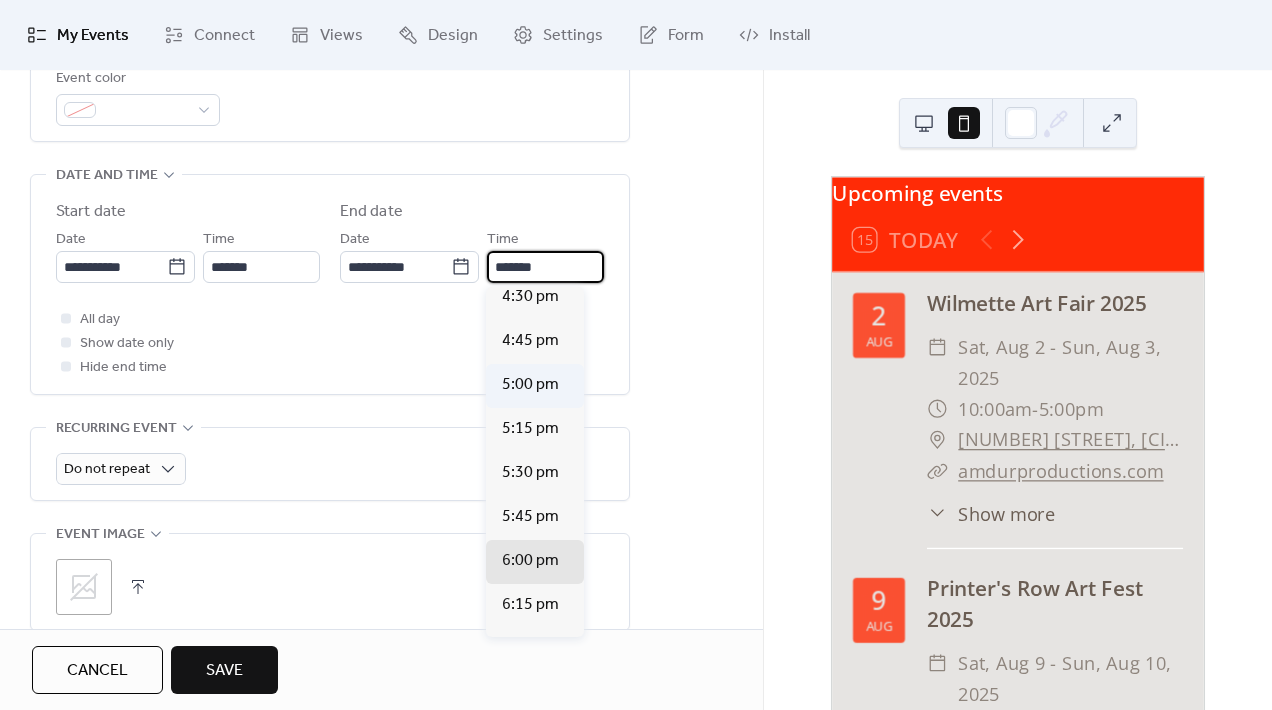 type on "*******" 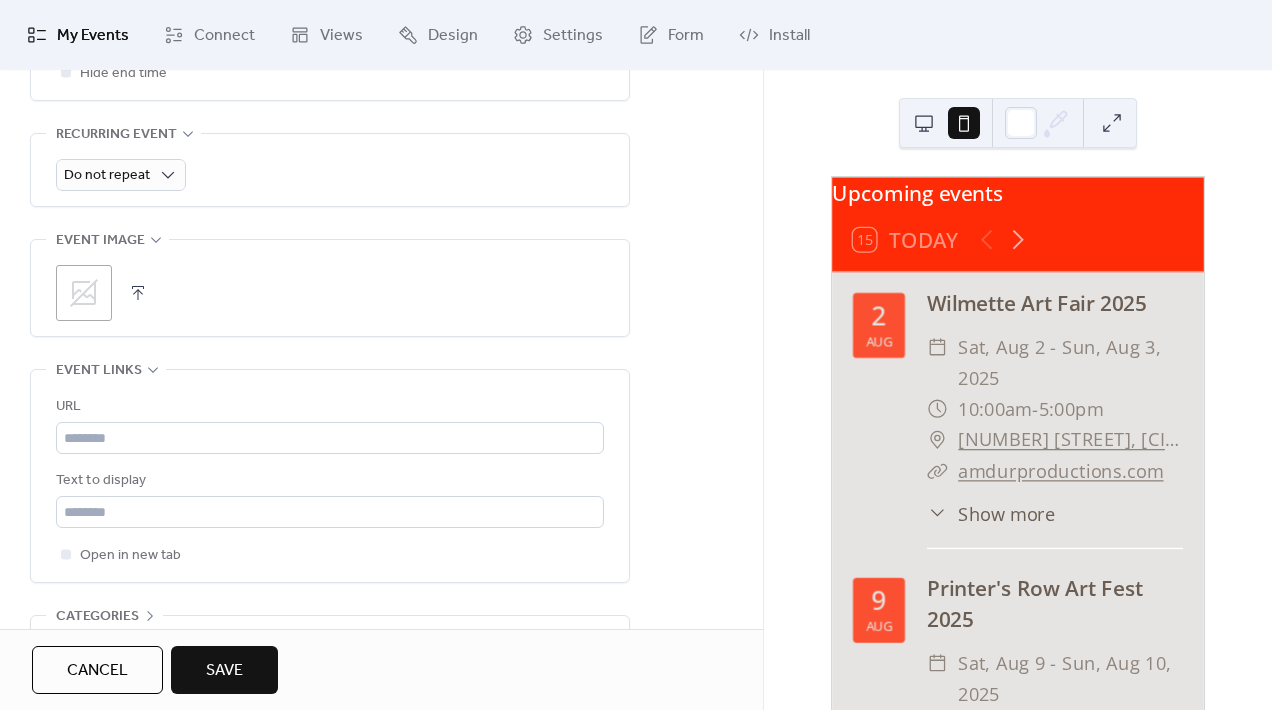 scroll, scrollTop: 1081, scrollLeft: 0, axis: vertical 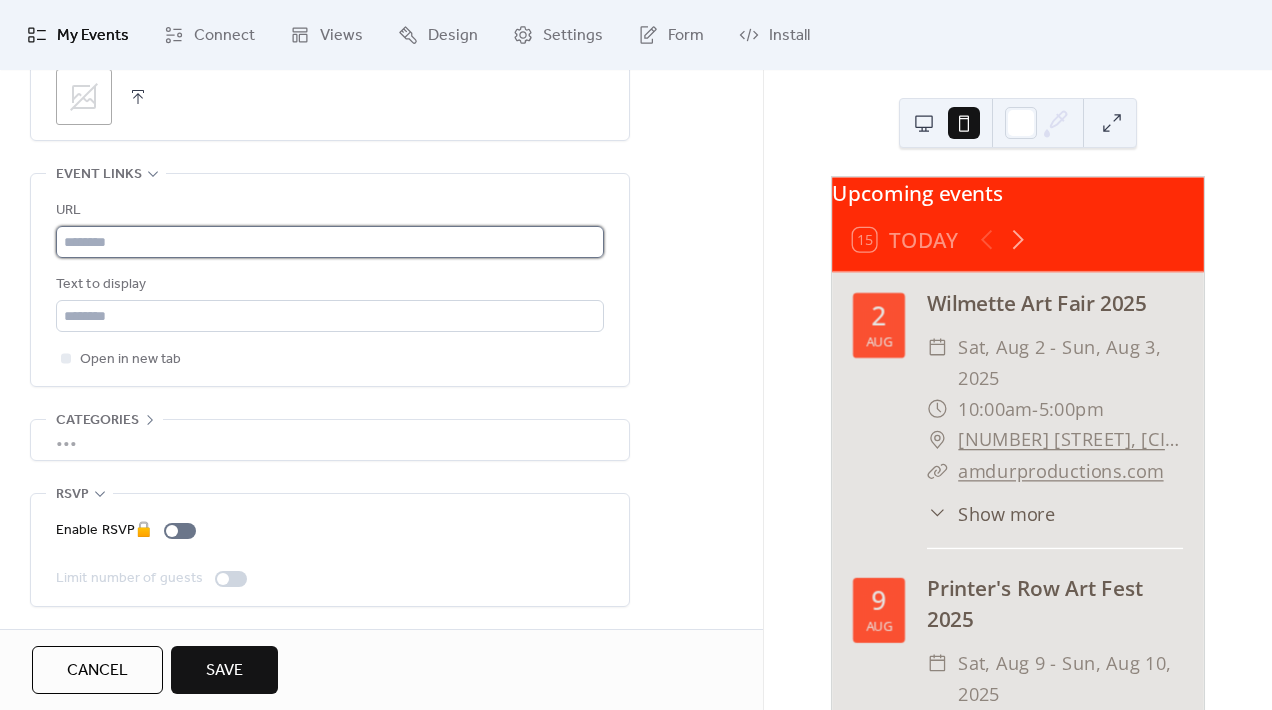 click at bounding box center [330, 242] 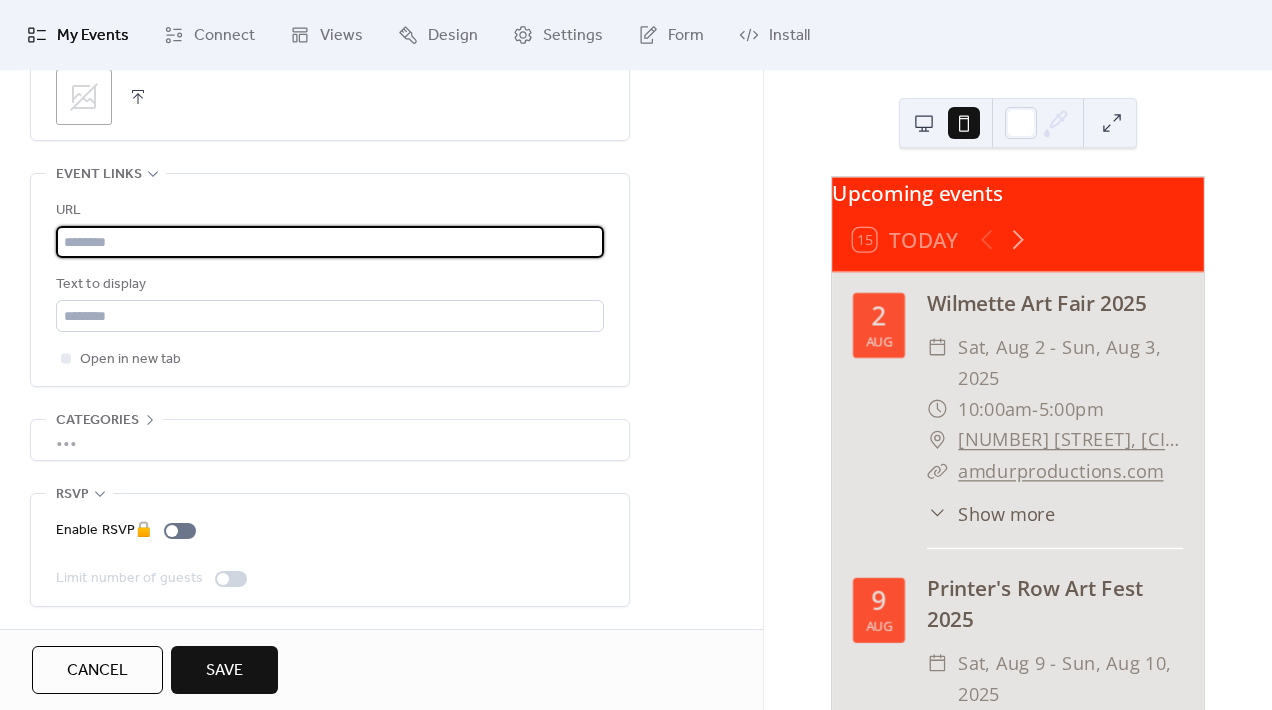 paste on "**********" 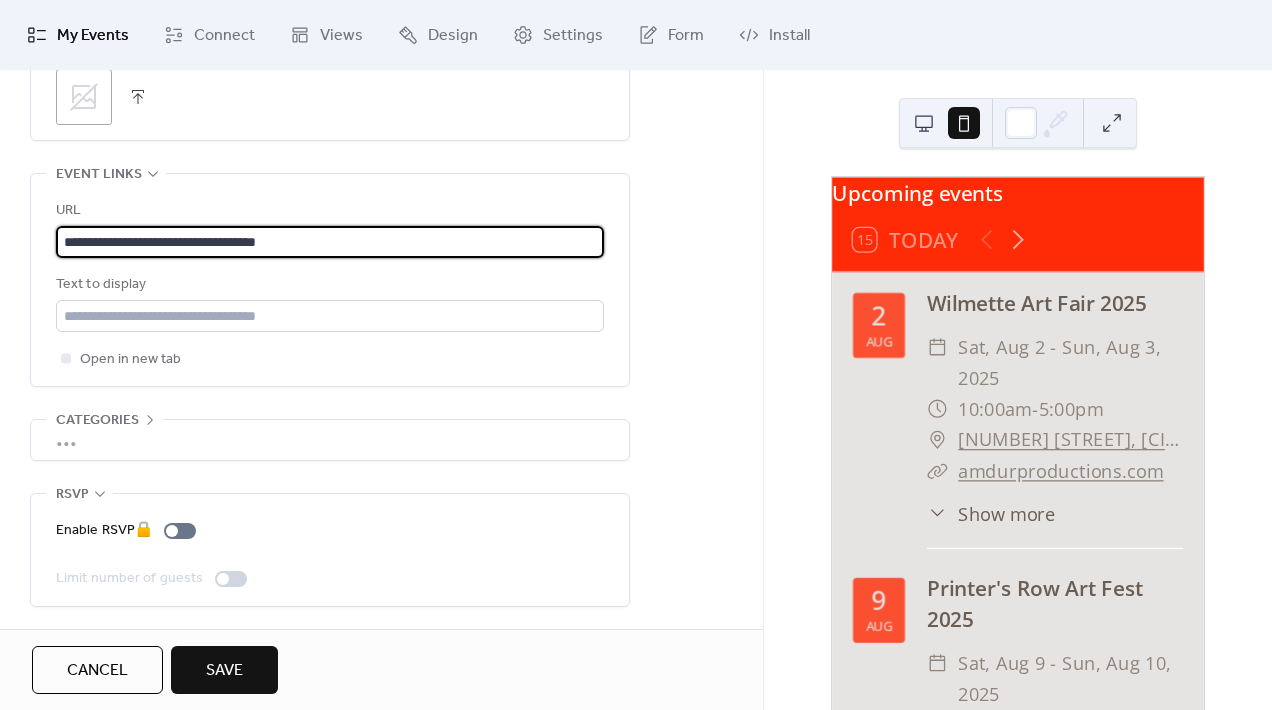 type on "**********" 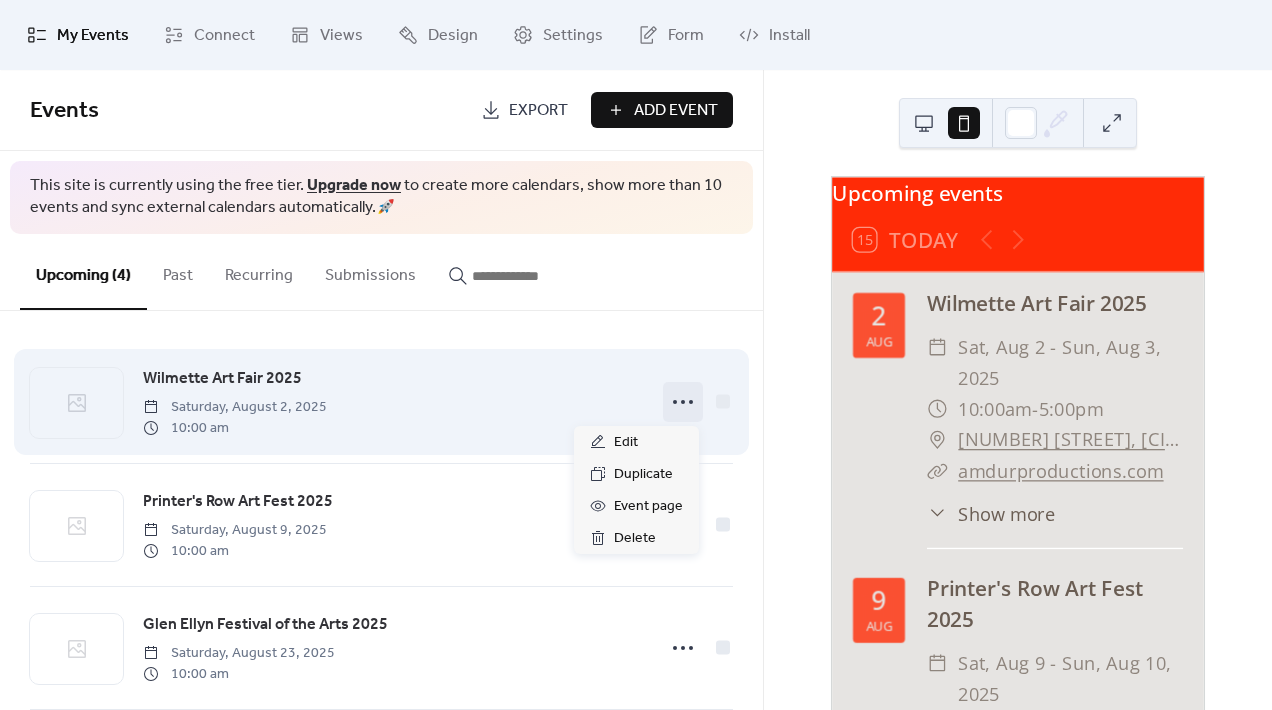 click 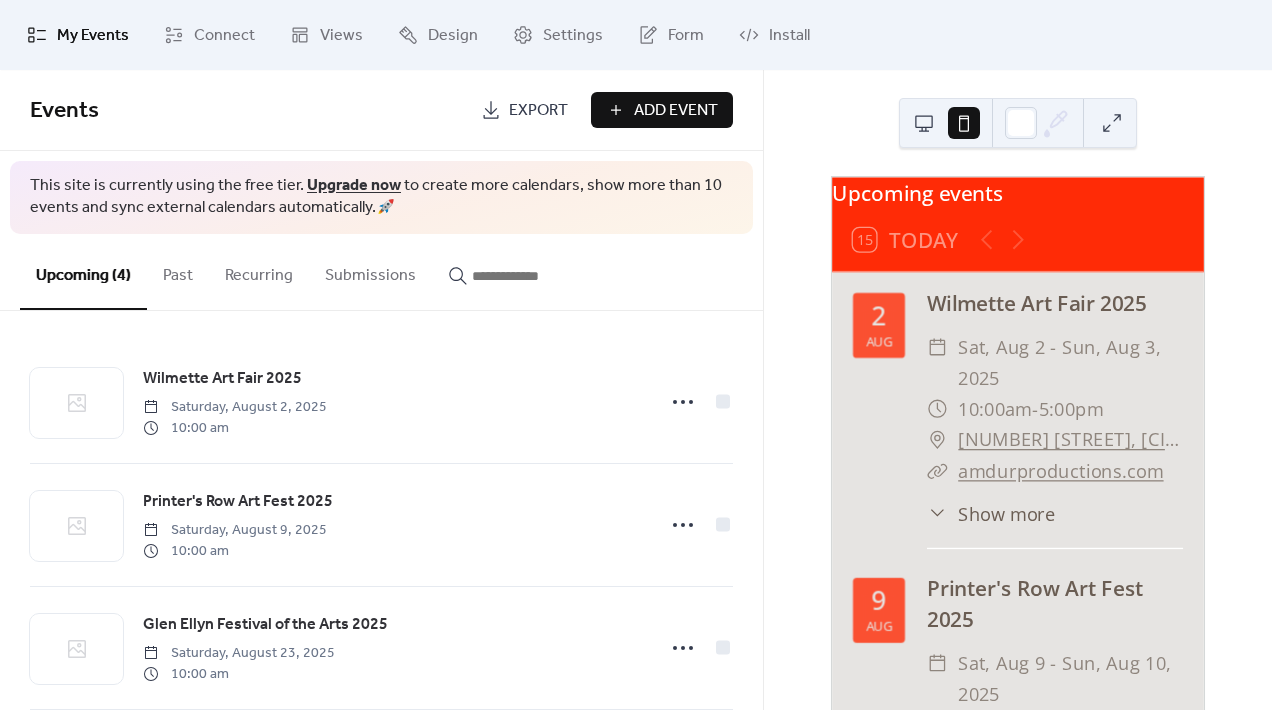 click on "Upcoming events 15 Today 2 Aug Wilmette Art Fair 2025 ​ Sat, Aug 2 - Sun, Aug 3, 2025 ​ 10:00am - 5:00pm ​ [NUMBER] [STREET], [CITY], [STATE] ​ amdurproductions.com ​ Show more Amdur Productions proudly announces the 3rd Annual Wilmette Art Fair! The Wilmette Art Fair takes place in the lovely, bustling North Shore community of [CITY], [STATE] on the shore of Lake Michigan, just 14 miles north of Chicago. In a recent Chicago Tribune article, [CITY] was ranked #8 among the most expensive ZIP codes in Chicagoland. “Here homes have an estimated value of $852,000 on average, and with more business and housing developments coming this year, this number is trending upward” (A Chicago Tribune Publication, News, November 2, 2023). The average household income in [CITY] is over $200,000 making this an extremely wealthy community of educated arts lovers. 9 Aug Printer's Row Art Fest 2025 ​ Sat, Aug 9 - Sun, Aug 10, 2025 ​ 10:00am - 5:00pm ​ [NUMBER] [STREET], [CITY], [STATE] ​ ​ 23 -" at bounding box center (1018, 390) 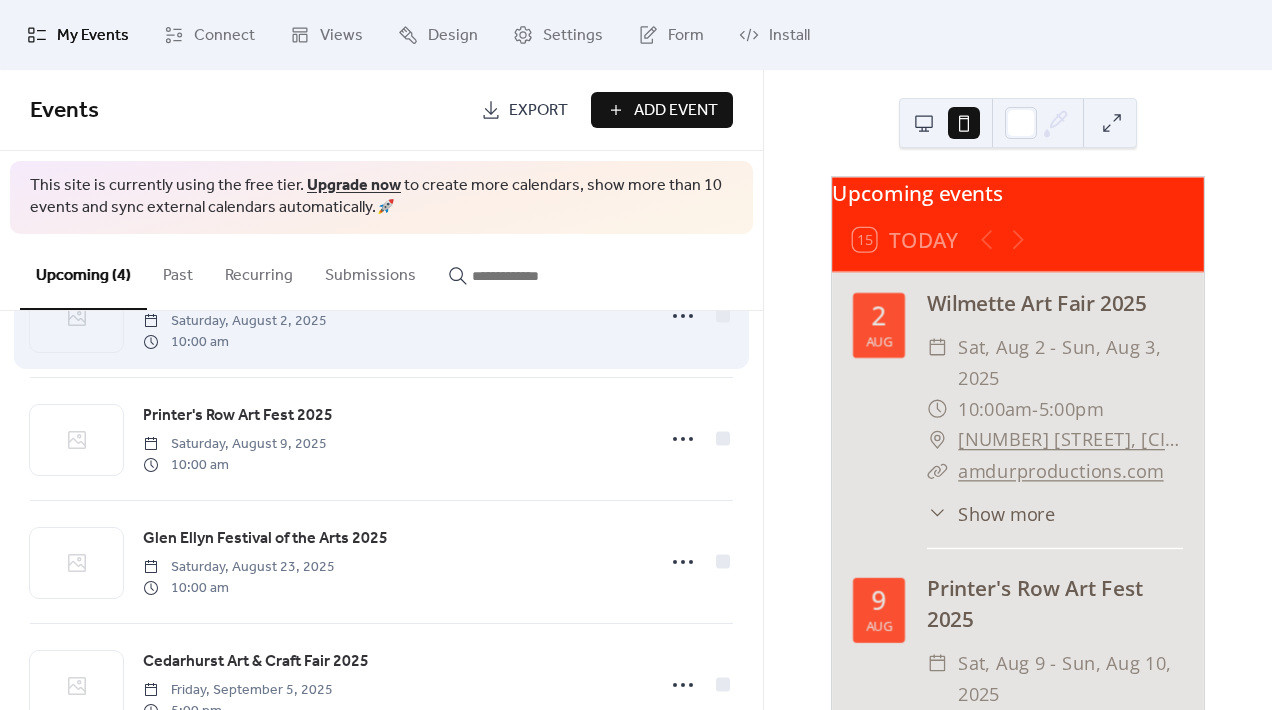 scroll, scrollTop: 154, scrollLeft: 0, axis: vertical 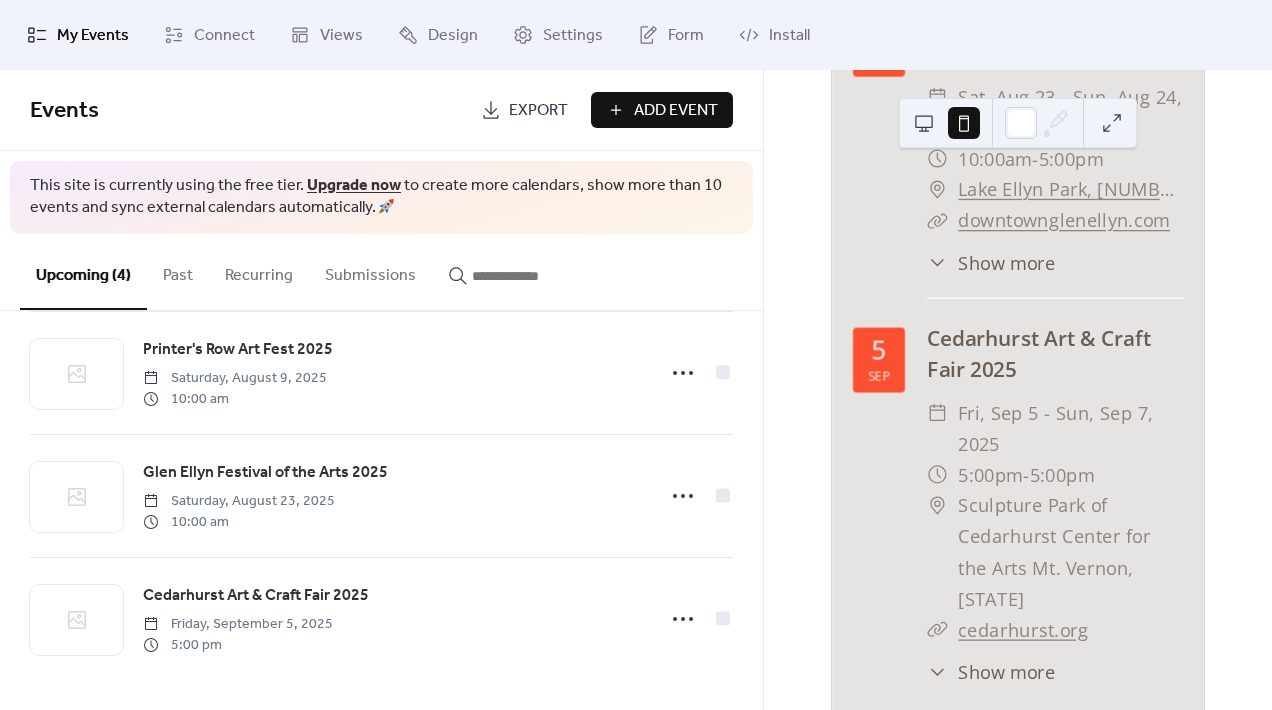 click on "Add Event" at bounding box center [676, 111] 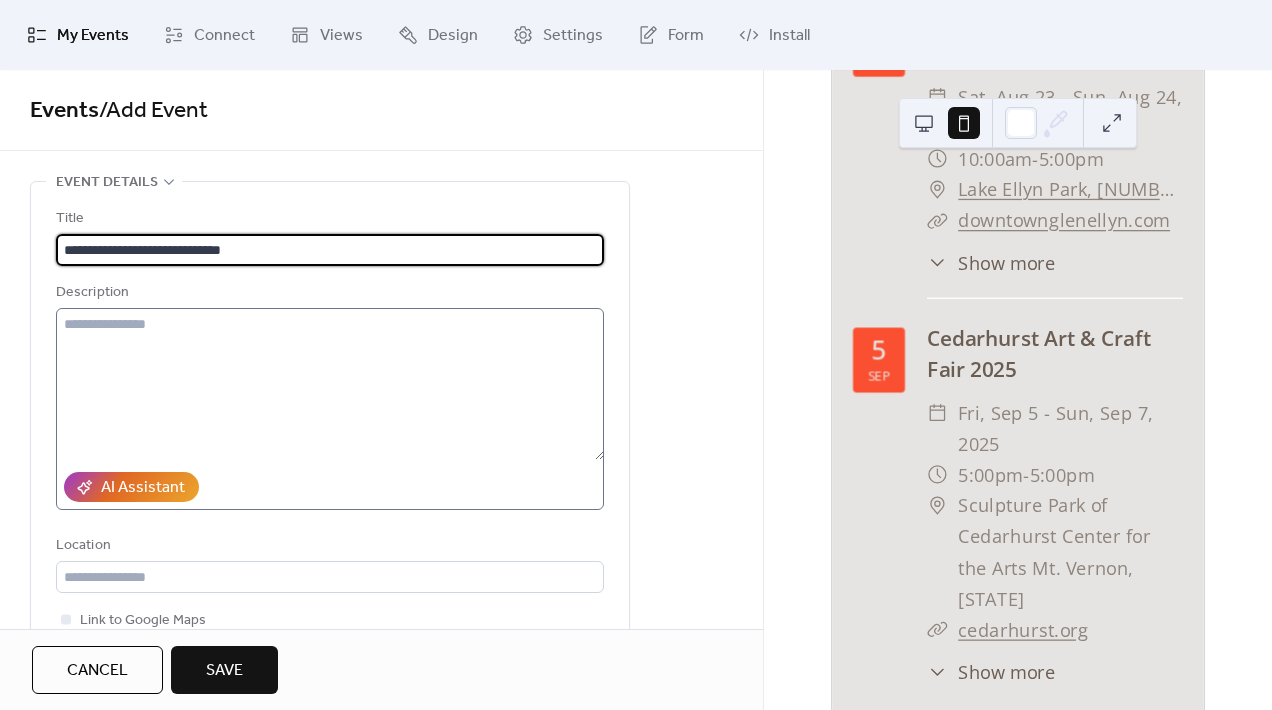 type on "**********" 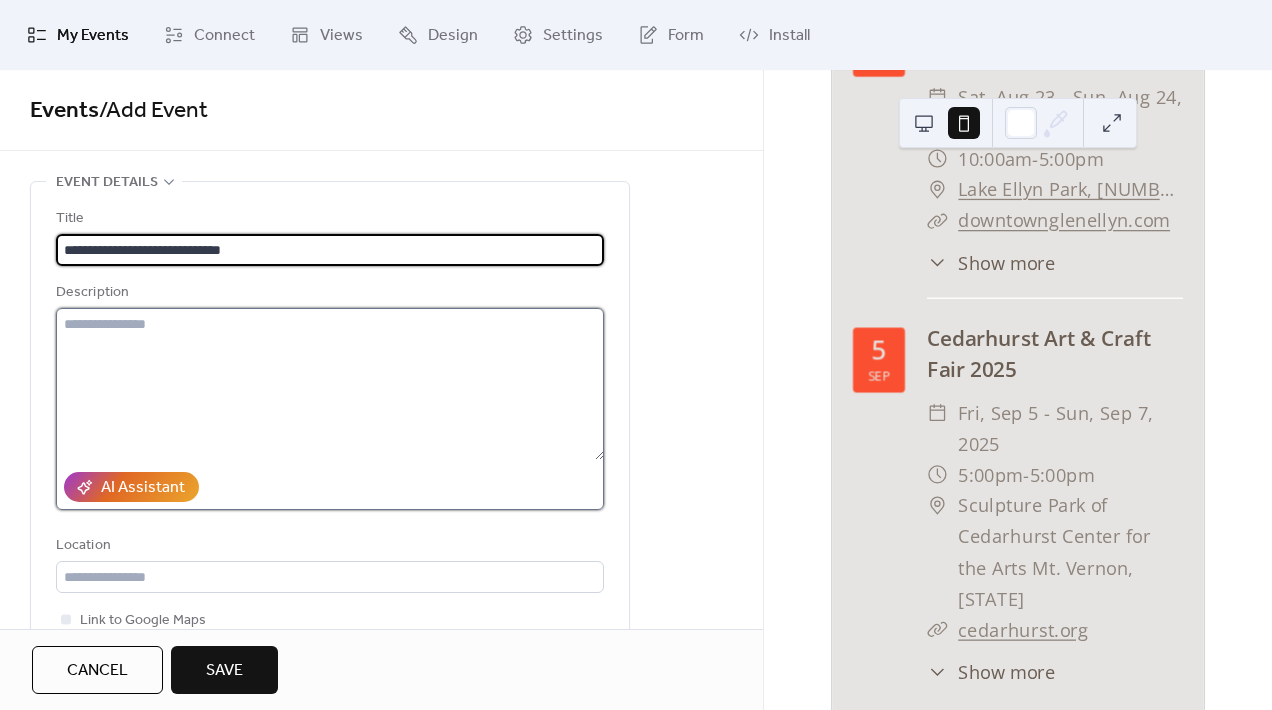 click at bounding box center (330, 384) 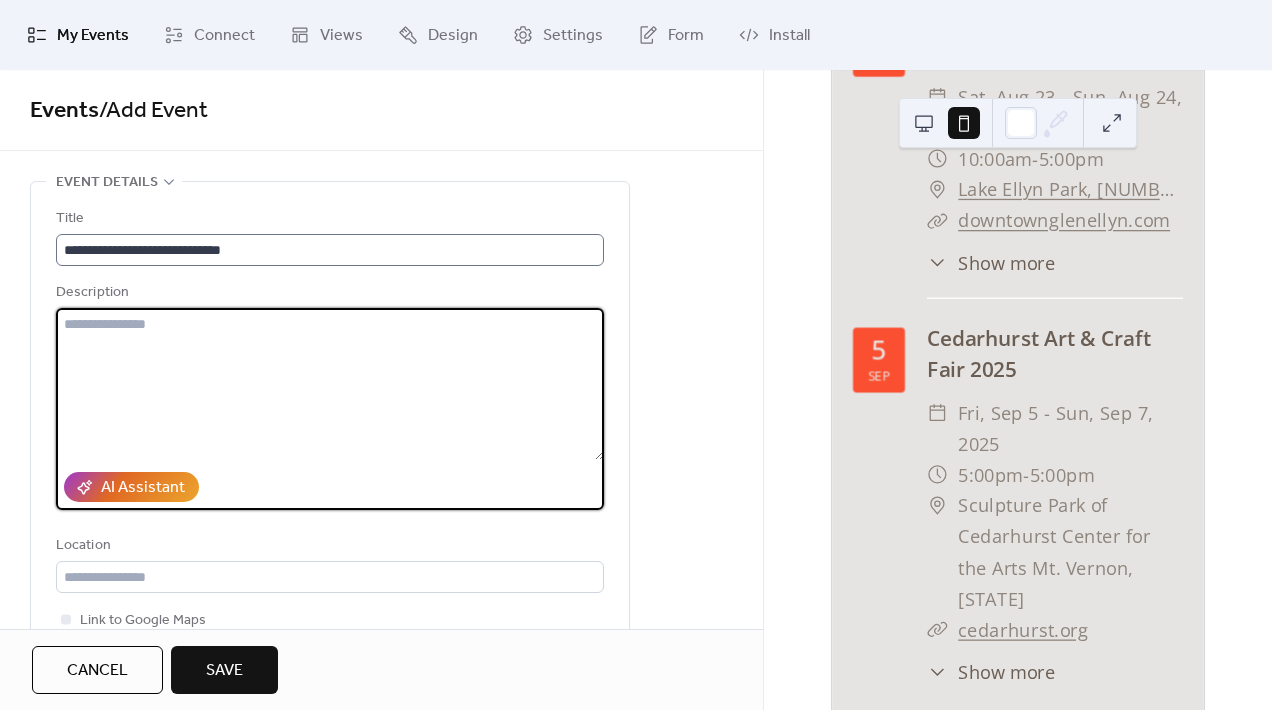 paste on "**********" 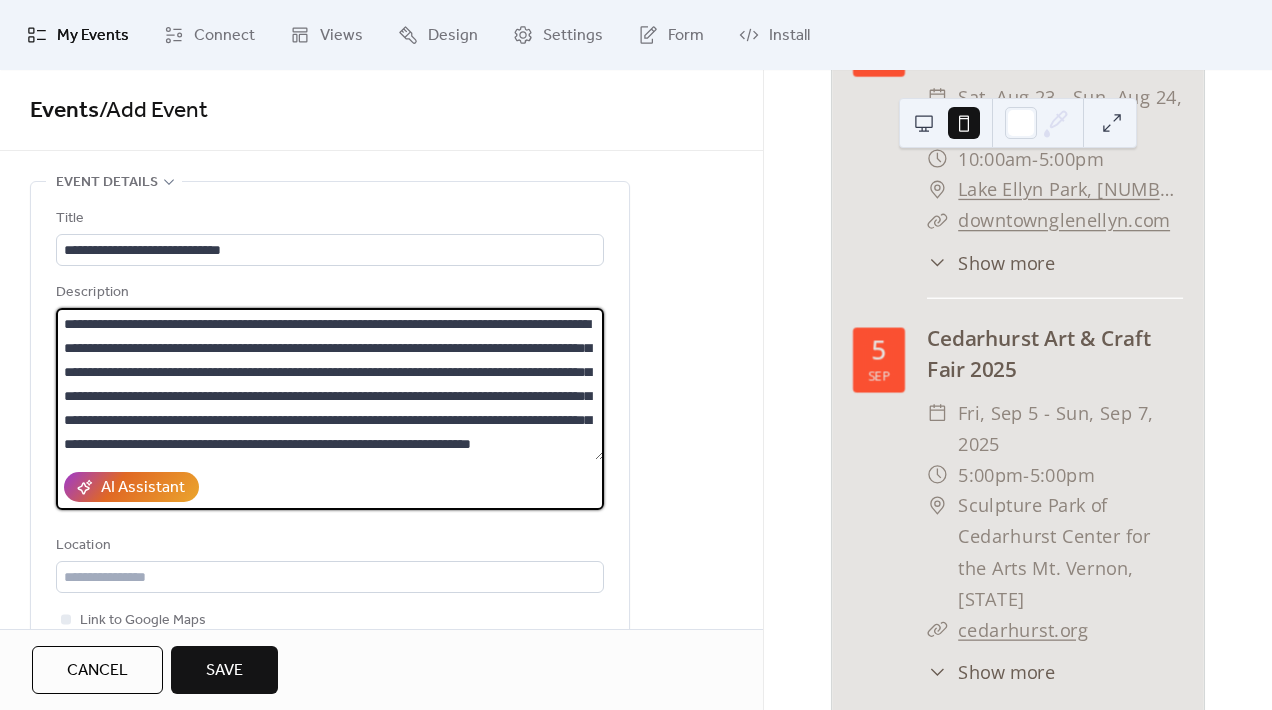 scroll, scrollTop: 48, scrollLeft: 0, axis: vertical 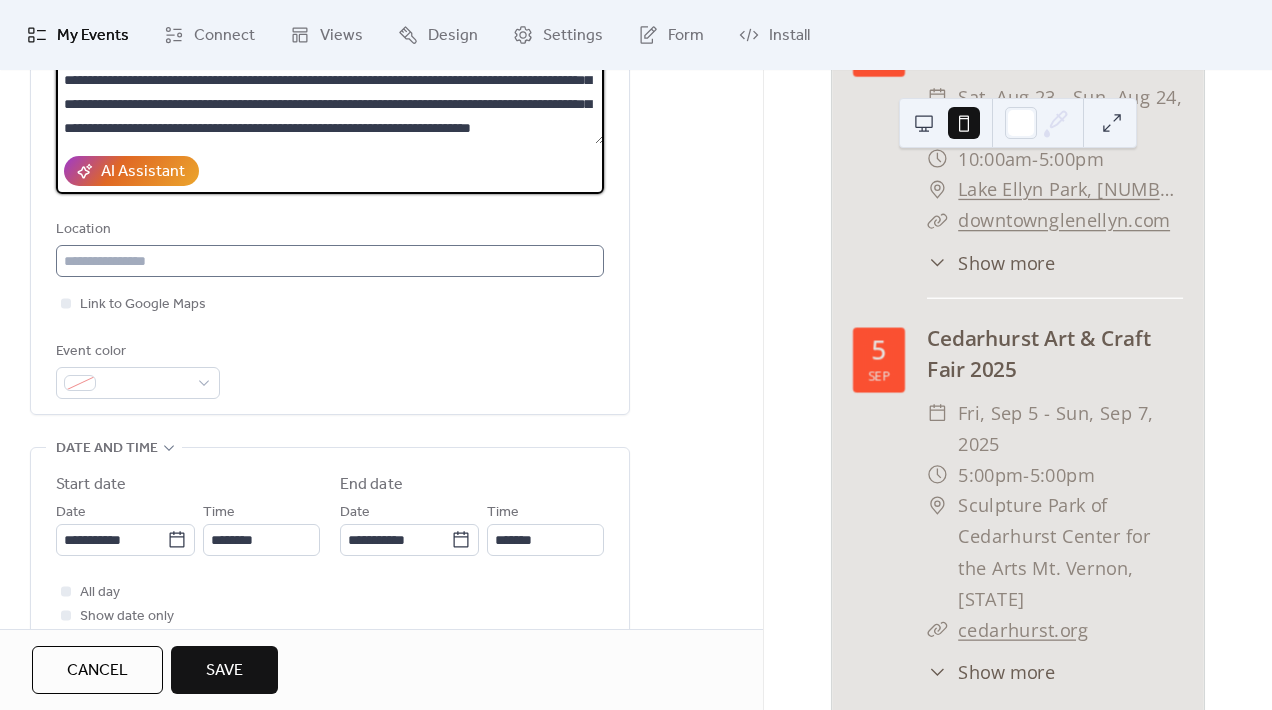 type on "**********" 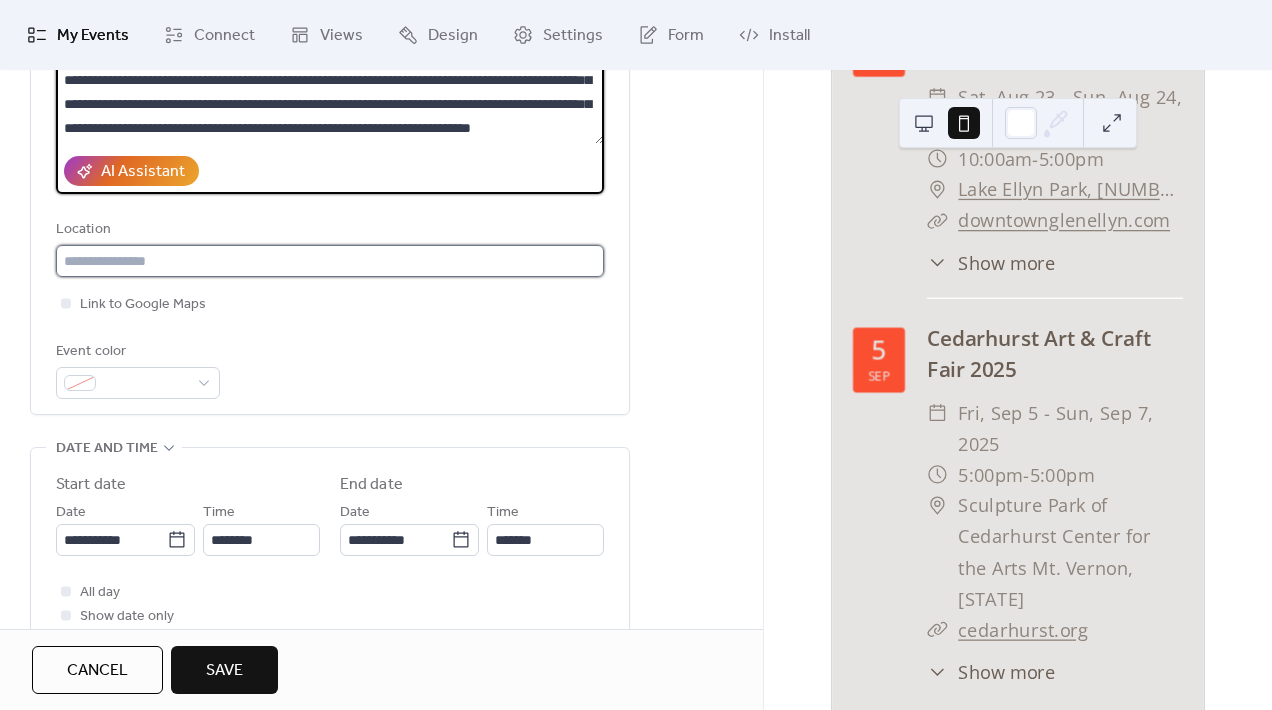 click at bounding box center [330, 261] 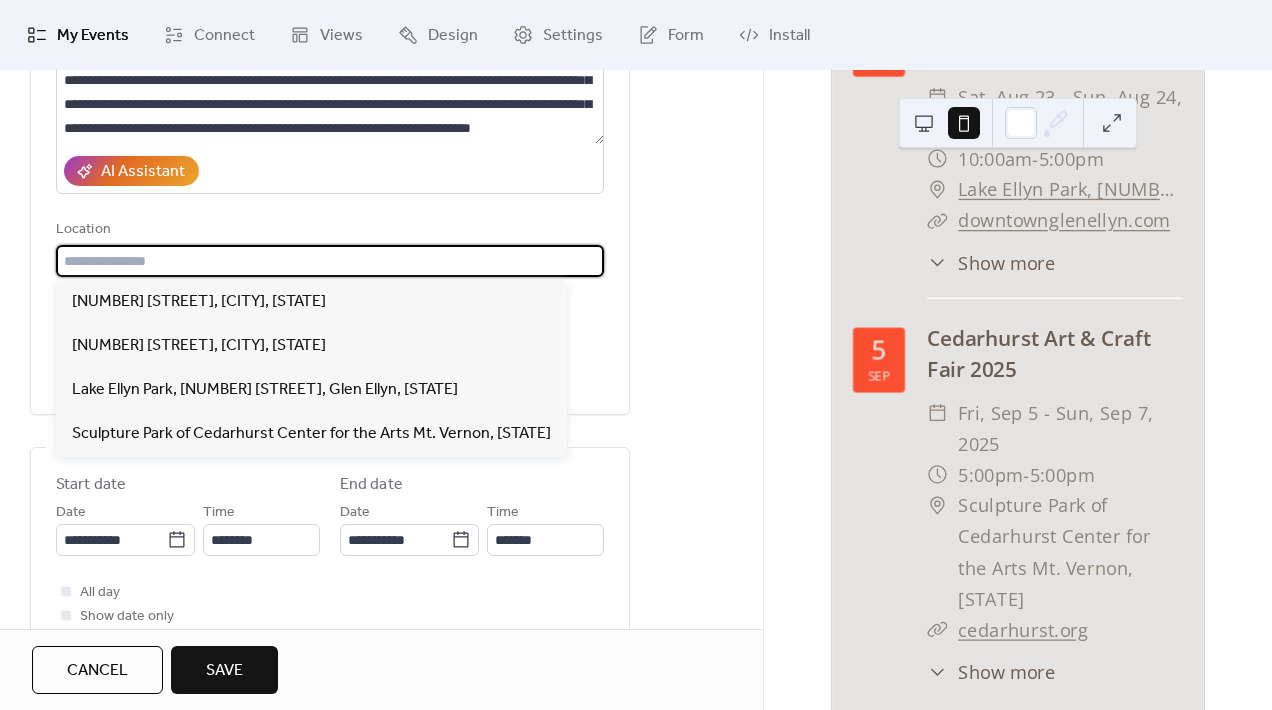 paste on "**********" 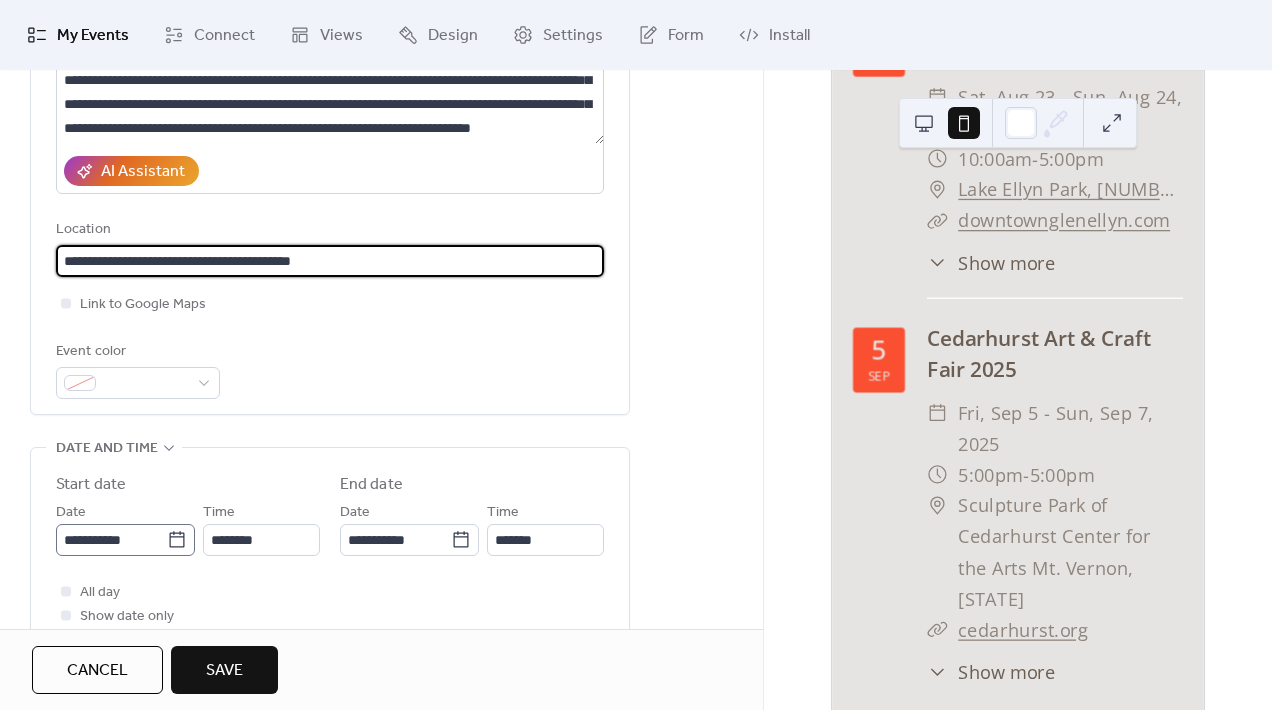 type on "**********" 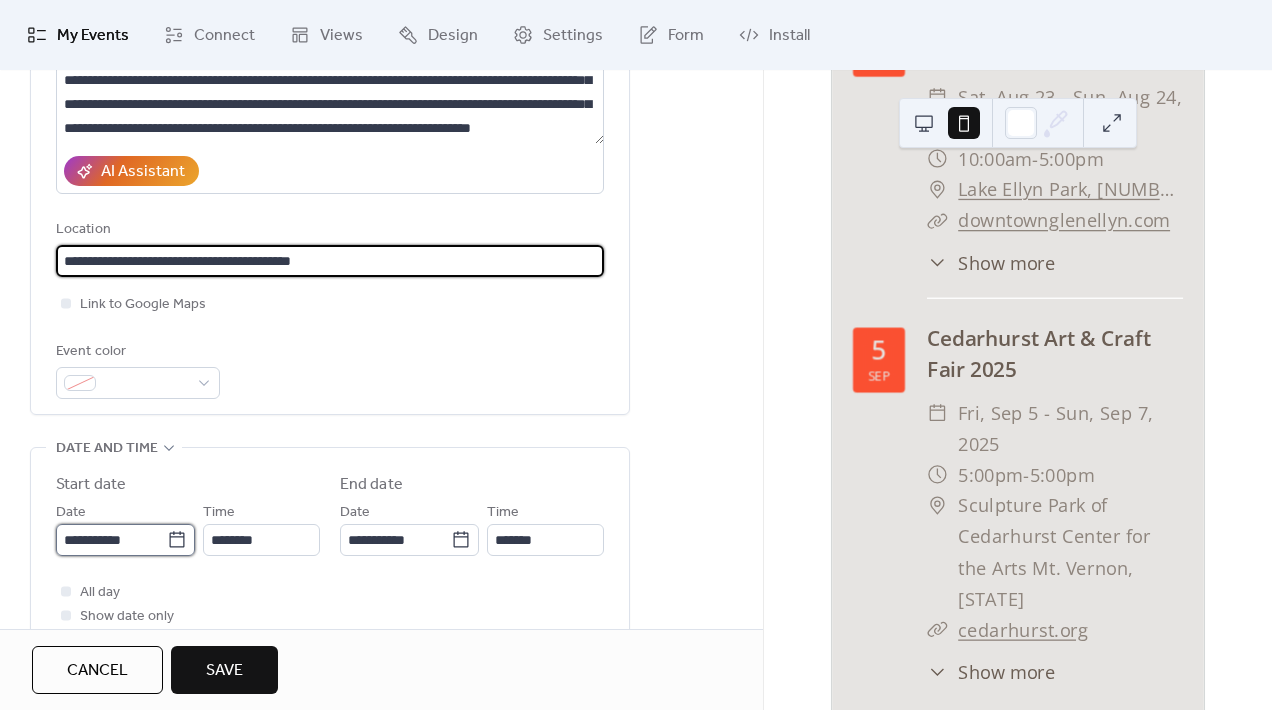 click on "**********" at bounding box center [111, 540] 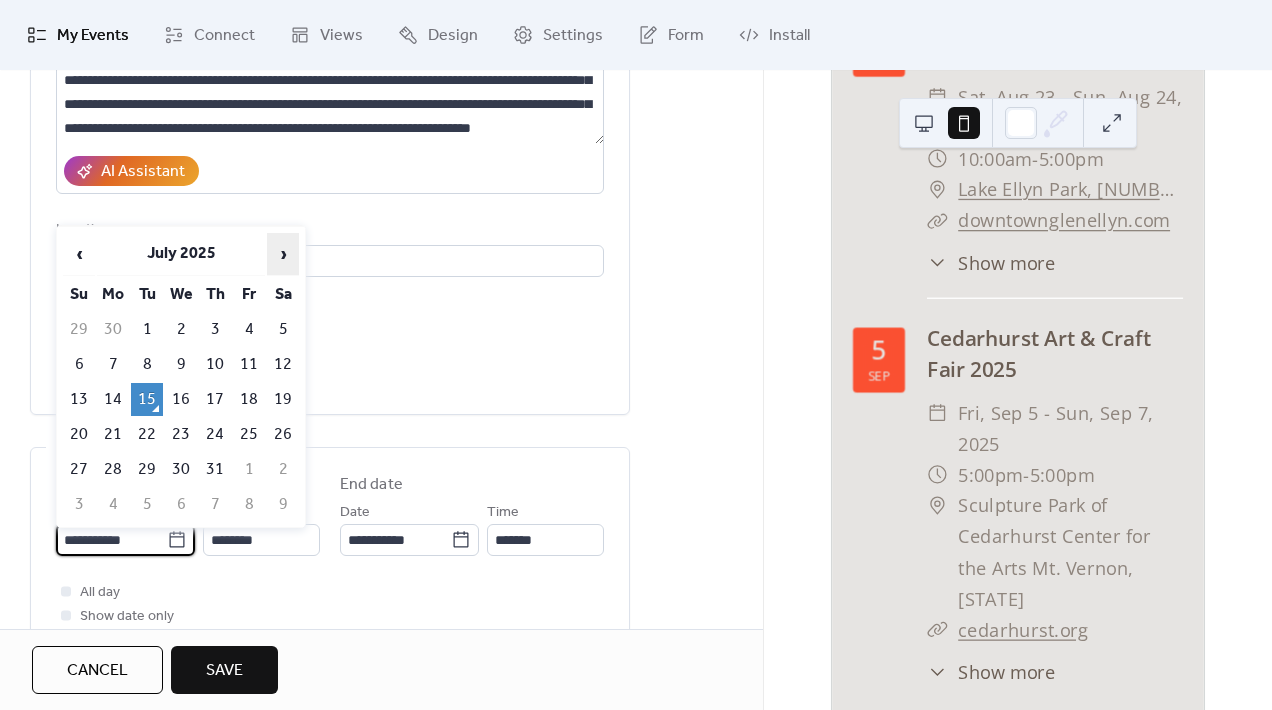 click on "›" at bounding box center (283, 254) 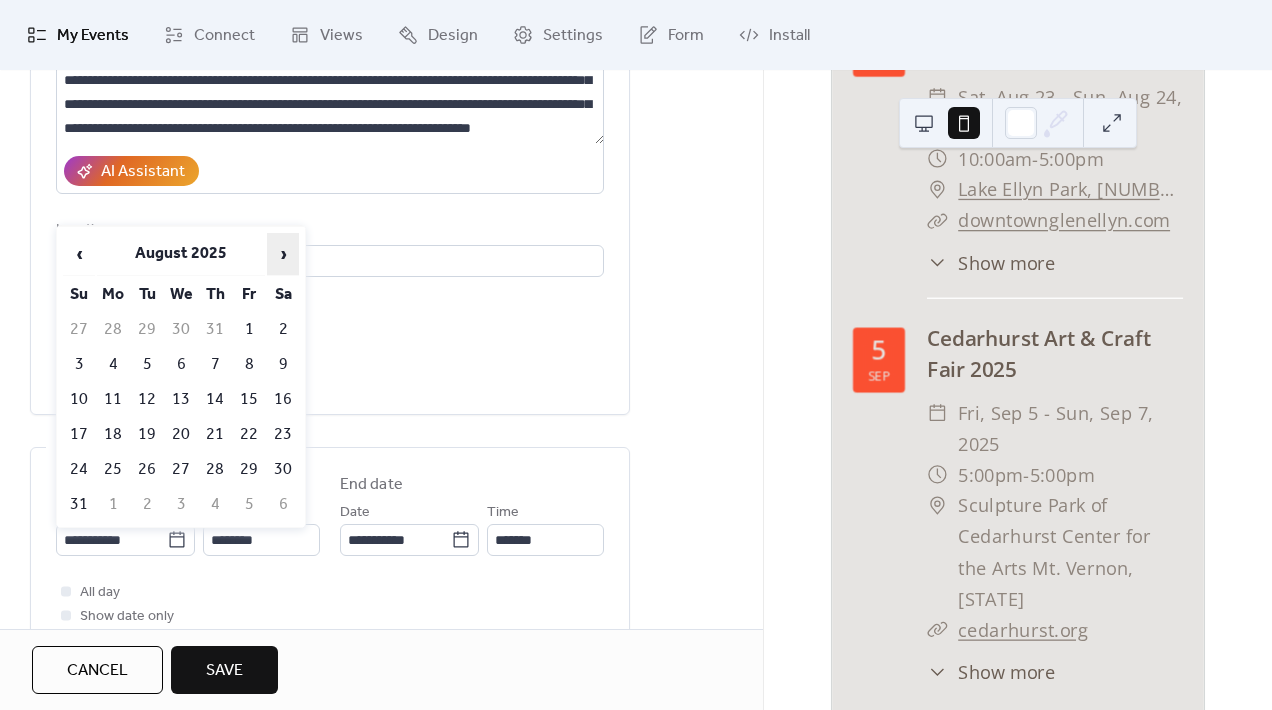 click on "›" at bounding box center [283, 254] 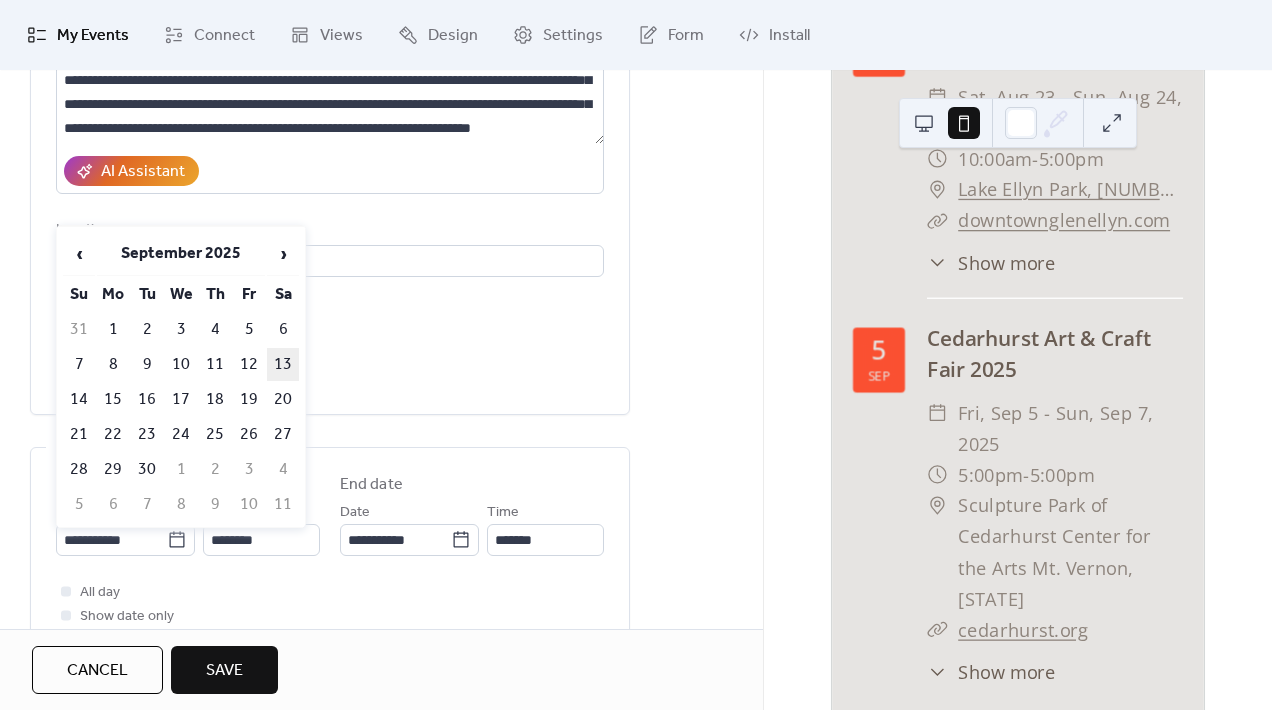 click on "13" at bounding box center (283, 364) 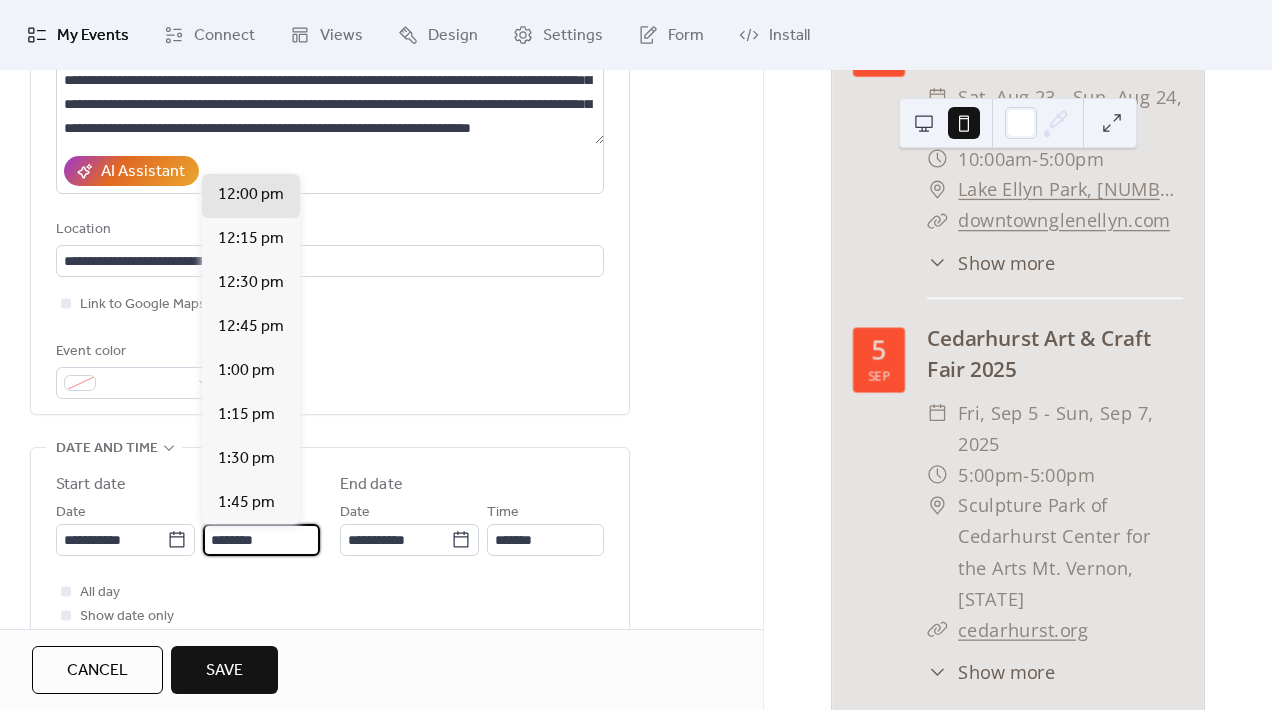 click on "********" at bounding box center [261, 540] 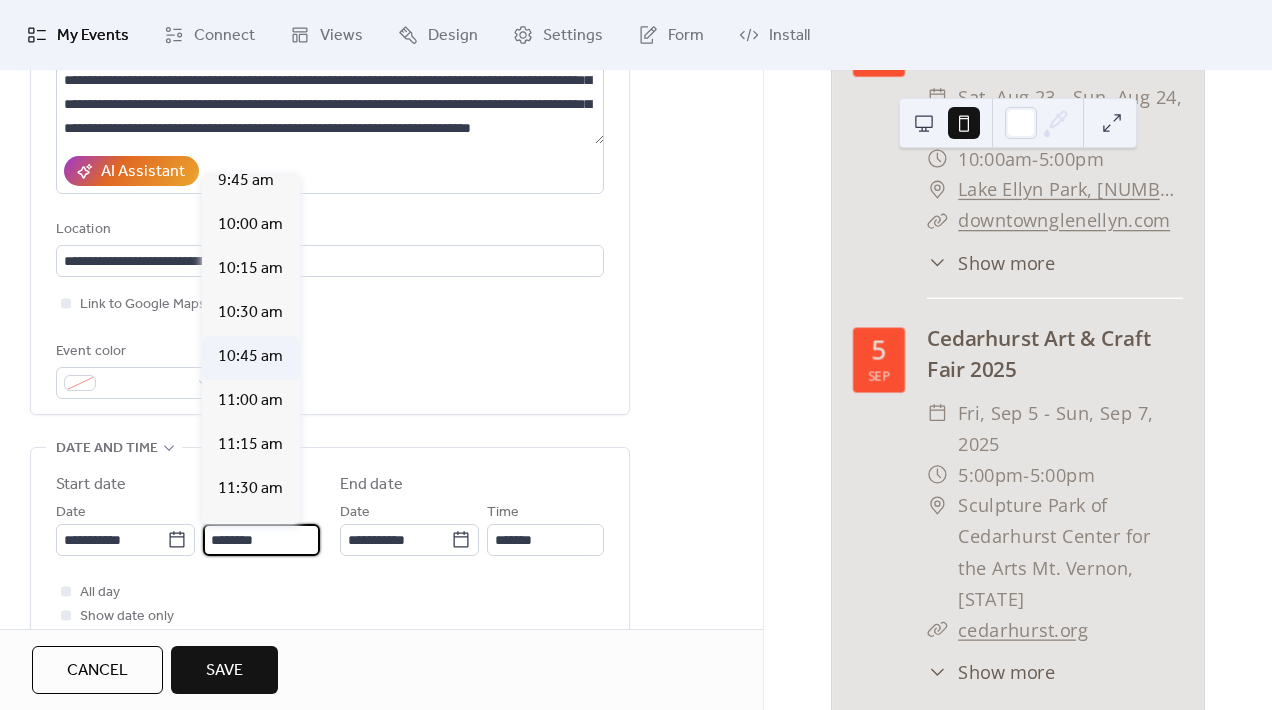 scroll, scrollTop: 1726, scrollLeft: 0, axis: vertical 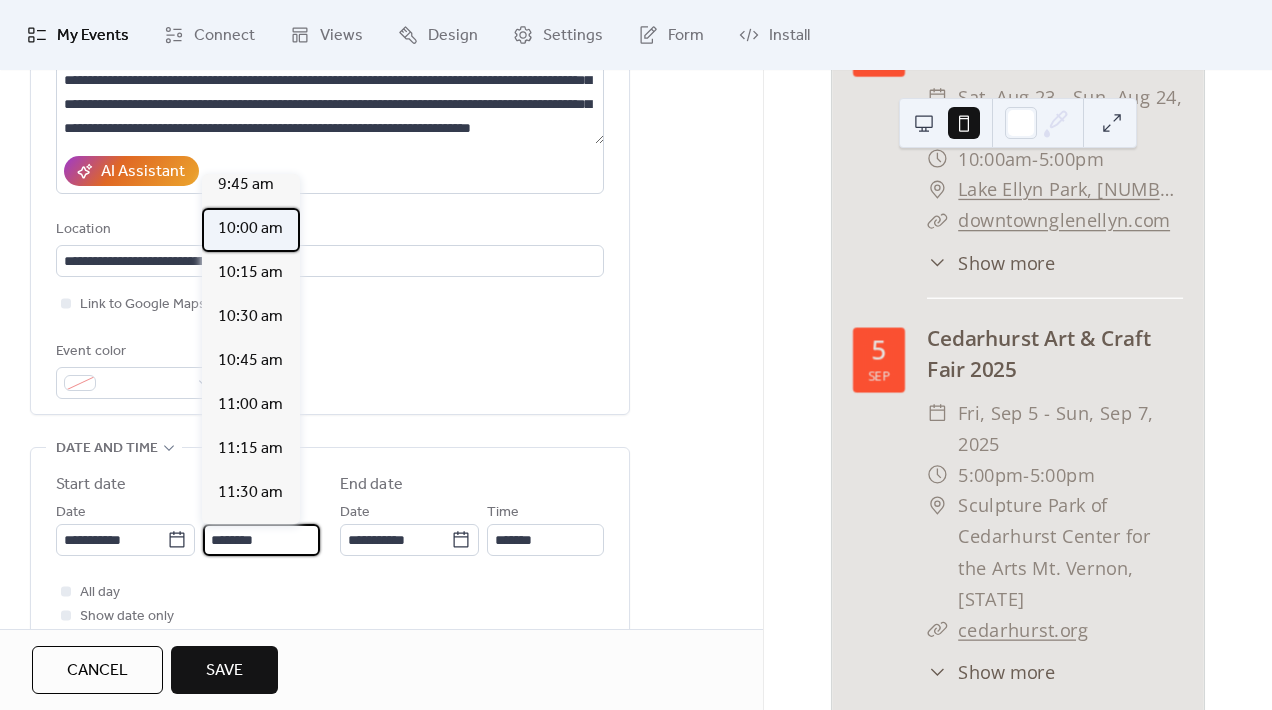 click on "10:00 am" at bounding box center [250, 229] 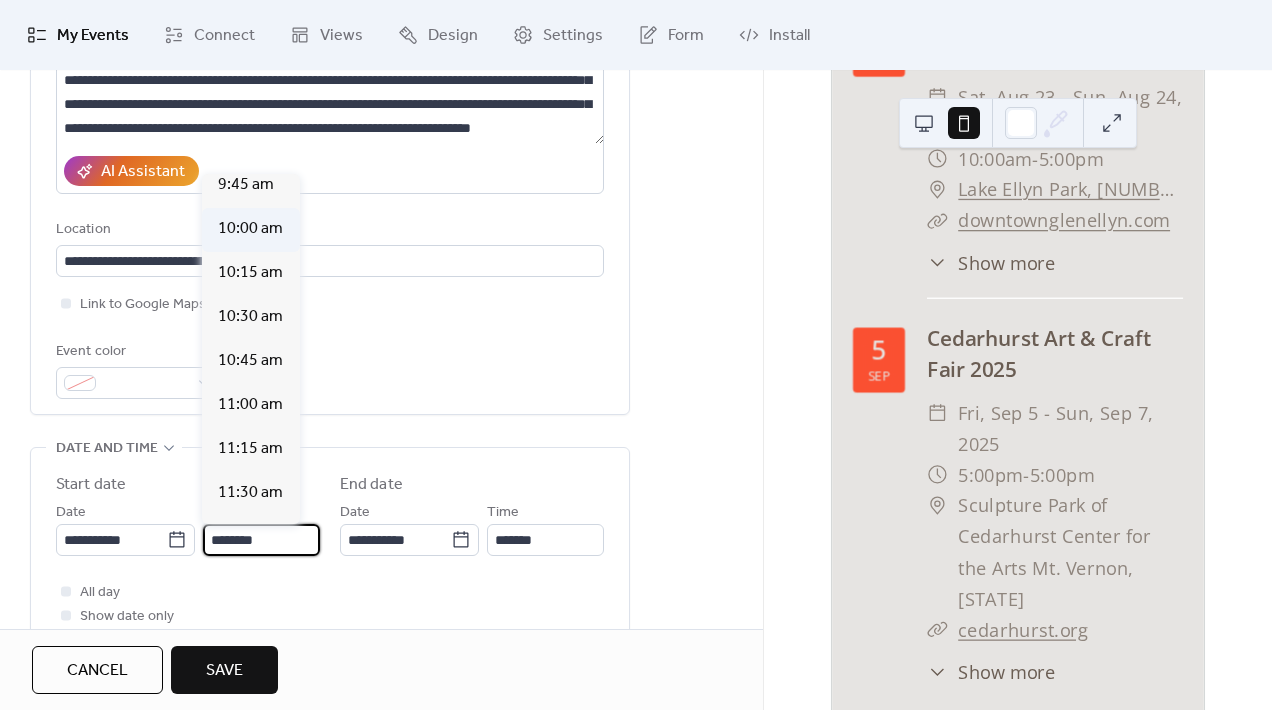 type on "********" 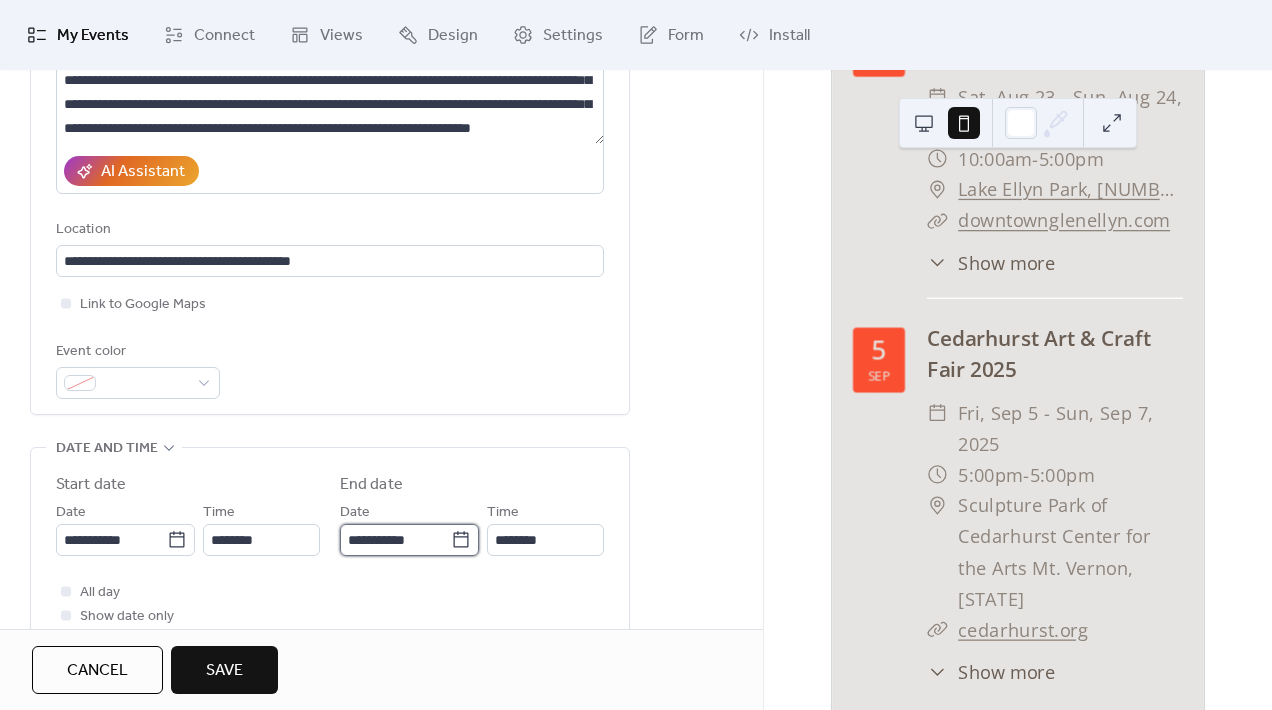 click on "**********" at bounding box center [395, 540] 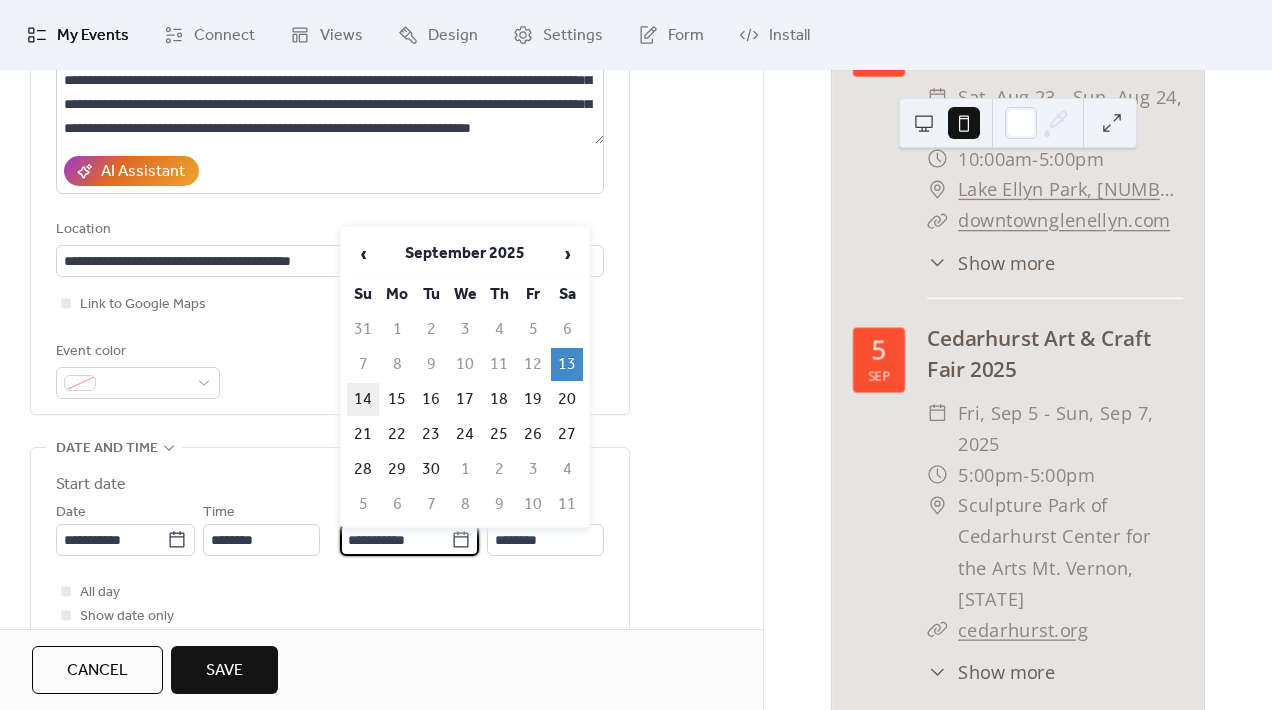 click on "14" at bounding box center (363, 399) 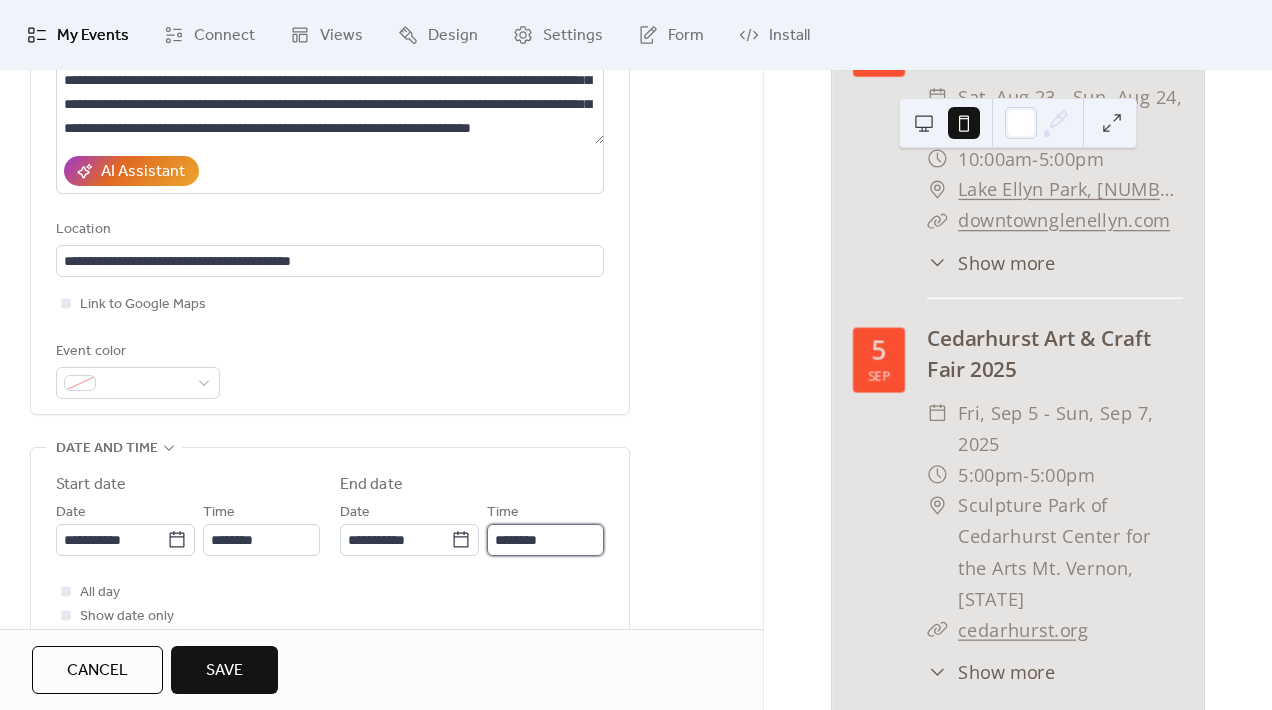 click on "********" at bounding box center (545, 540) 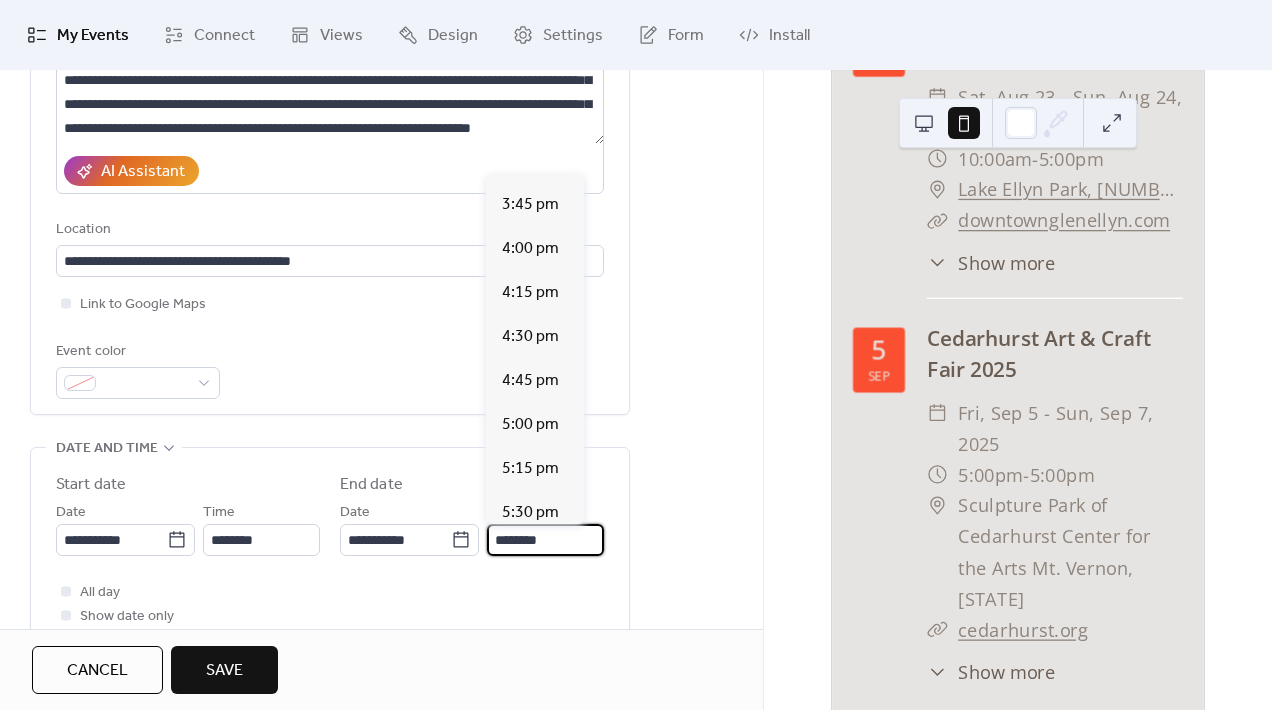 scroll, scrollTop: 2775, scrollLeft: 0, axis: vertical 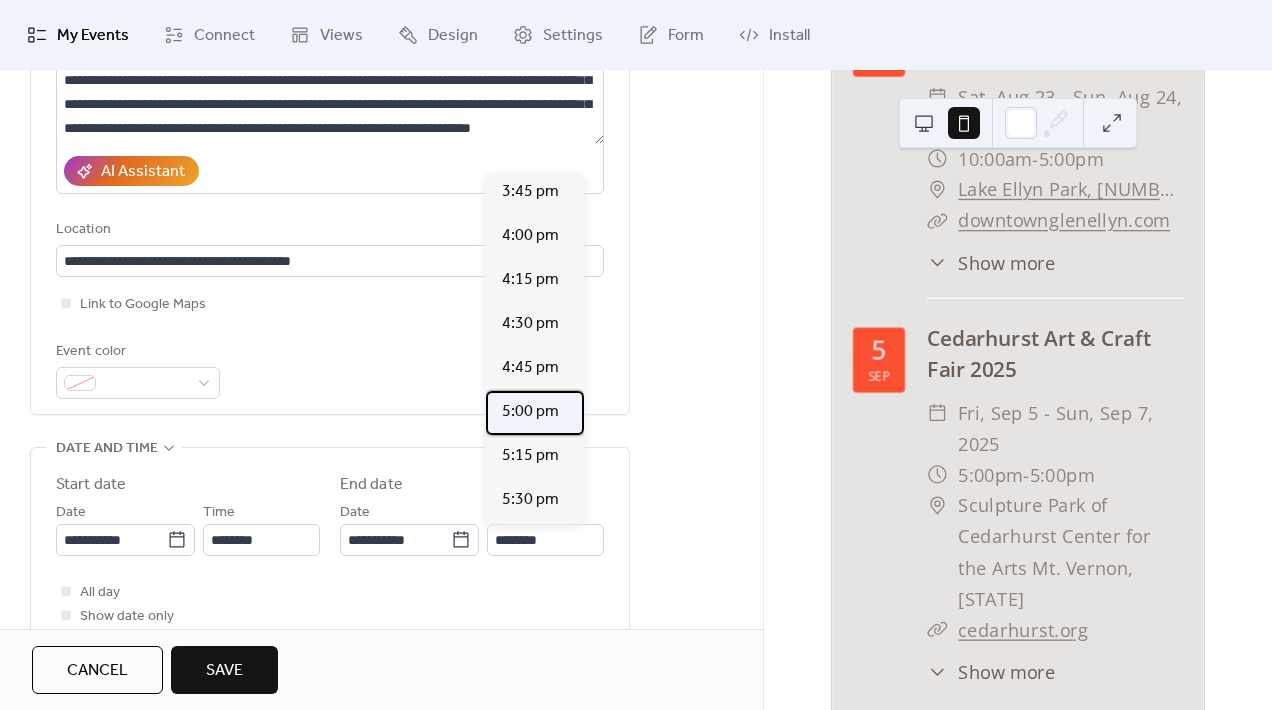 click on "5:00 pm" at bounding box center [530, 412] 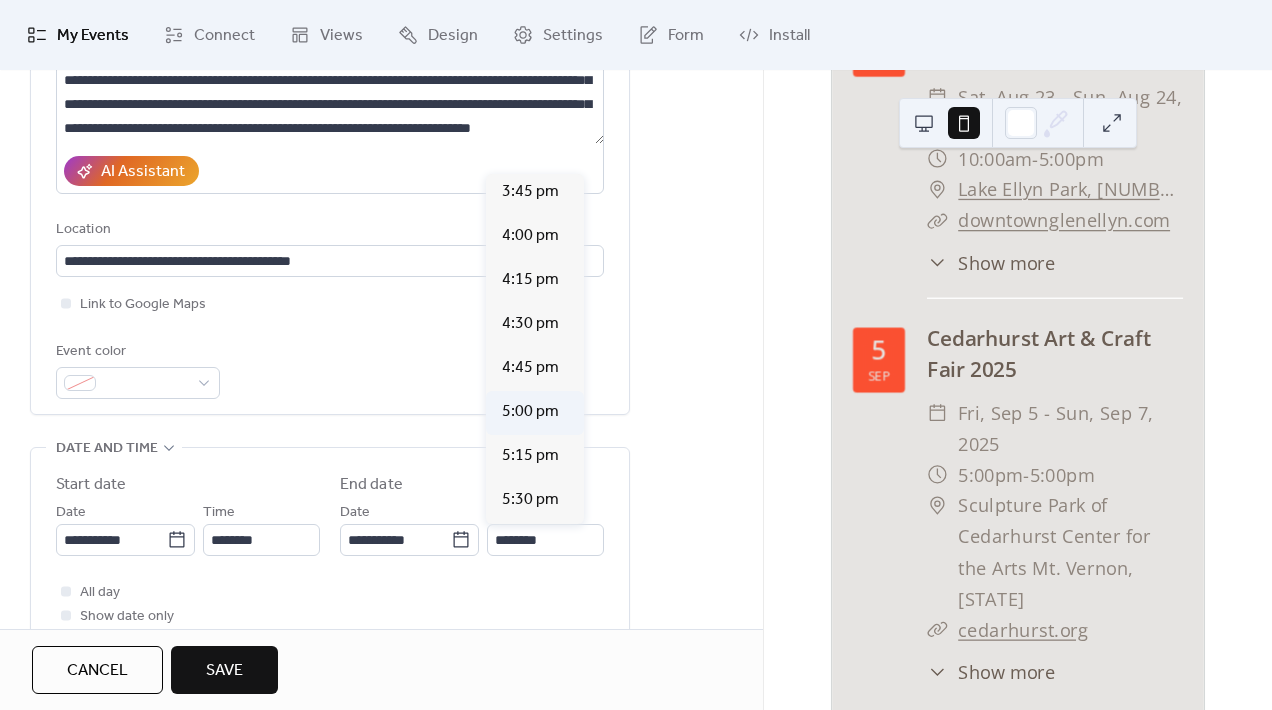type on "*******" 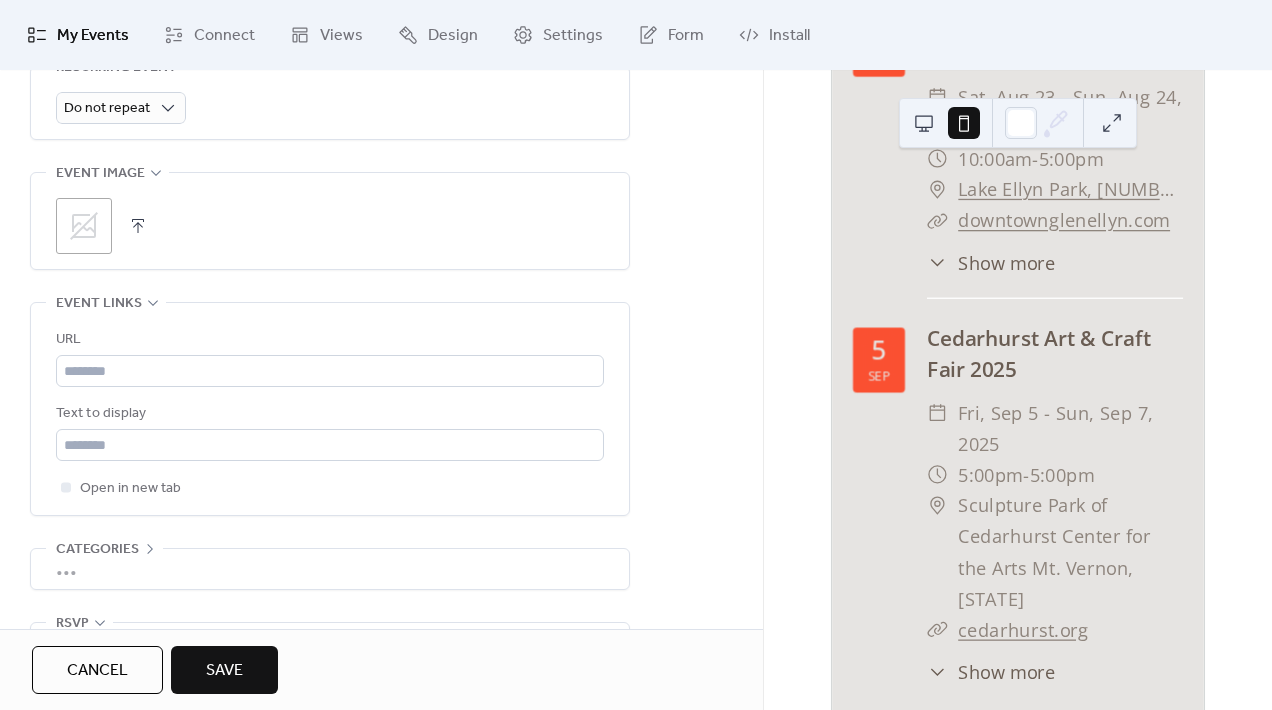 scroll, scrollTop: 981, scrollLeft: 0, axis: vertical 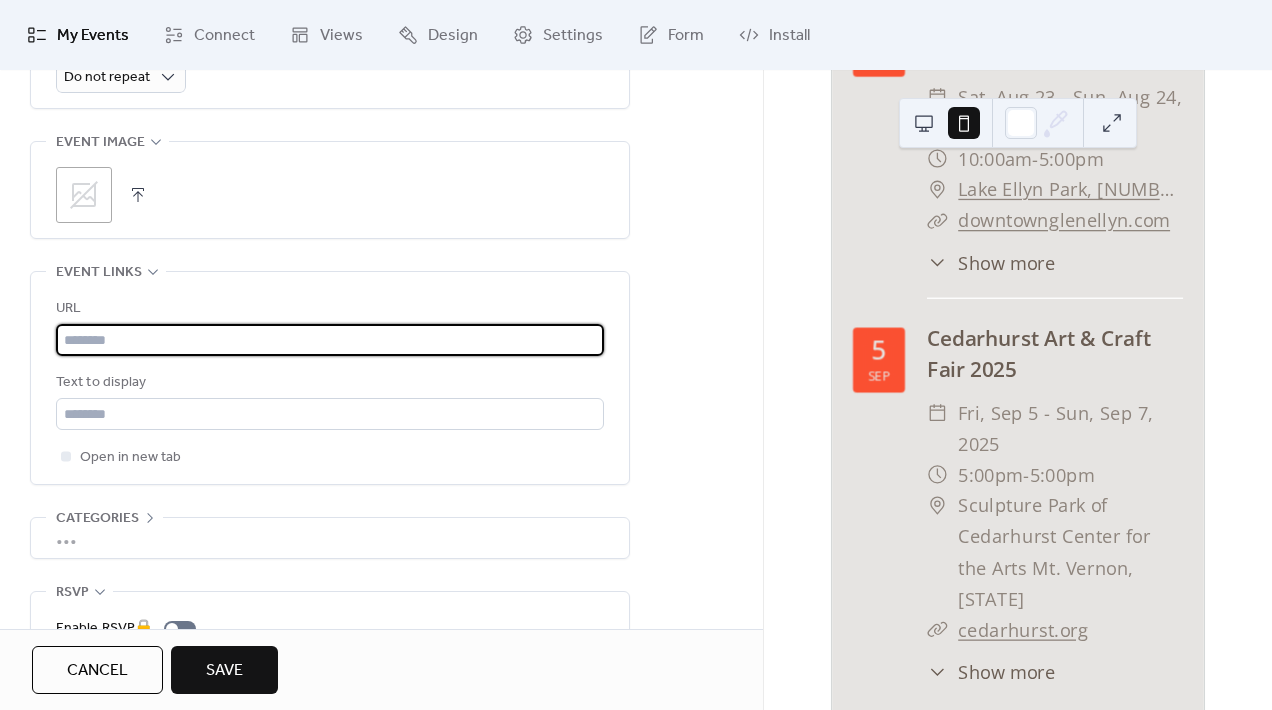click at bounding box center [330, 340] 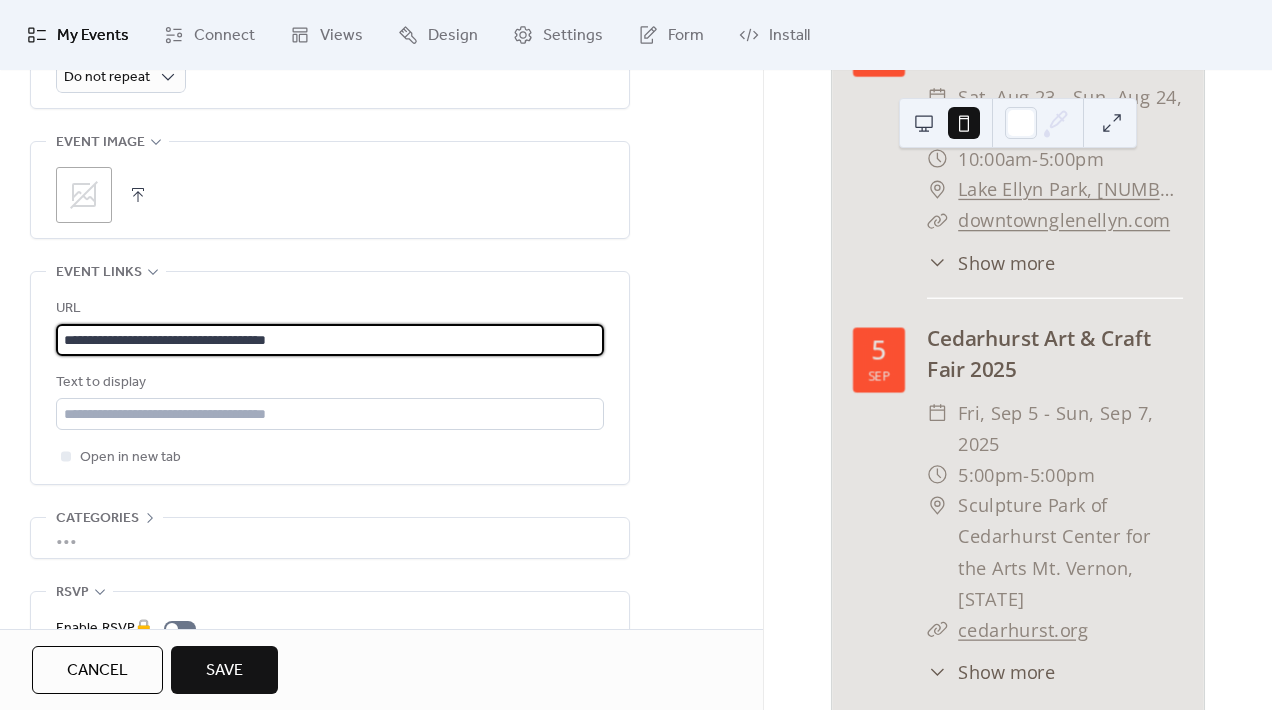 scroll, scrollTop: 1, scrollLeft: 0, axis: vertical 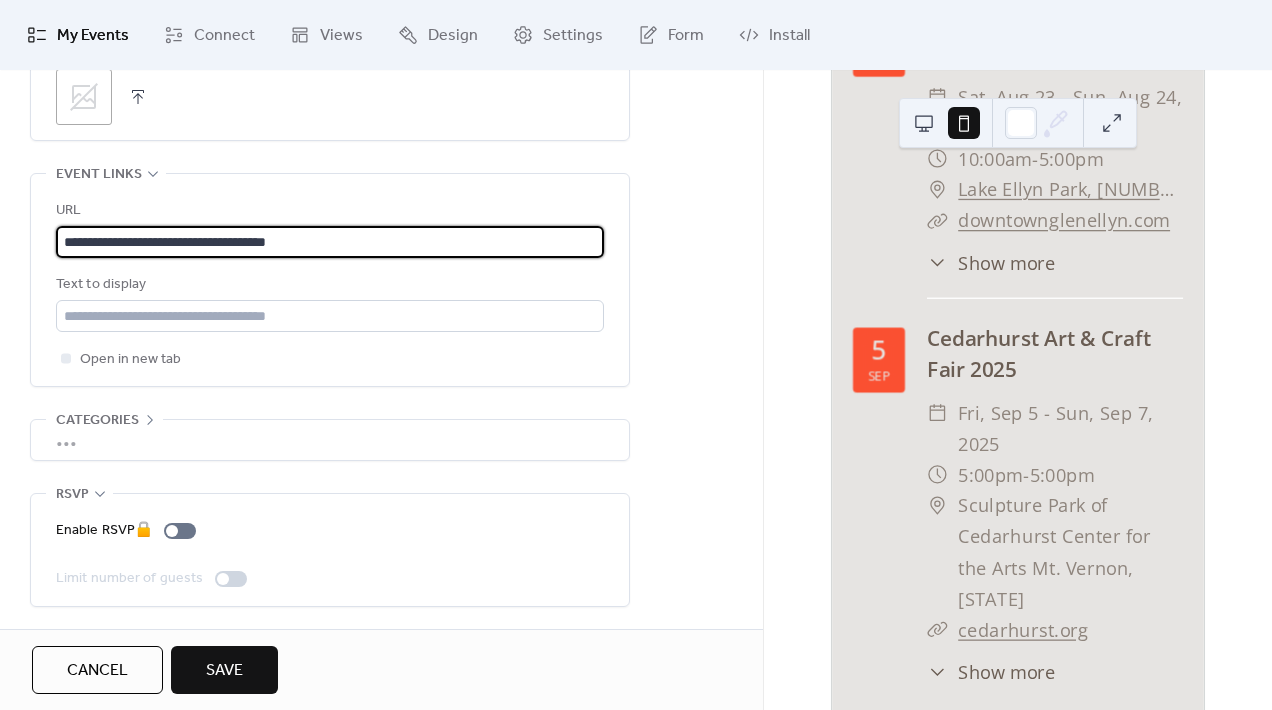 type on "**********" 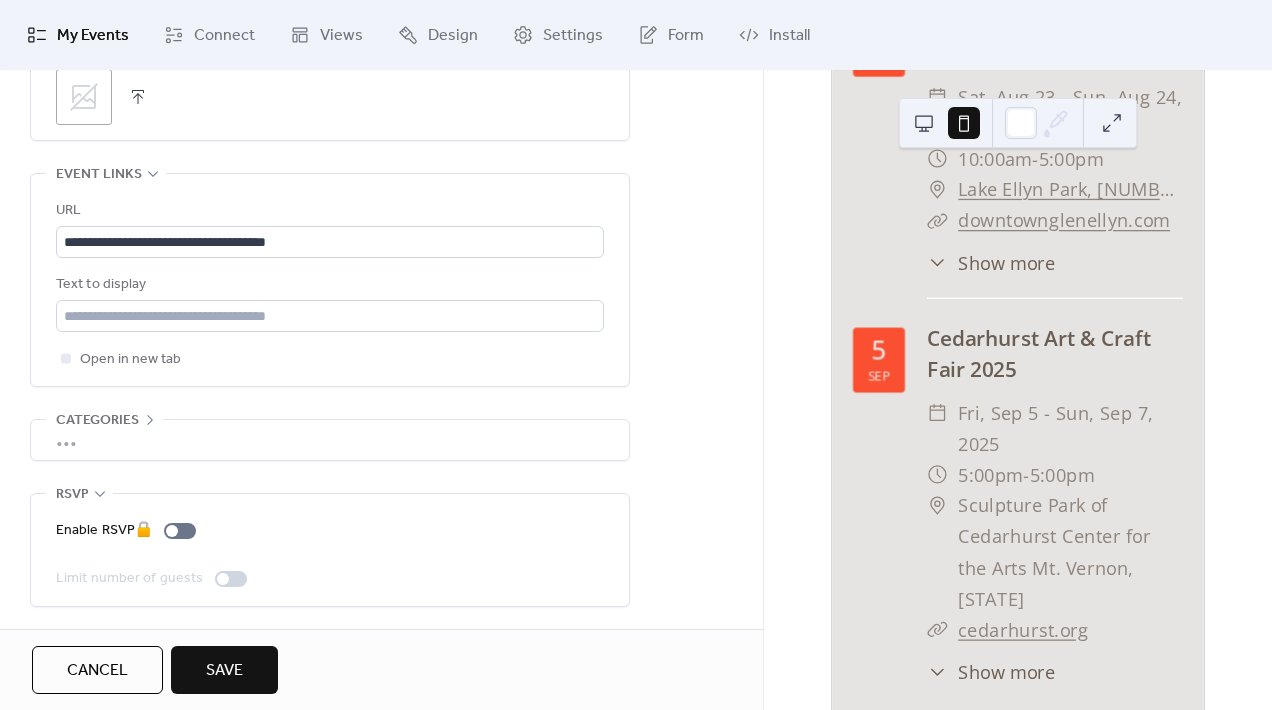click on "•••" at bounding box center [330, 440] 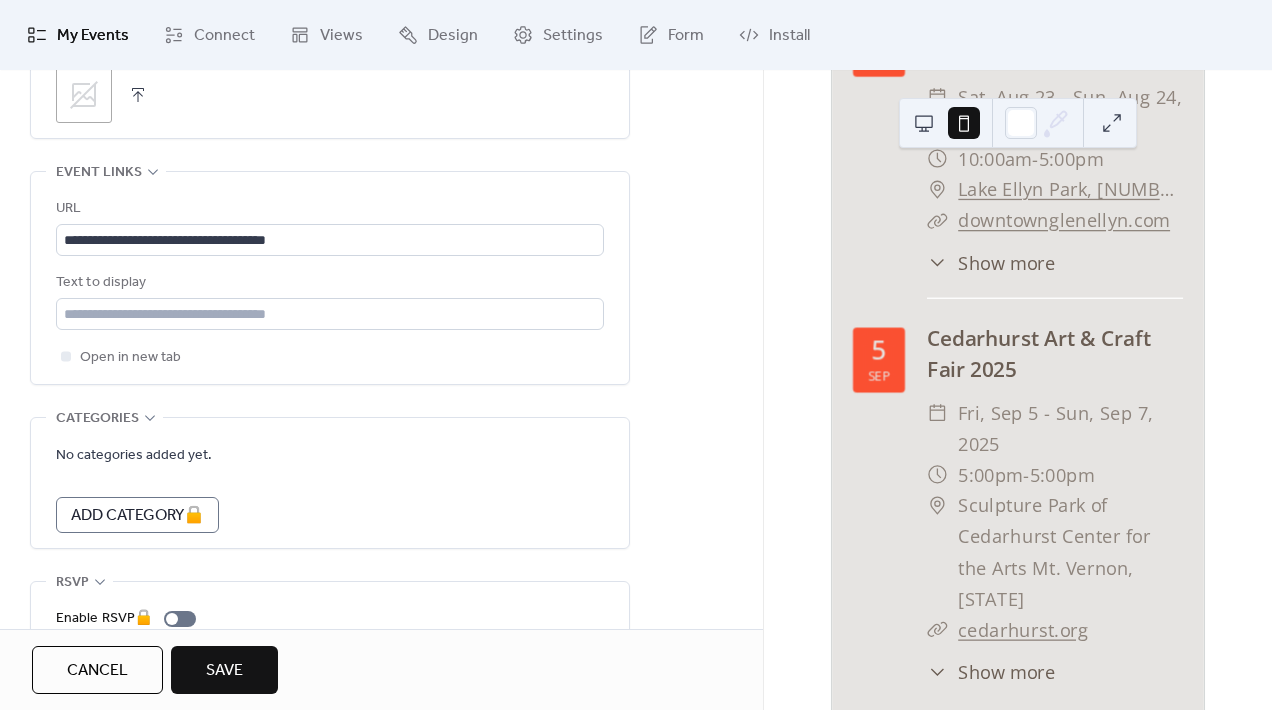 scroll, scrollTop: 0, scrollLeft: 0, axis: both 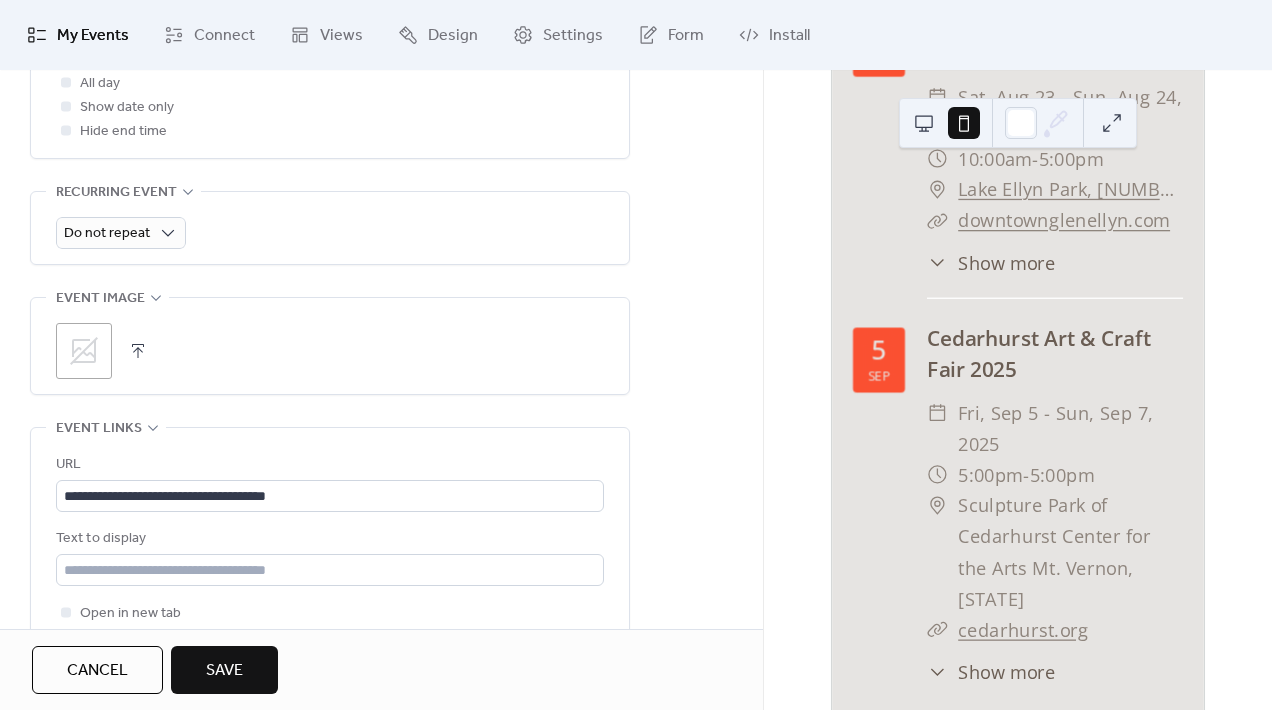 click on "Save" at bounding box center (224, 670) 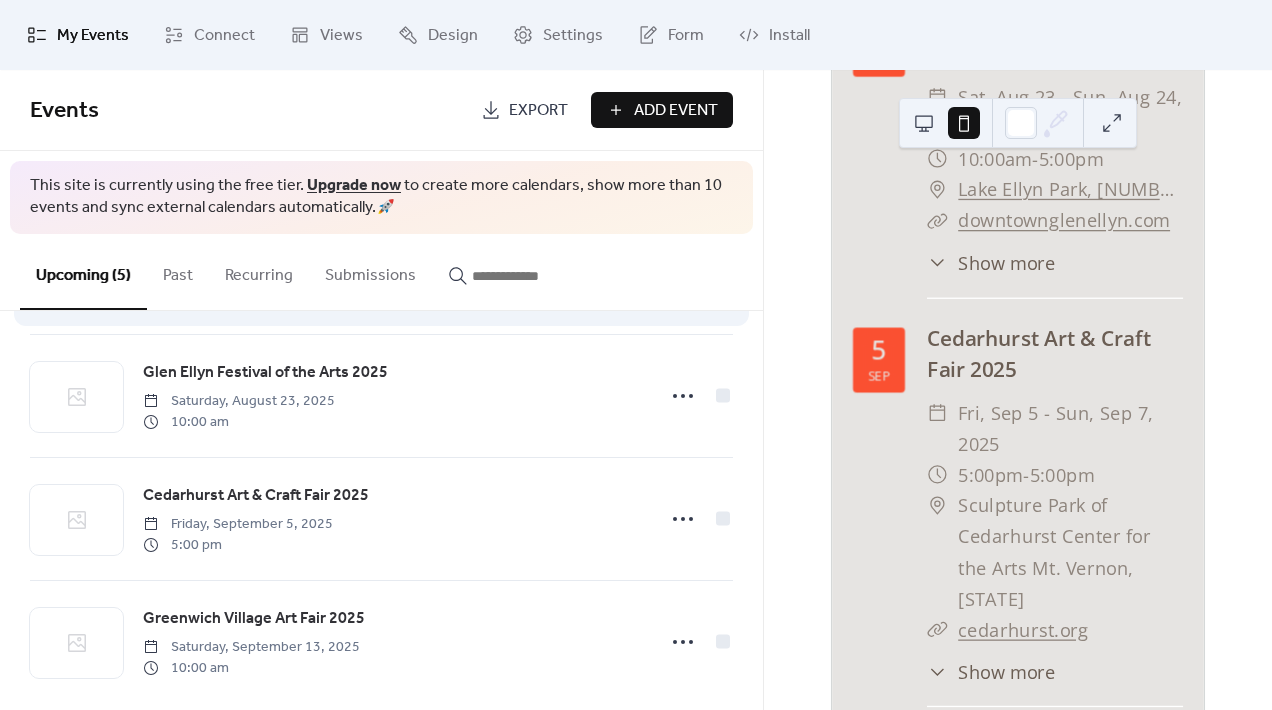 scroll, scrollTop: 277, scrollLeft: 0, axis: vertical 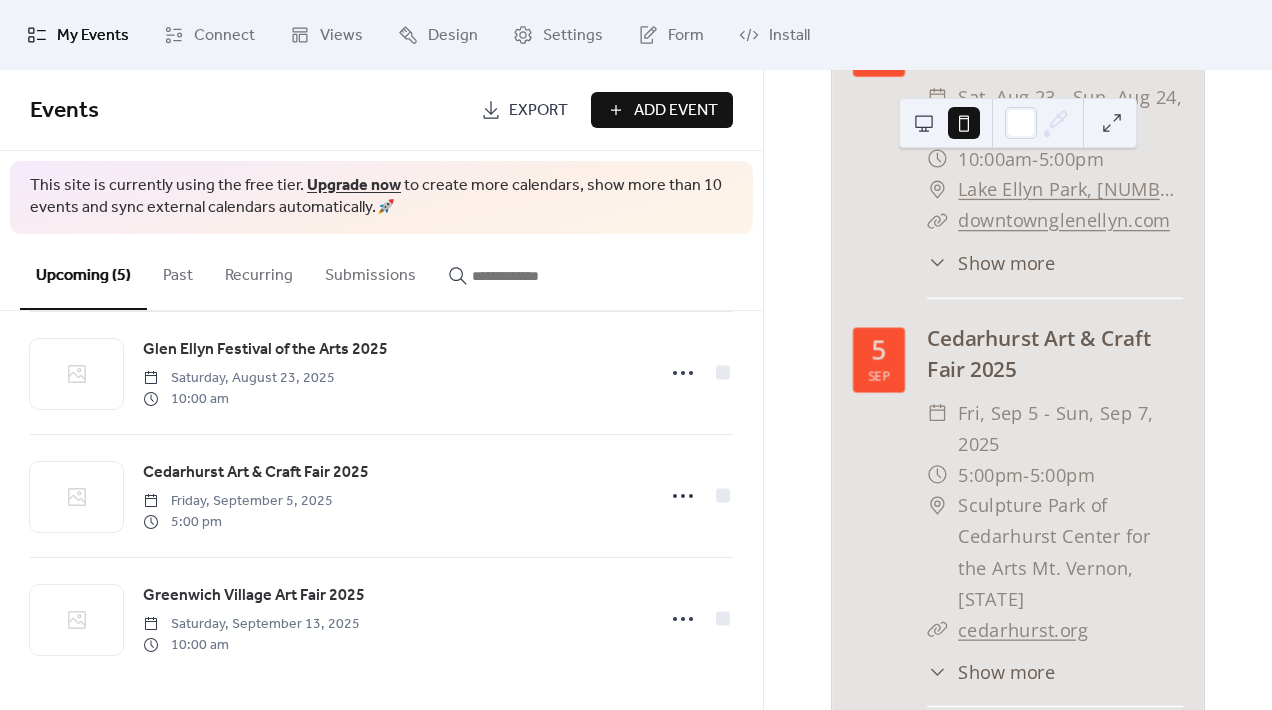click on "Add Event" at bounding box center [676, 111] 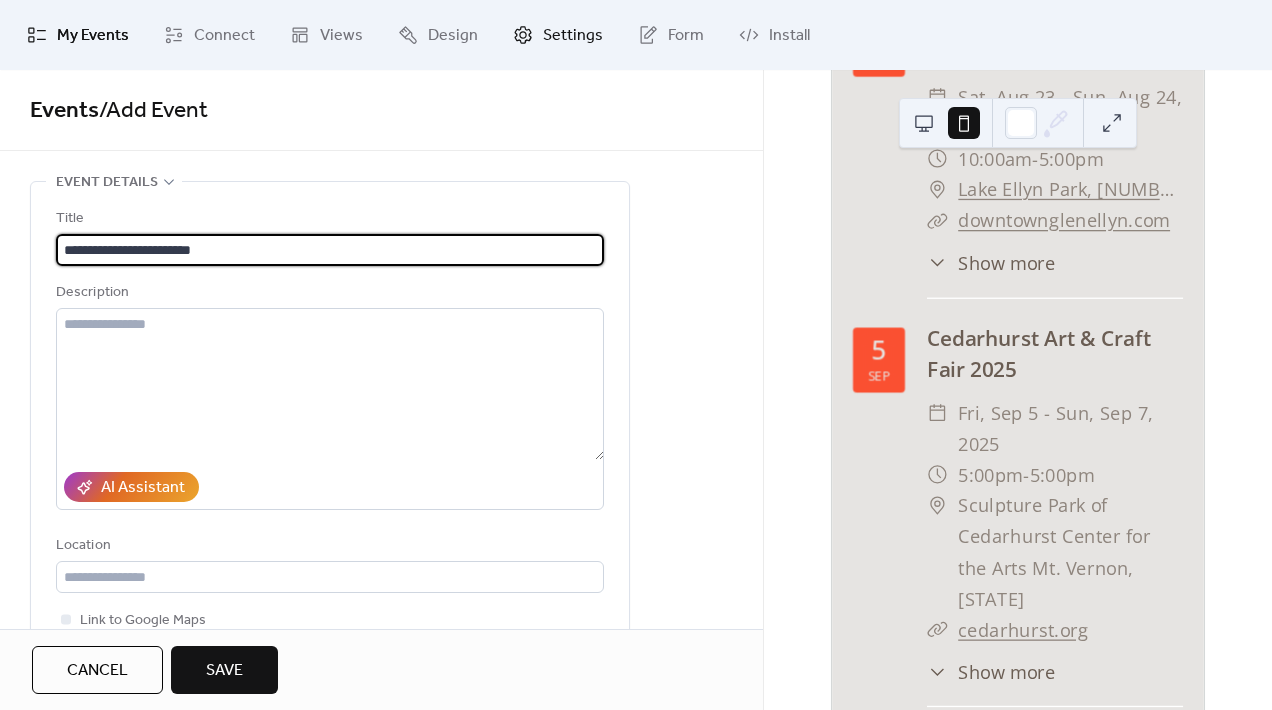 type on "**********" 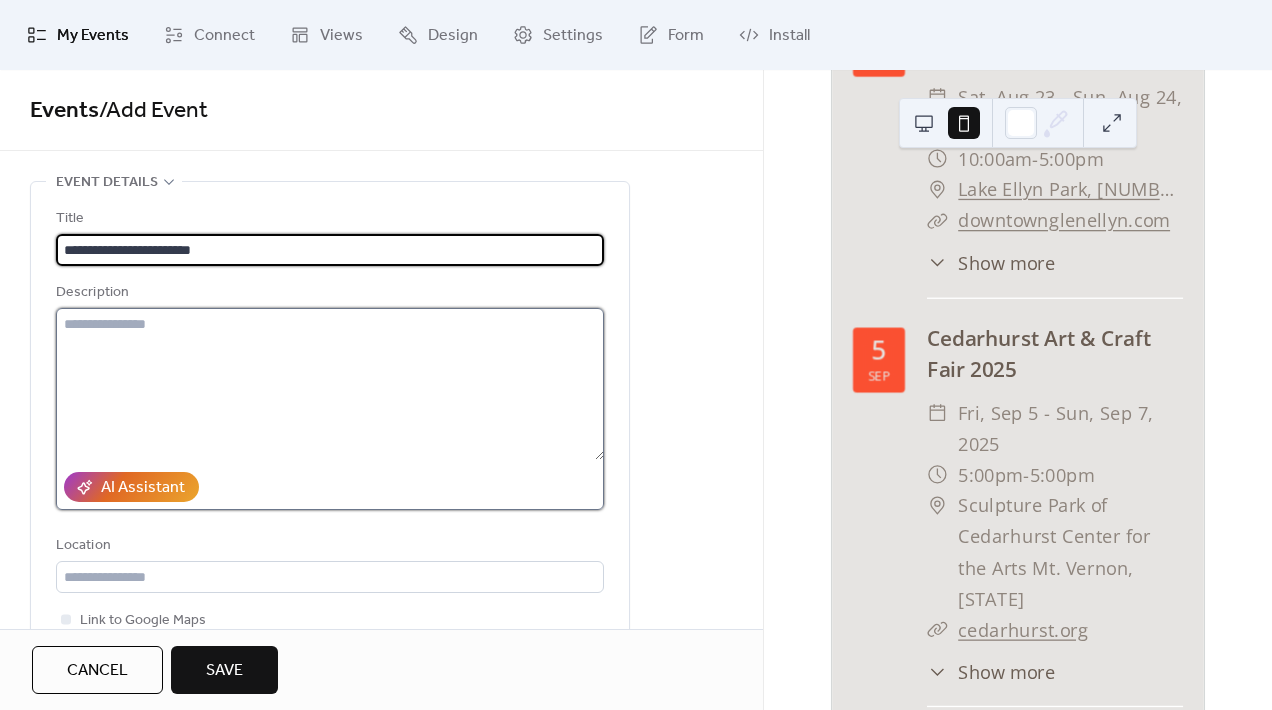 click at bounding box center (330, 384) 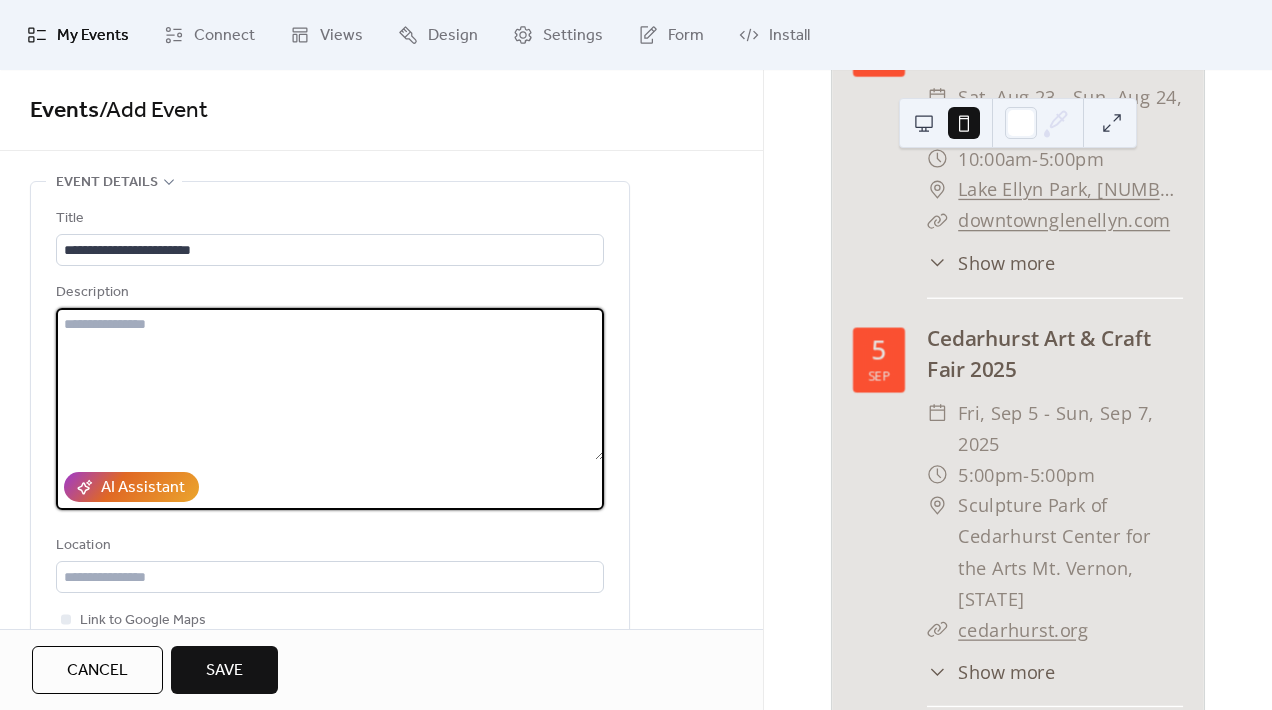 paste on "**********" 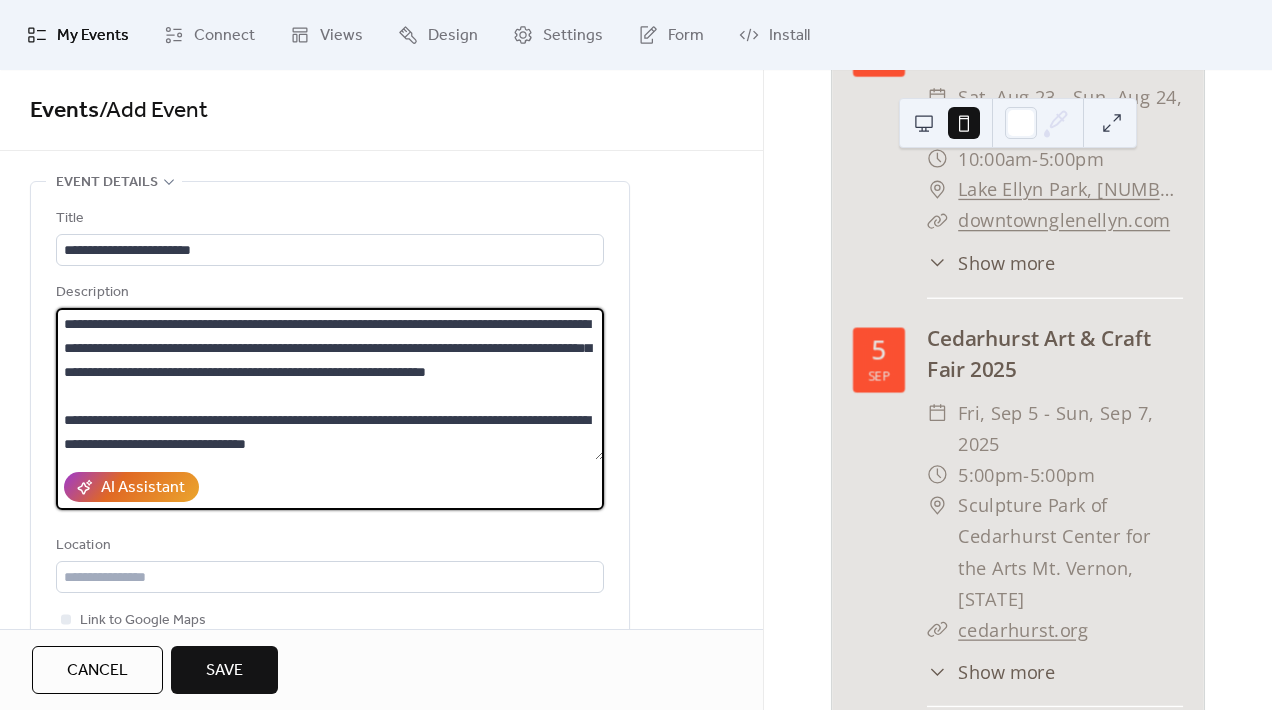 scroll, scrollTop: 240, scrollLeft: 0, axis: vertical 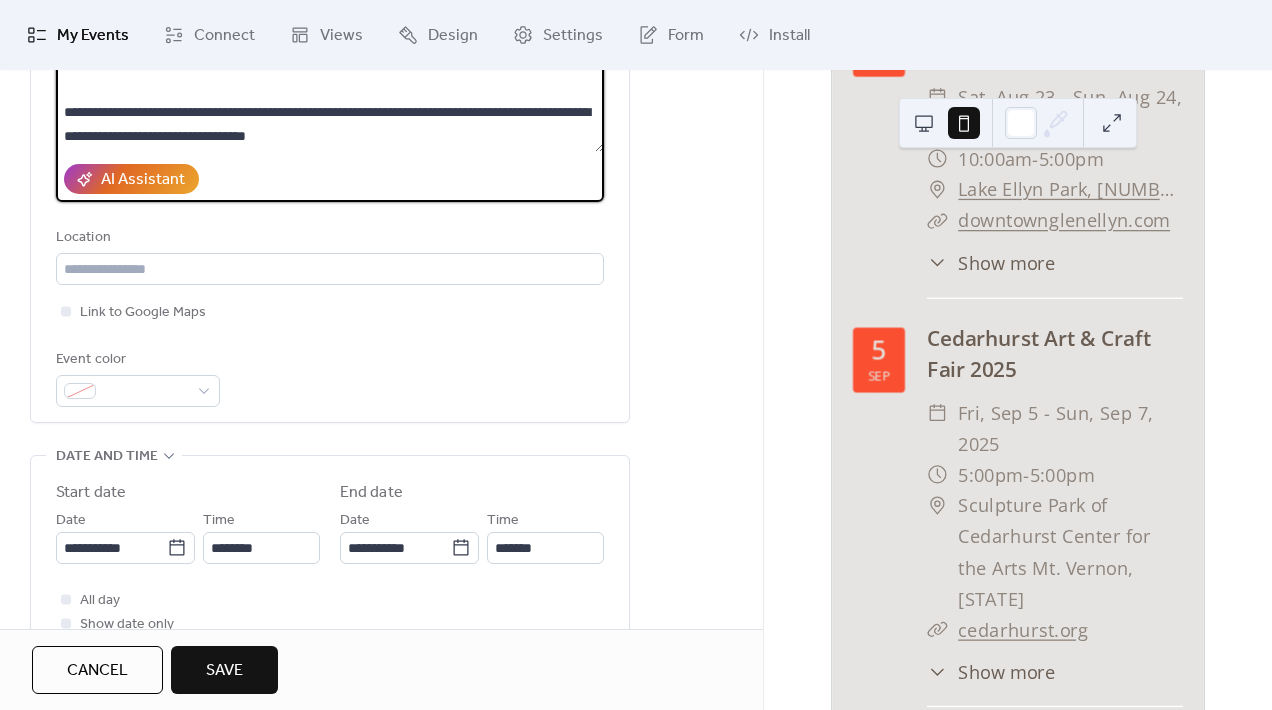 type on "**********" 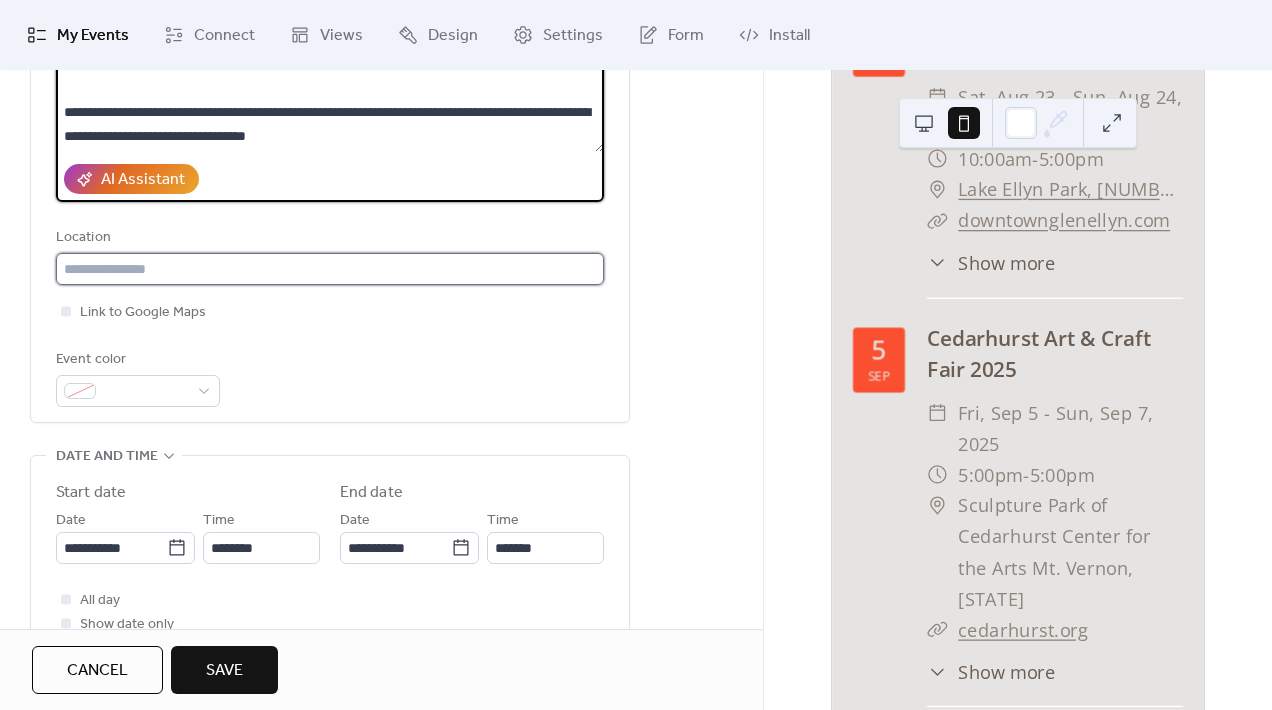 click at bounding box center (330, 269) 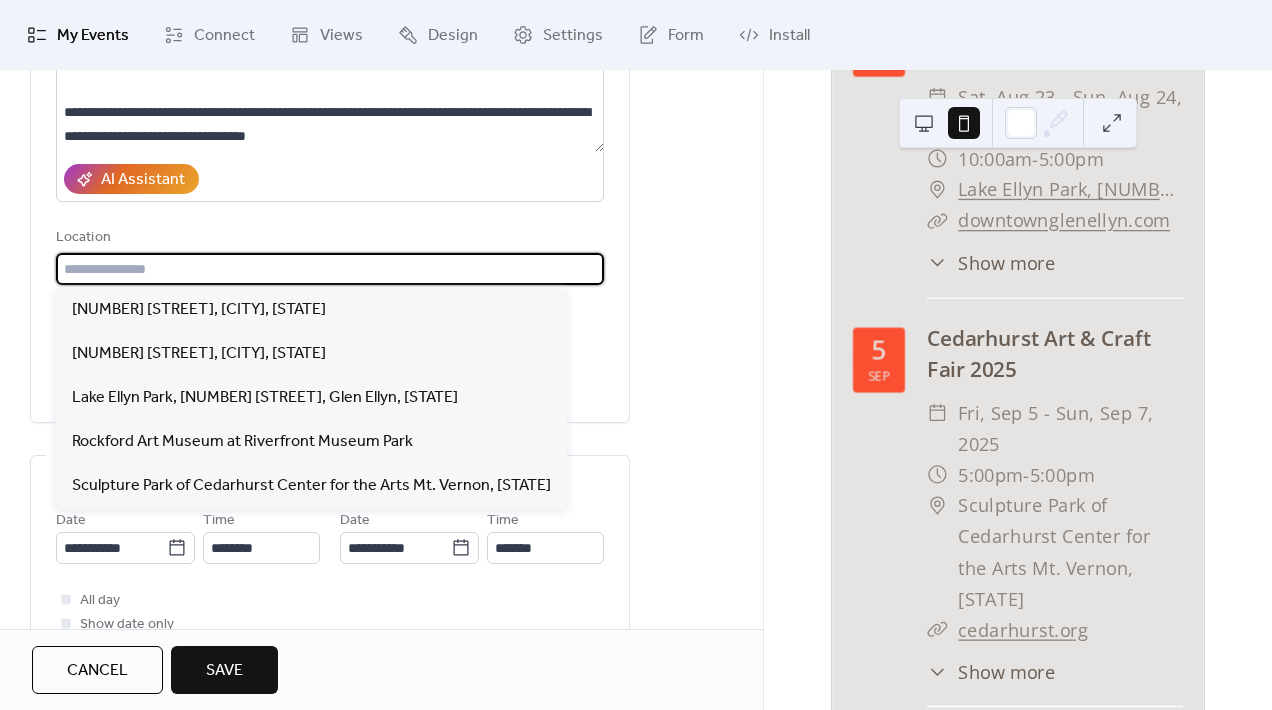 paste on "**********" 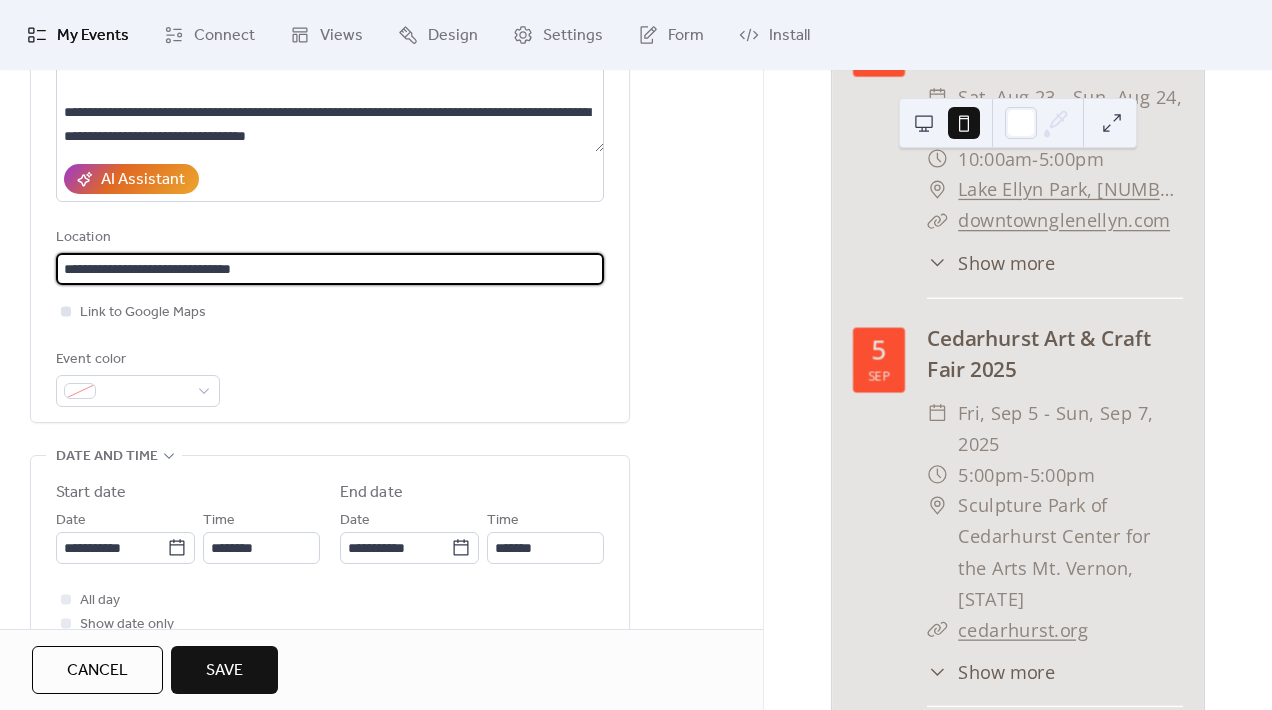 type on "**********" 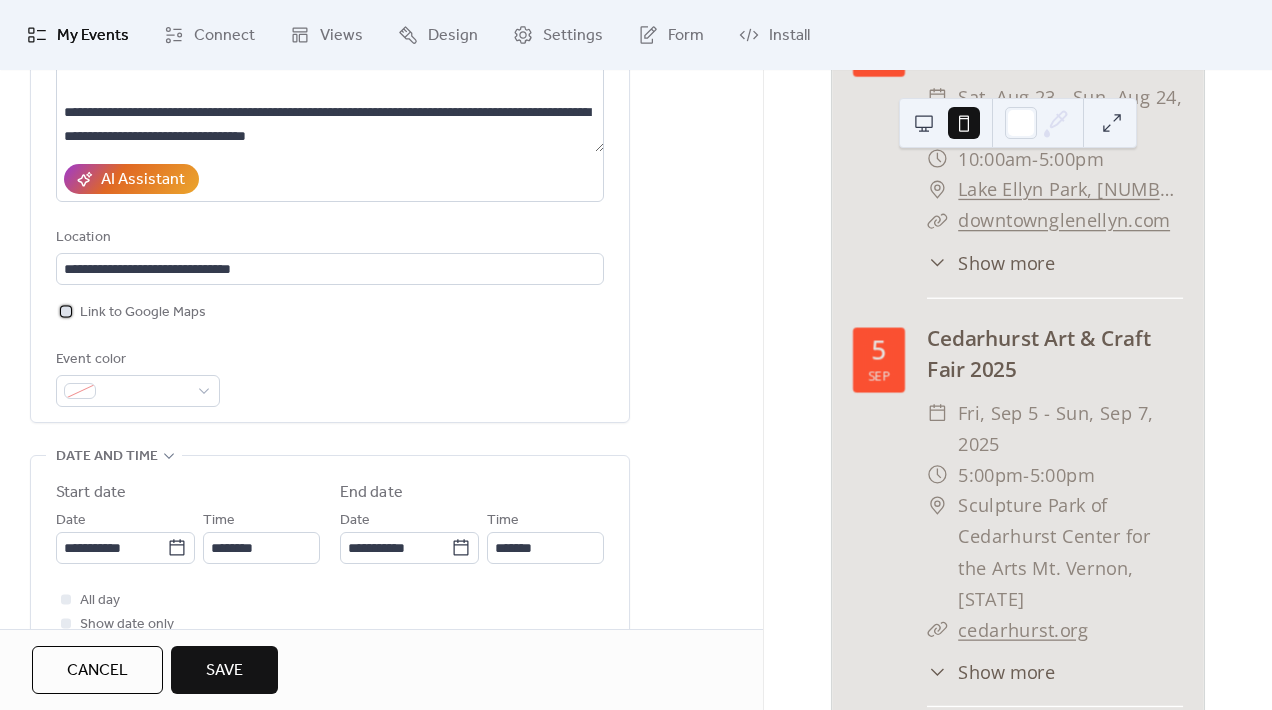click at bounding box center (66, 311) 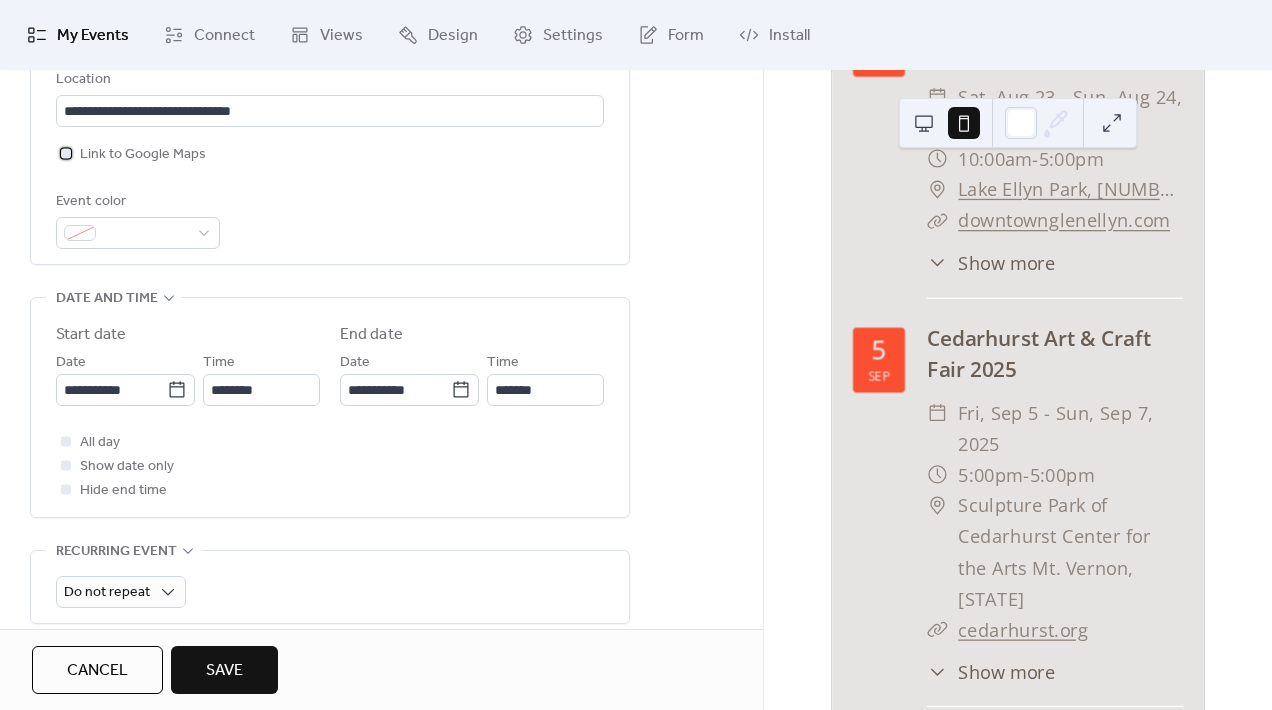 scroll, scrollTop: 467, scrollLeft: 0, axis: vertical 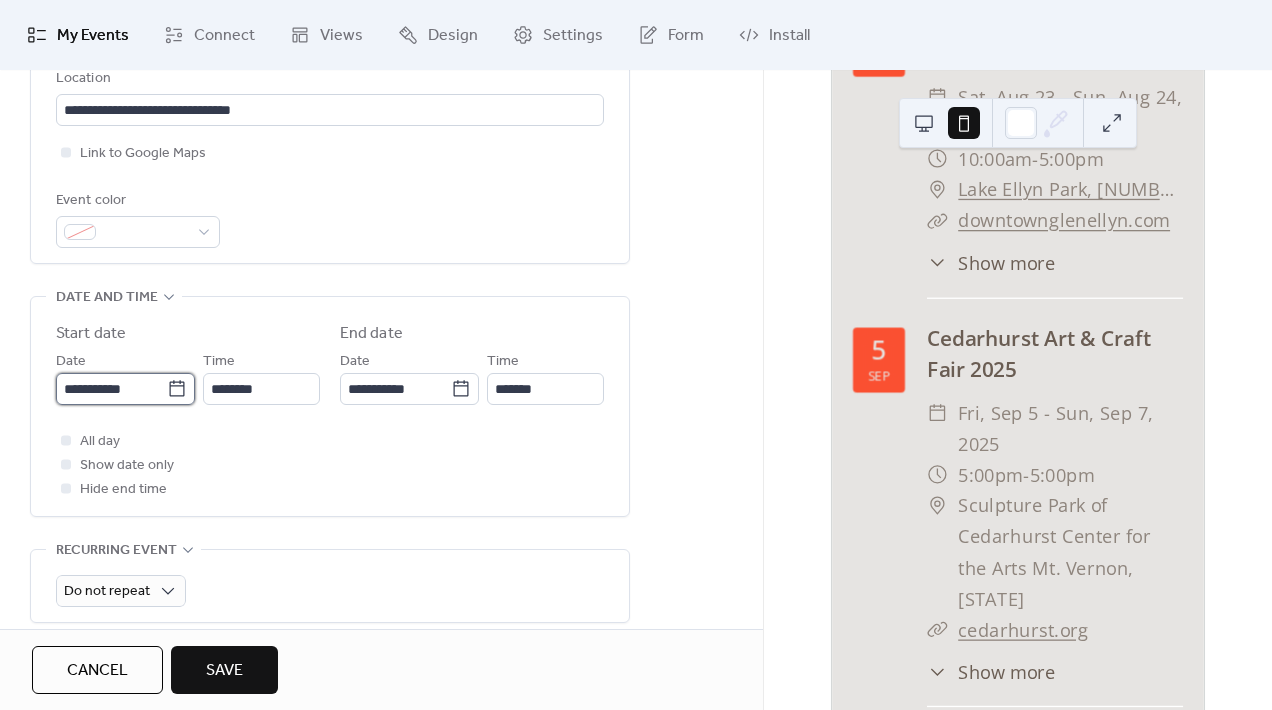 click on "**********" at bounding box center (111, 389) 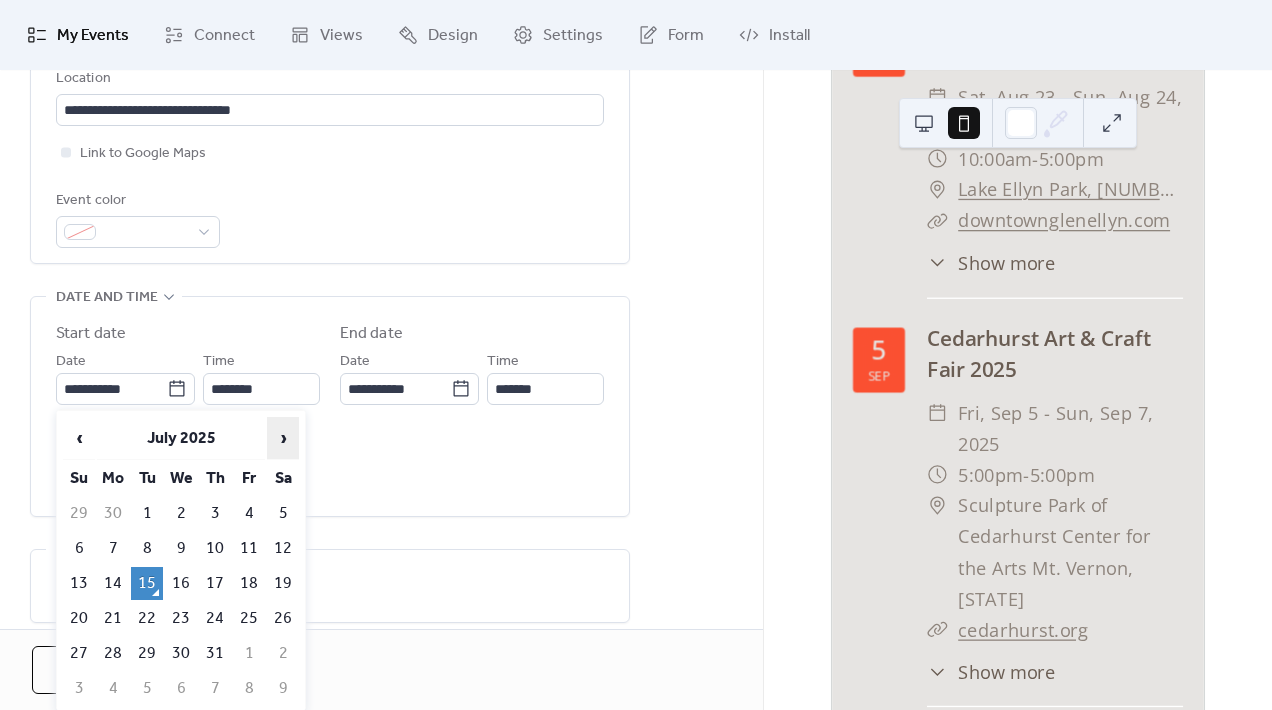 click on "›" at bounding box center (283, 438) 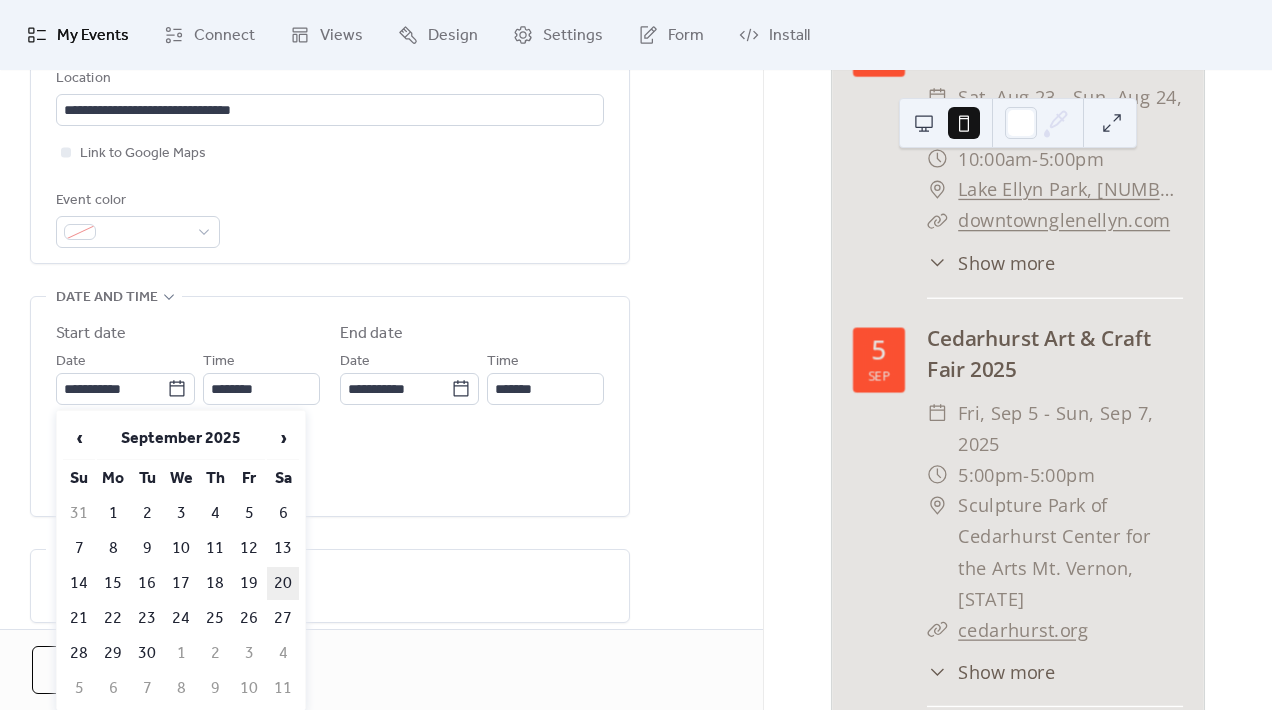click on "20" at bounding box center (283, 583) 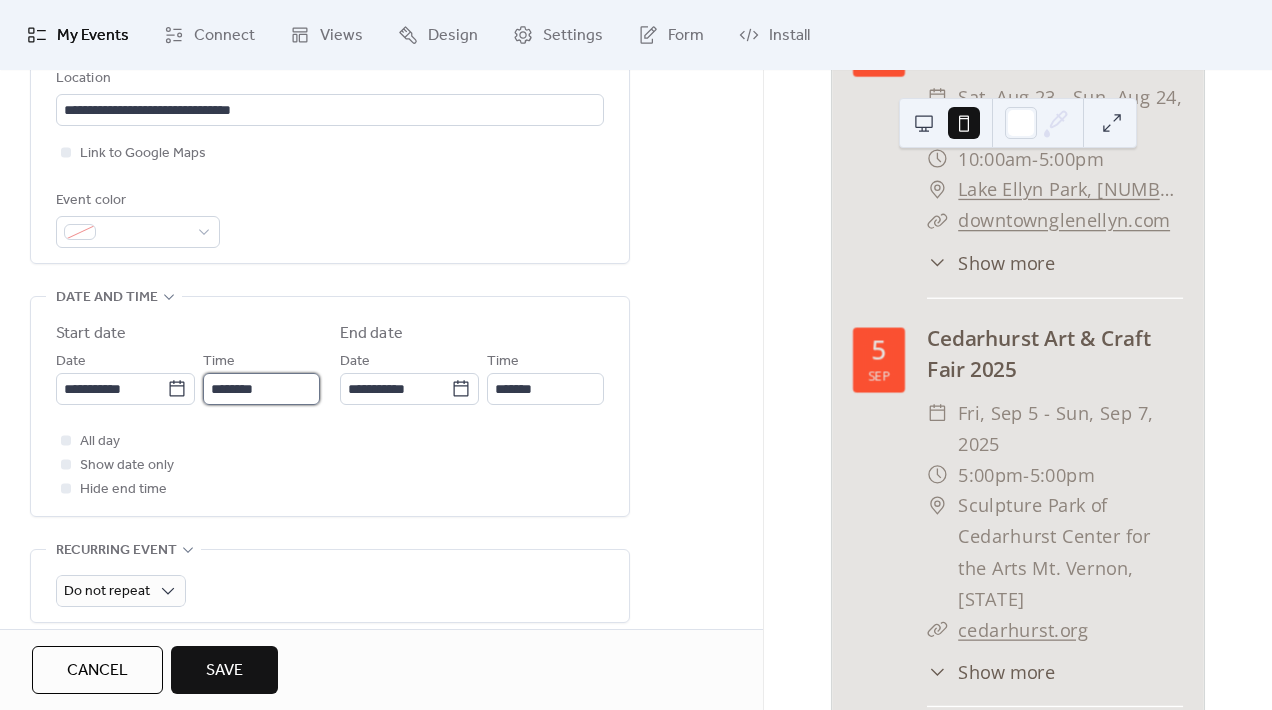 click on "********" at bounding box center (261, 389) 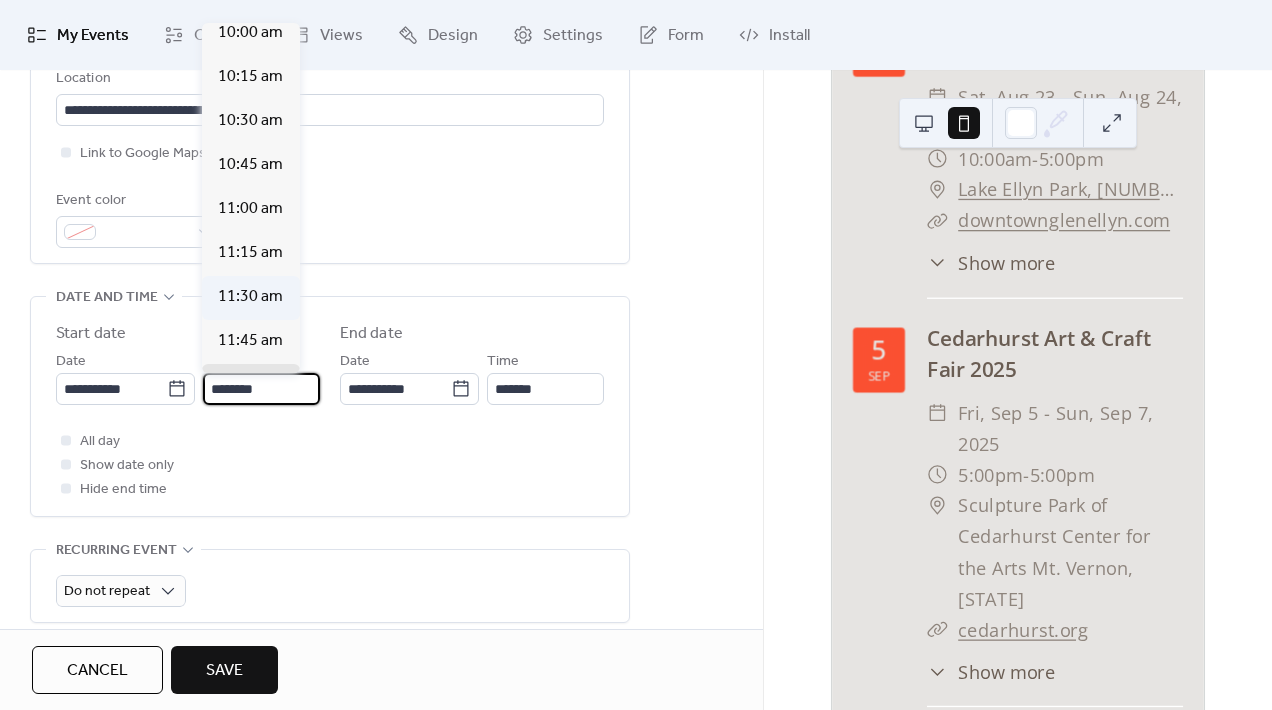 scroll, scrollTop: 1765, scrollLeft: 0, axis: vertical 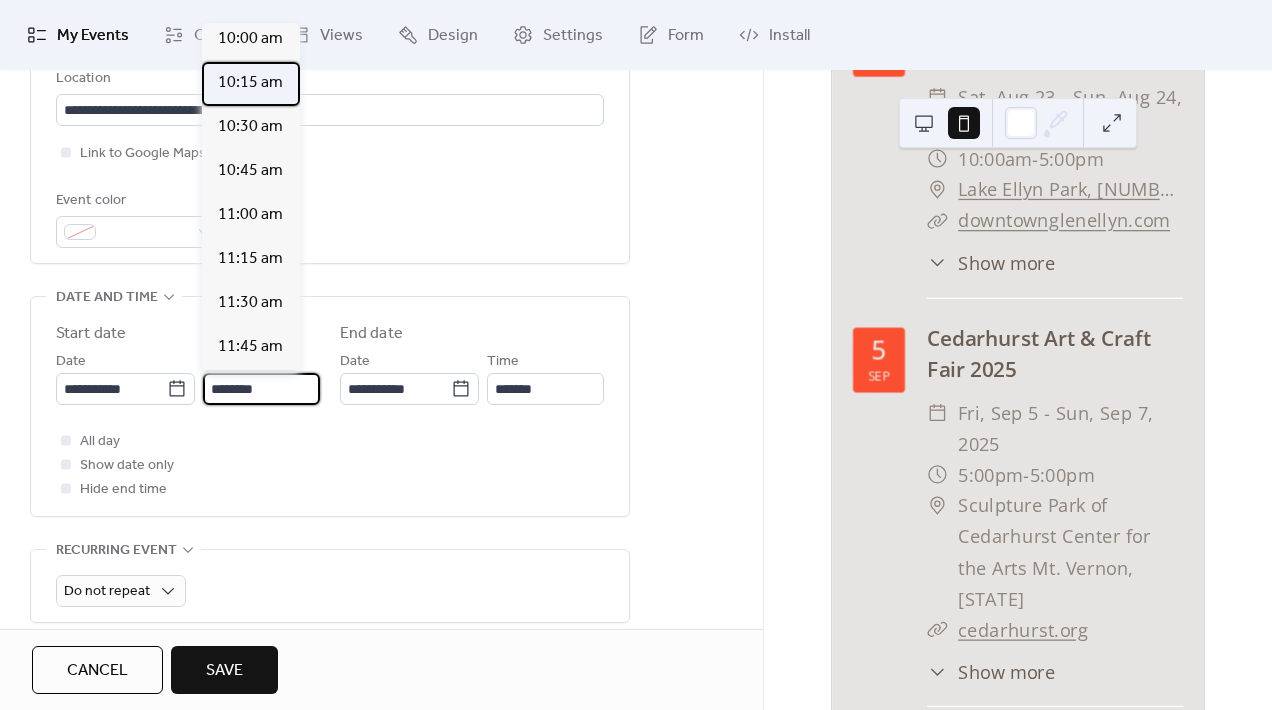 click on "10:15 am" at bounding box center [251, 84] 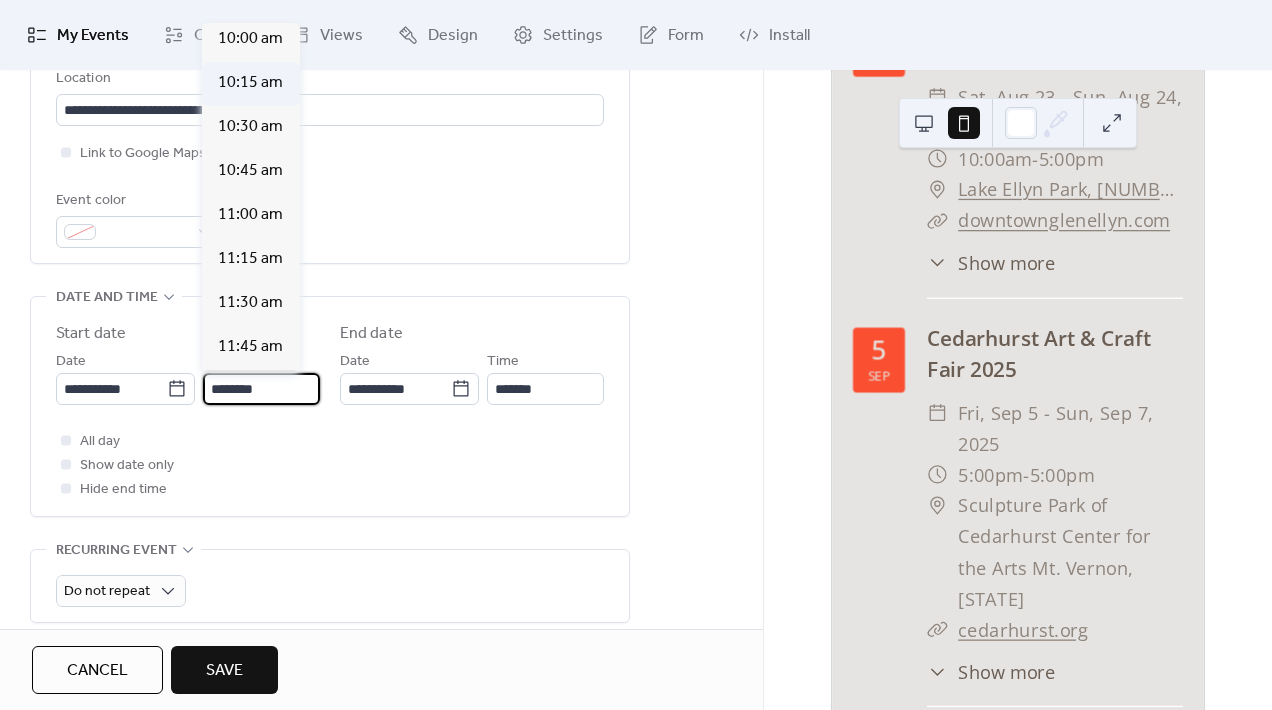type on "********" 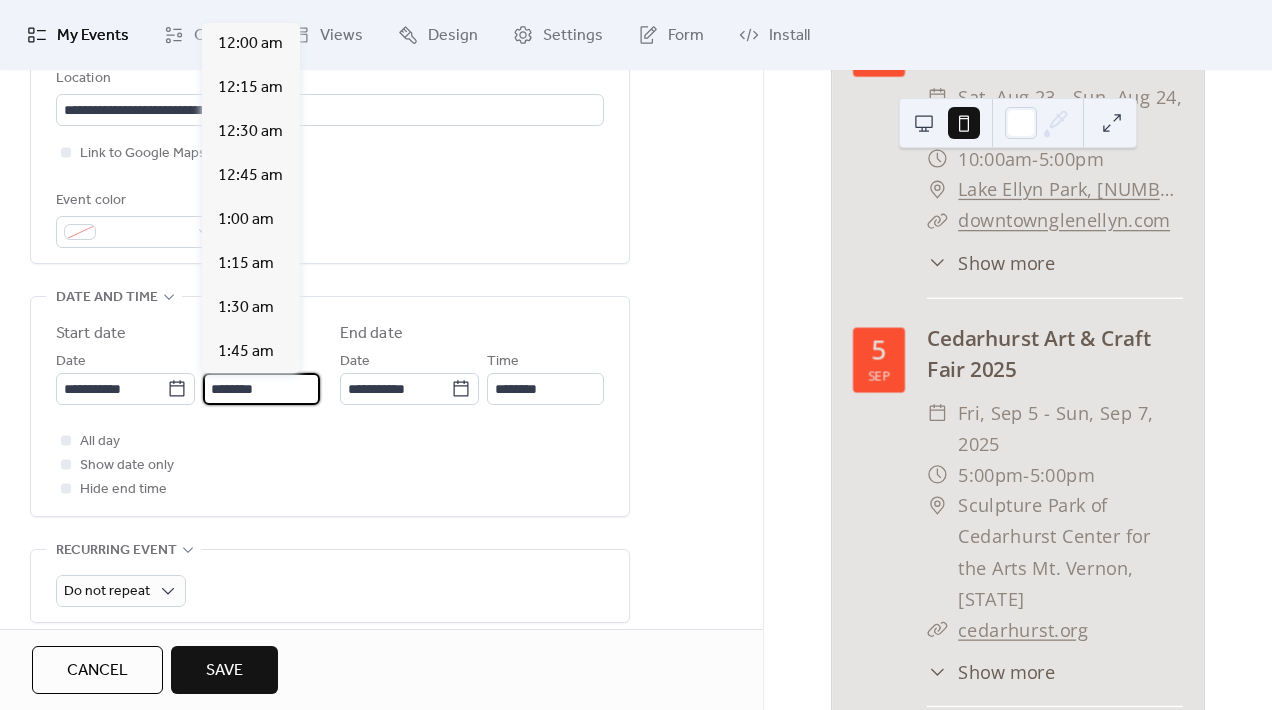 click on "********" at bounding box center (261, 389) 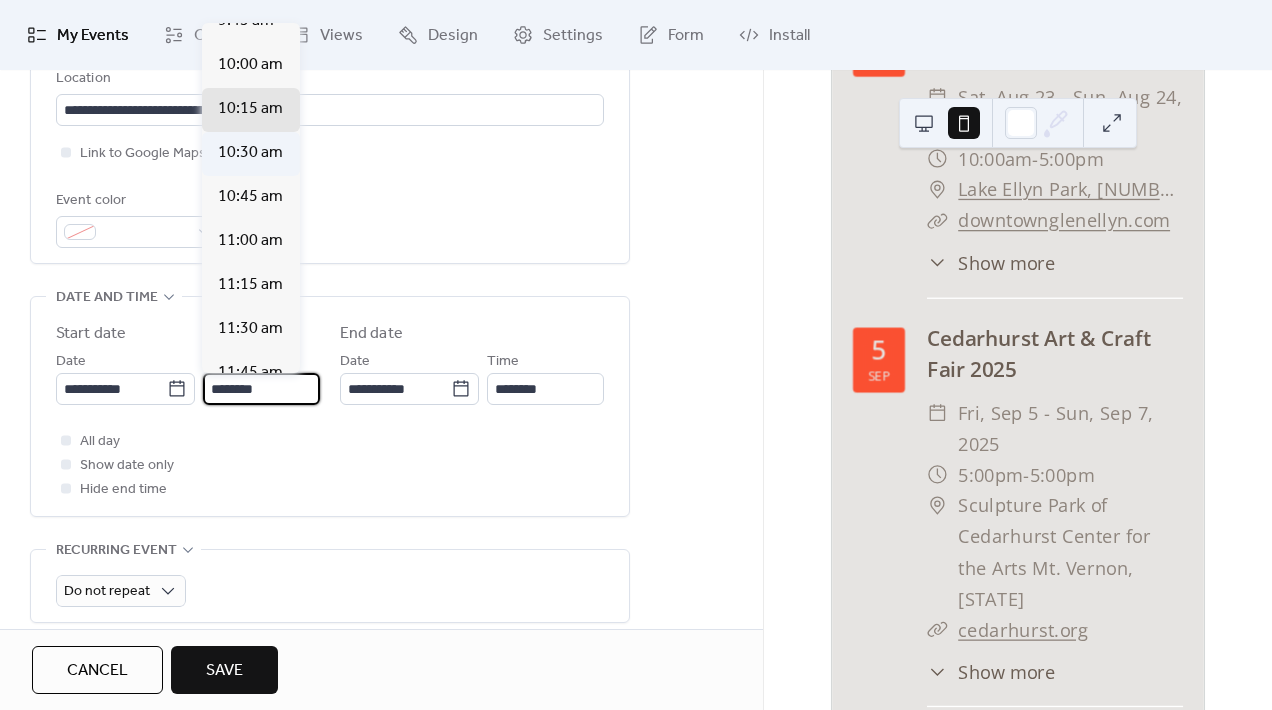 scroll, scrollTop: 1730, scrollLeft: 0, axis: vertical 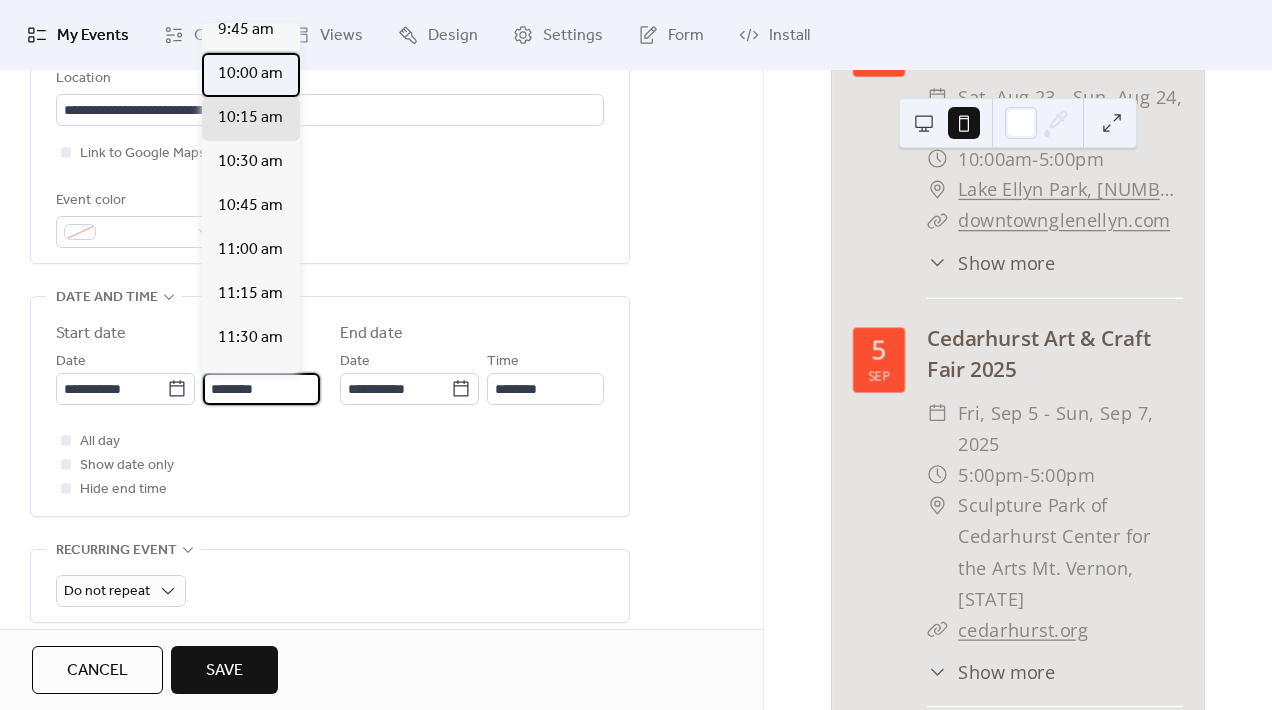 click on "10:00 am" at bounding box center [250, 74] 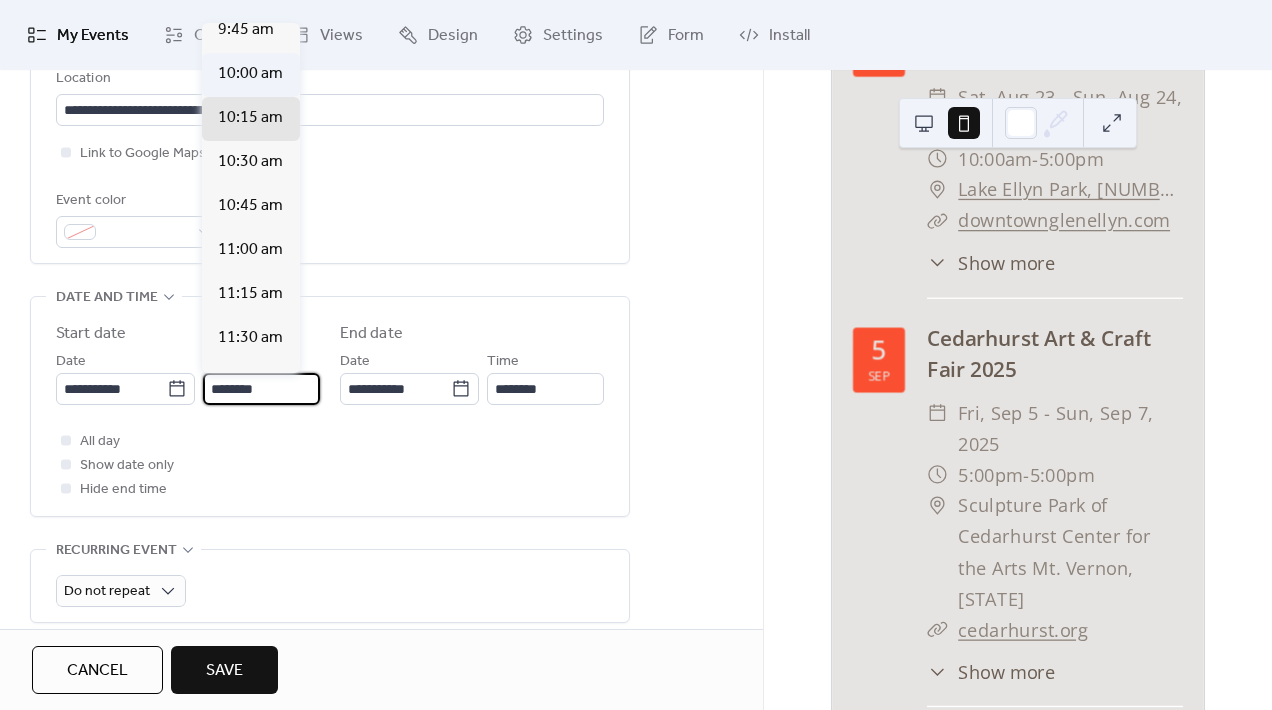 type on "********" 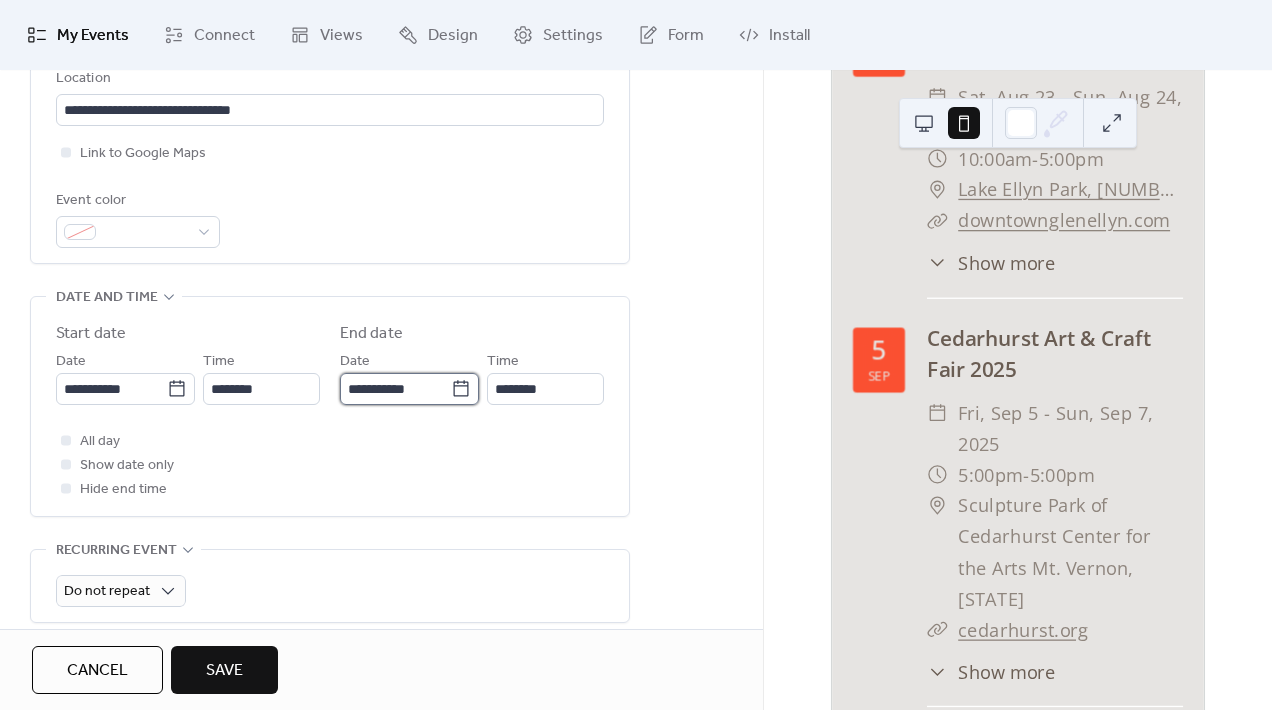 click on "**********" at bounding box center (395, 389) 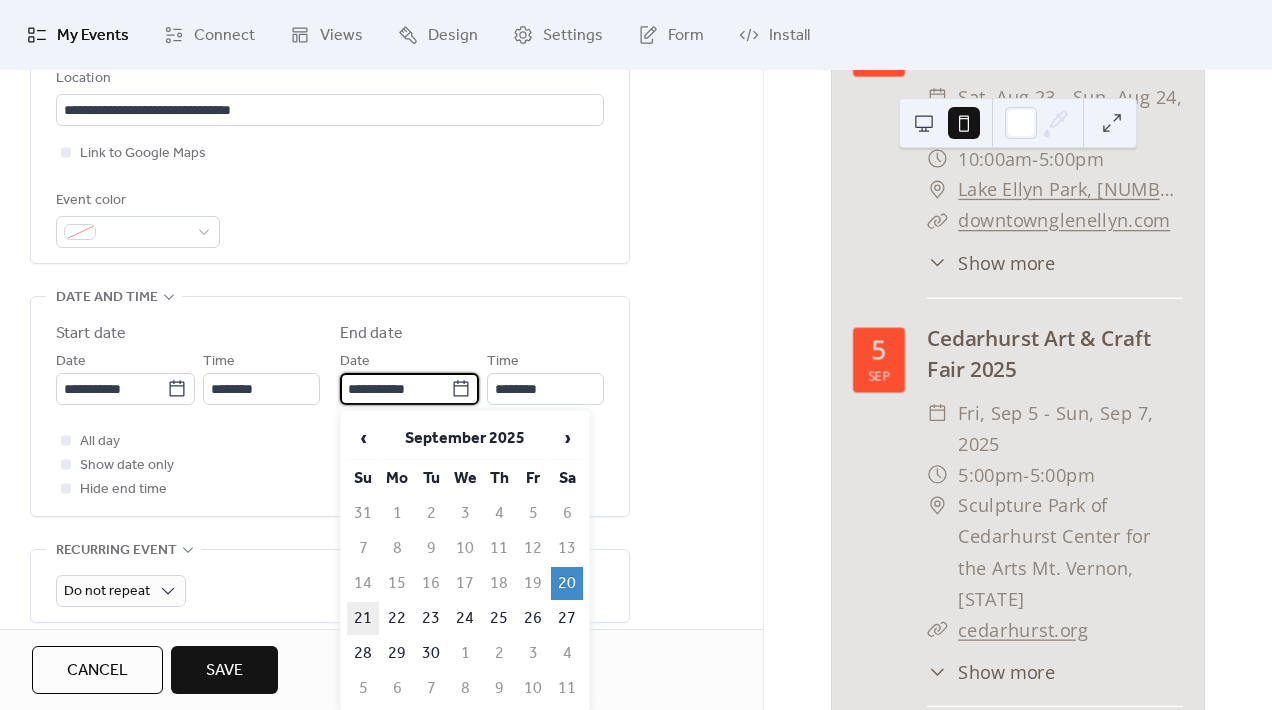 click on "21" at bounding box center [363, 618] 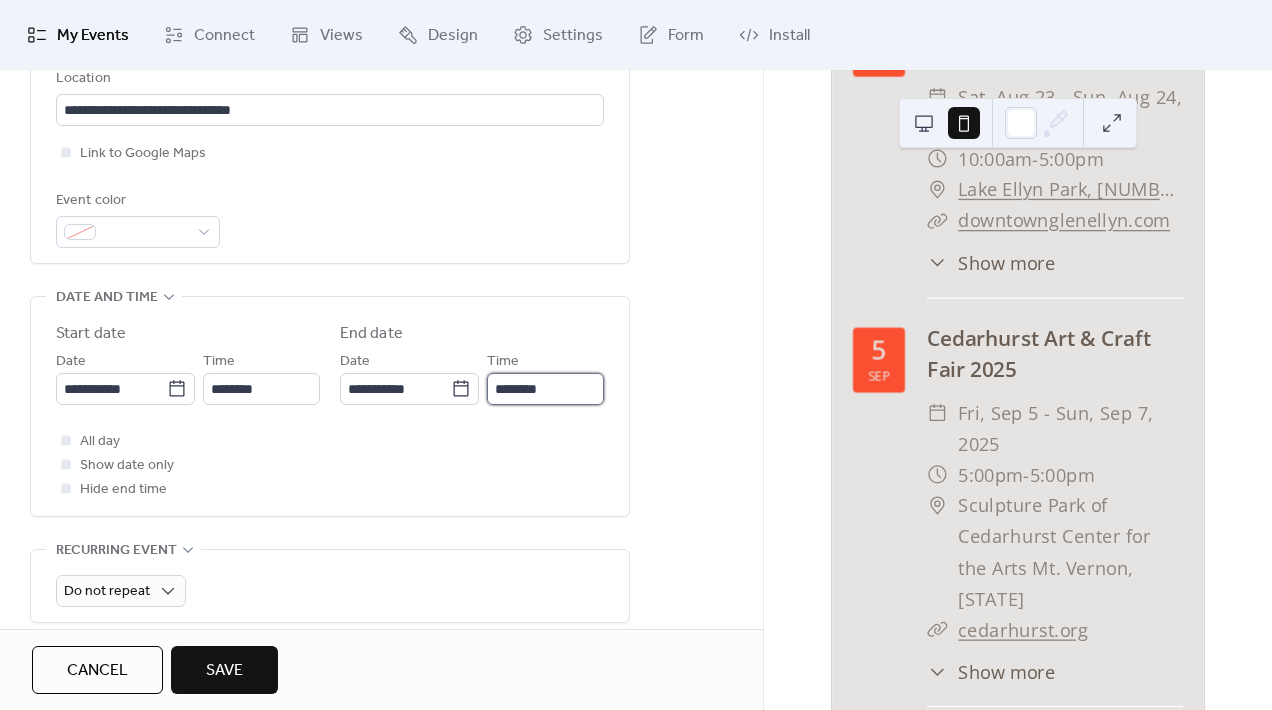 click on "********" at bounding box center (545, 389) 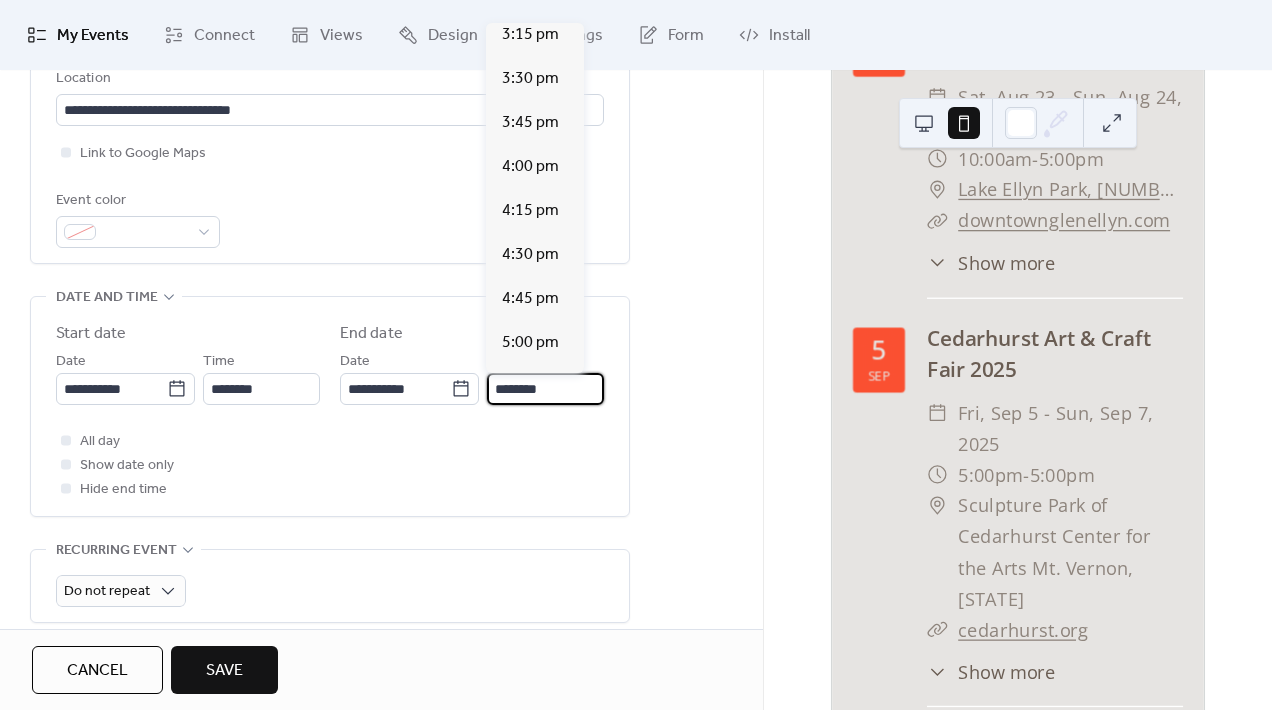 scroll, scrollTop: 2717, scrollLeft: 0, axis: vertical 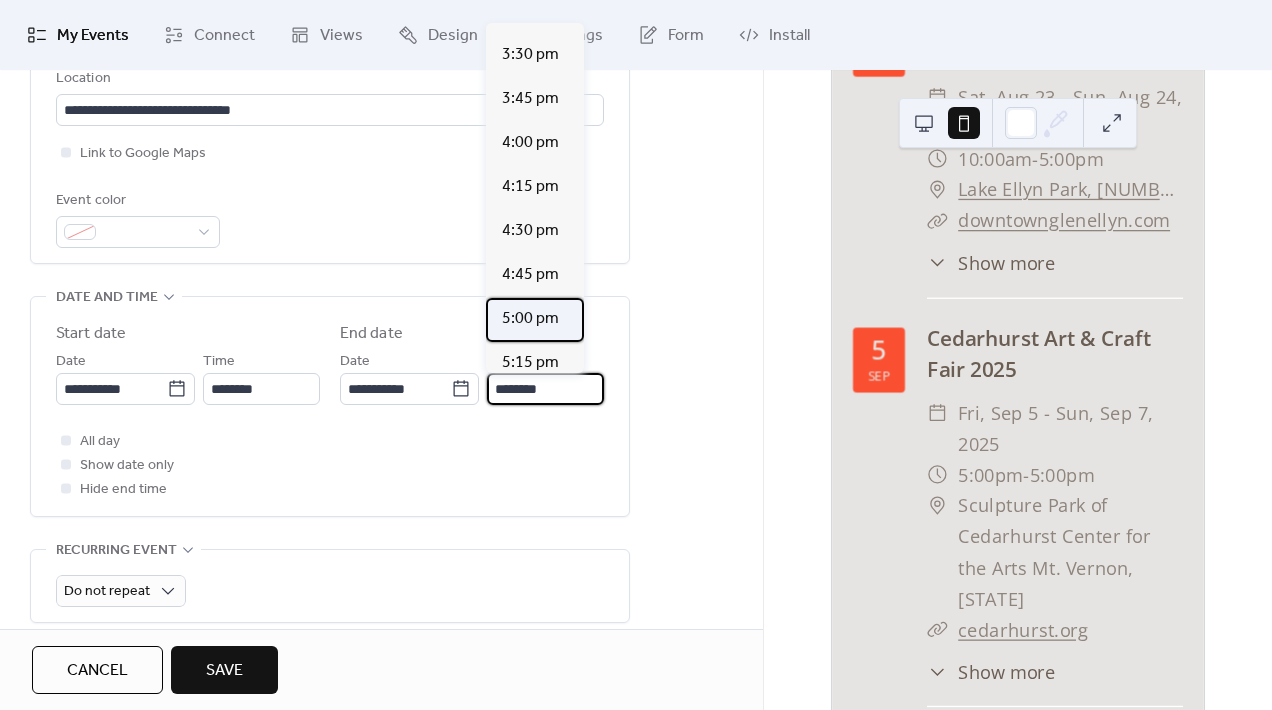 click on "5:00 pm" at bounding box center (530, 319) 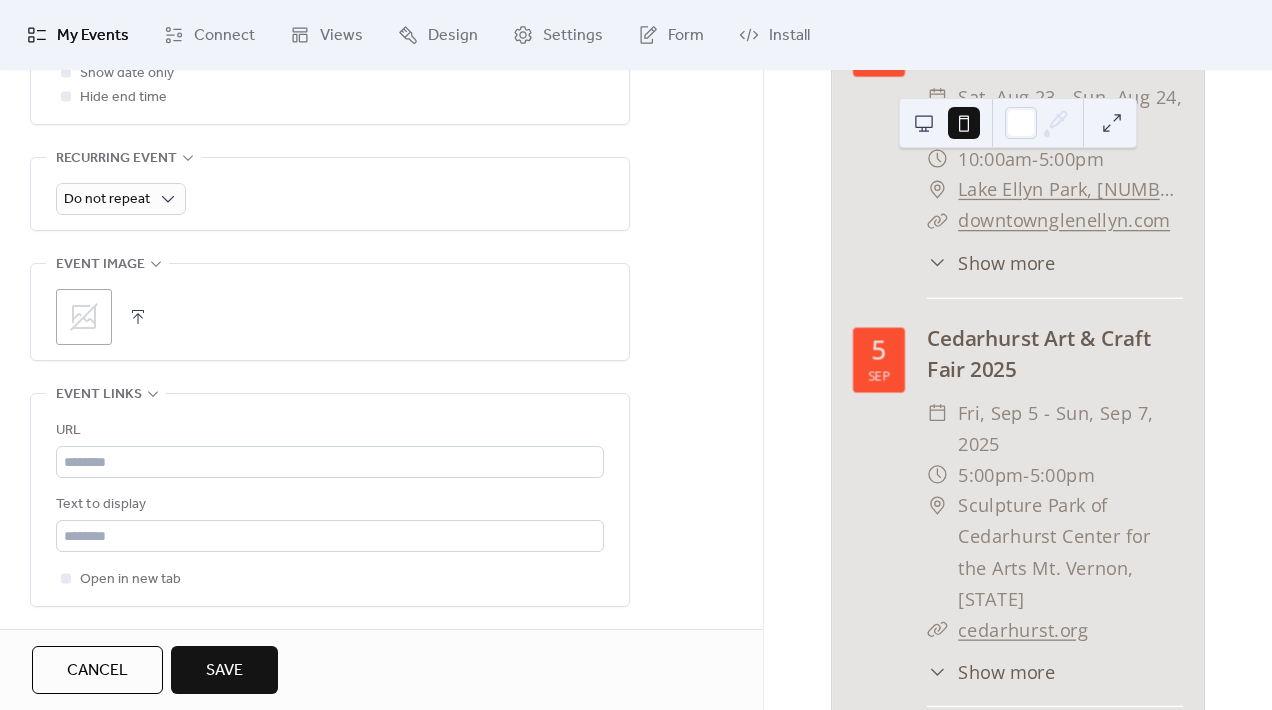 scroll, scrollTop: 868, scrollLeft: 0, axis: vertical 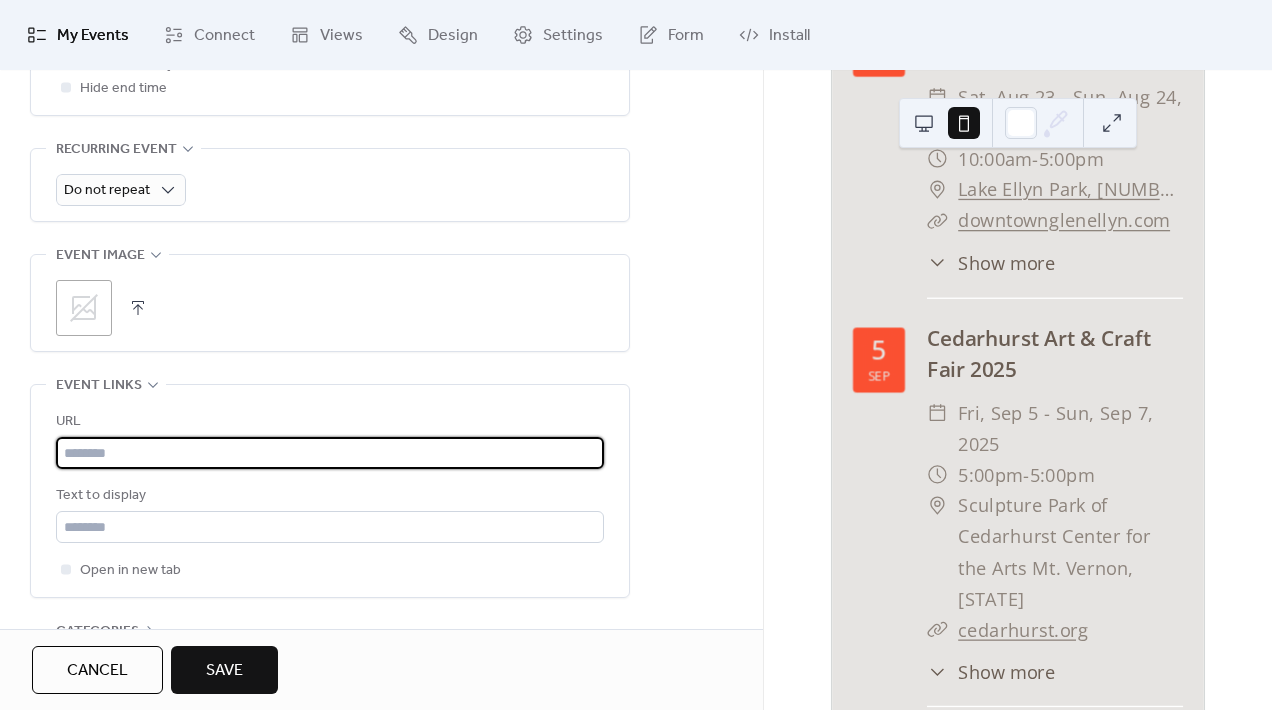 click at bounding box center [330, 453] 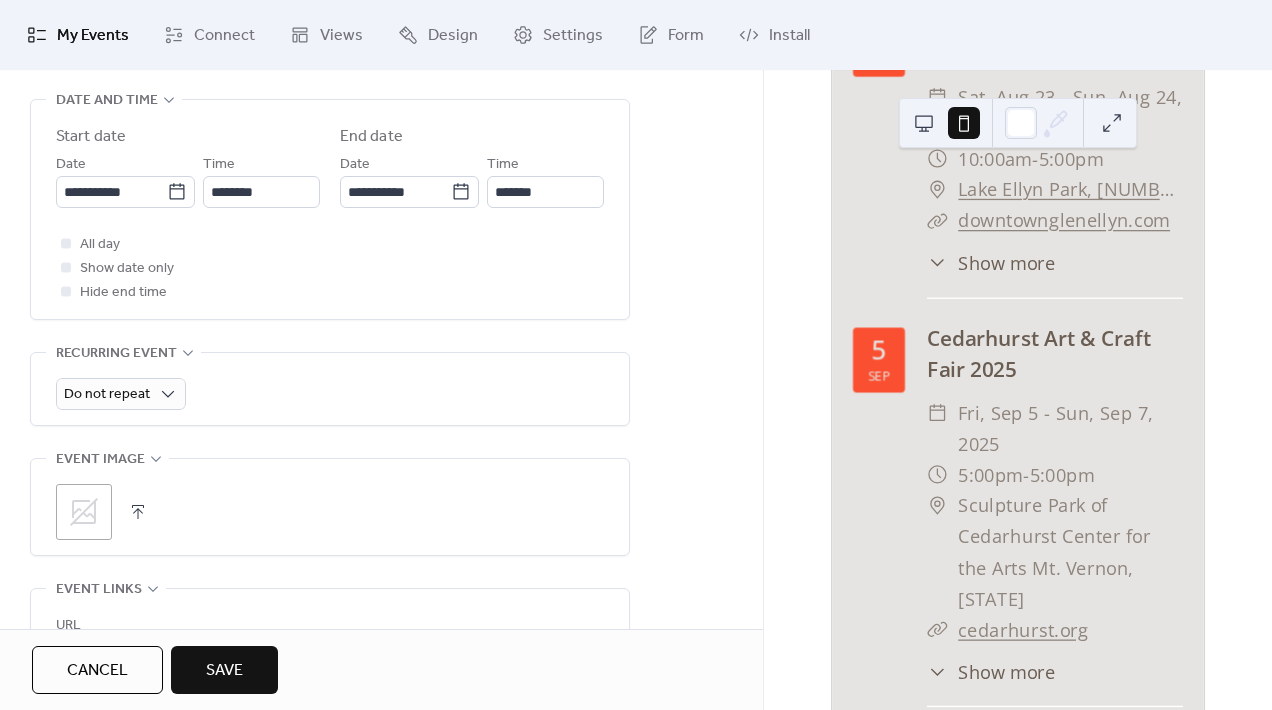 scroll, scrollTop: 662, scrollLeft: 0, axis: vertical 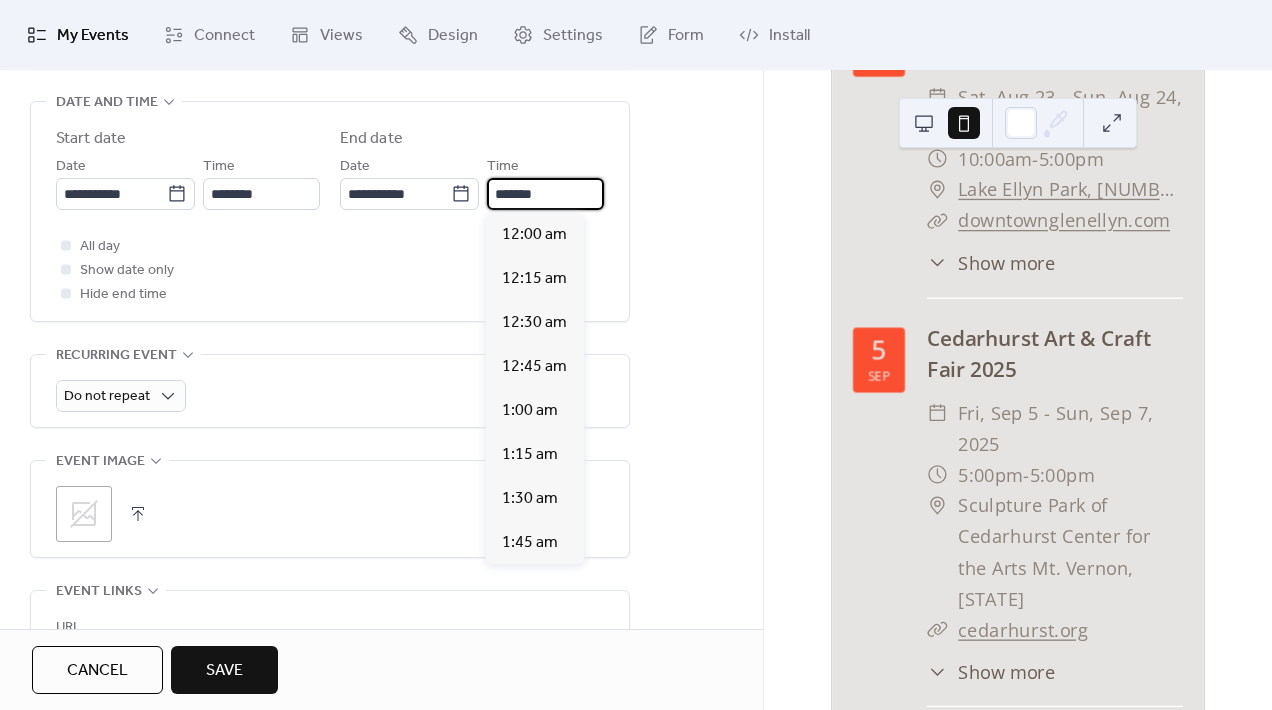 click on "*******" at bounding box center (545, 194) 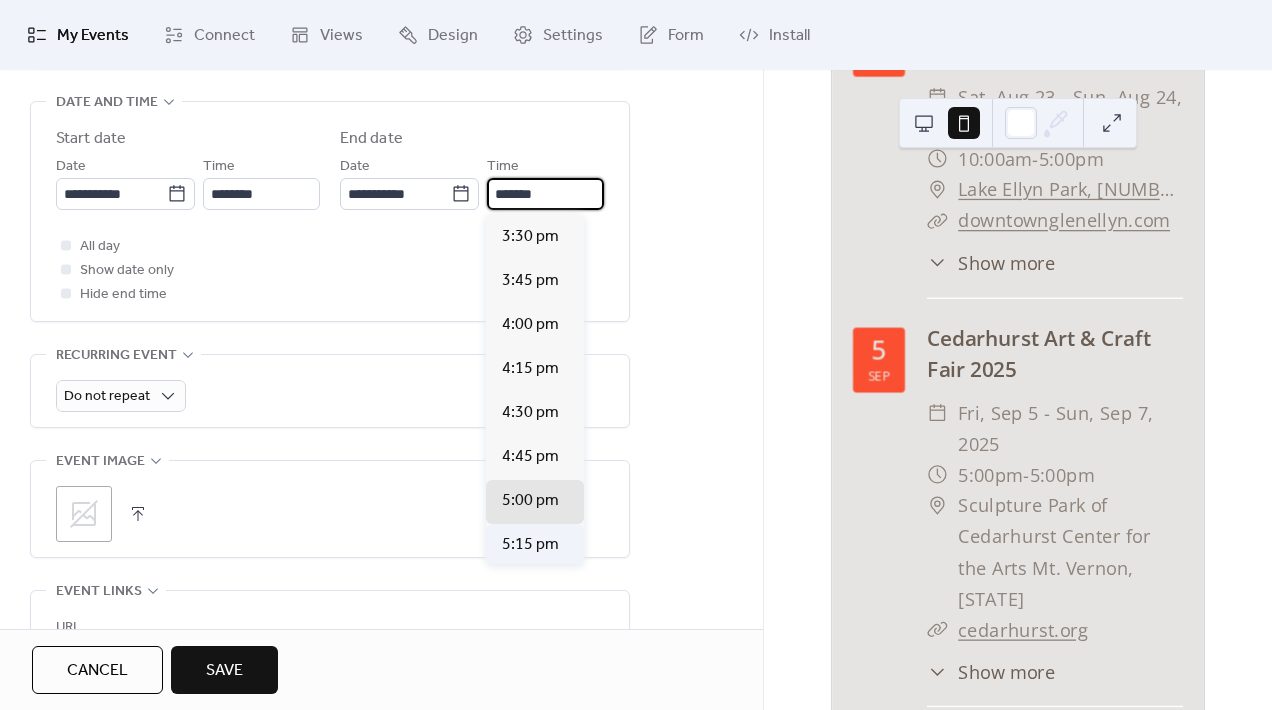 scroll, scrollTop: 2708, scrollLeft: 0, axis: vertical 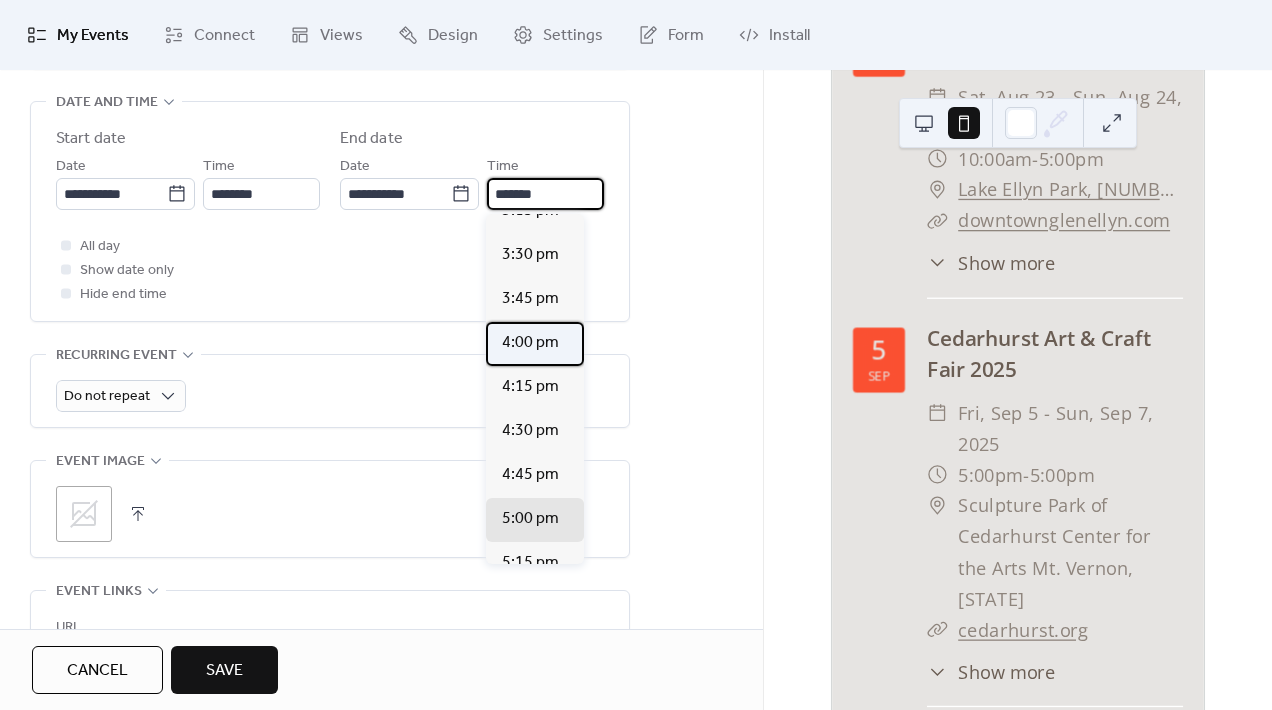click on "4:00 pm" at bounding box center [530, 343] 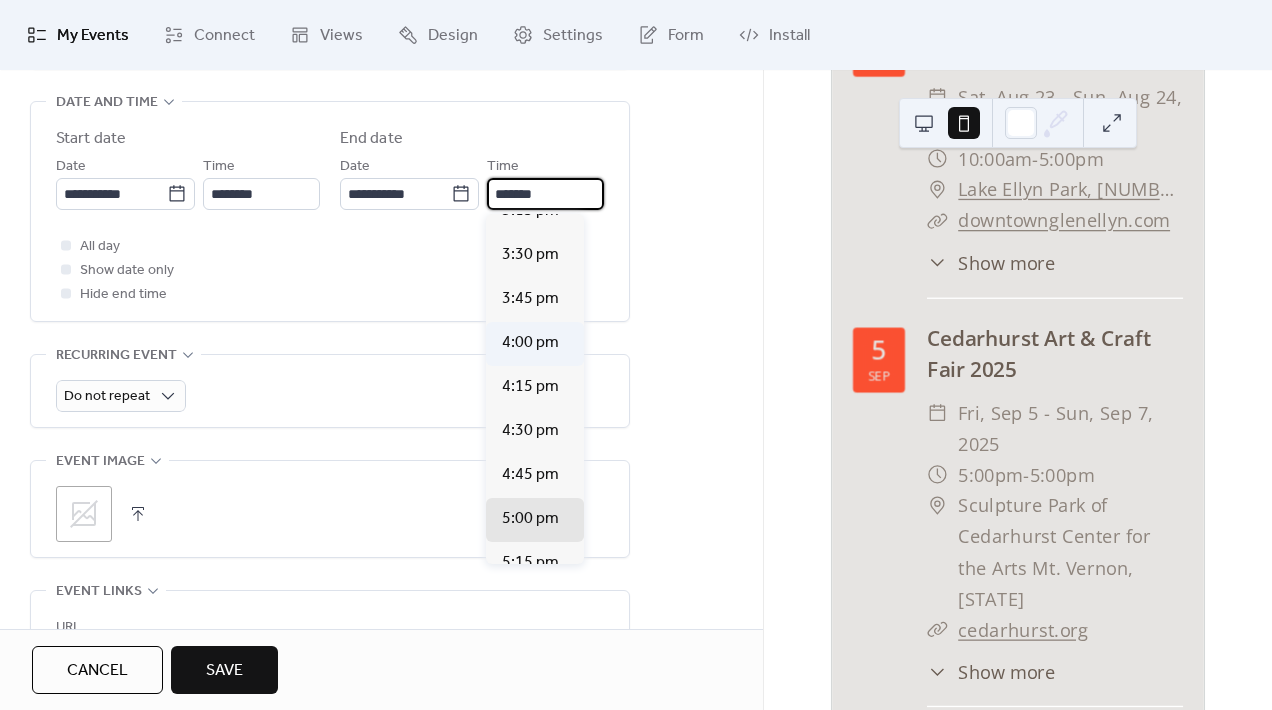 type on "*******" 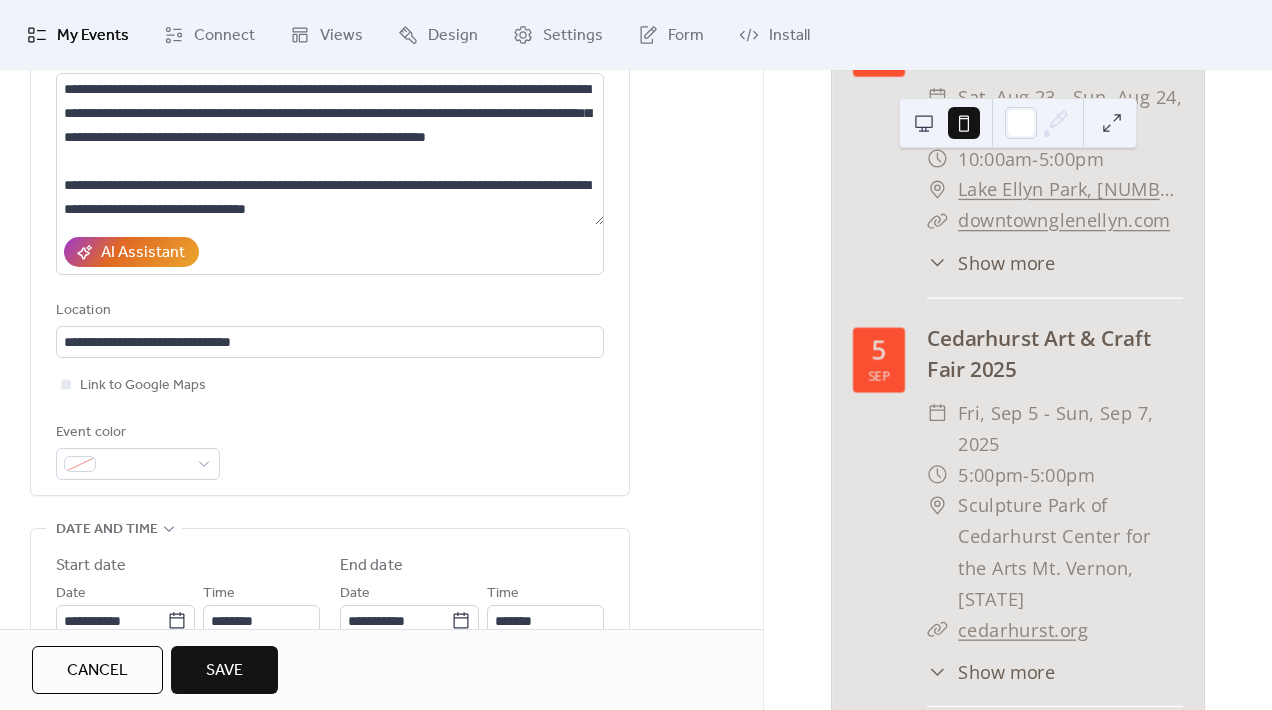 scroll, scrollTop: 196, scrollLeft: 0, axis: vertical 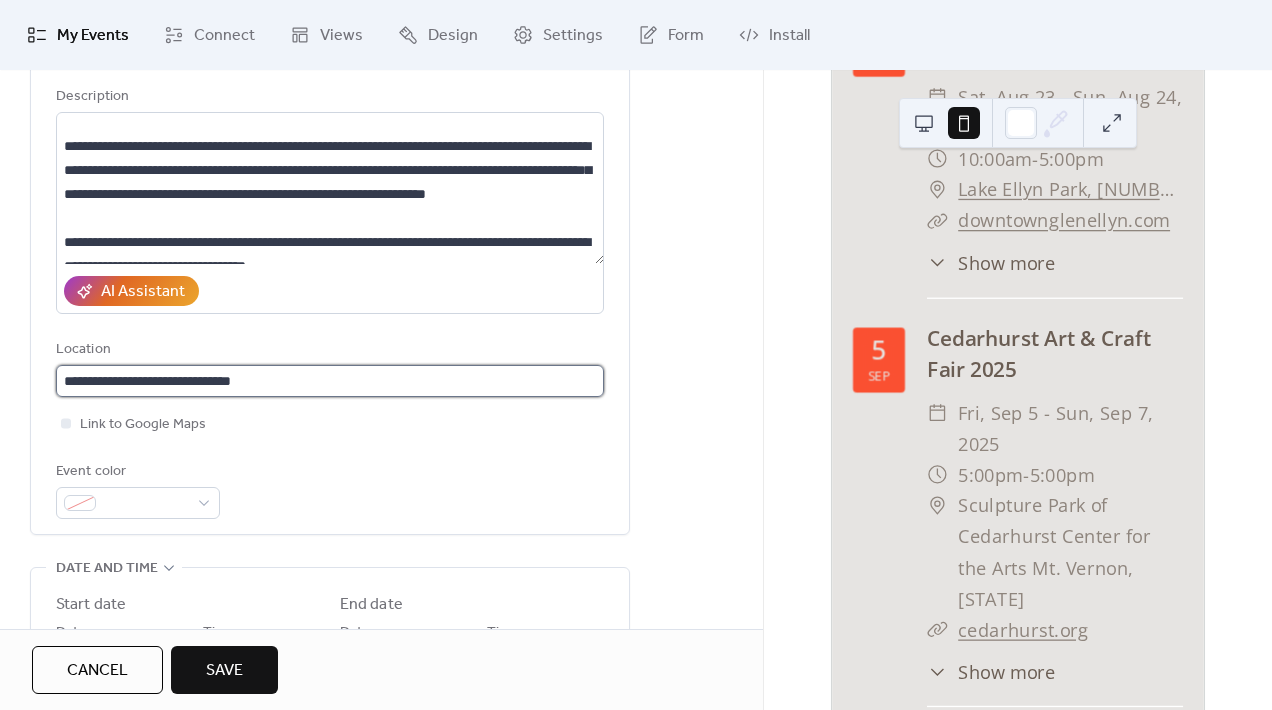 click on "**********" at bounding box center [330, 381] 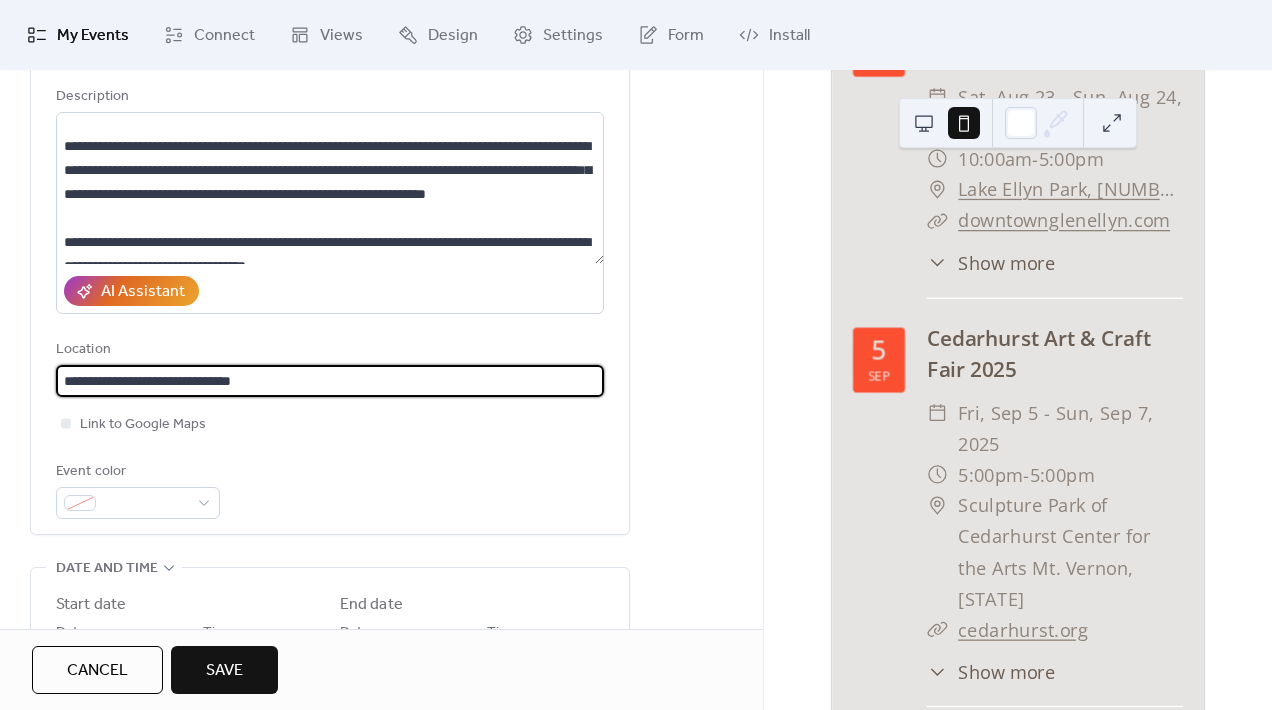 click on "**********" at bounding box center (330, 381) 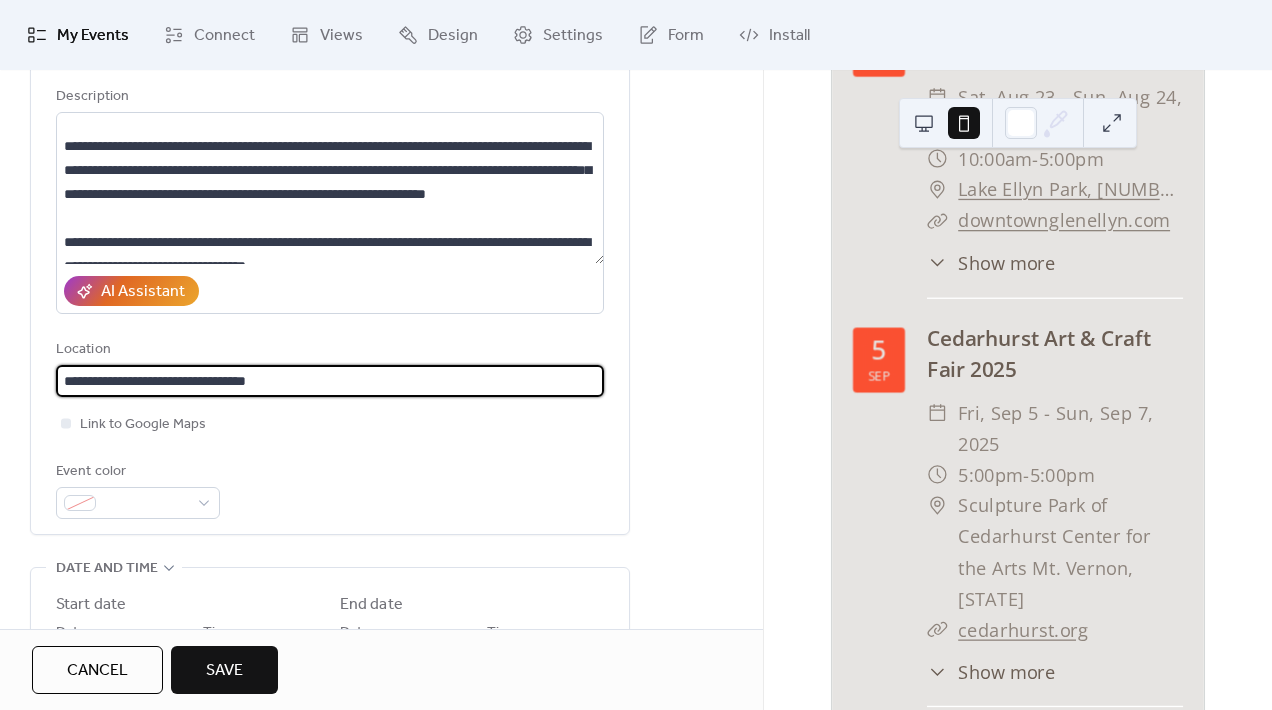 click on "**********" at bounding box center (330, 381) 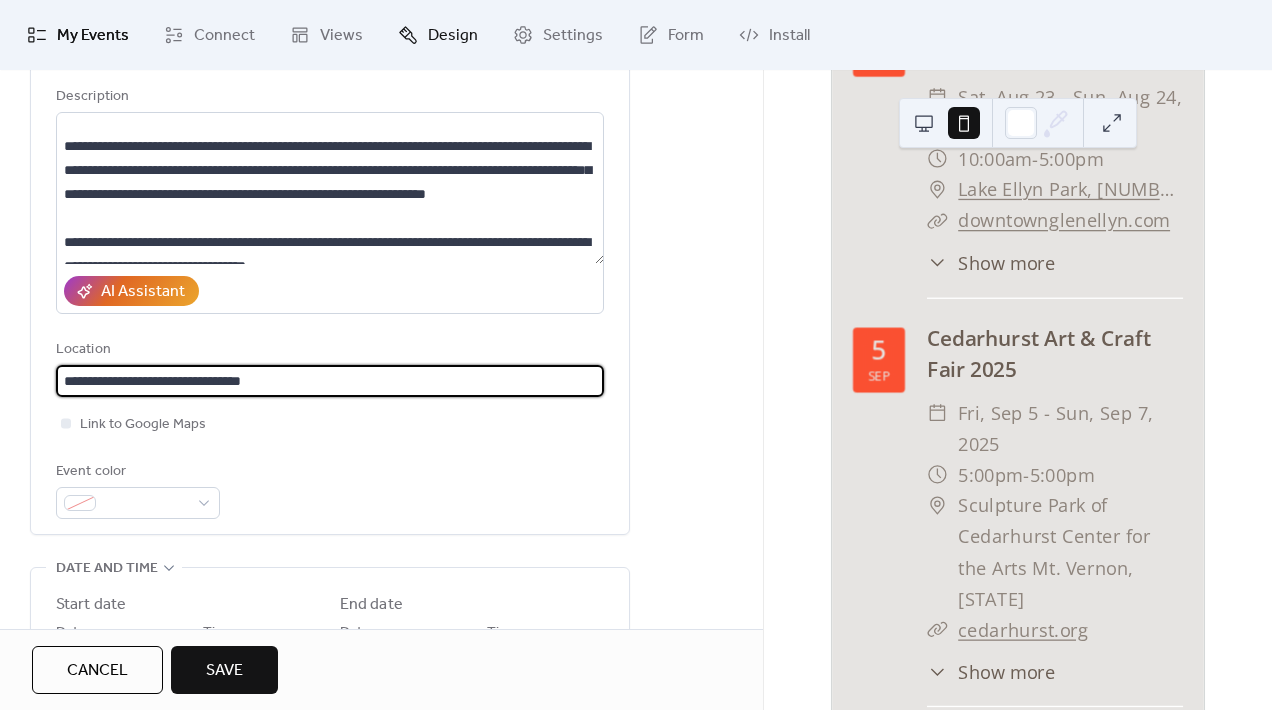 type on "**********" 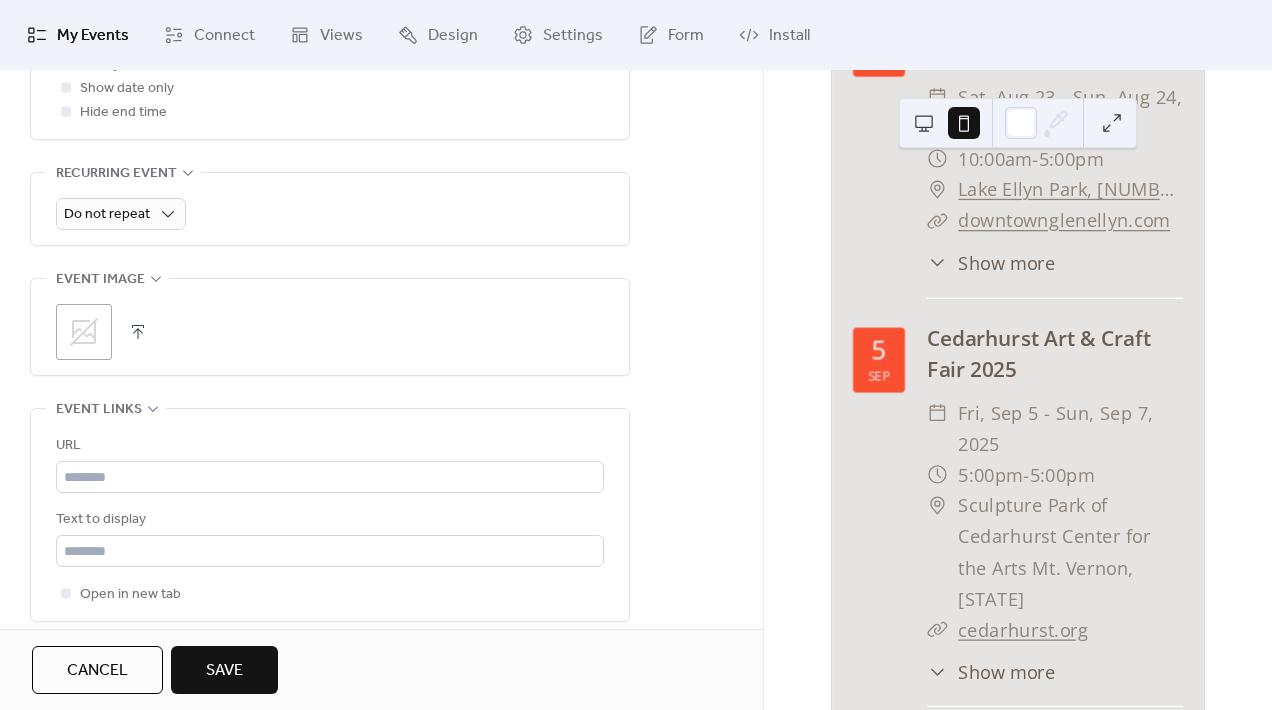scroll, scrollTop: 850, scrollLeft: 0, axis: vertical 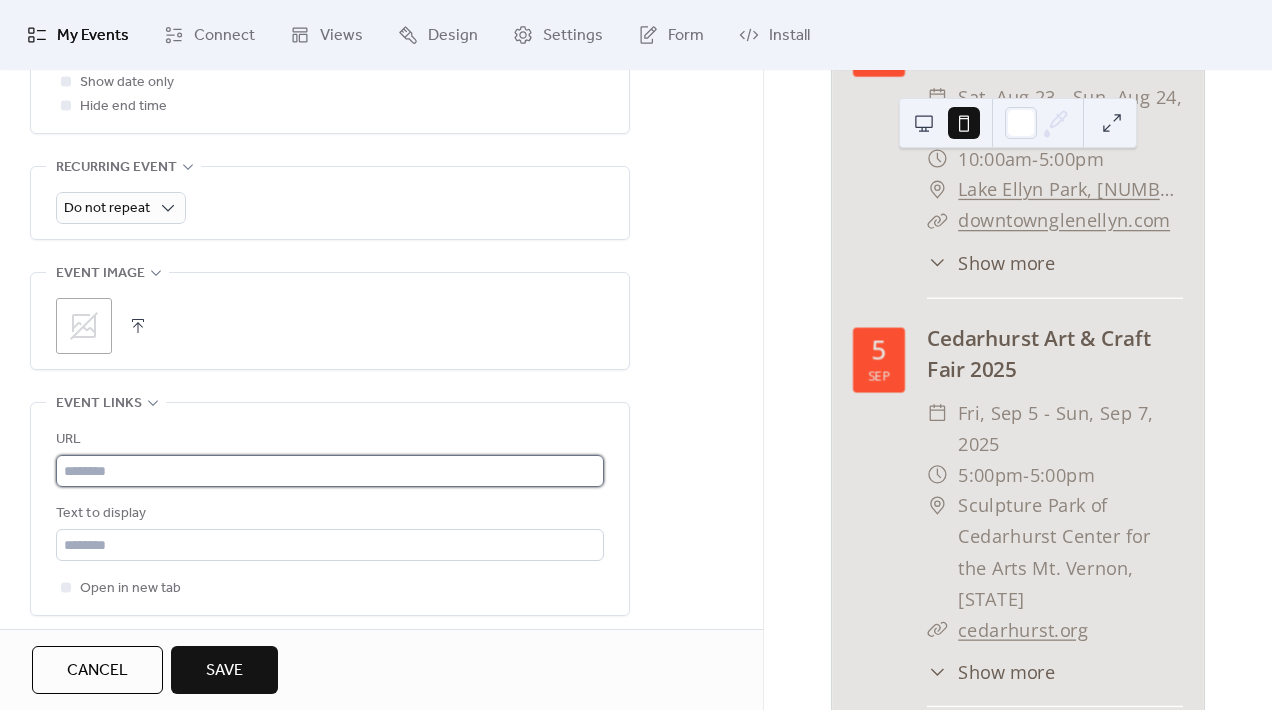 type 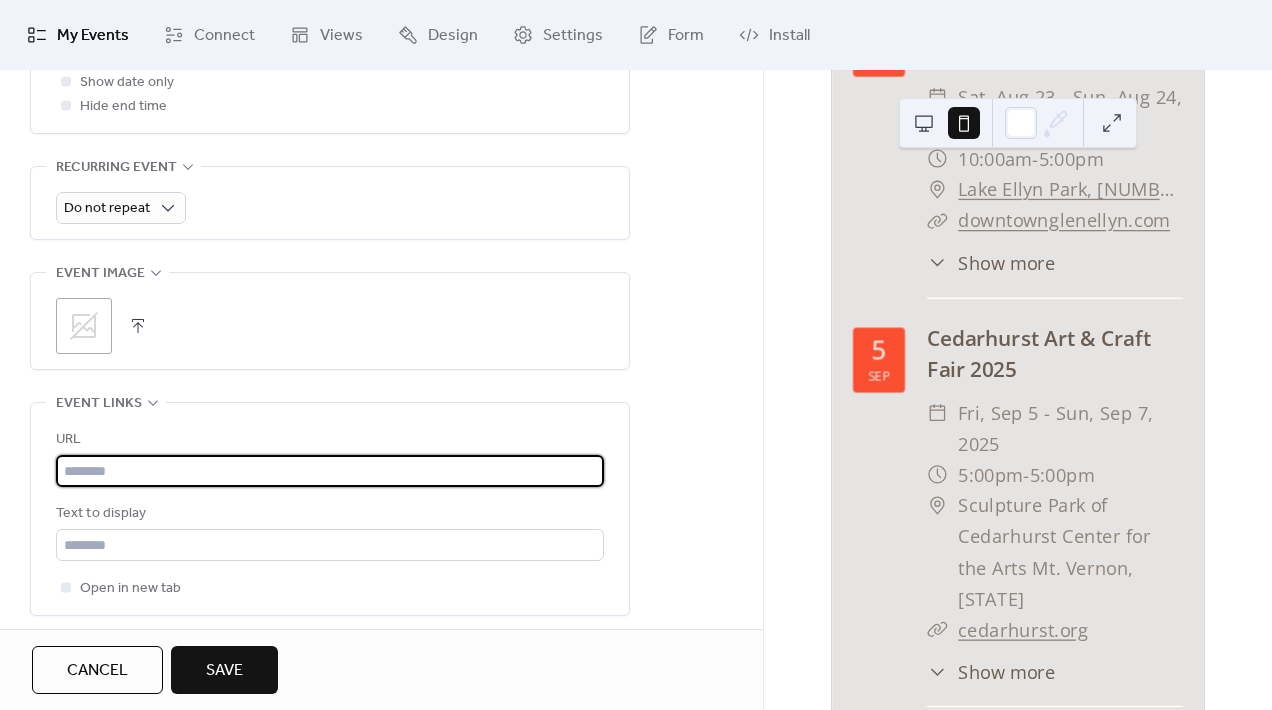 click at bounding box center (330, 471) 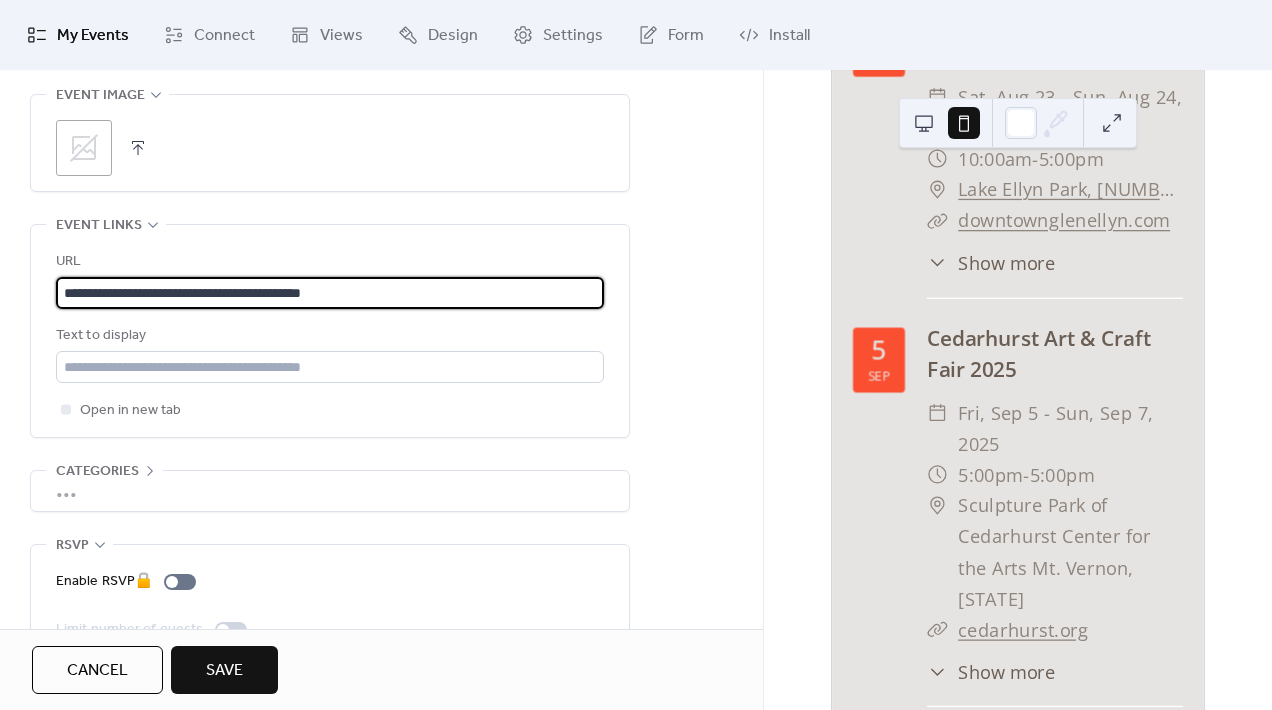 scroll, scrollTop: 1081, scrollLeft: 0, axis: vertical 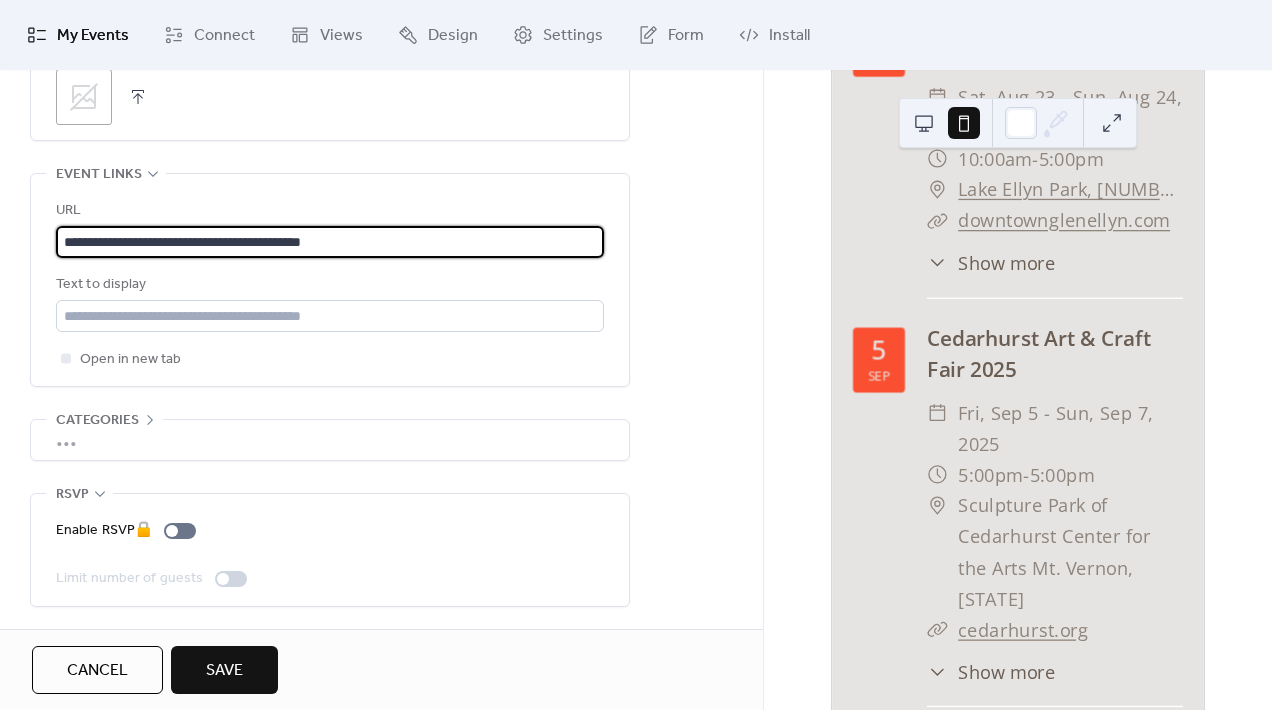 type on "**********" 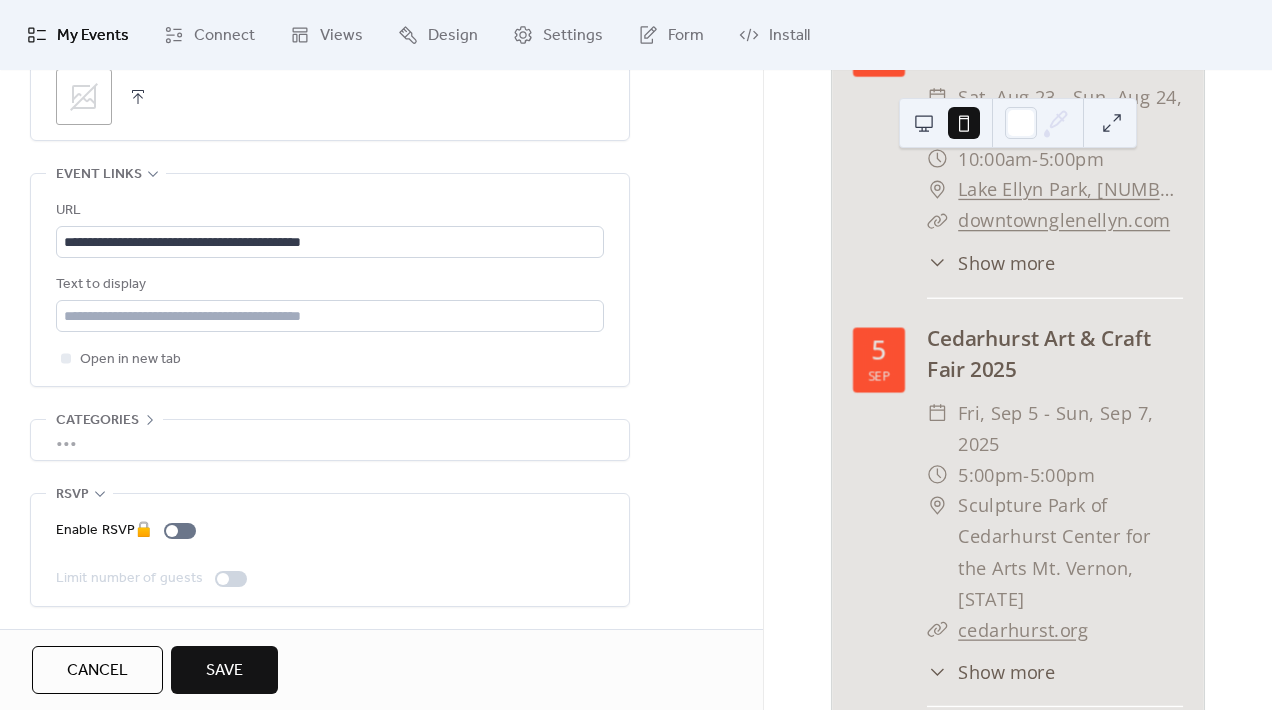 click on "Save" at bounding box center (224, 671) 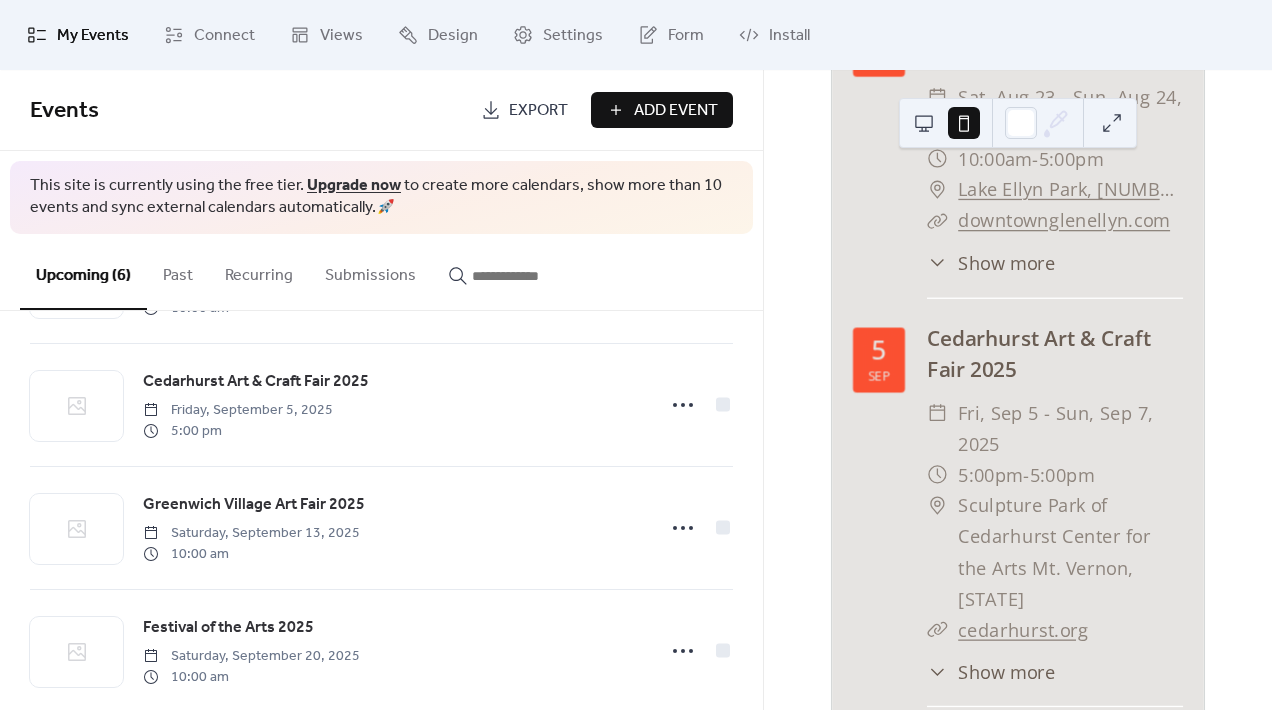 scroll, scrollTop: 401, scrollLeft: 0, axis: vertical 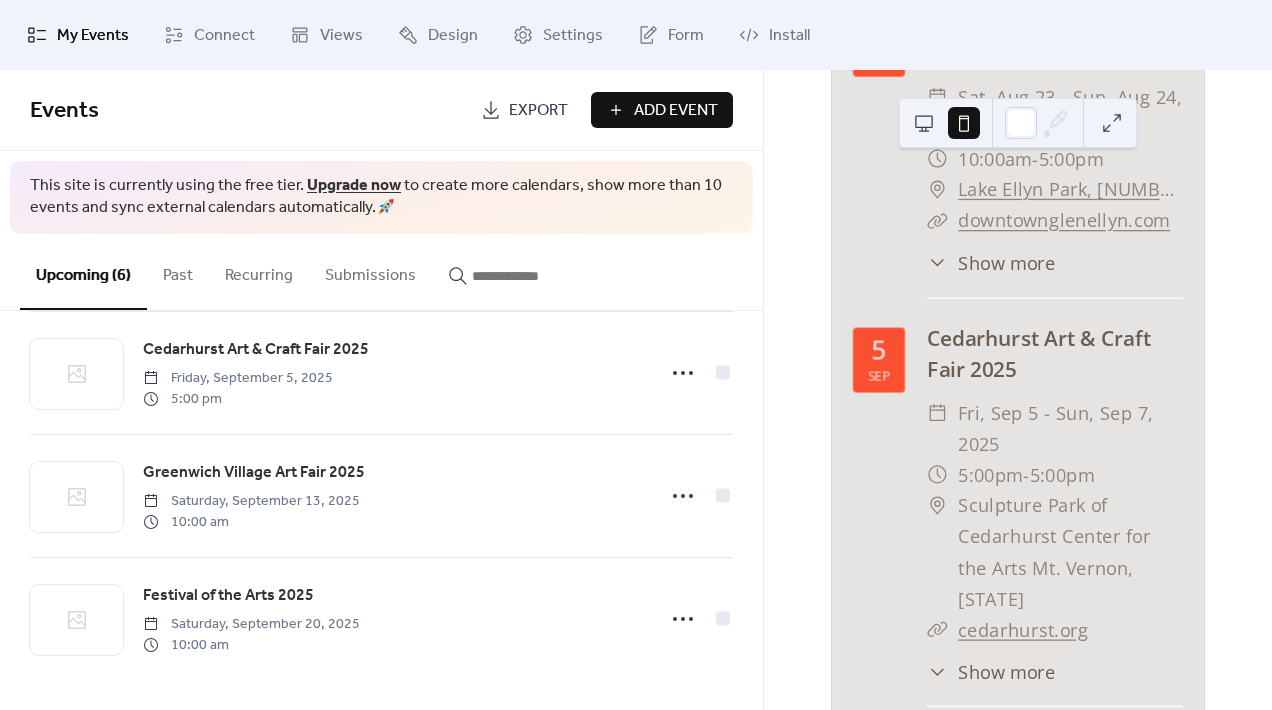 click on "Add Event" at bounding box center (676, 111) 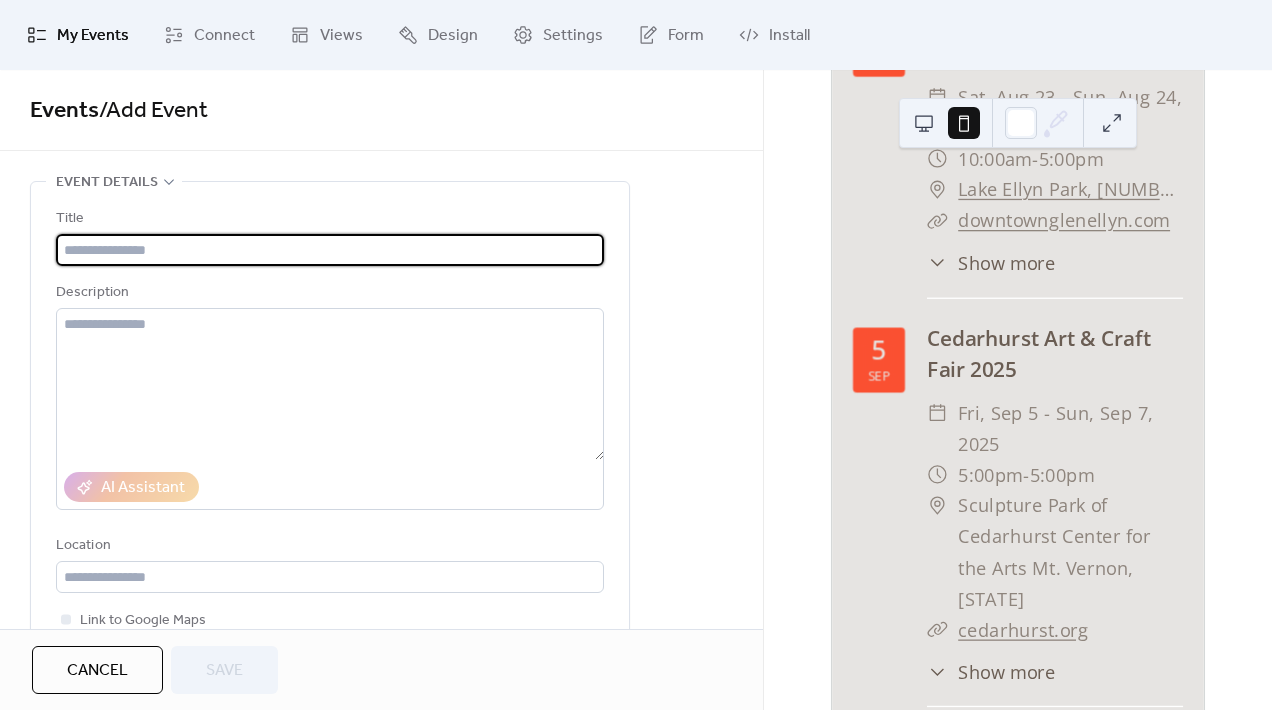 paste on "**********" 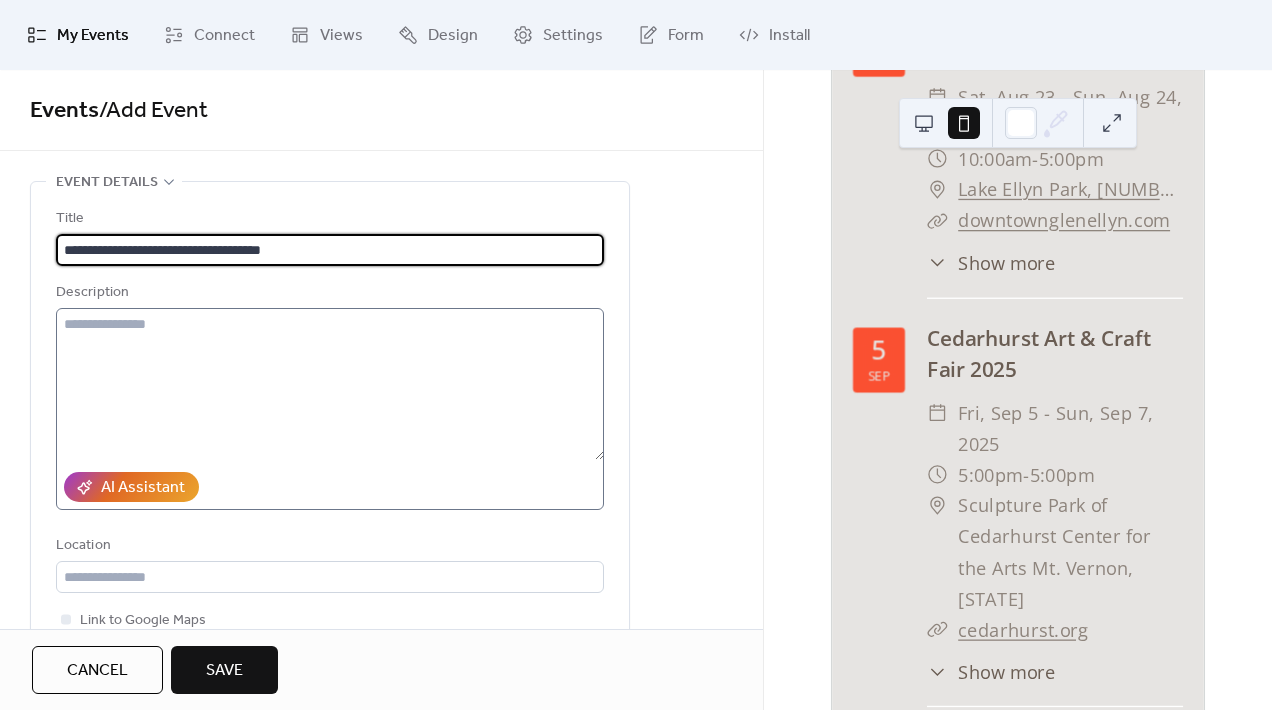 type on "**********" 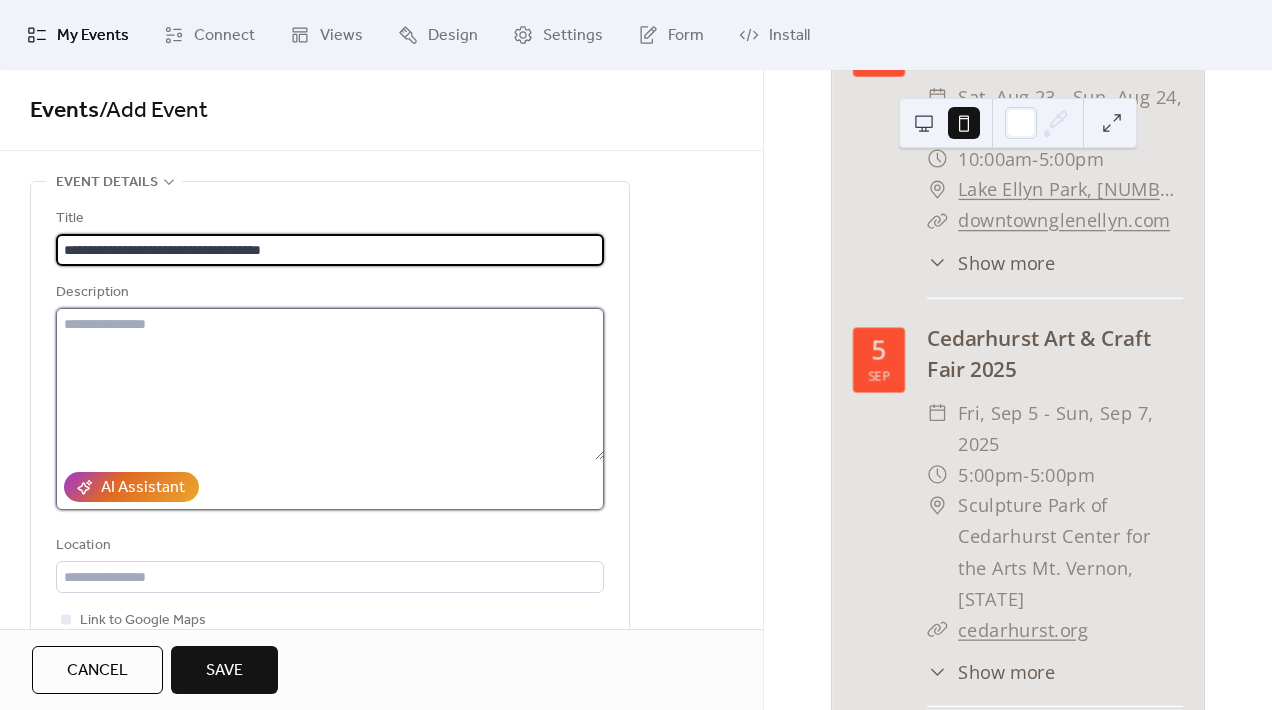 click at bounding box center [330, 384] 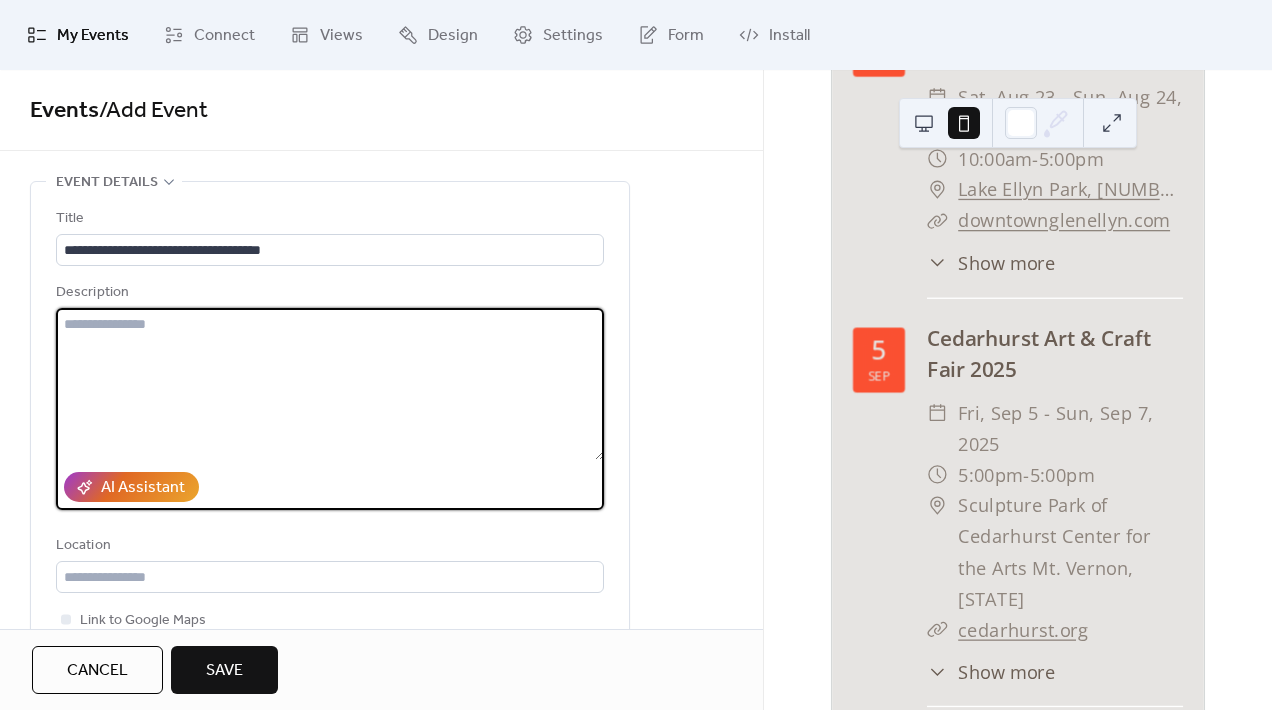paste on "**********" 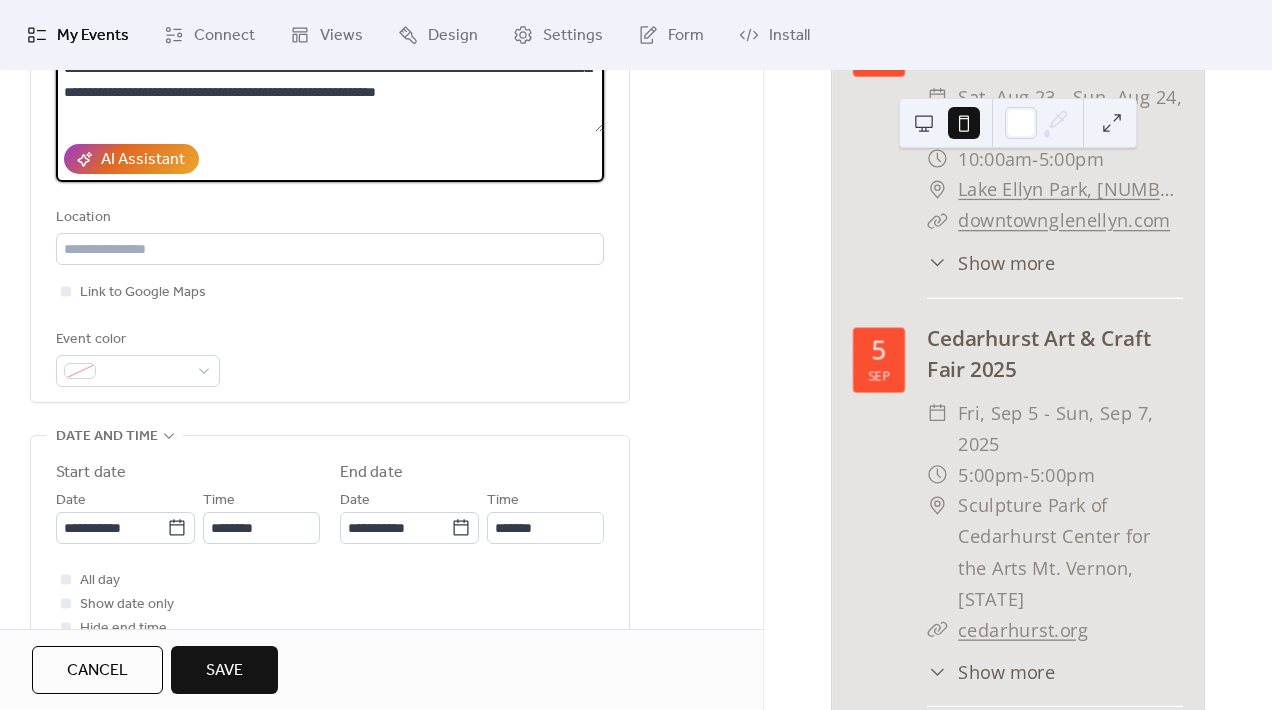 scroll, scrollTop: 335, scrollLeft: 0, axis: vertical 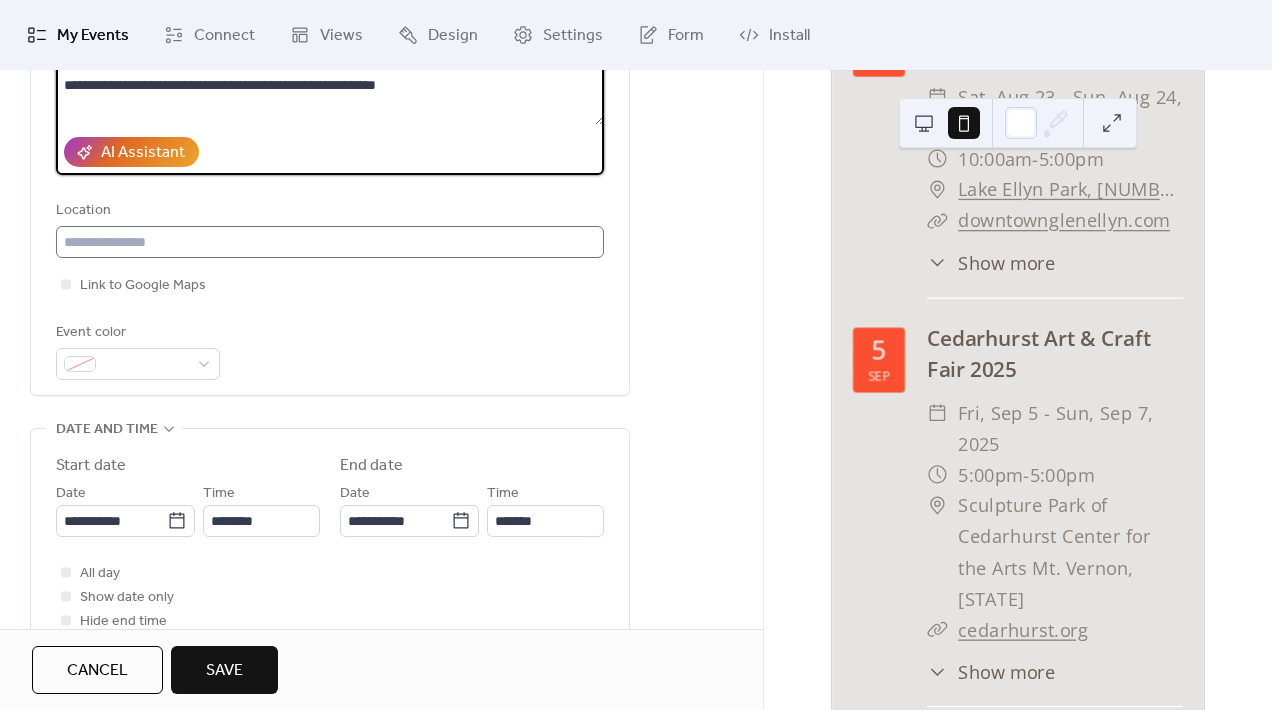 type on "**********" 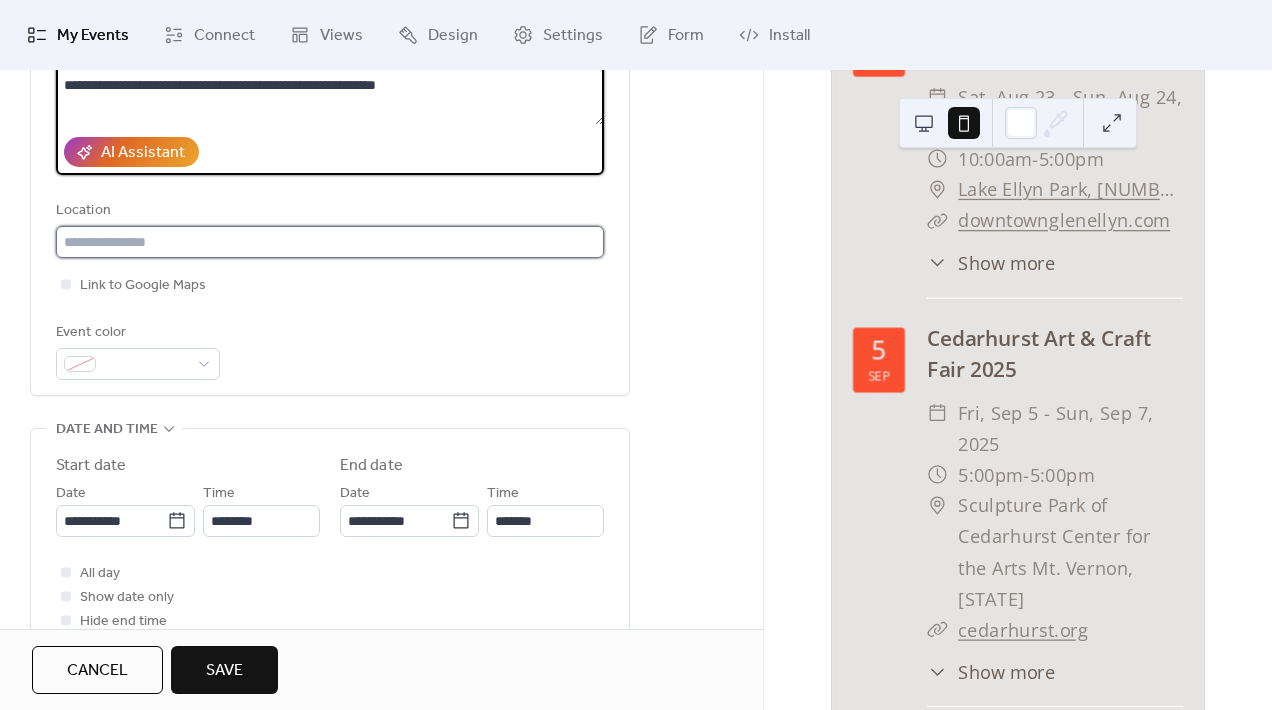 click at bounding box center (330, 242) 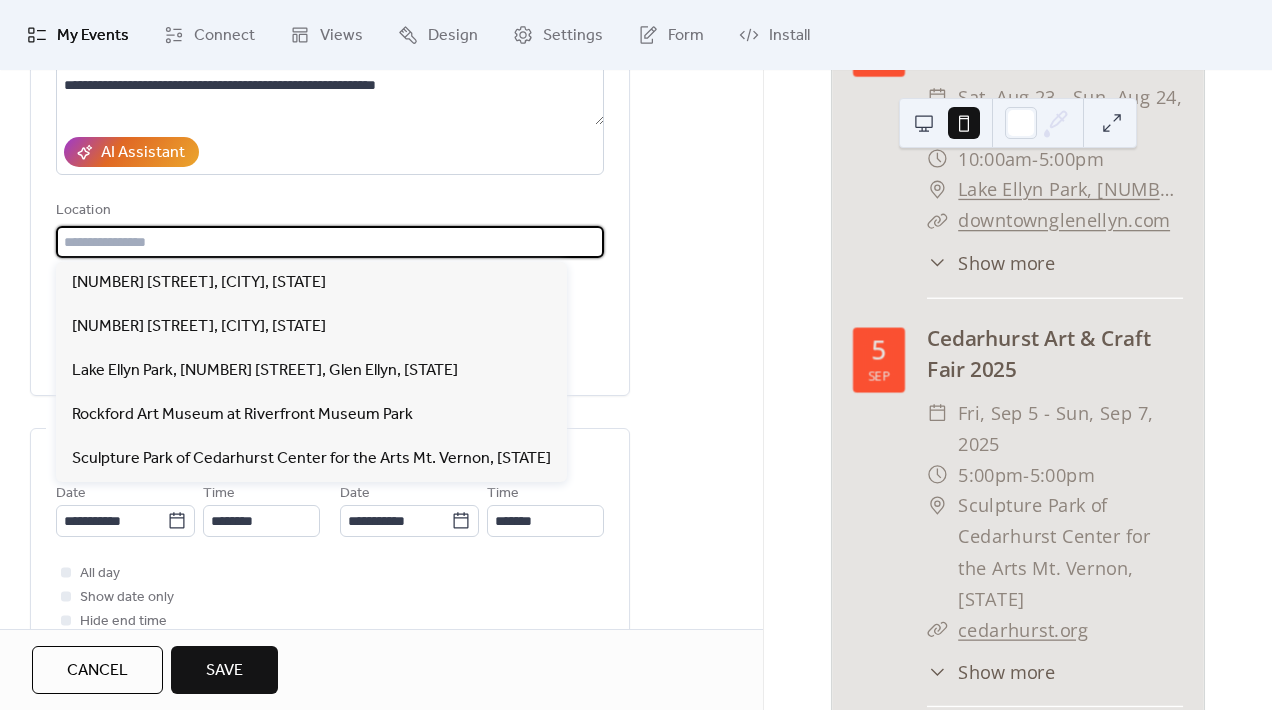 click on "**********" at bounding box center (381, 609) 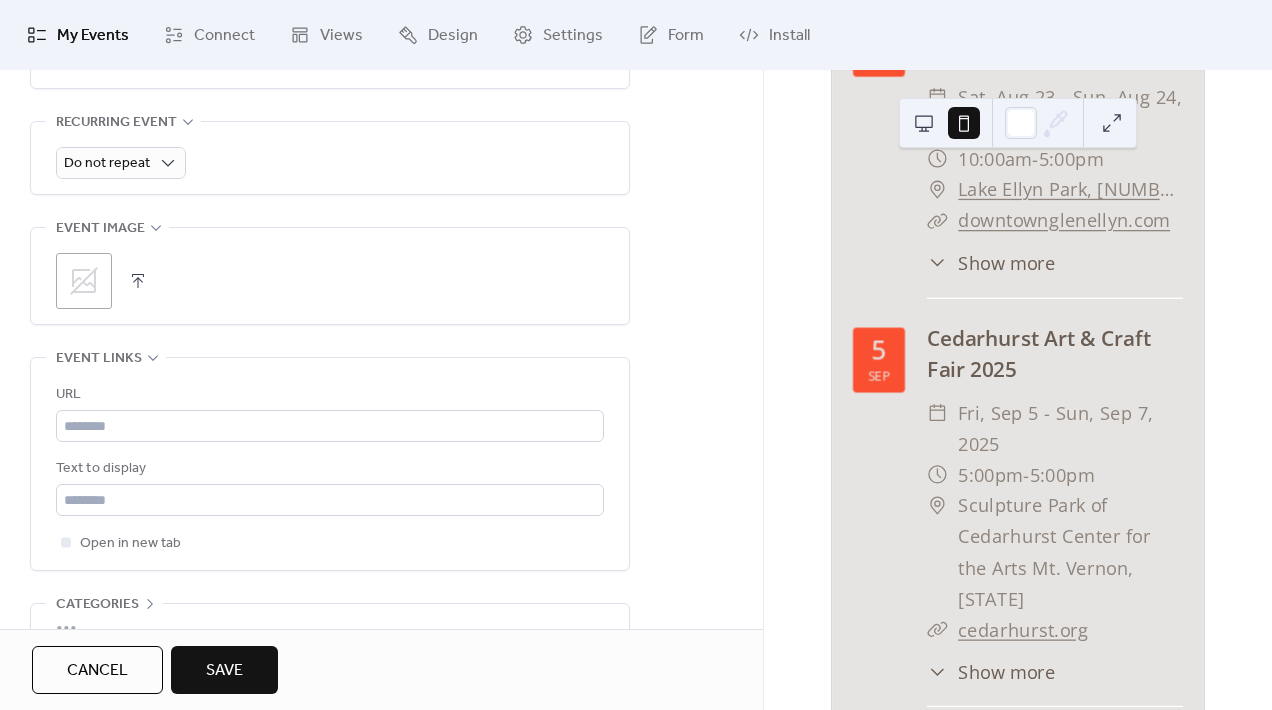 scroll, scrollTop: 920, scrollLeft: 0, axis: vertical 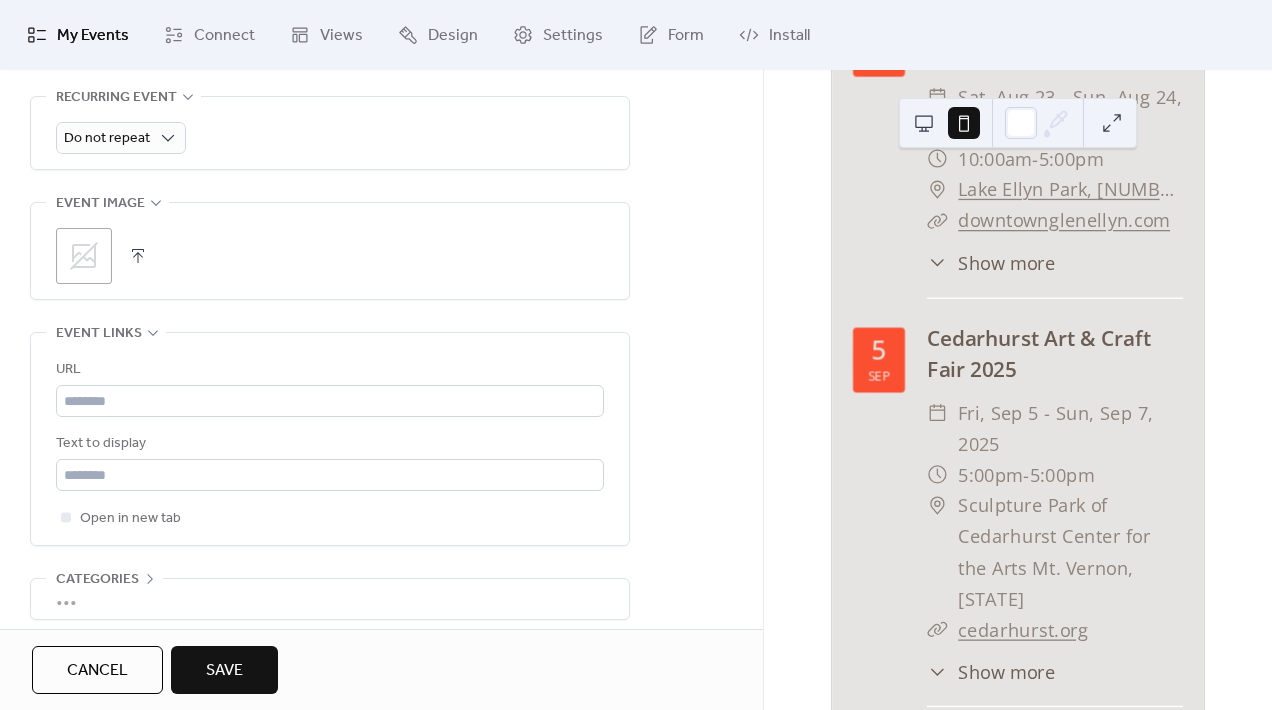 click on "URL Text to display Open in new tab" at bounding box center [330, 444] 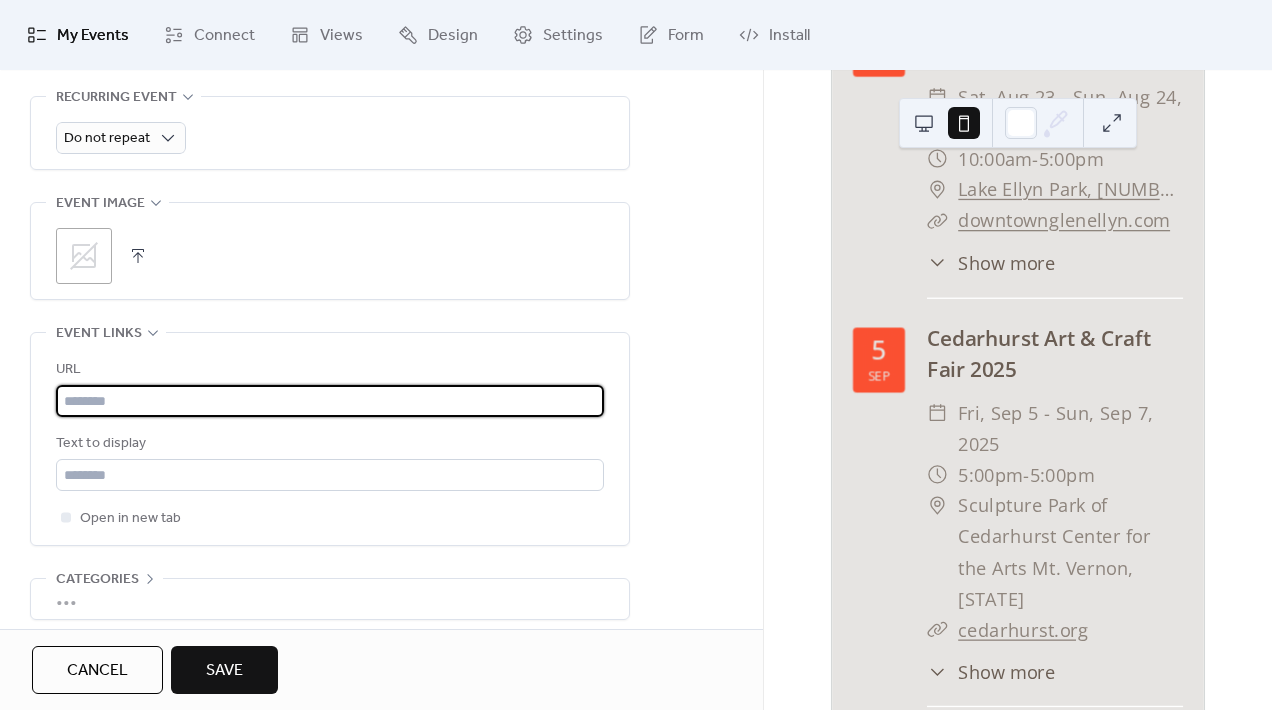 click at bounding box center [330, 401] 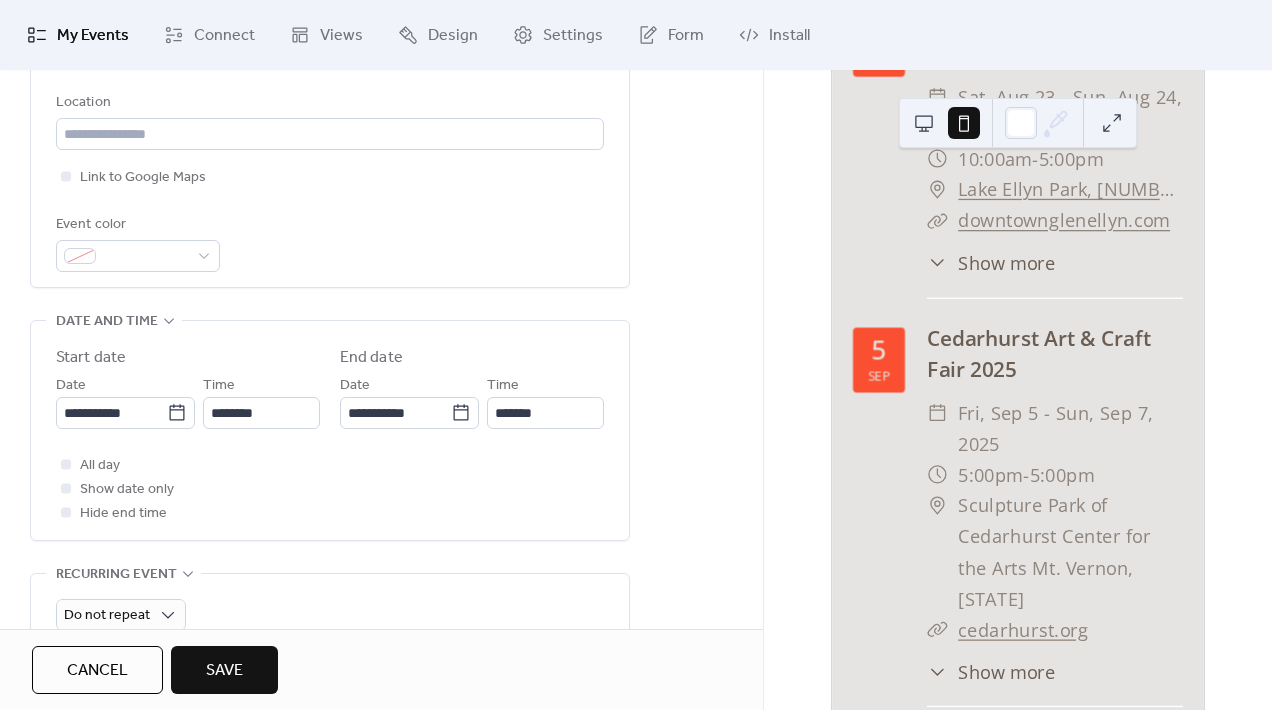 scroll, scrollTop: 438, scrollLeft: 0, axis: vertical 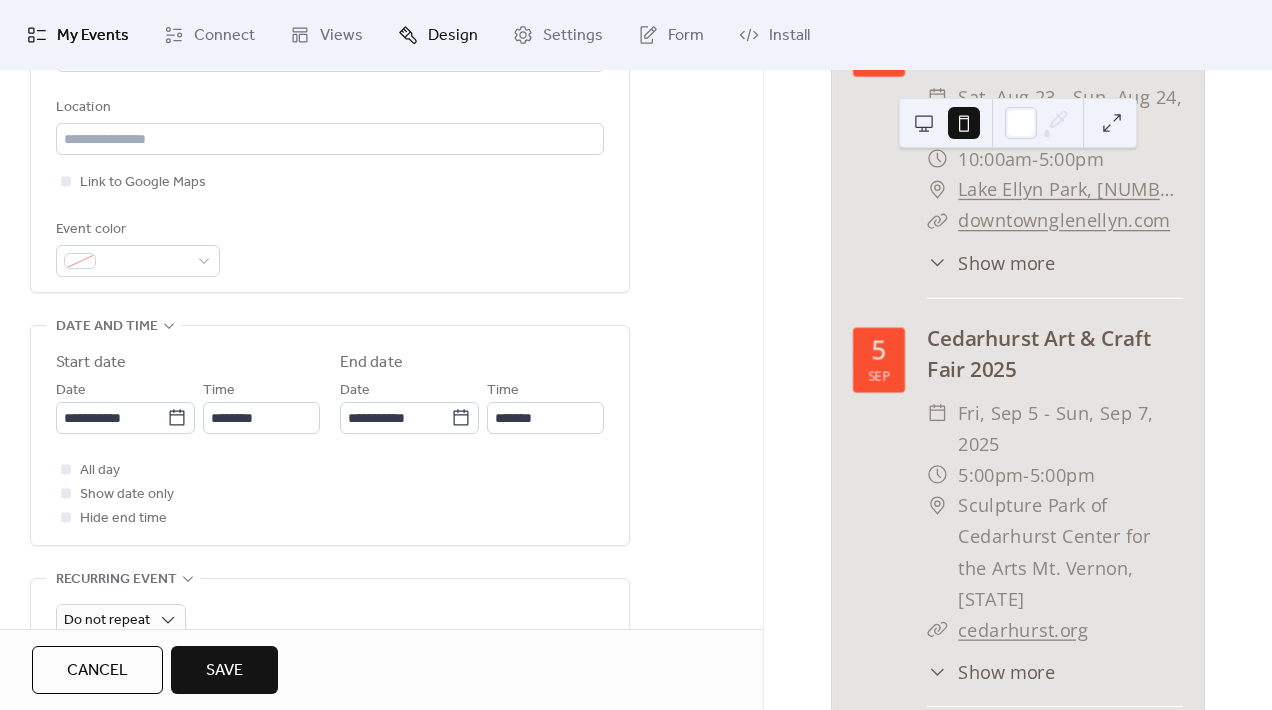 type on "**********" 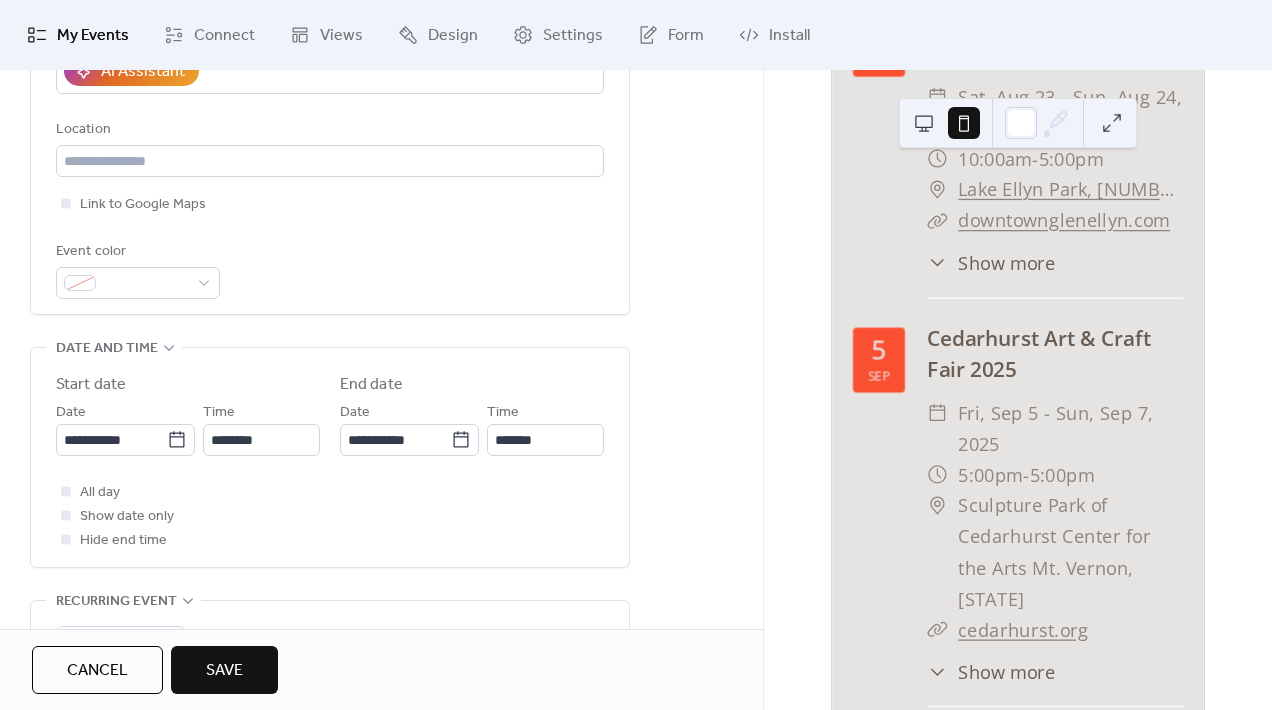 scroll, scrollTop: 369, scrollLeft: 0, axis: vertical 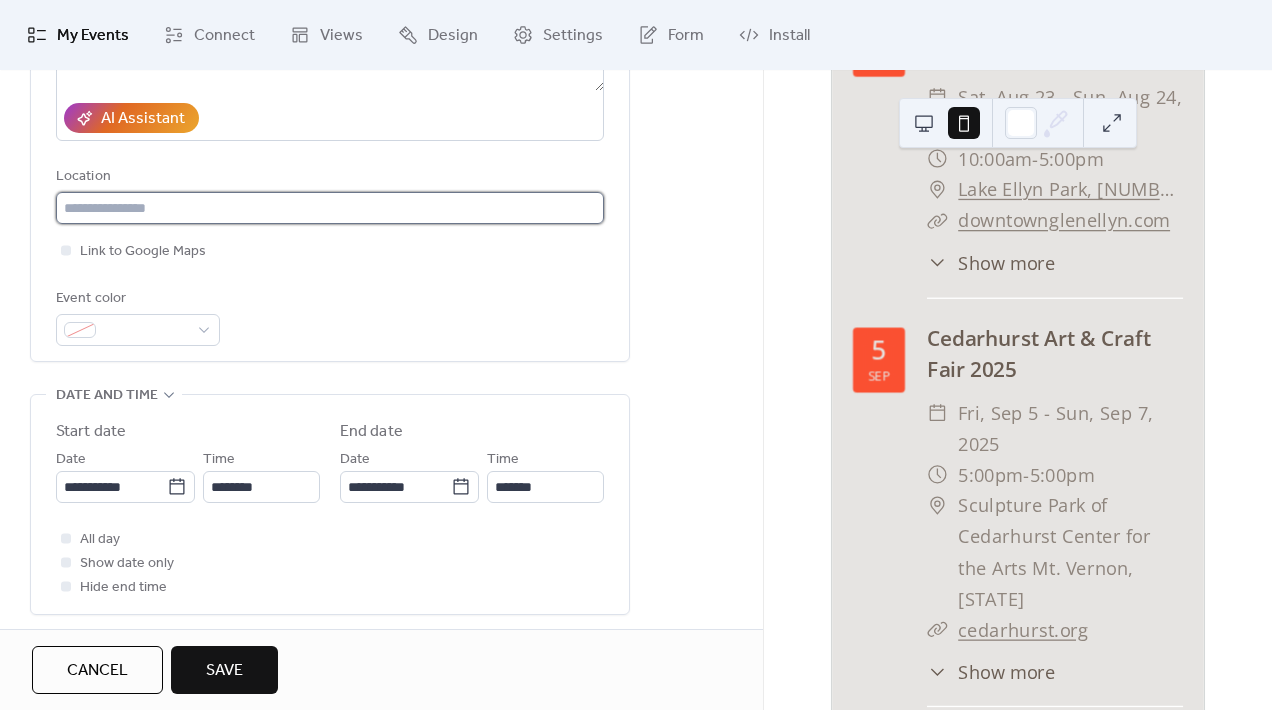 click at bounding box center (330, 208) 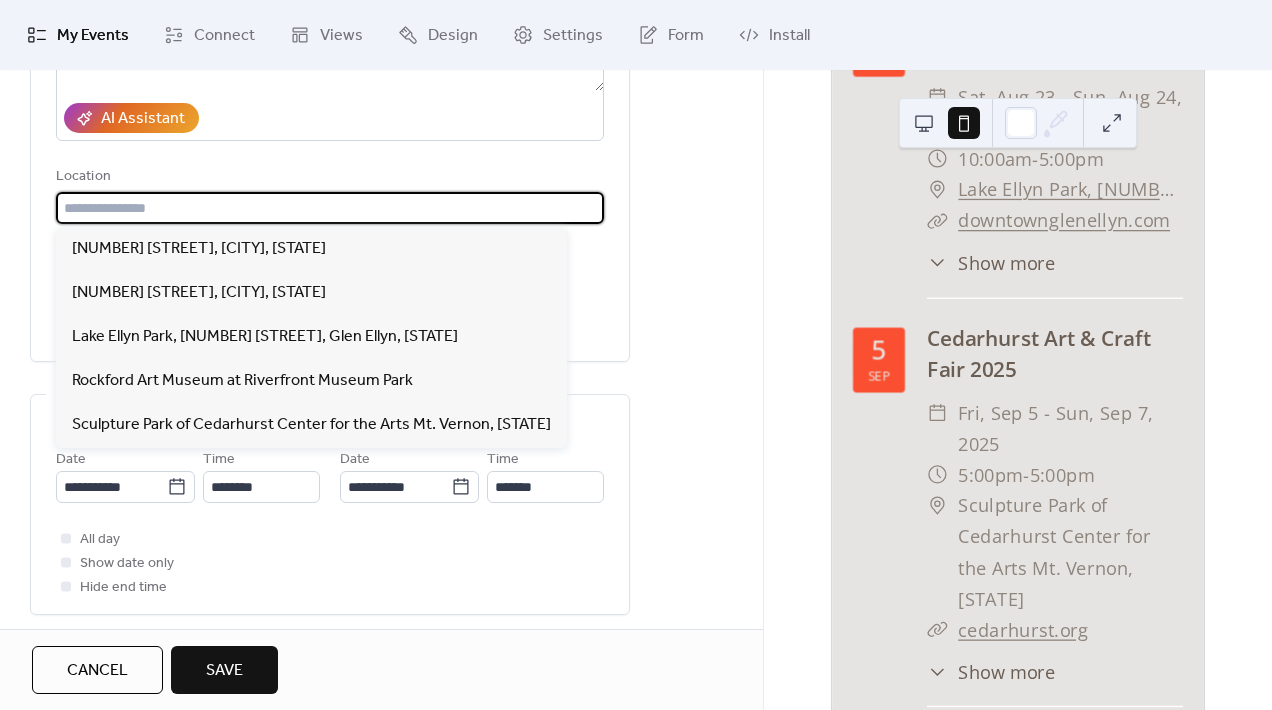 paste on "**********" 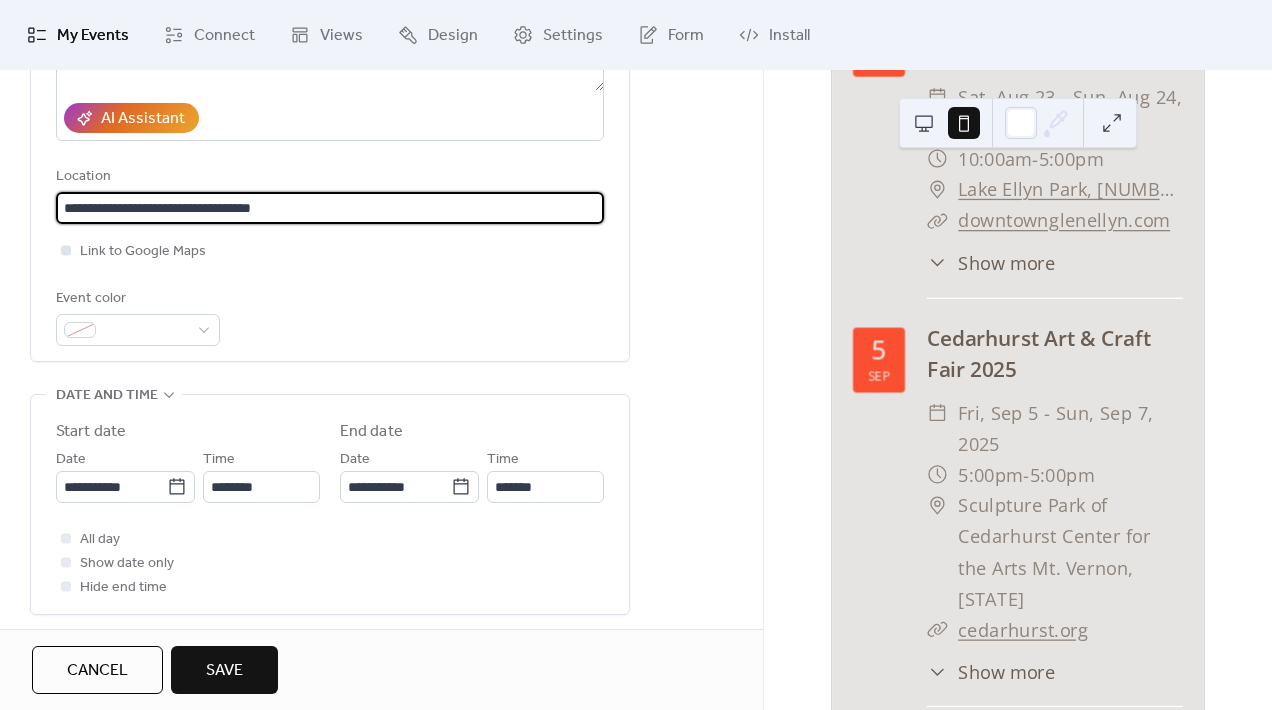type on "**********" 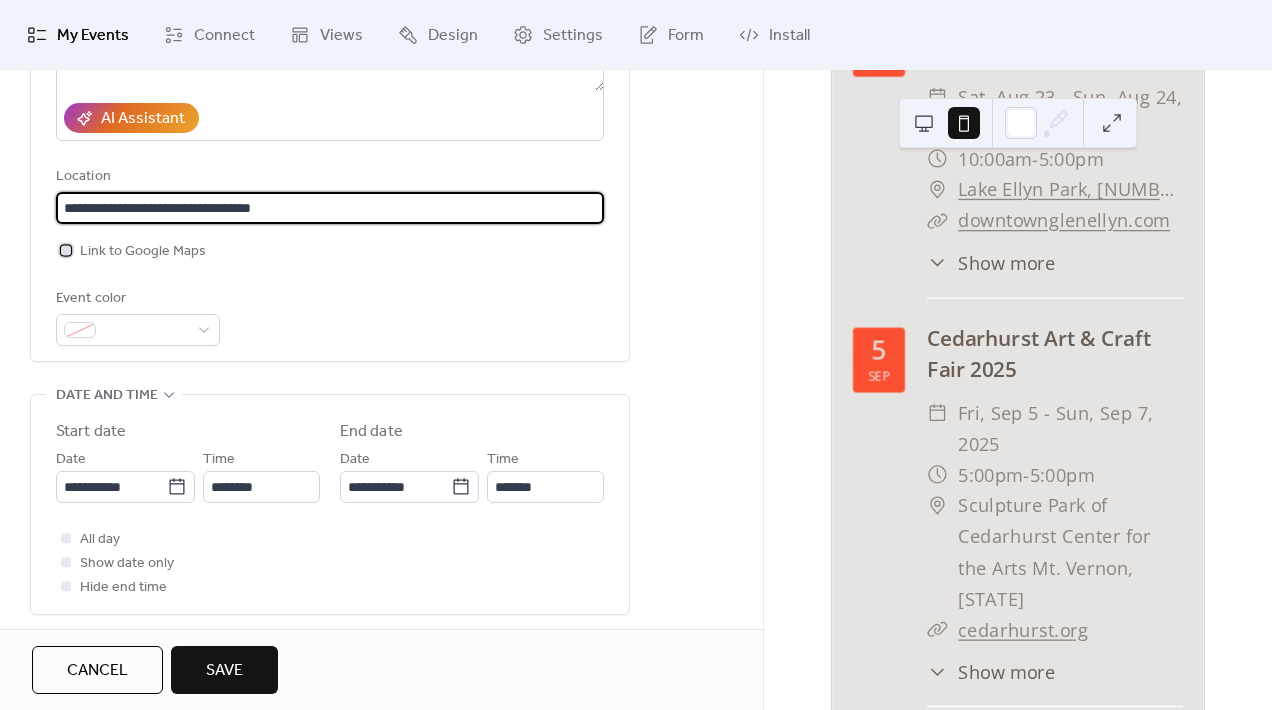 click on "Link to Google Maps" at bounding box center (143, 252) 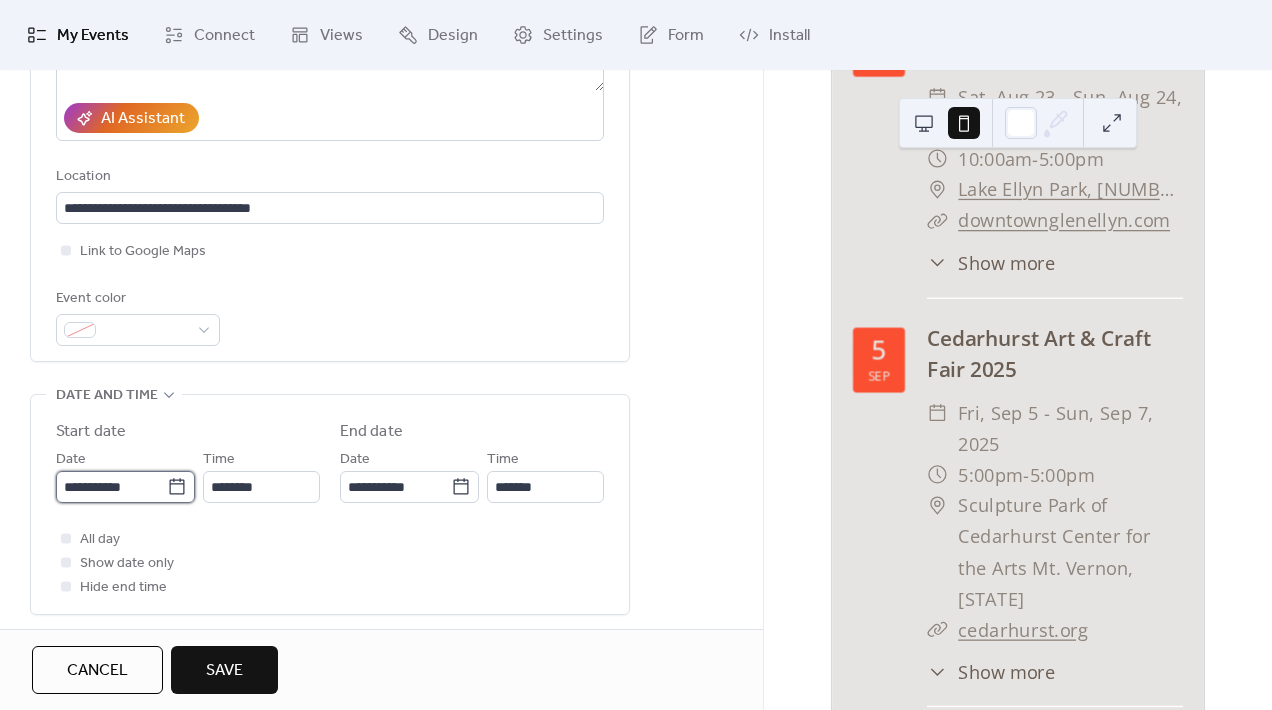 click on "**********" at bounding box center [111, 487] 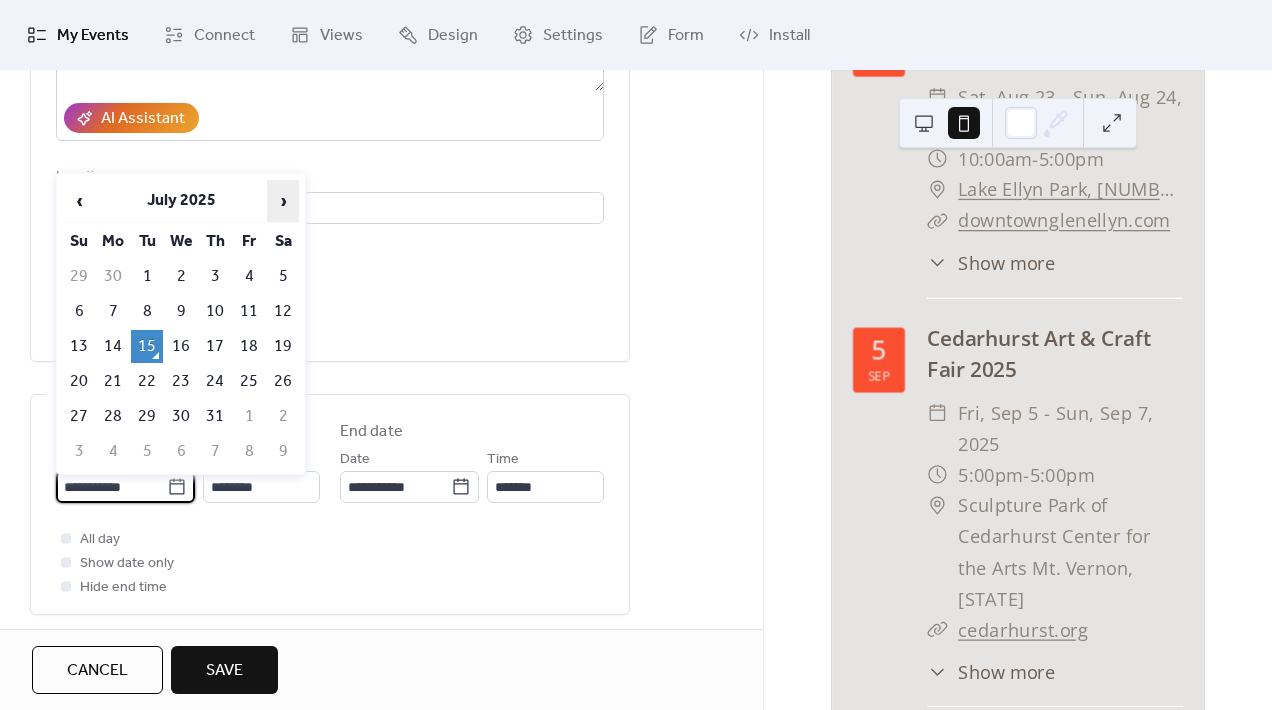 click on "›" at bounding box center [283, 201] 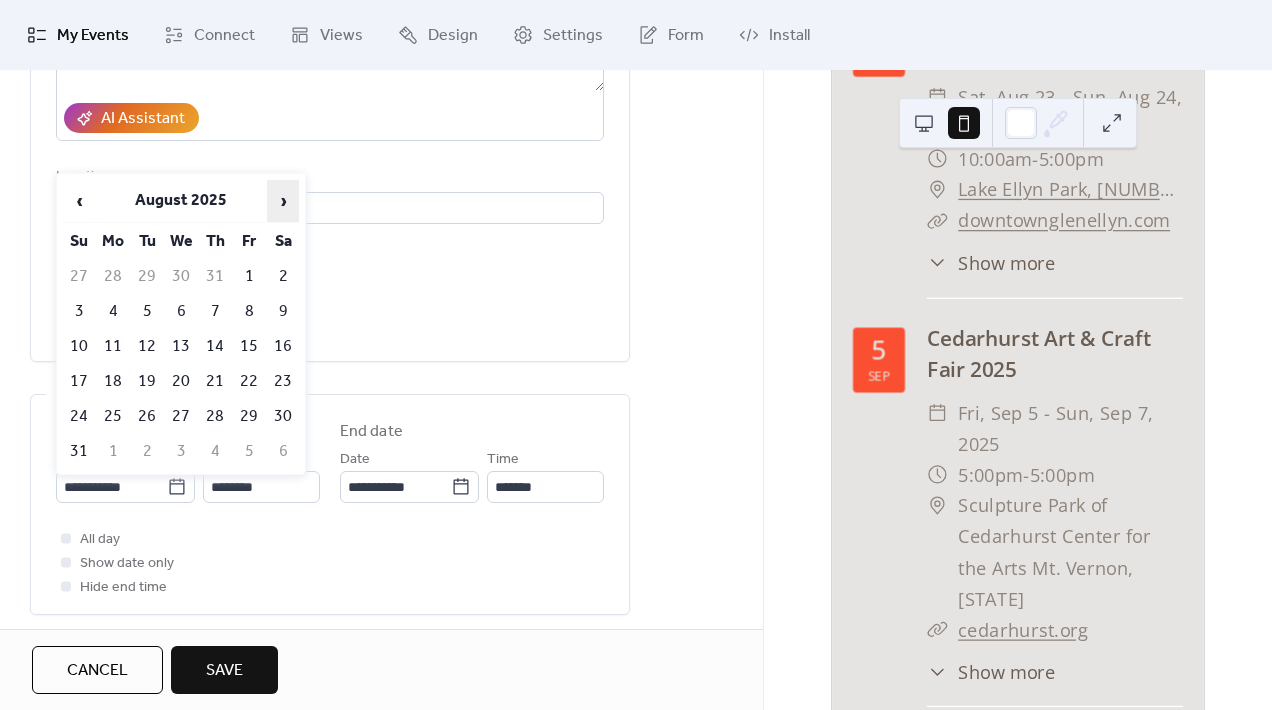 click on "›" at bounding box center [283, 201] 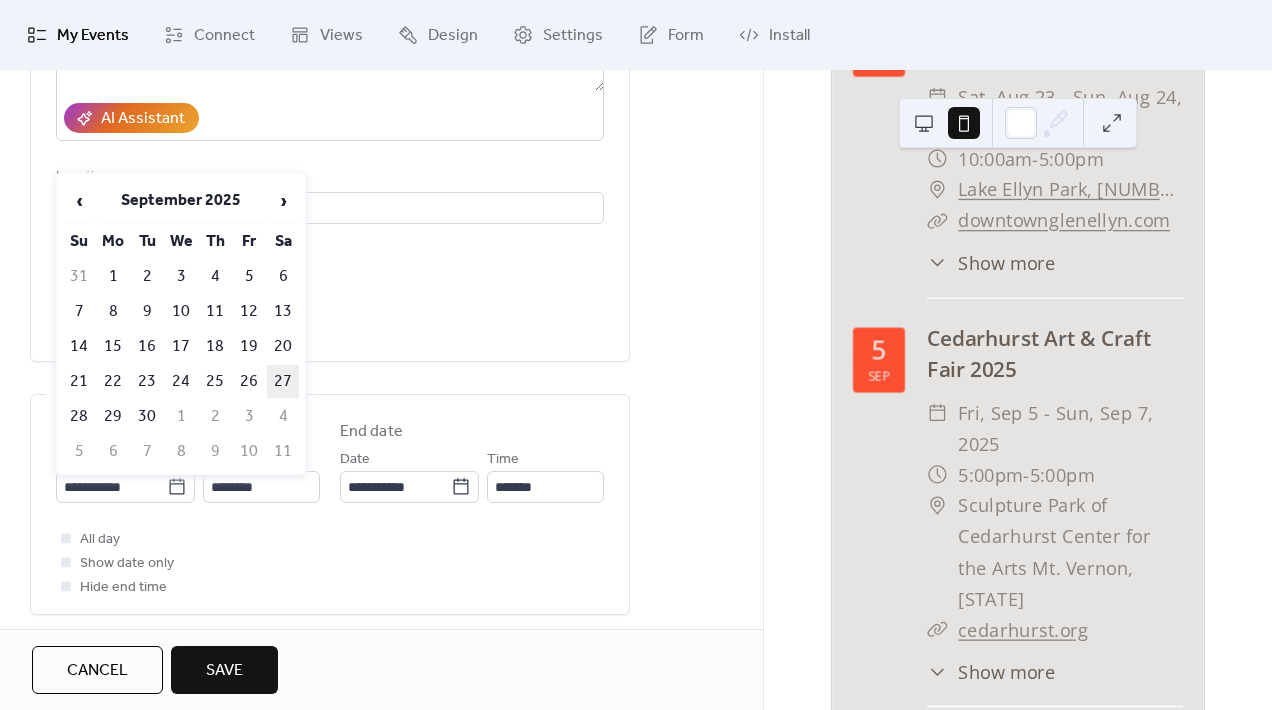 click on "27" at bounding box center [283, 381] 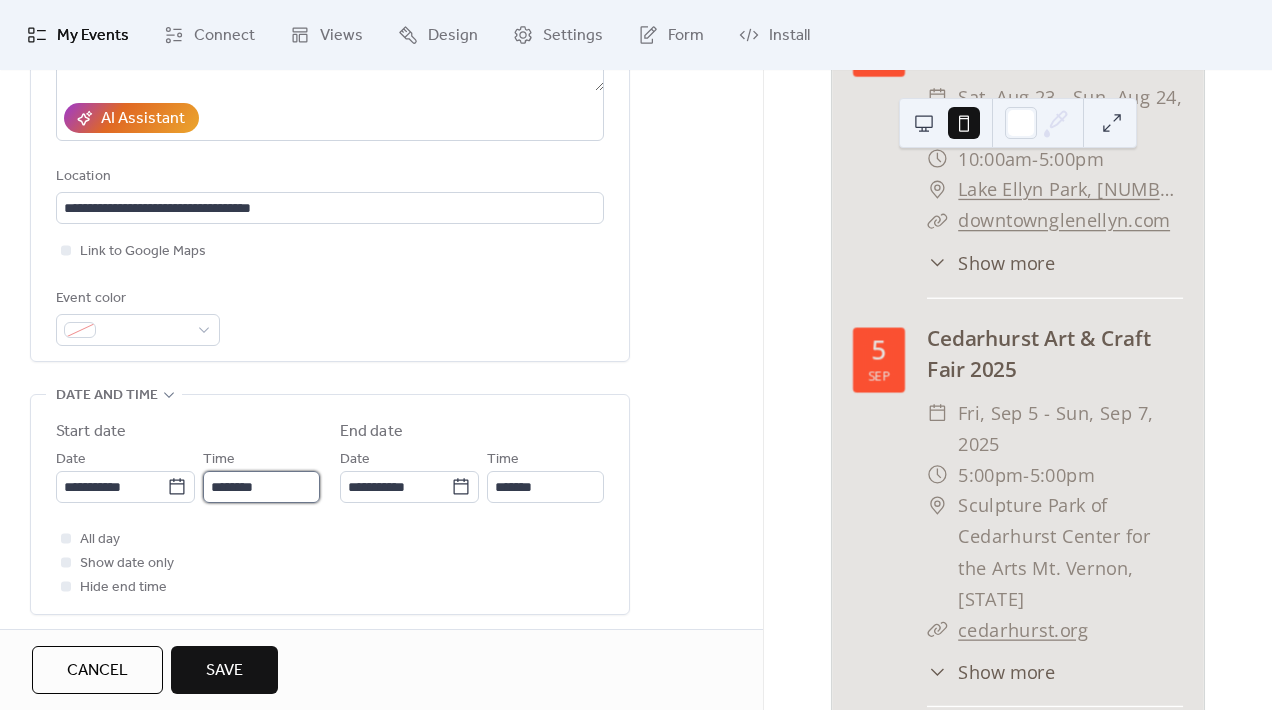 click on "********" at bounding box center (261, 487) 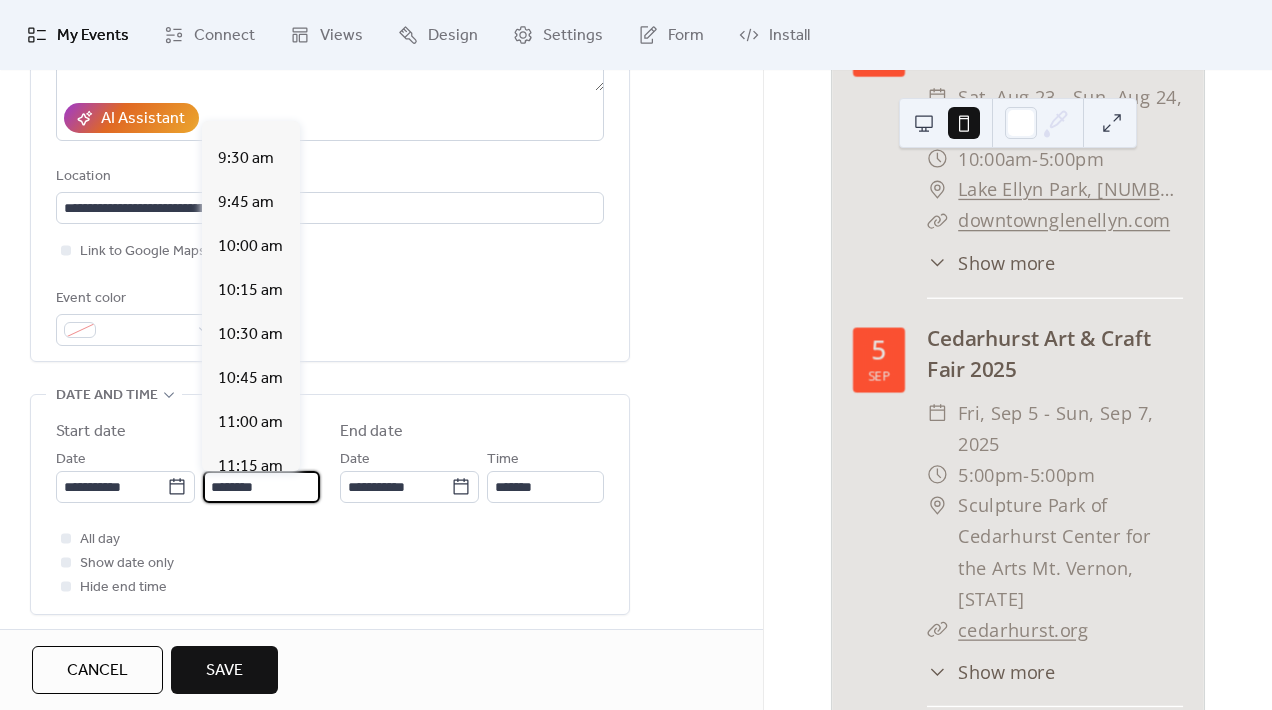 scroll, scrollTop: 1618, scrollLeft: 0, axis: vertical 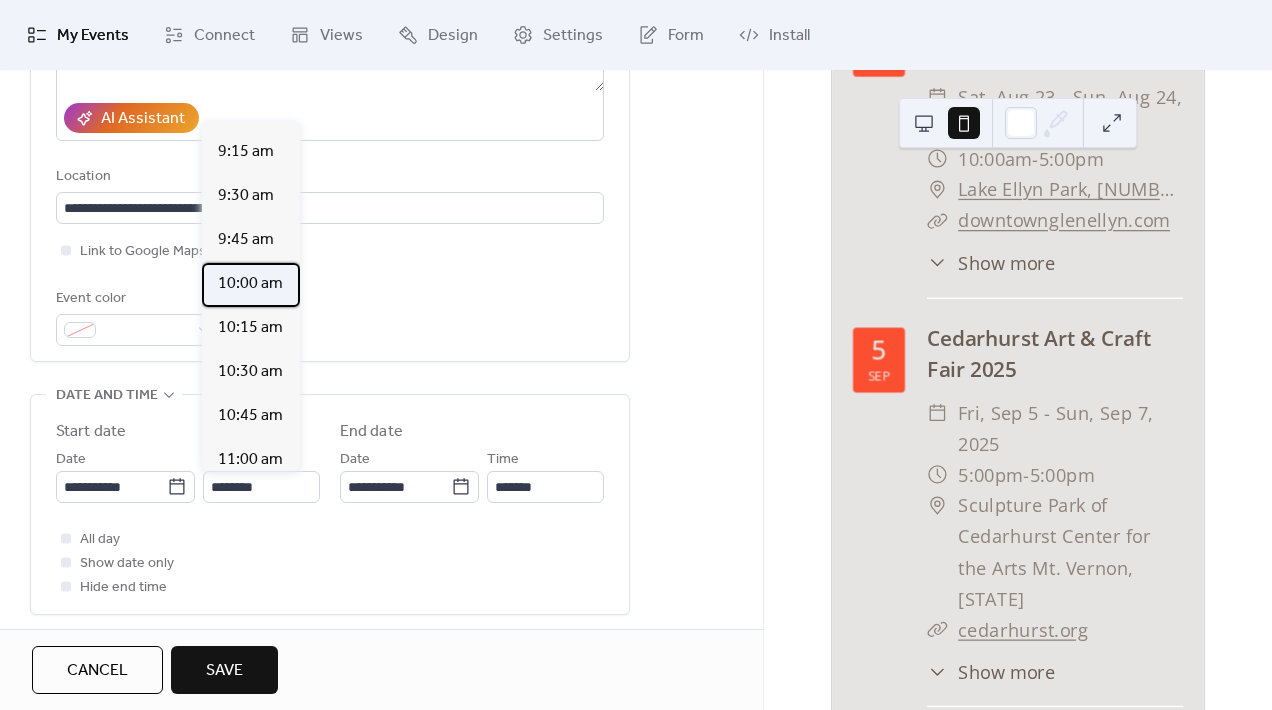 click on "10:00 am" at bounding box center [250, 284] 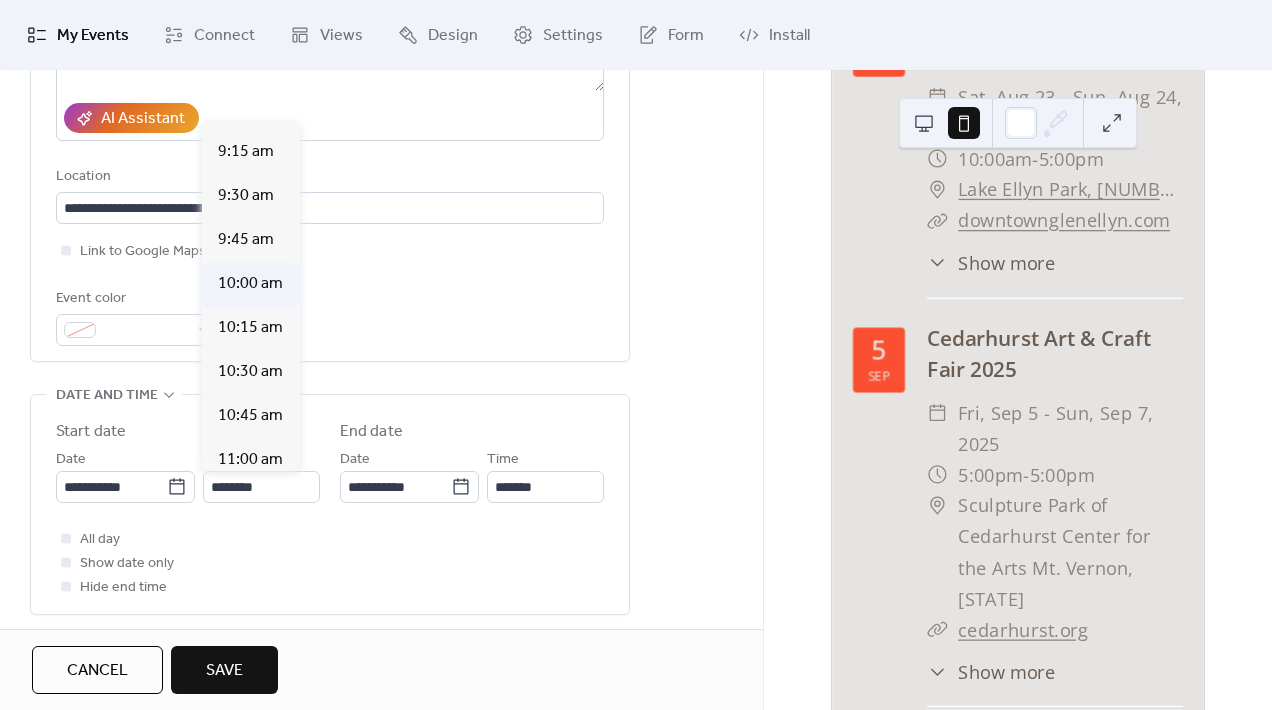type on "********" 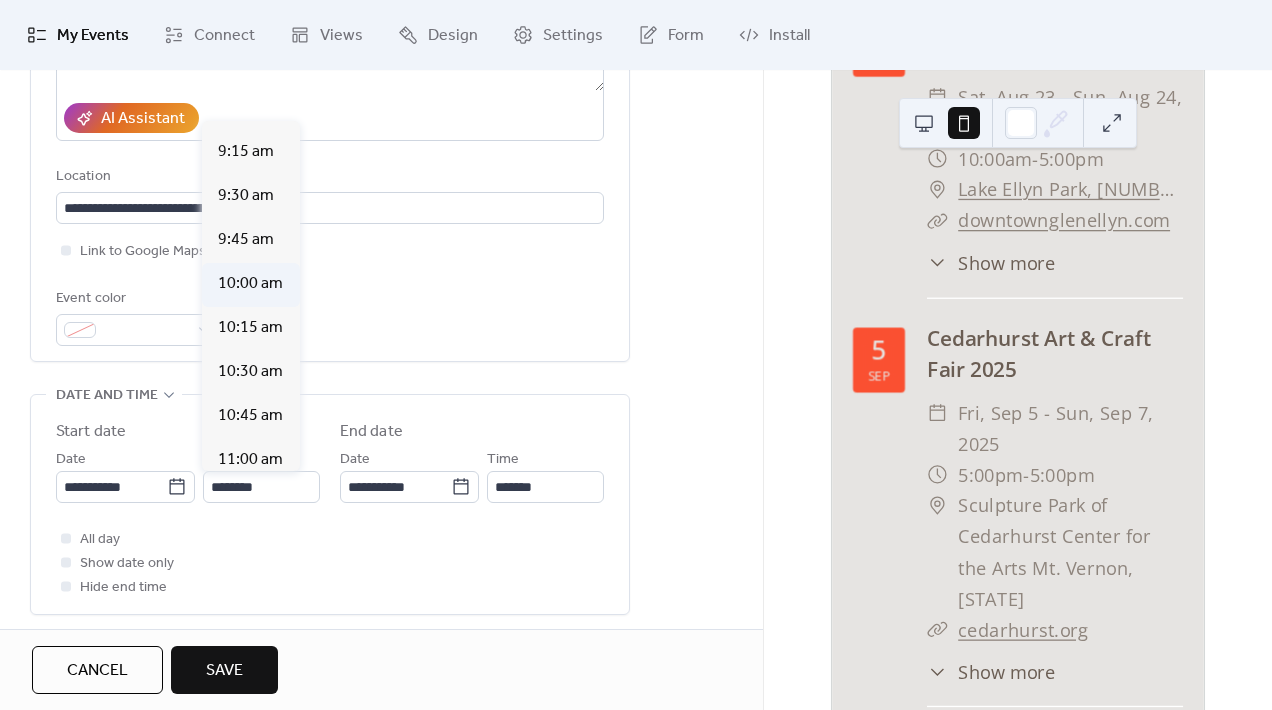 type on "********" 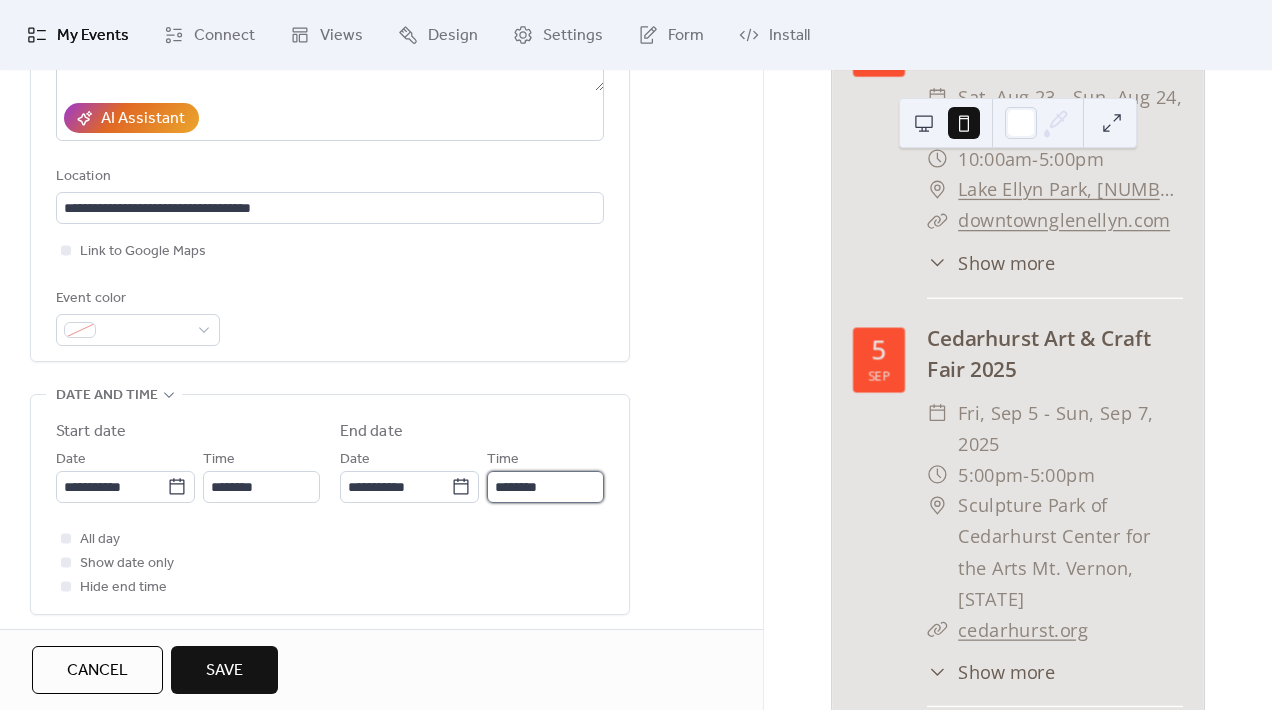click on "********" at bounding box center [545, 487] 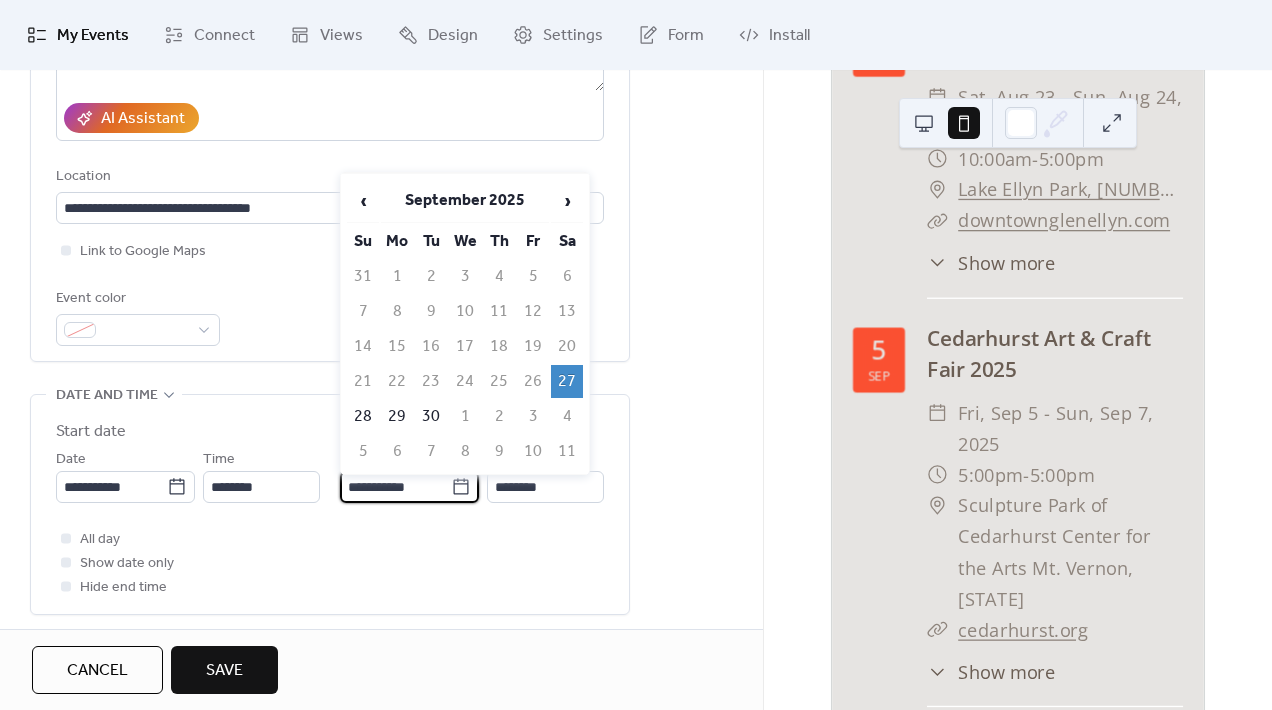 click on "**********" at bounding box center [395, 487] 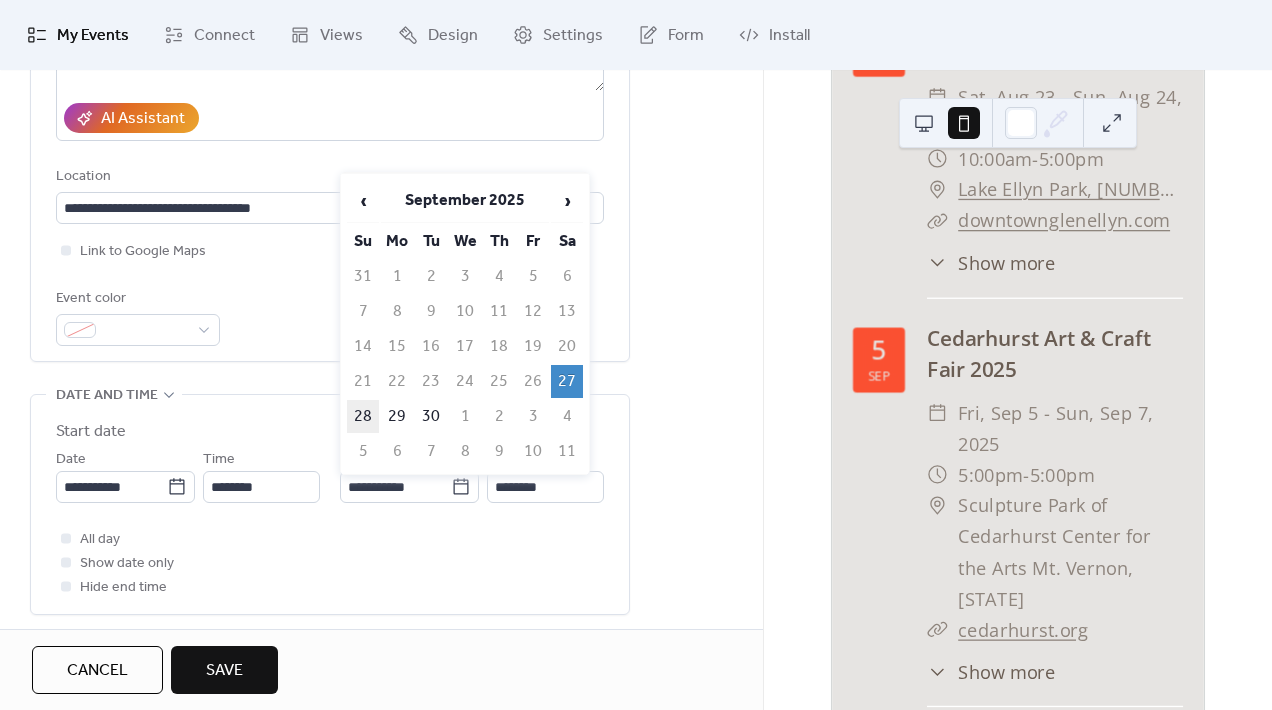 click on "28" at bounding box center [363, 416] 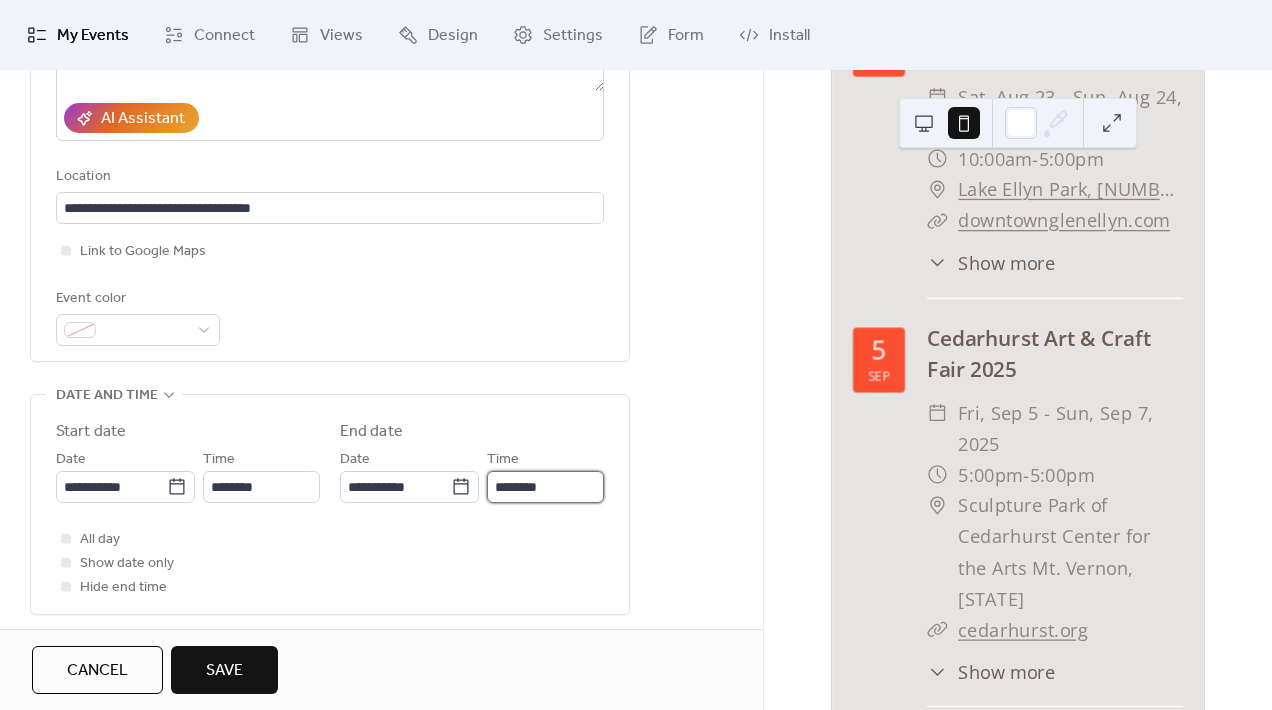 click on "********" at bounding box center [545, 487] 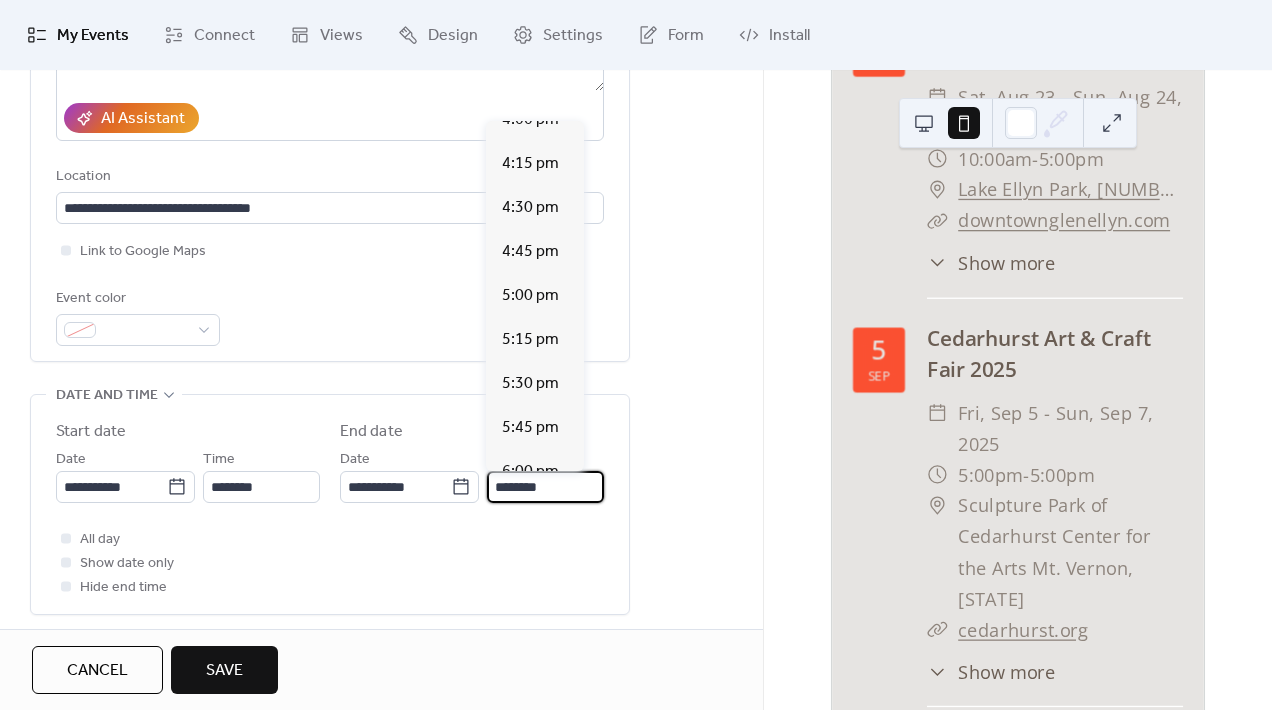 scroll, scrollTop: 2960, scrollLeft: 0, axis: vertical 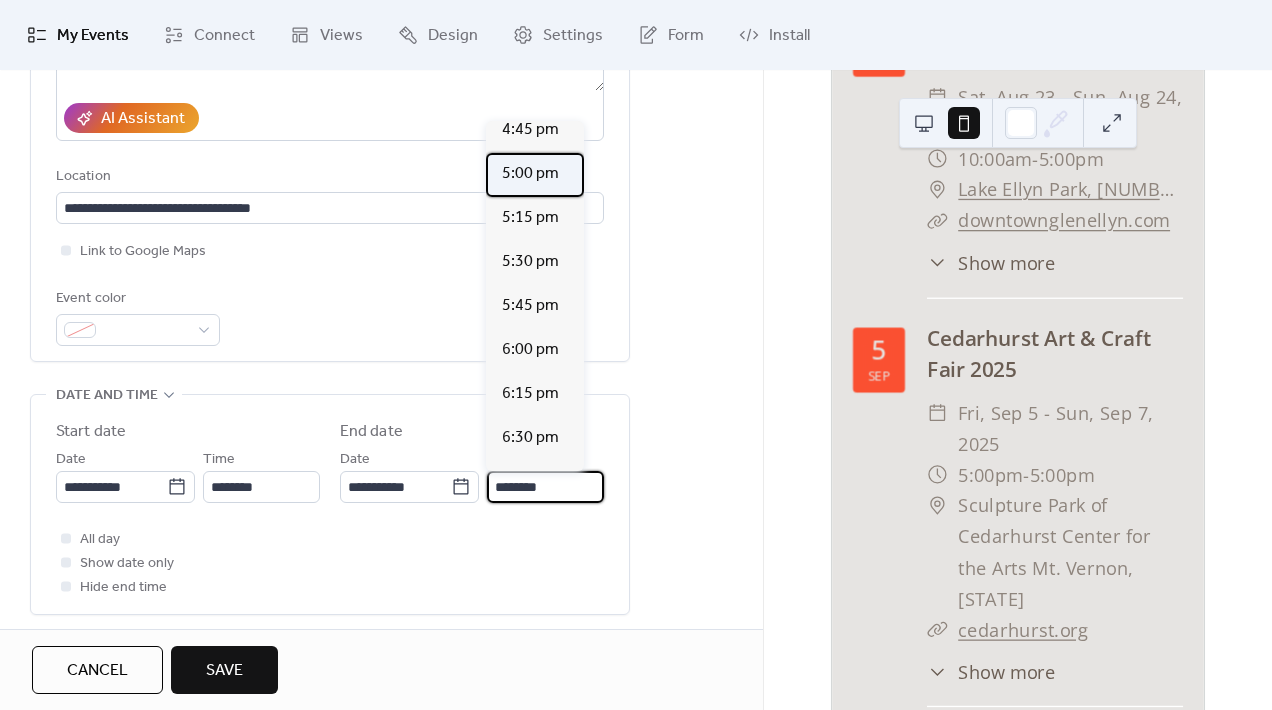 click on "5:00 pm" at bounding box center (530, 174) 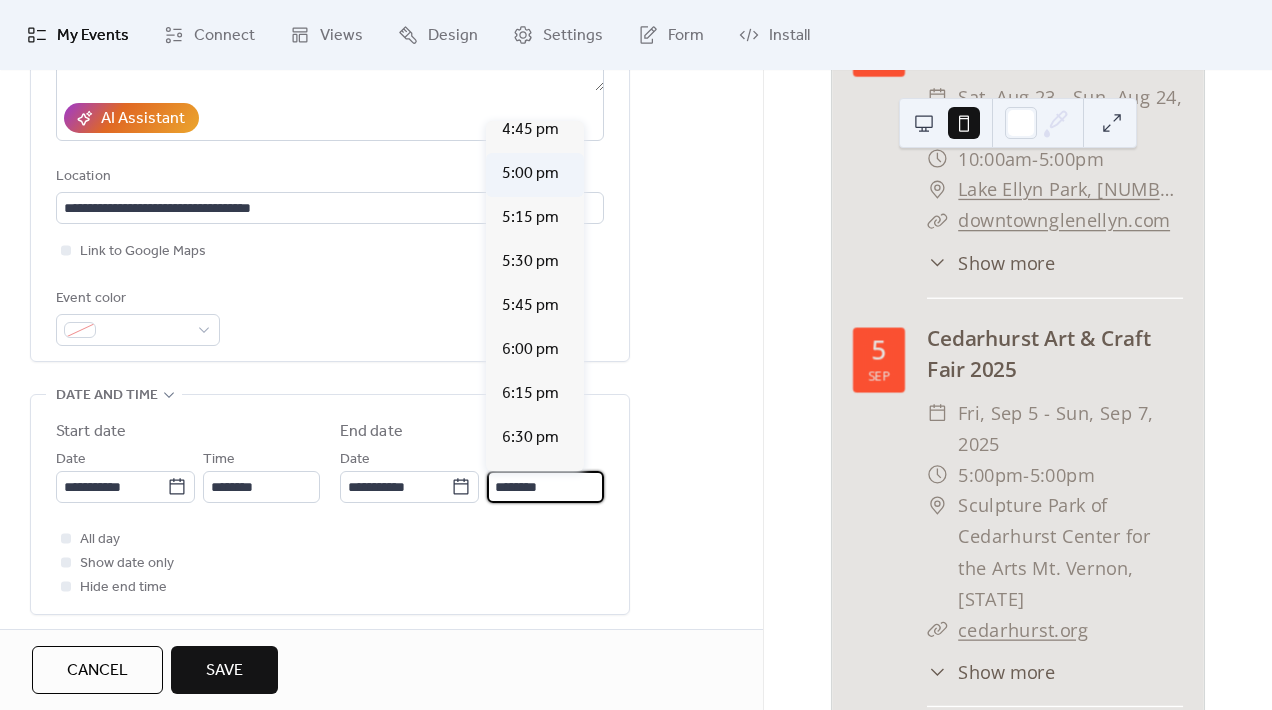 type on "*******" 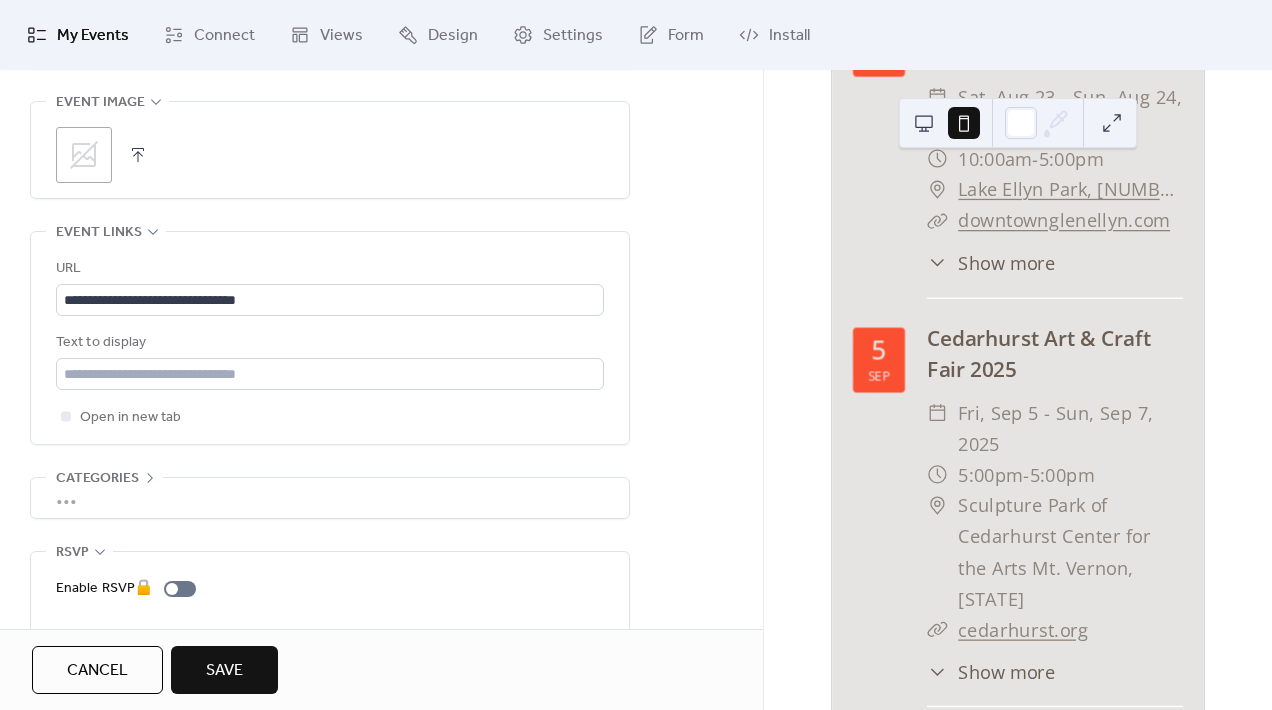 scroll, scrollTop: 1081, scrollLeft: 0, axis: vertical 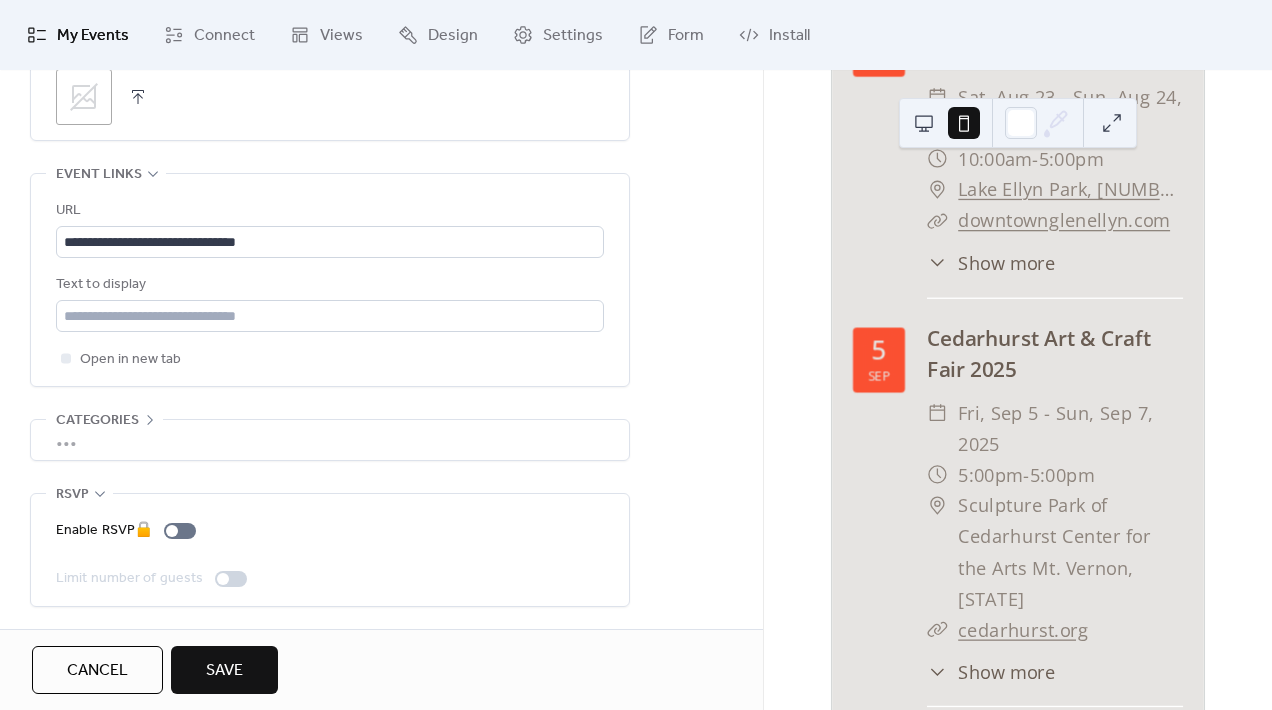 click on "Save" at bounding box center [224, 671] 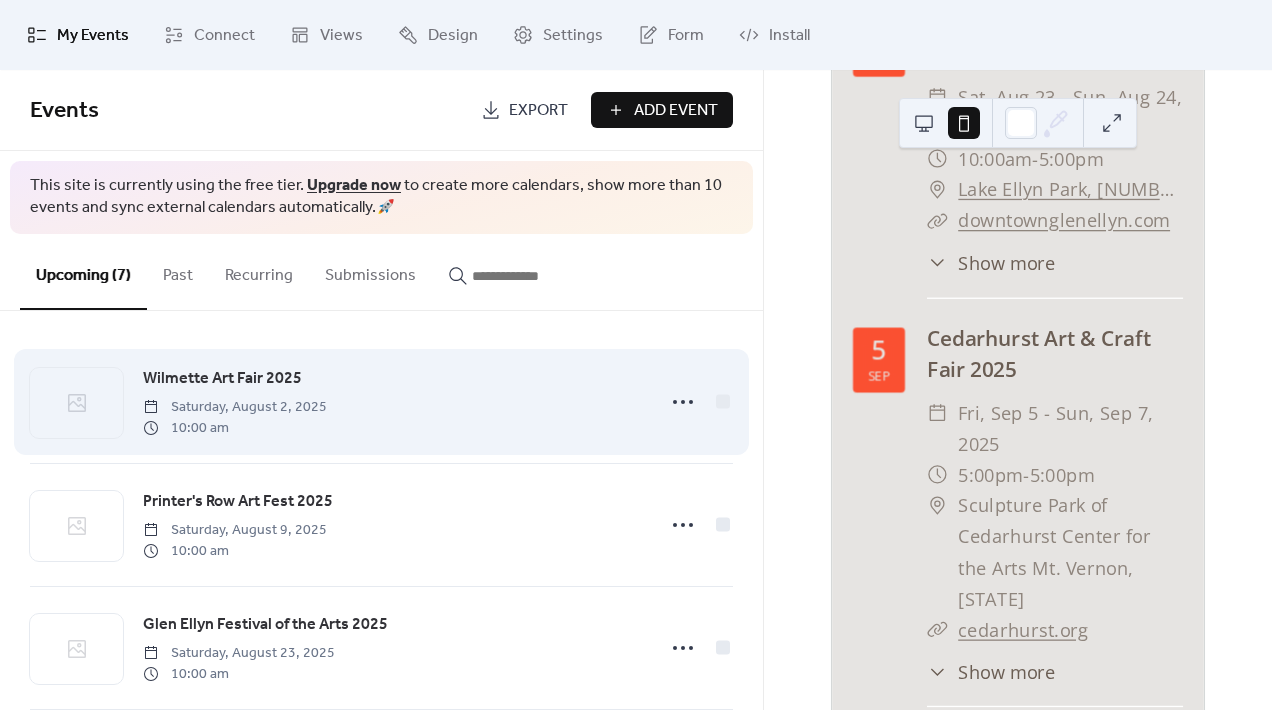 scroll, scrollTop: 27, scrollLeft: 0, axis: vertical 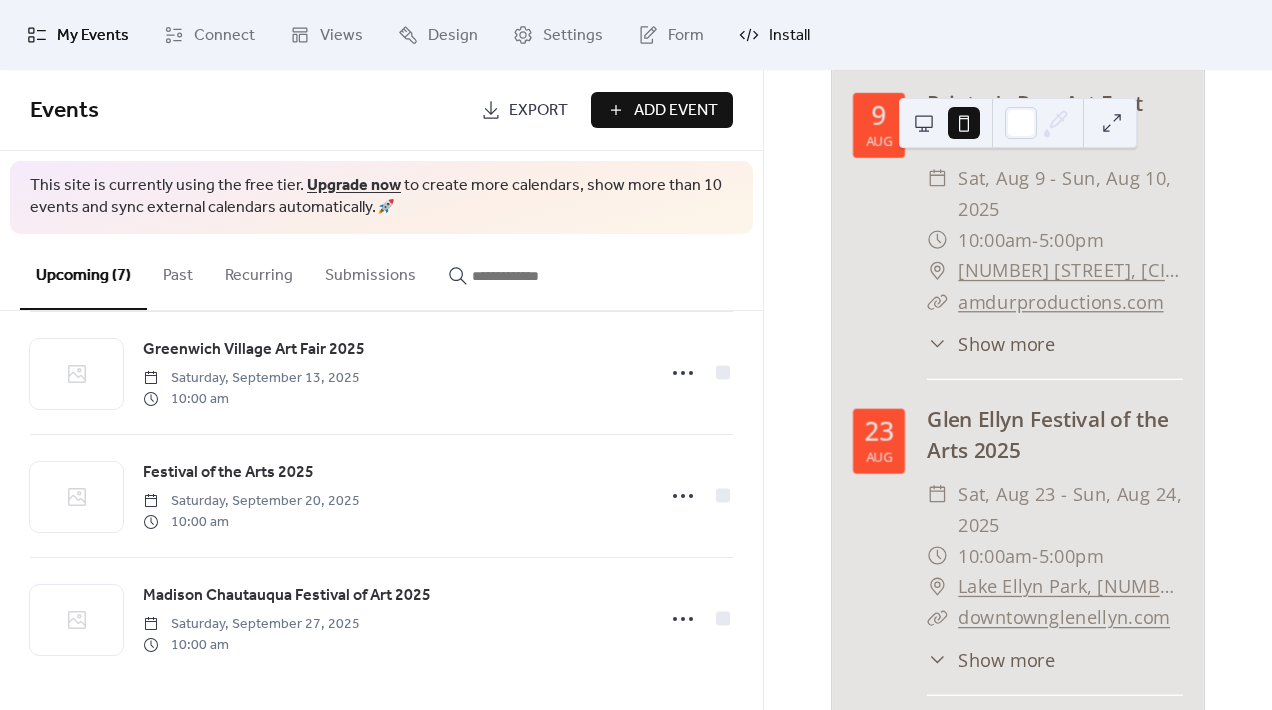 click on "Install" at bounding box center (789, 36) 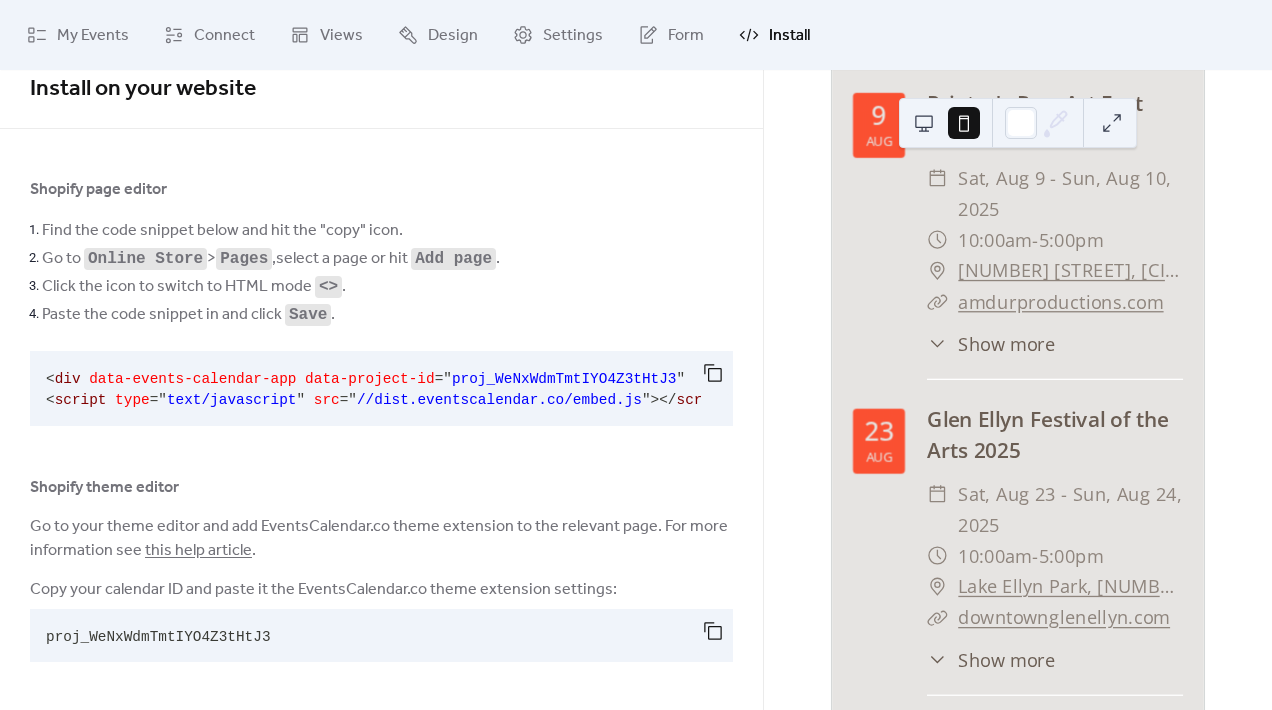 scroll, scrollTop: 24, scrollLeft: 0, axis: vertical 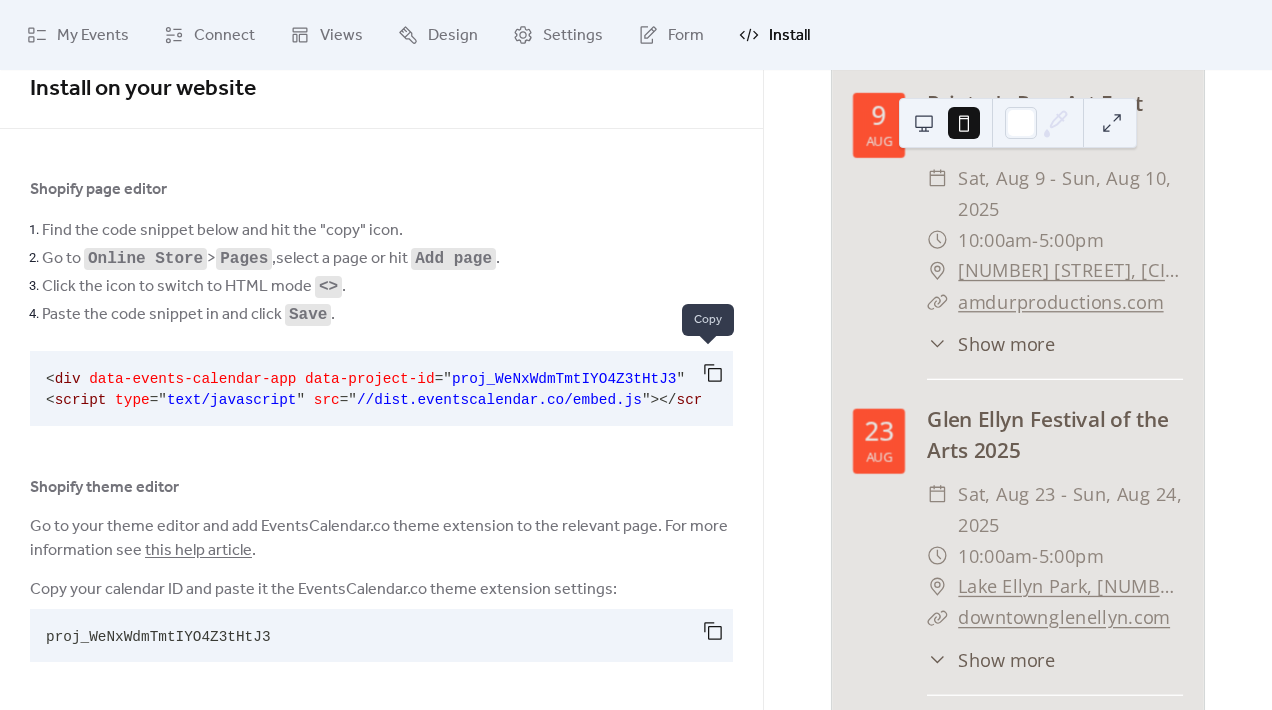 click at bounding box center (713, 373) 